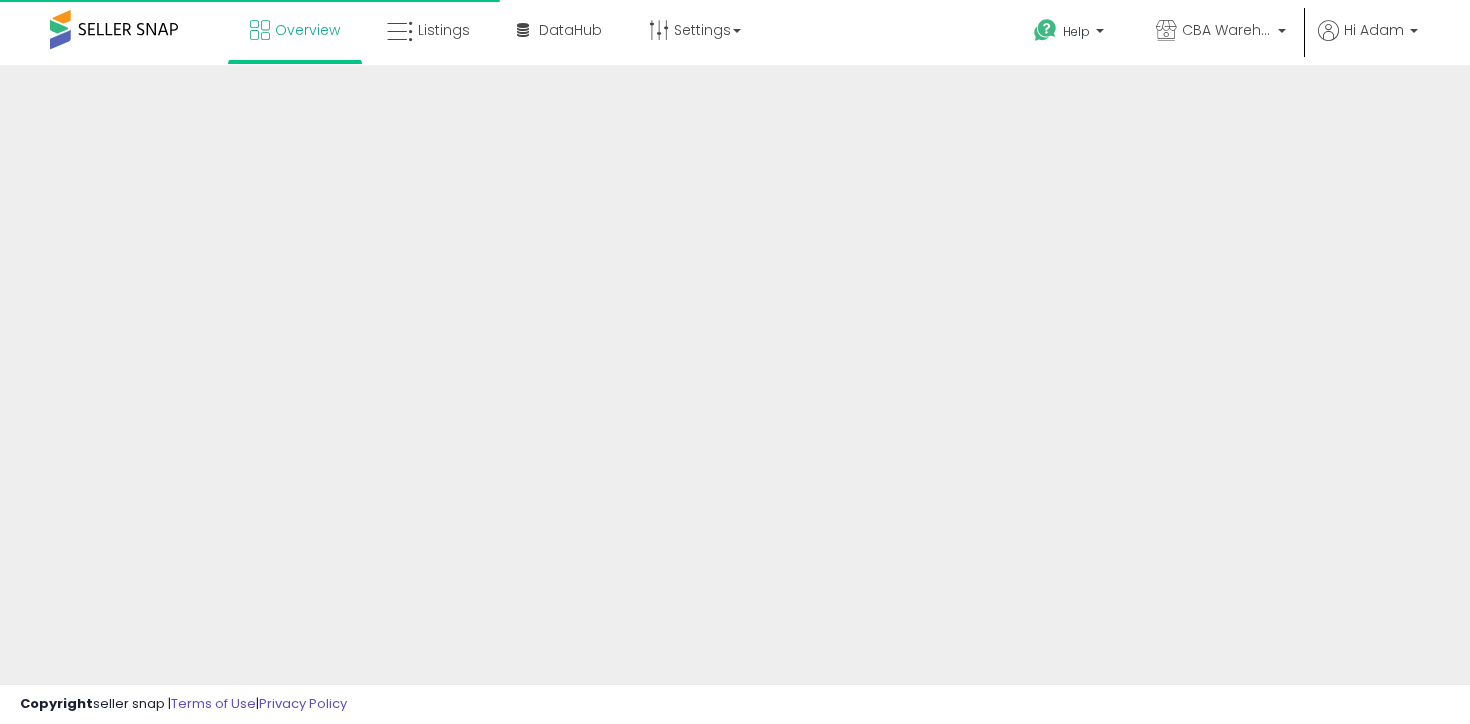 scroll, scrollTop: 0, scrollLeft: 0, axis: both 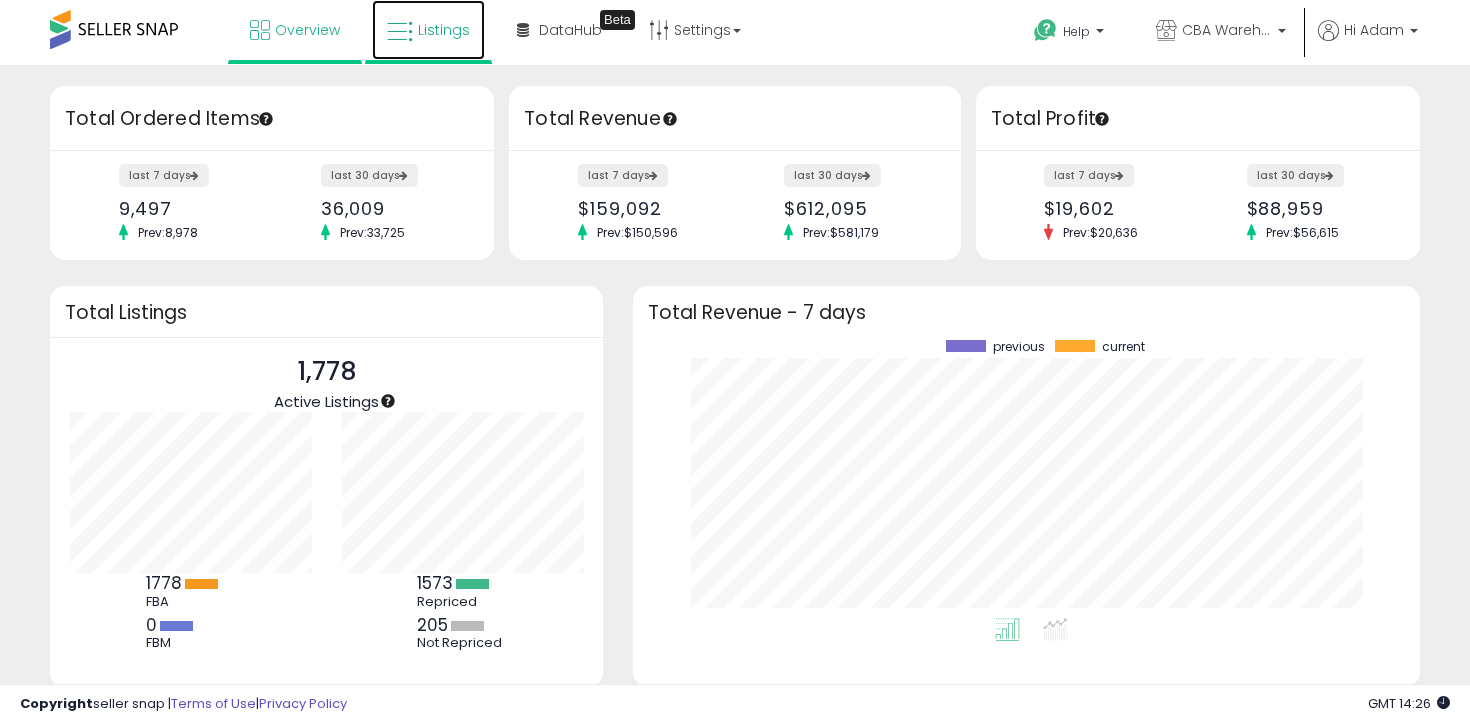 click on "Listings" at bounding box center (428, 30) 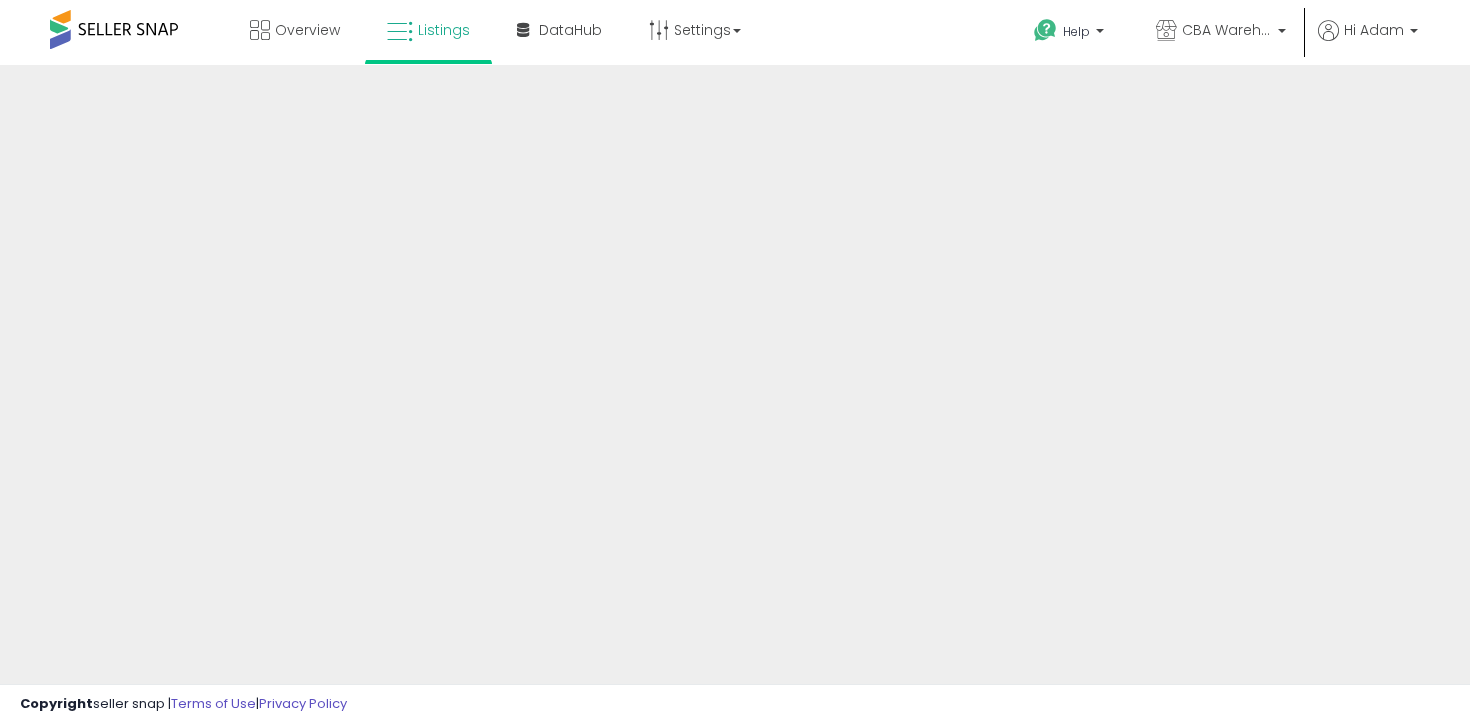 scroll, scrollTop: 0, scrollLeft: 0, axis: both 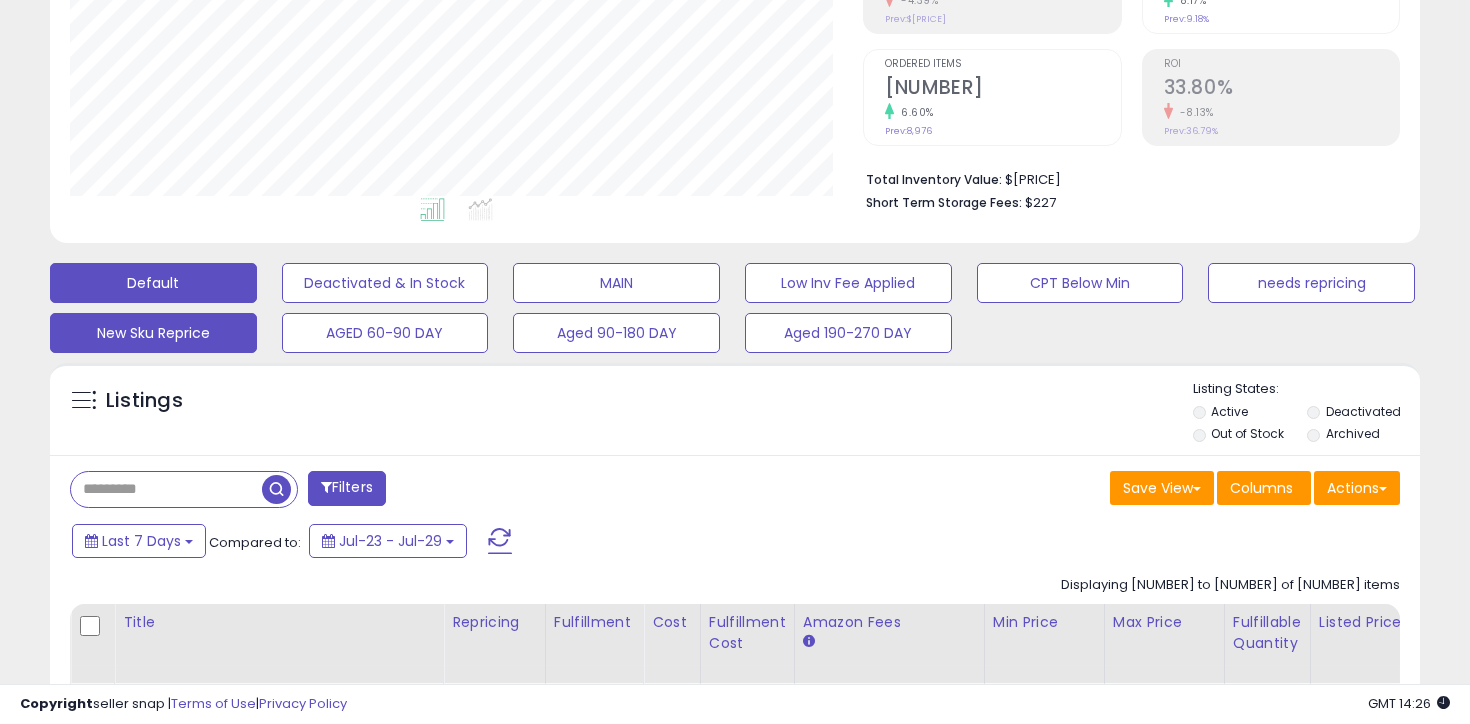 click on "New Sku Reprice" at bounding box center [385, 283] 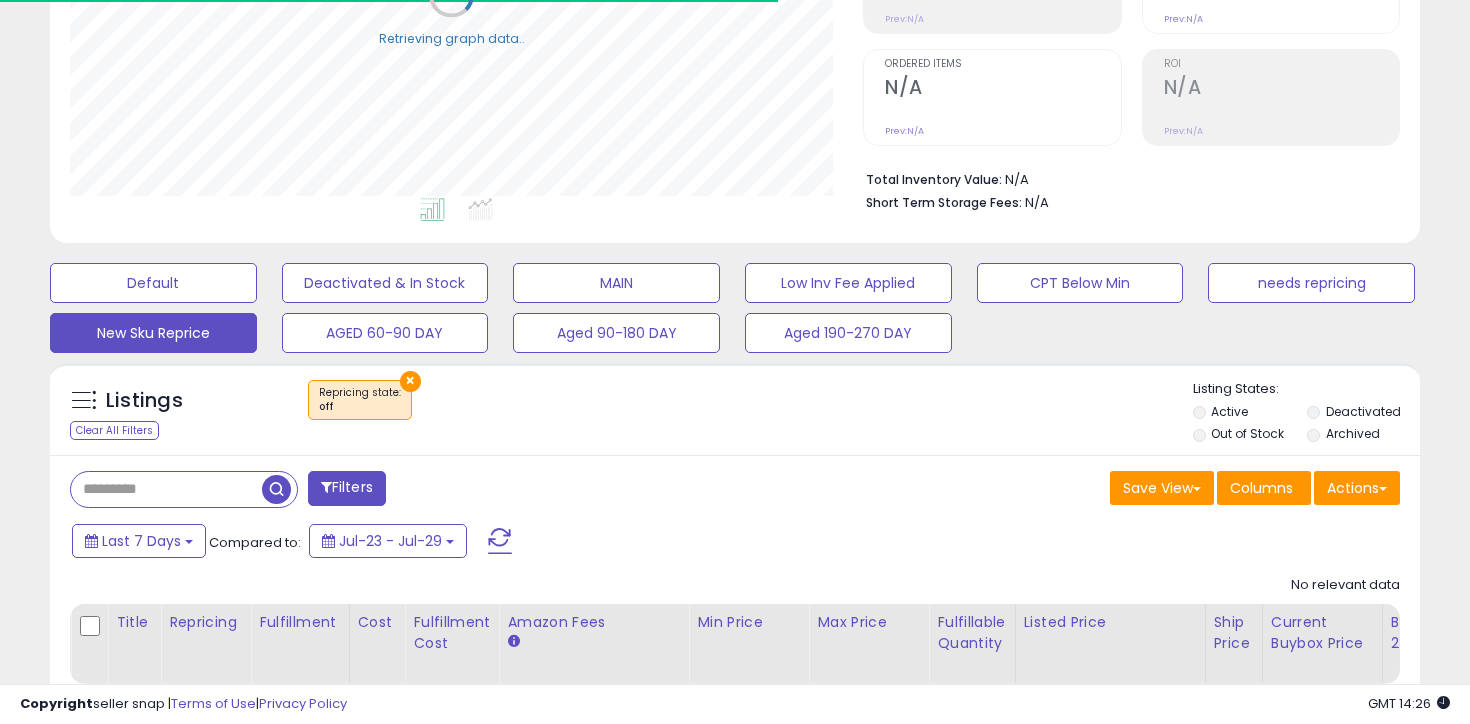 scroll, scrollTop: 481, scrollLeft: 0, axis: vertical 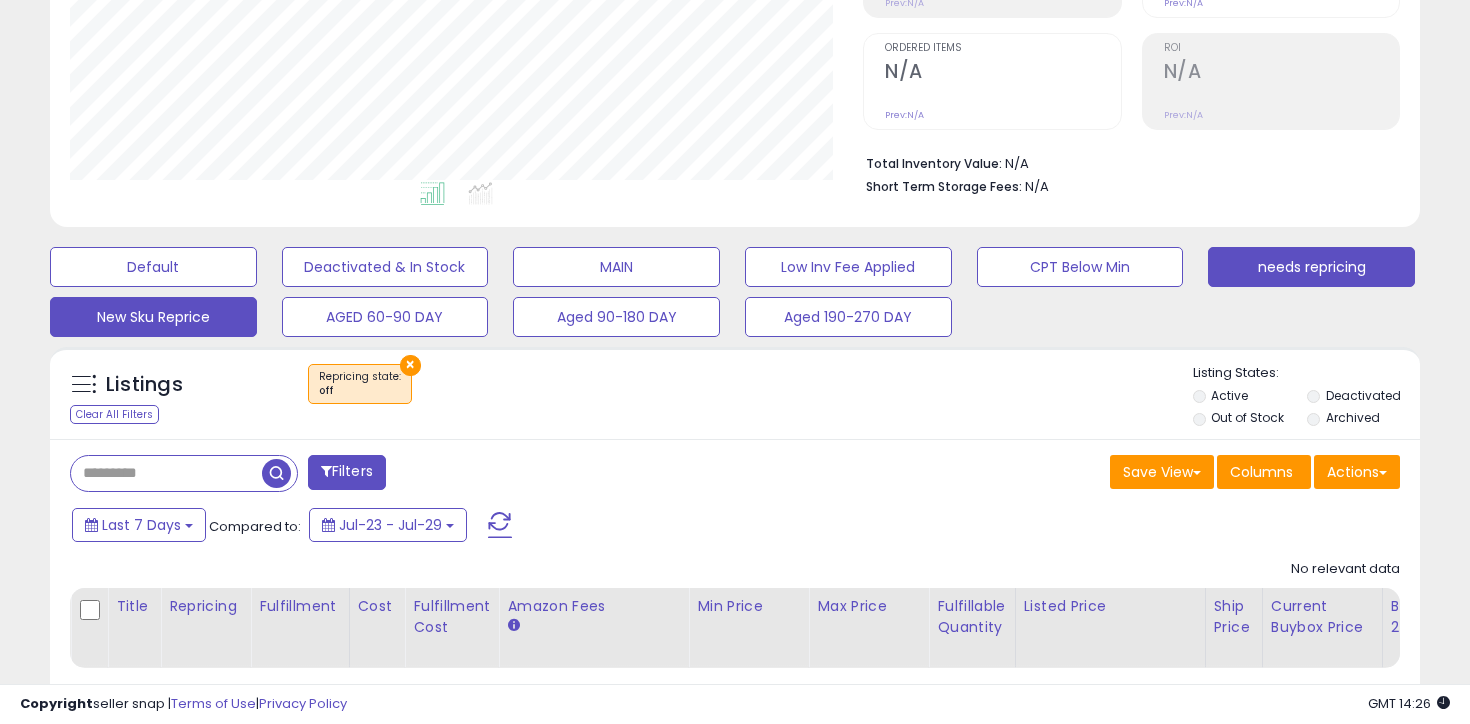 click on "needs repricing" at bounding box center (153, 267) 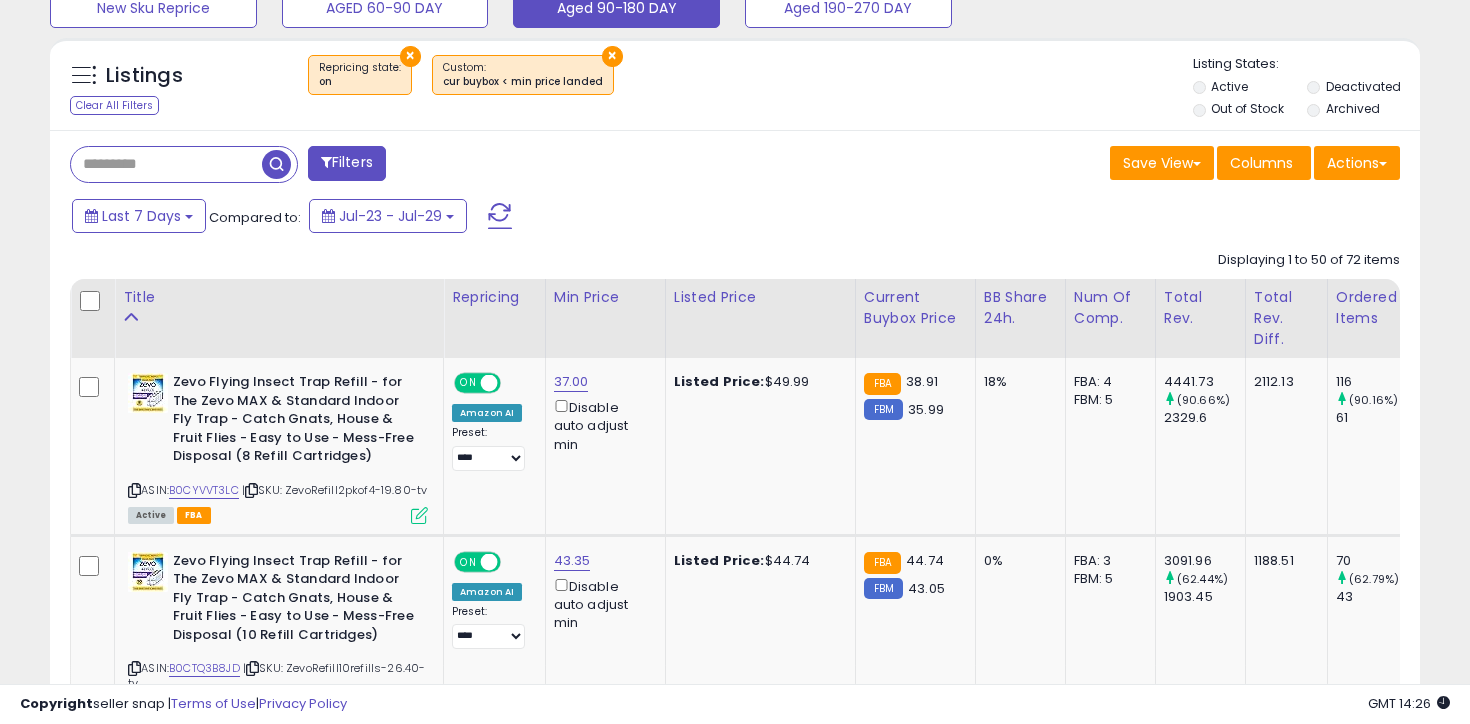 scroll, scrollTop: 743, scrollLeft: 0, axis: vertical 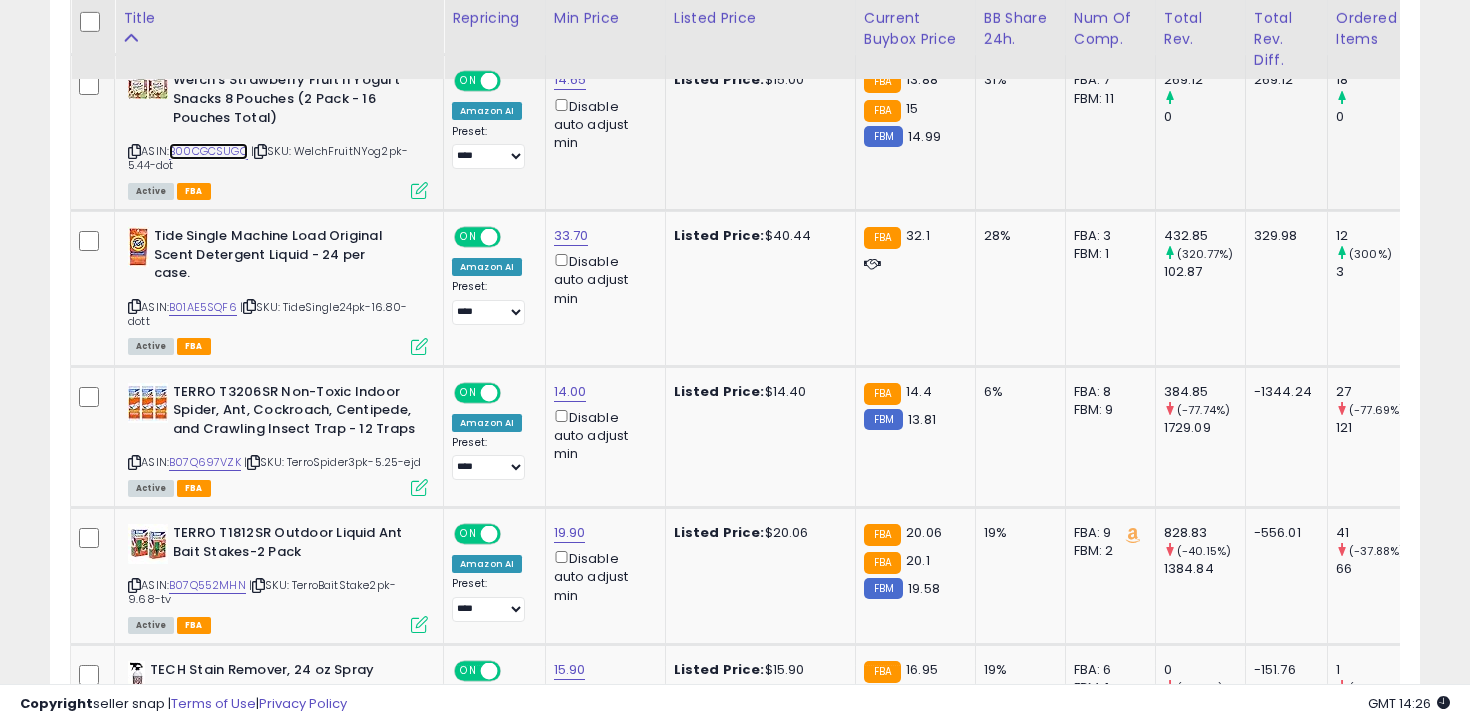 click on "B00CGCSUGQ" at bounding box center (208, 151) 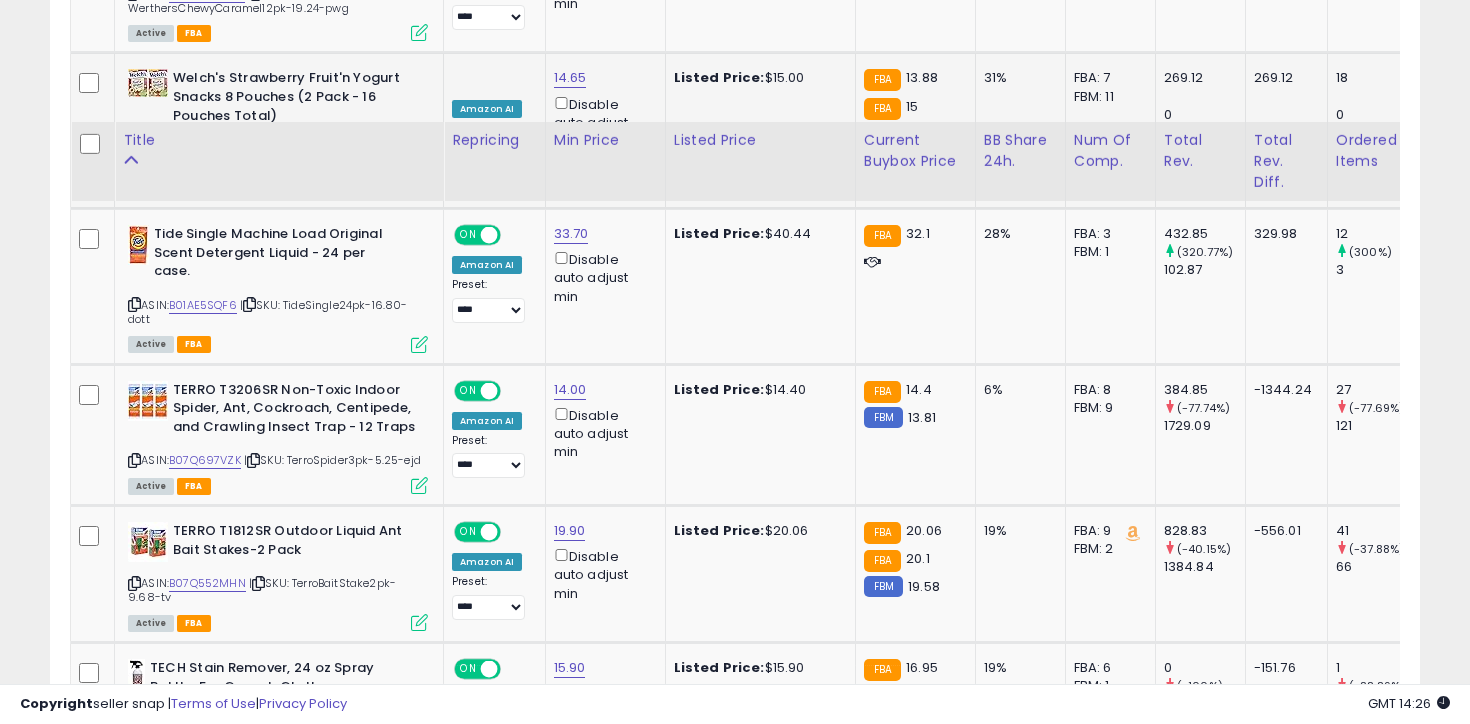 scroll, scrollTop: 1660, scrollLeft: 0, axis: vertical 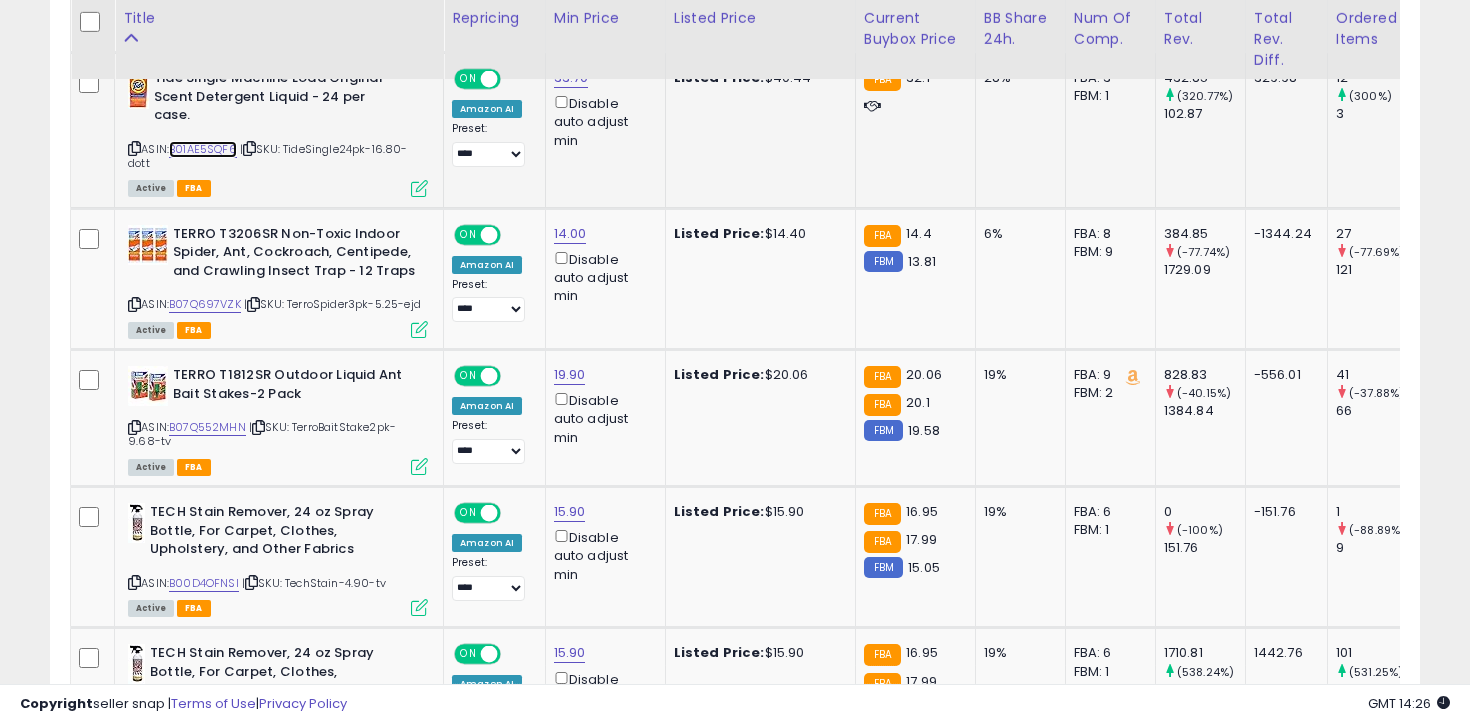 click on "B01AE5SQF6" at bounding box center [203, 149] 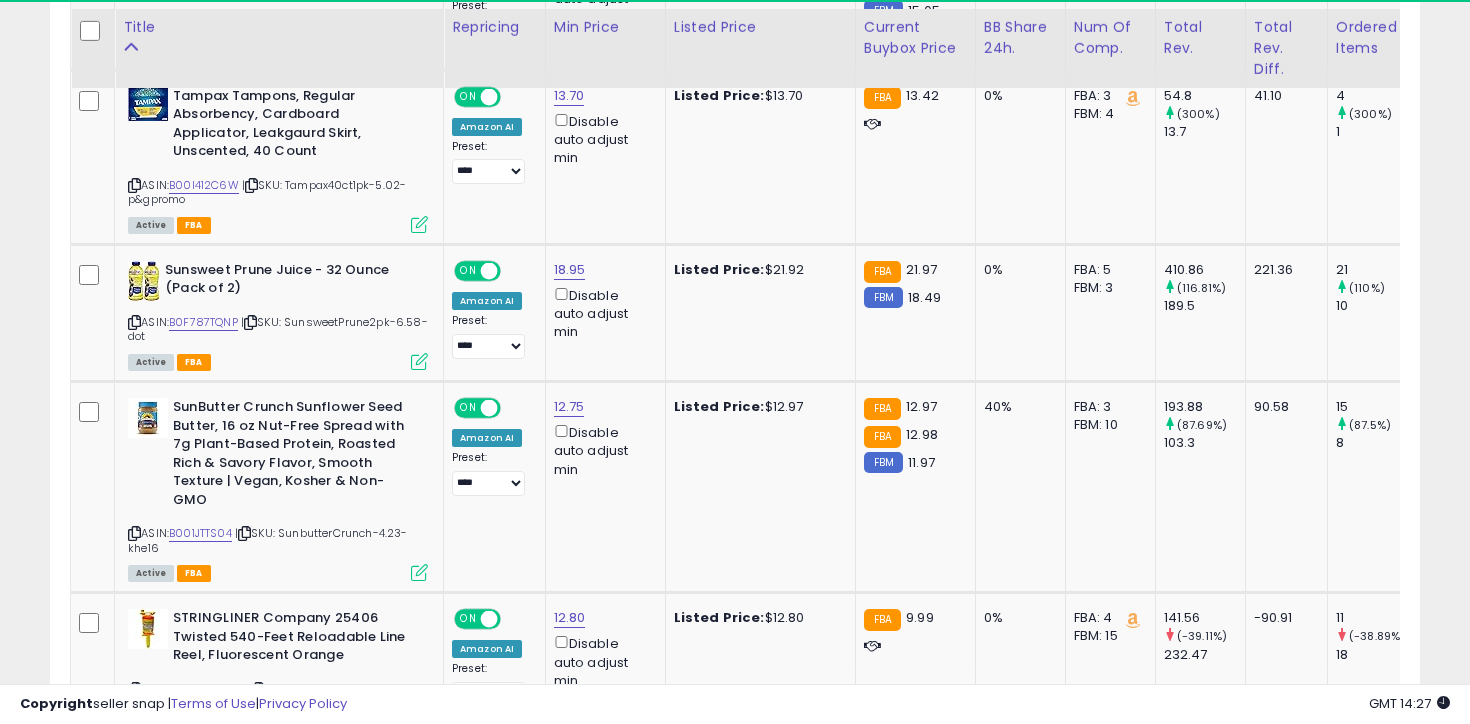 scroll, scrollTop: 2368, scrollLeft: 0, axis: vertical 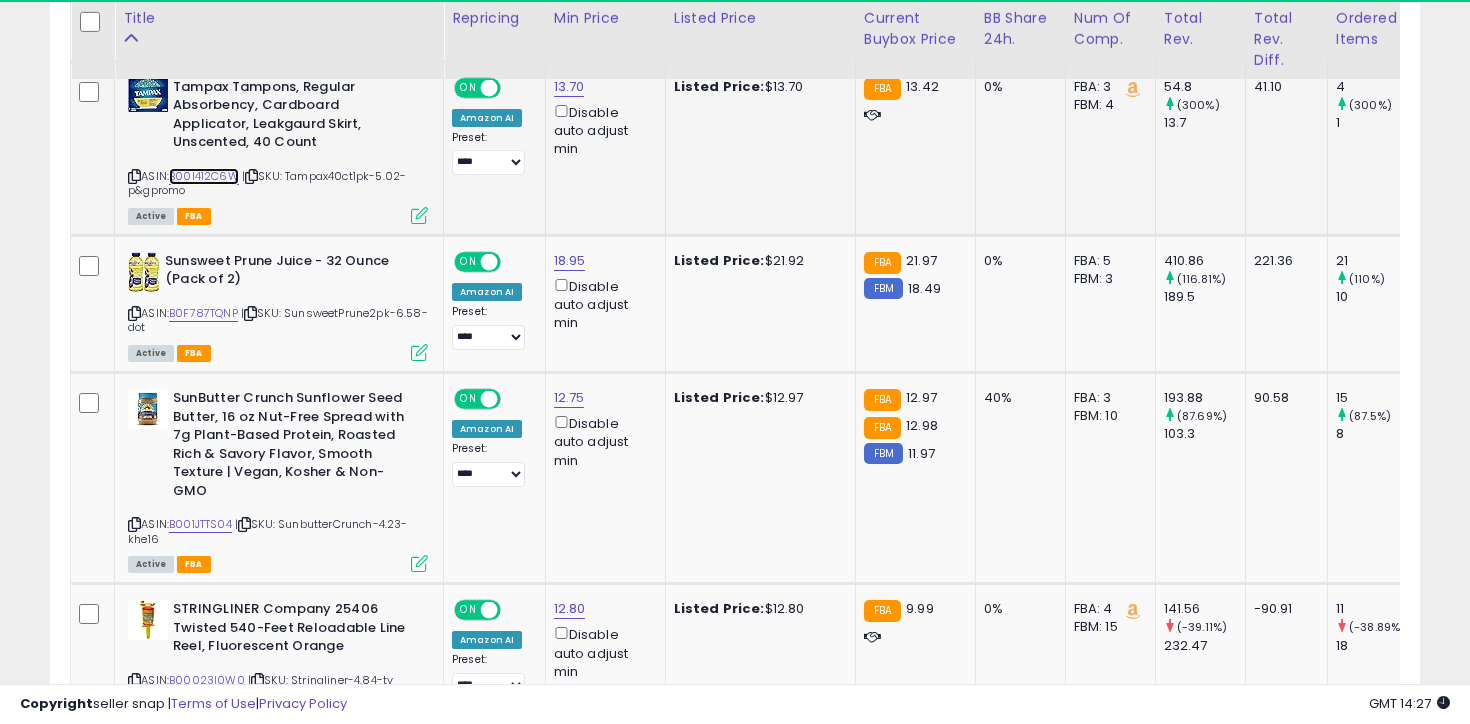 click on "B00I412C6W" at bounding box center (204, 176) 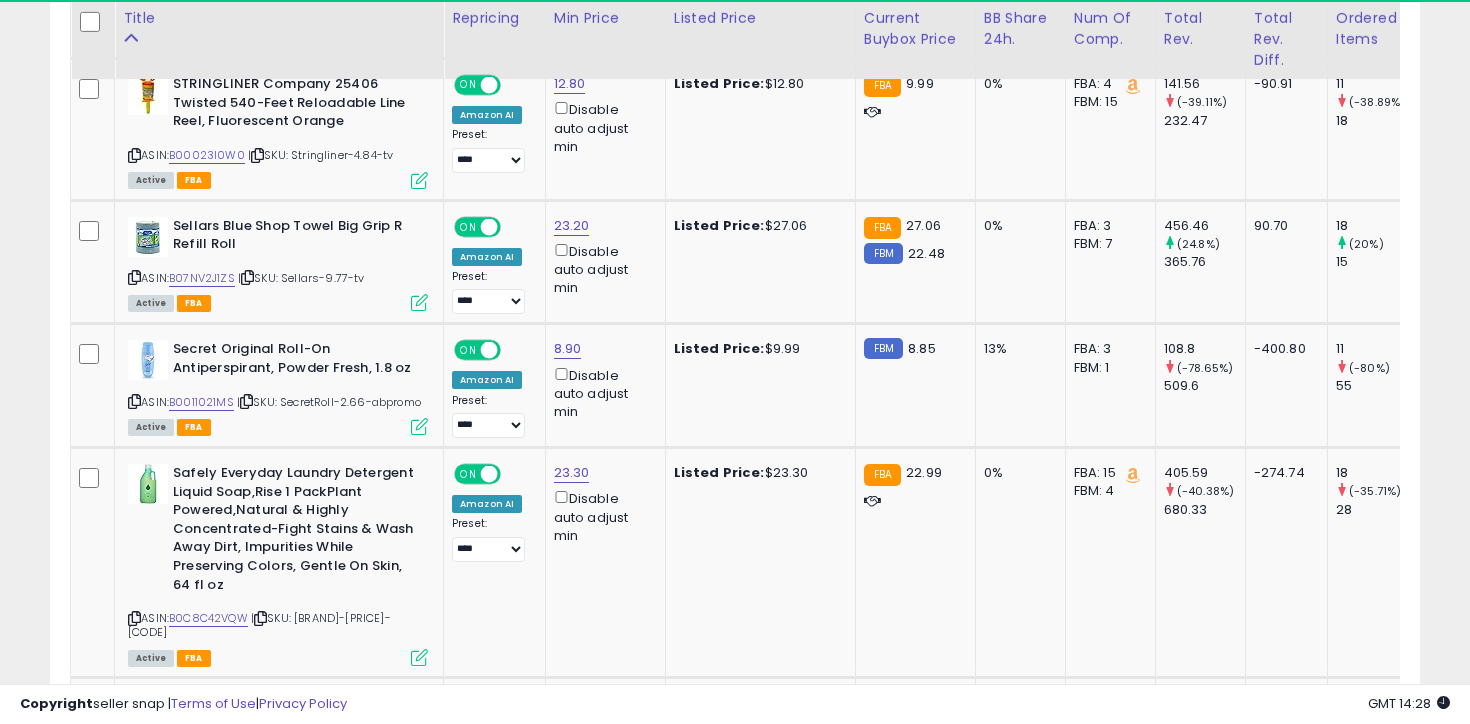 scroll, scrollTop: 2894, scrollLeft: 0, axis: vertical 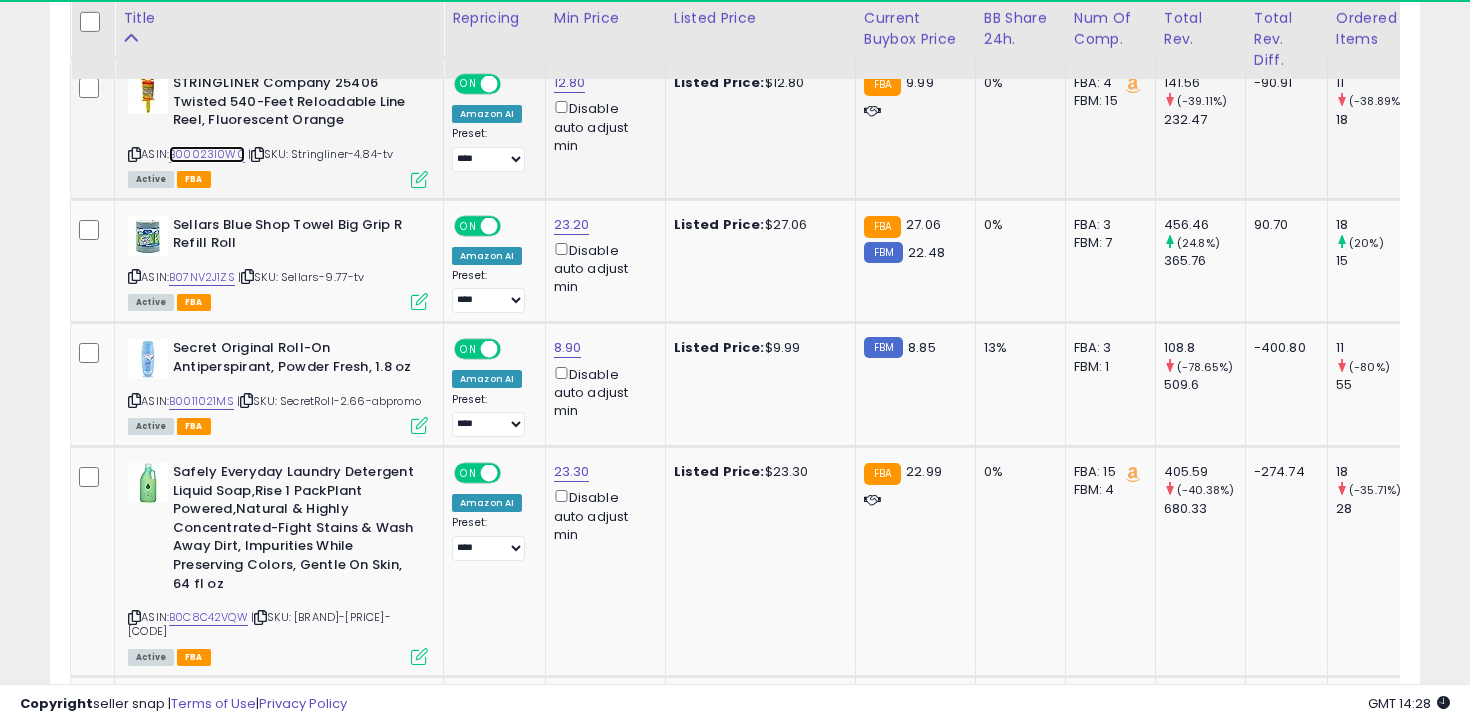 click on "B00023I0W0" at bounding box center (207, 154) 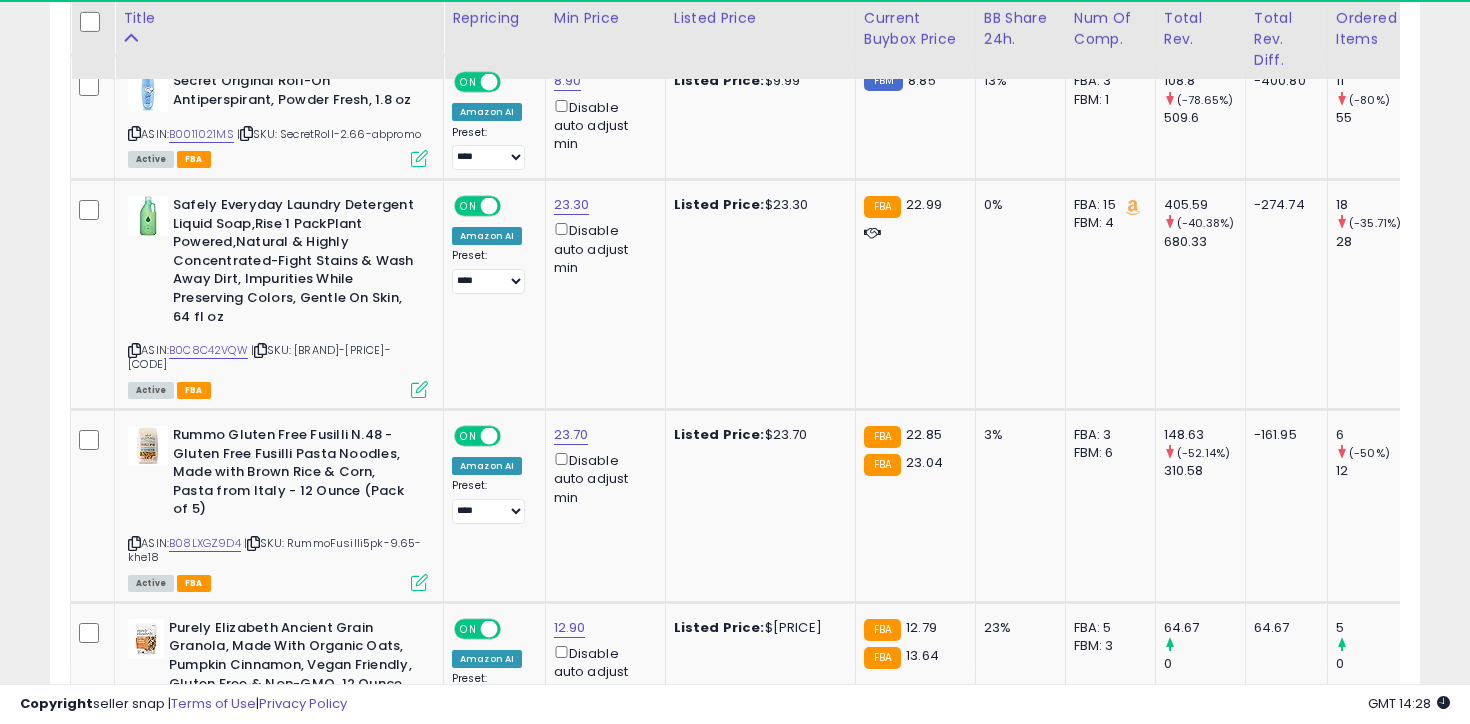 scroll, scrollTop: 3174, scrollLeft: 0, axis: vertical 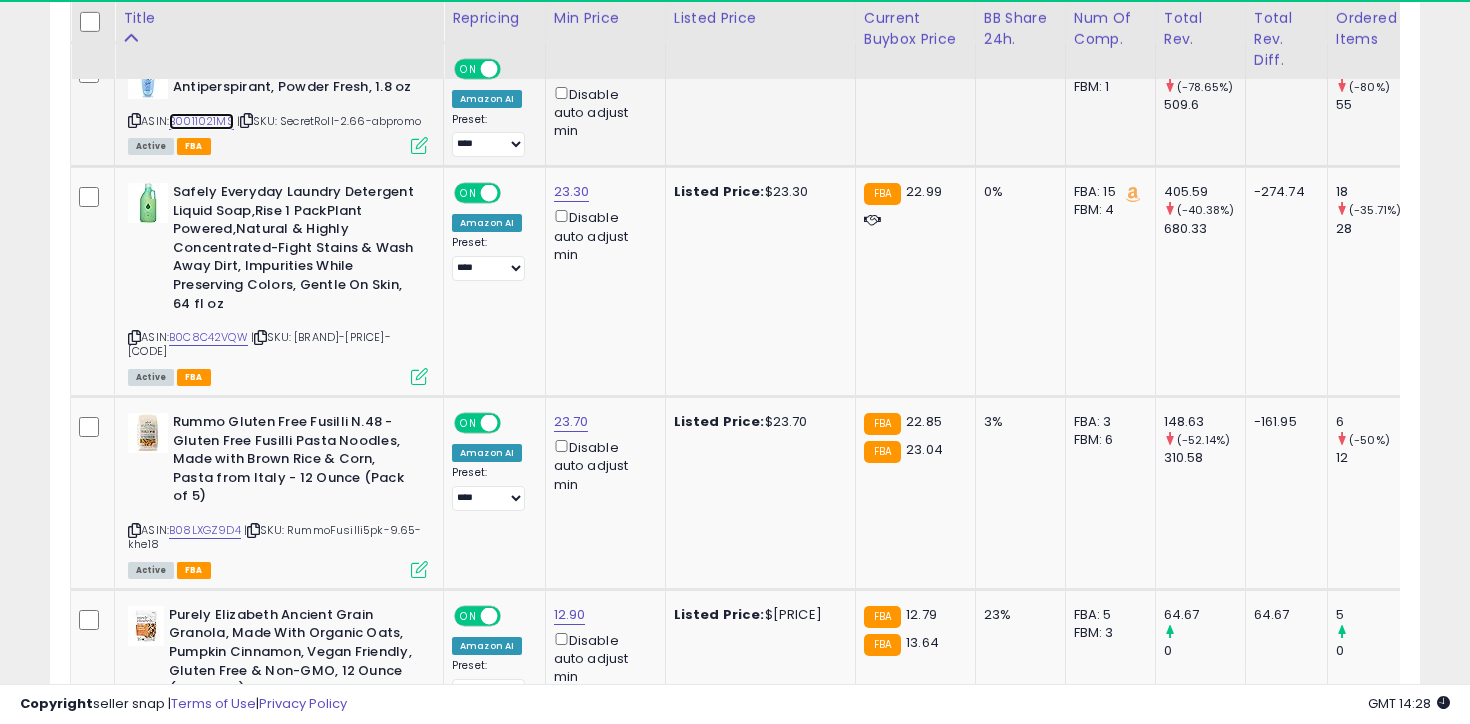 click on "B0011021MS" at bounding box center [201, 121] 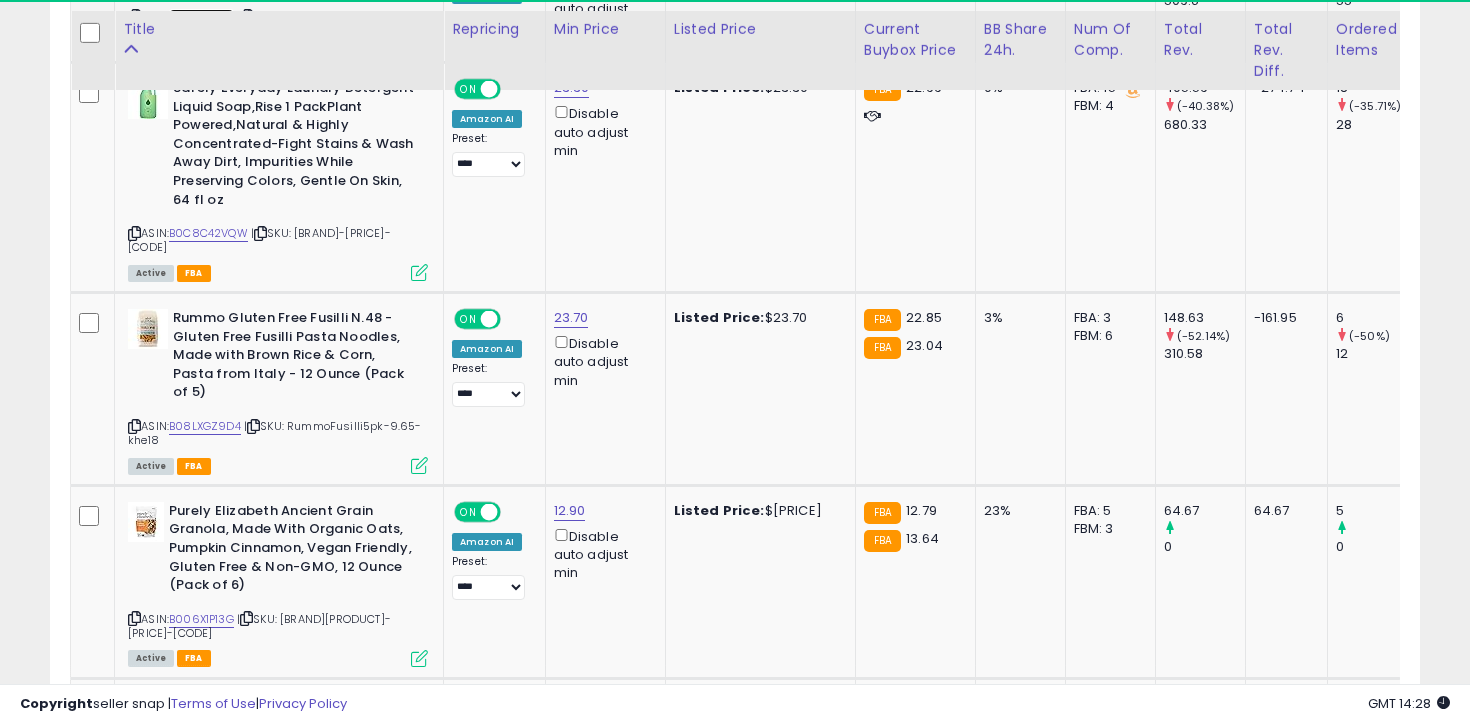 scroll, scrollTop: 3289, scrollLeft: 0, axis: vertical 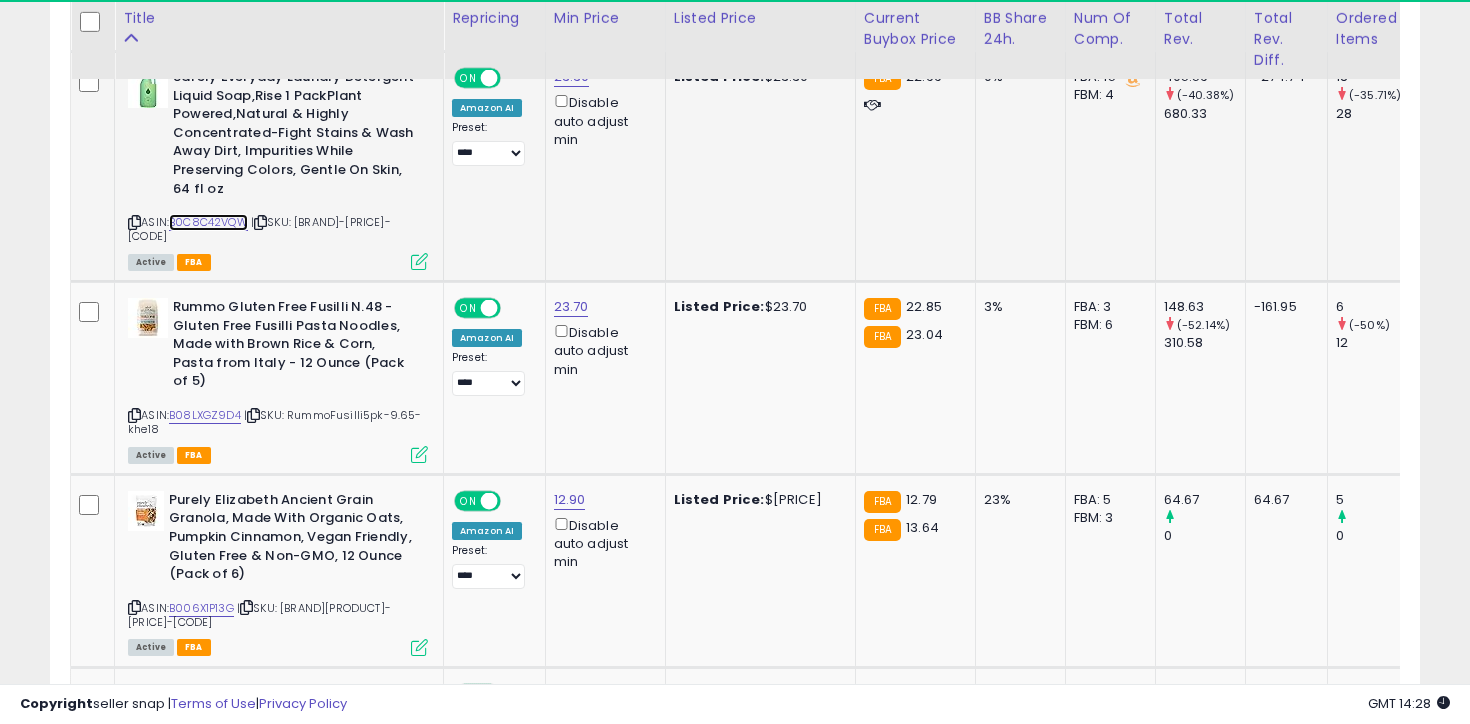 click on "B0C8C42VQW" at bounding box center (208, 222) 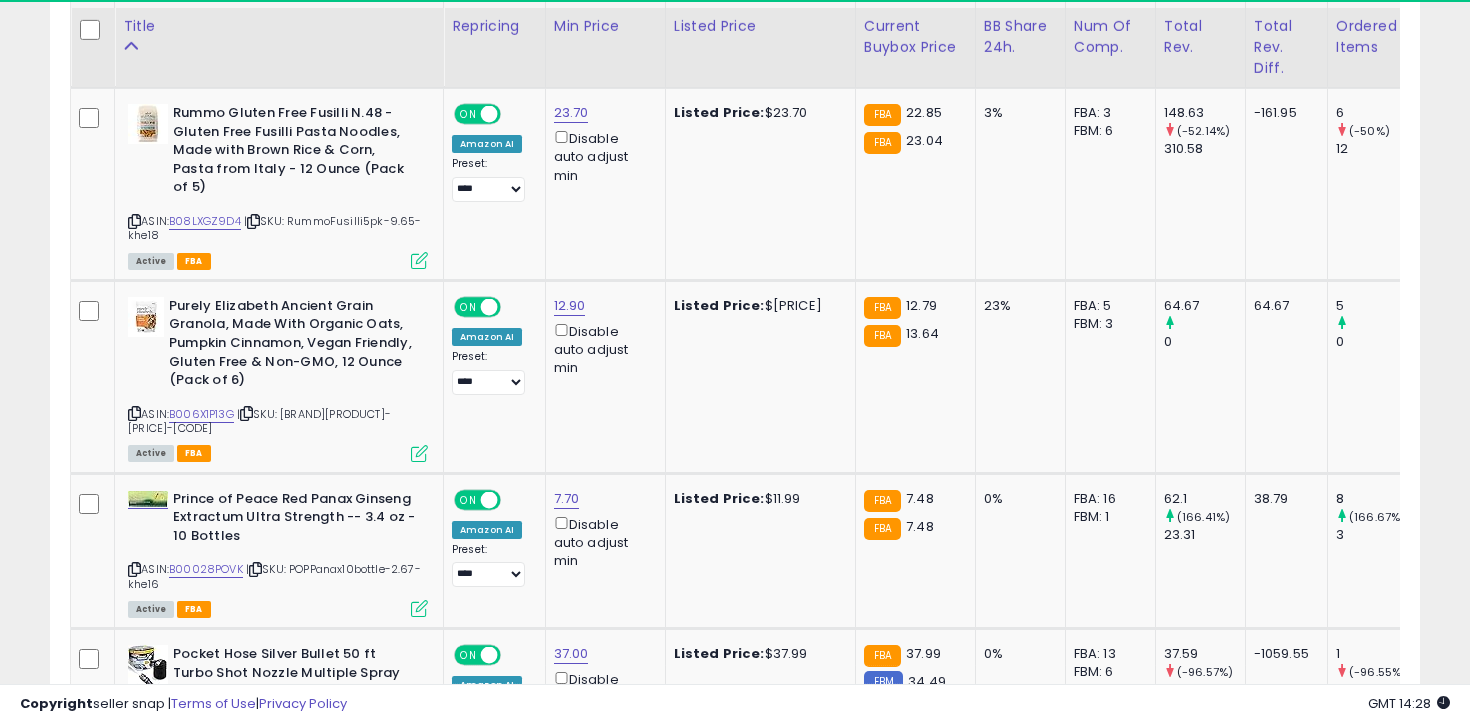scroll, scrollTop: 3491, scrollLeft: 0, axis: vertical 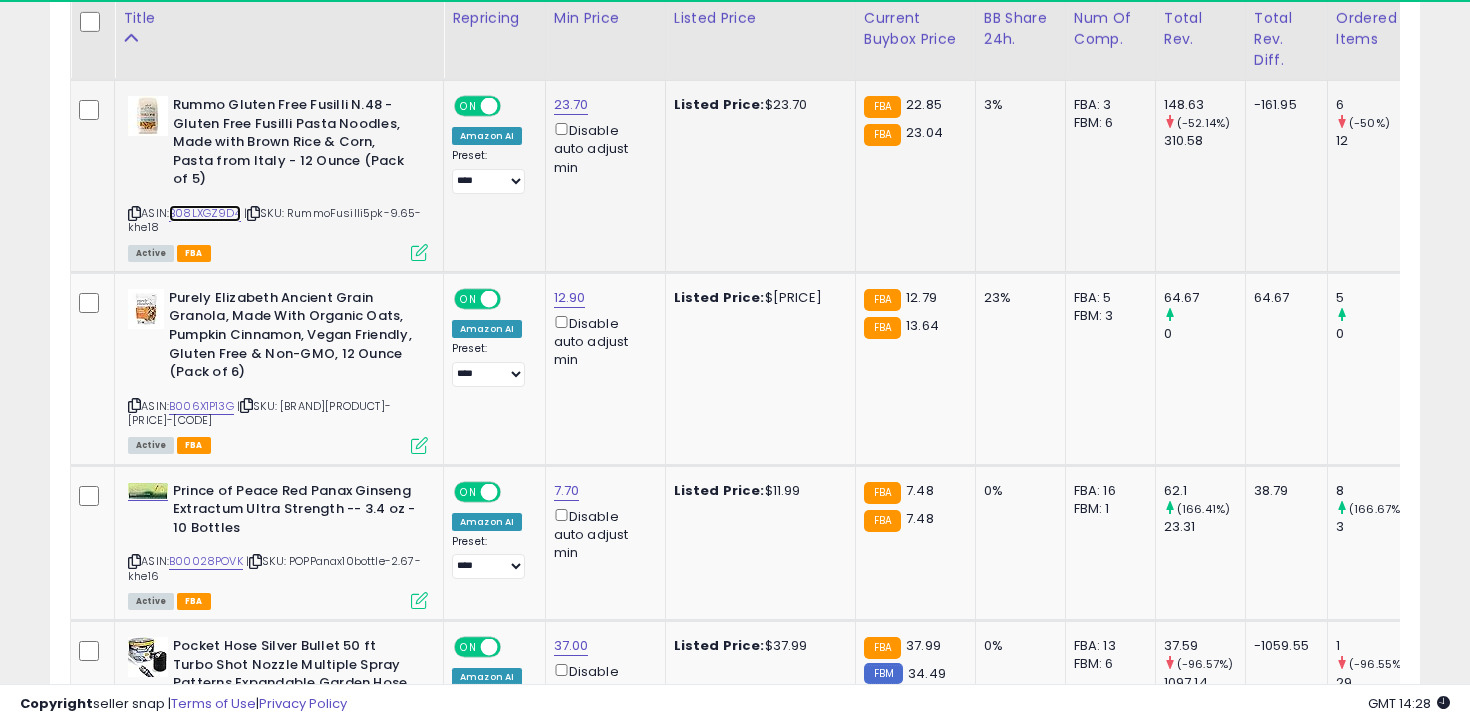 click on "B08LXGZ9D4" at bounding box center [205, 213] 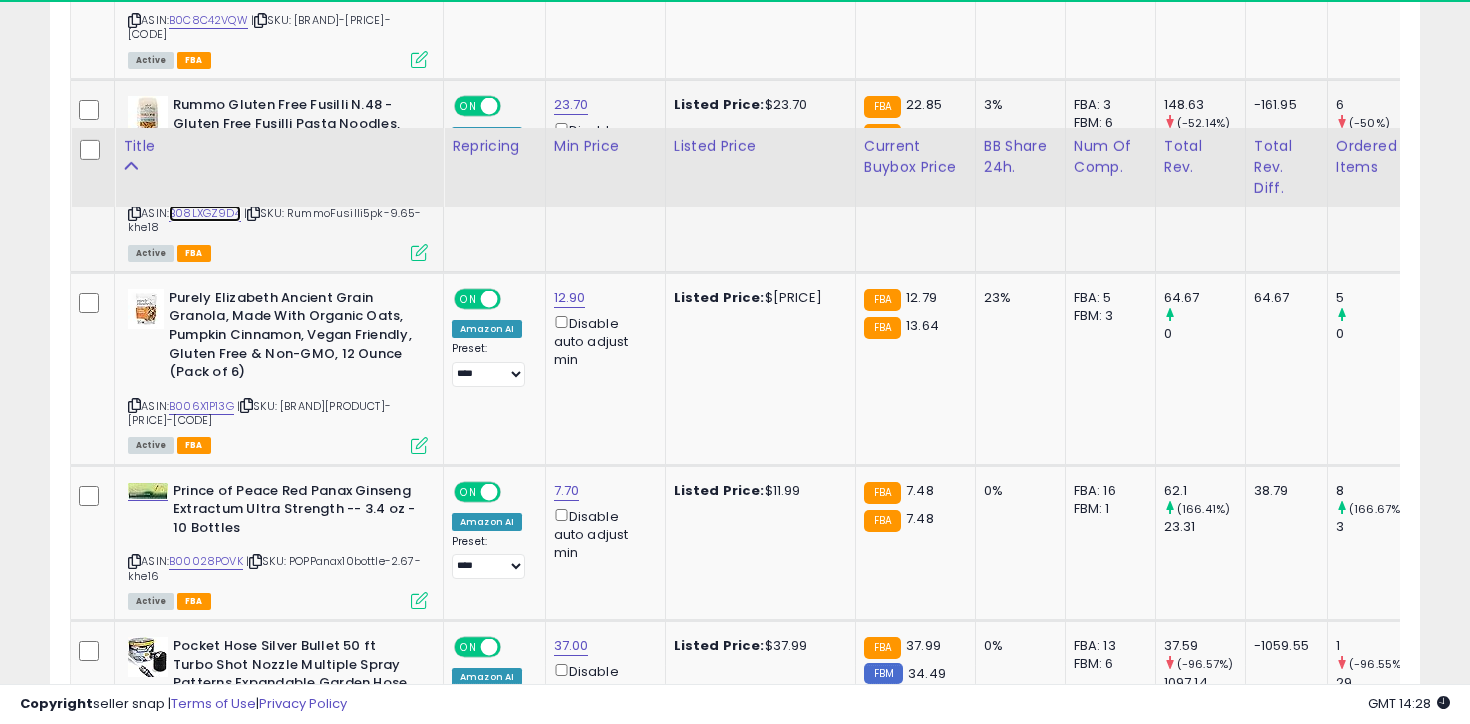 scroll, scrollTop: 3680, scrollLeft: 0, axis: vertical 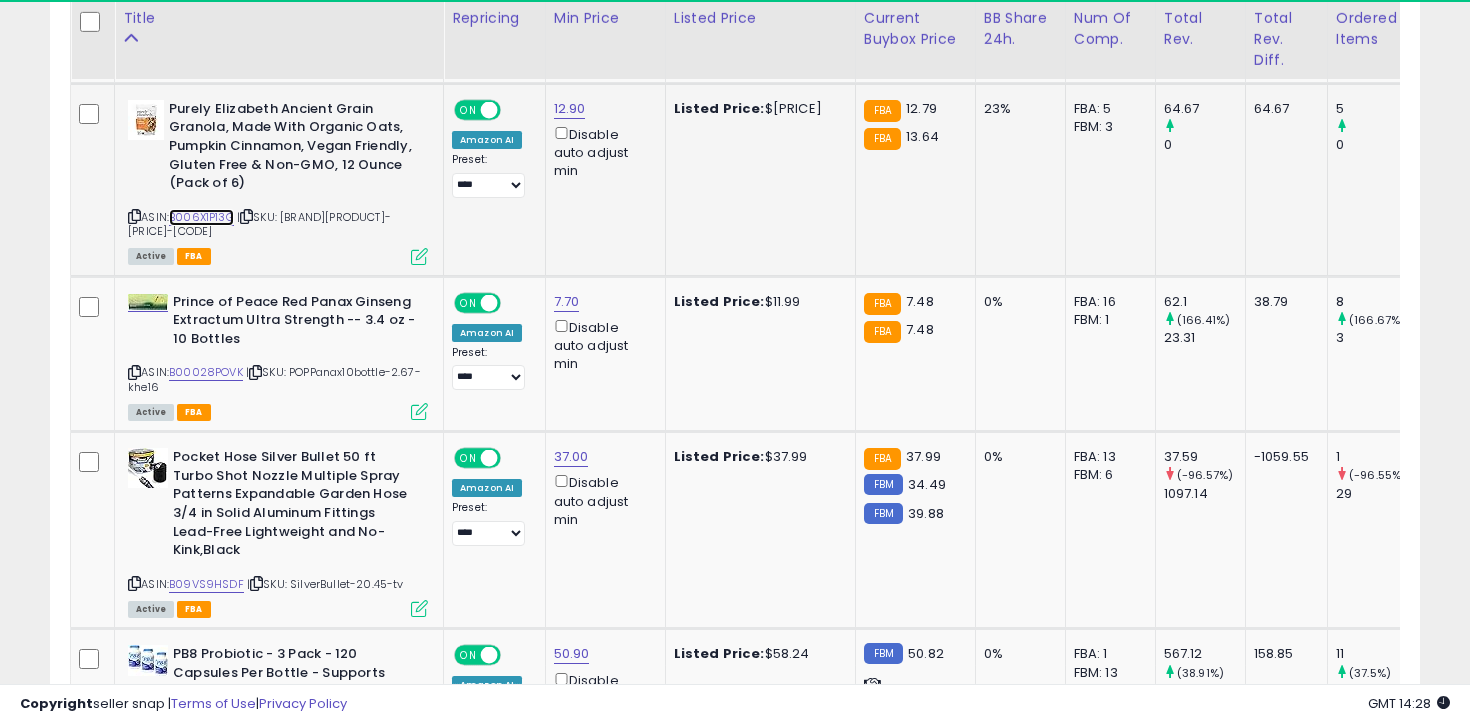 click on "B006X1P13G" at bounding box center [201, 217] 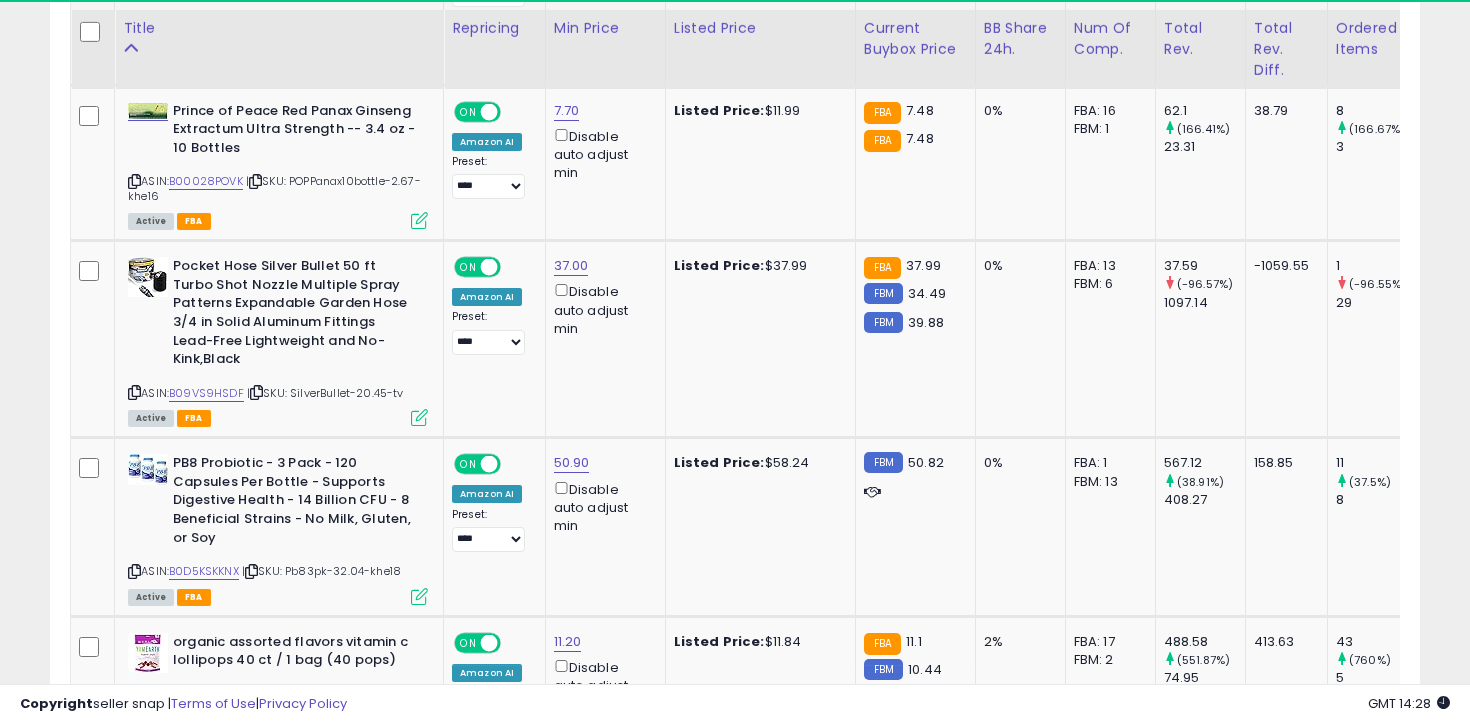 scroll, scrollTop: 3881, scrollLeft: 0, axis: vertical 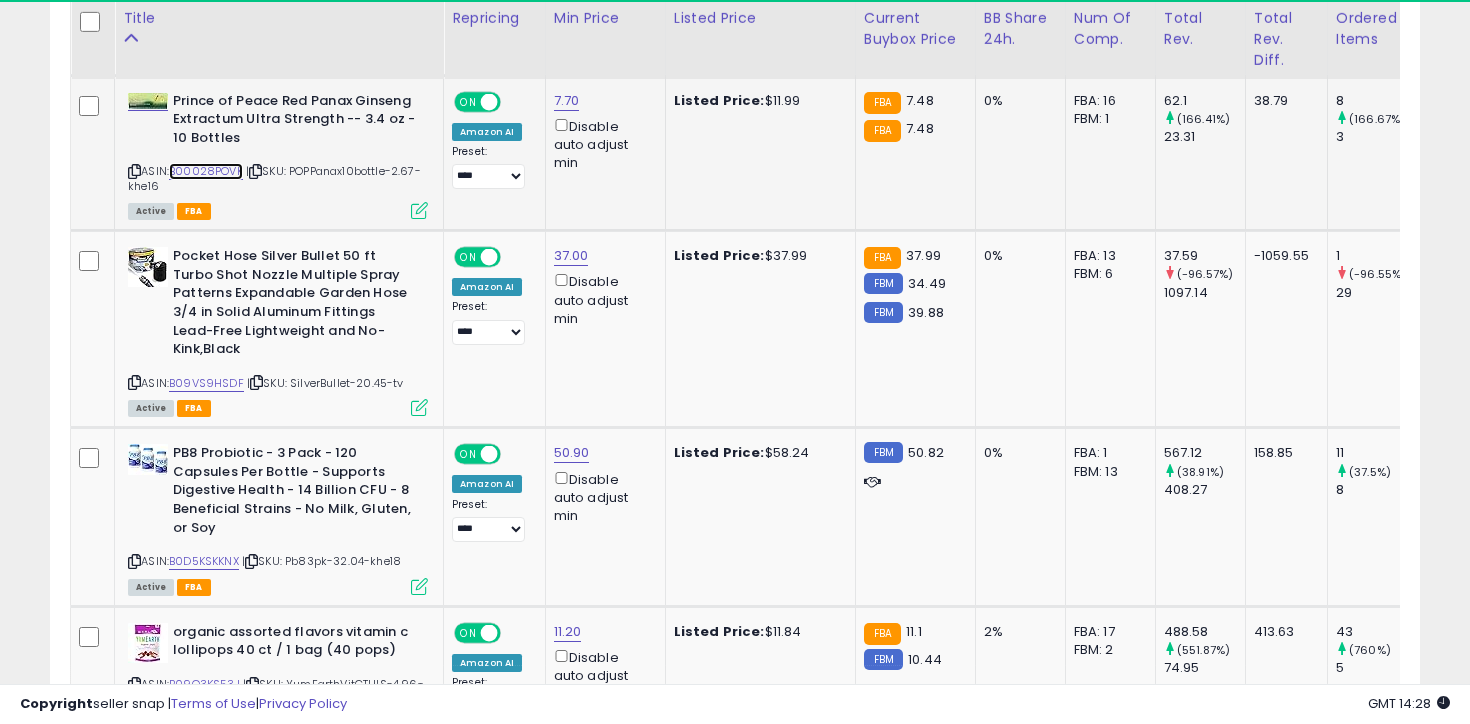 click on "B00028POVK" at bounding box center (206, 171) 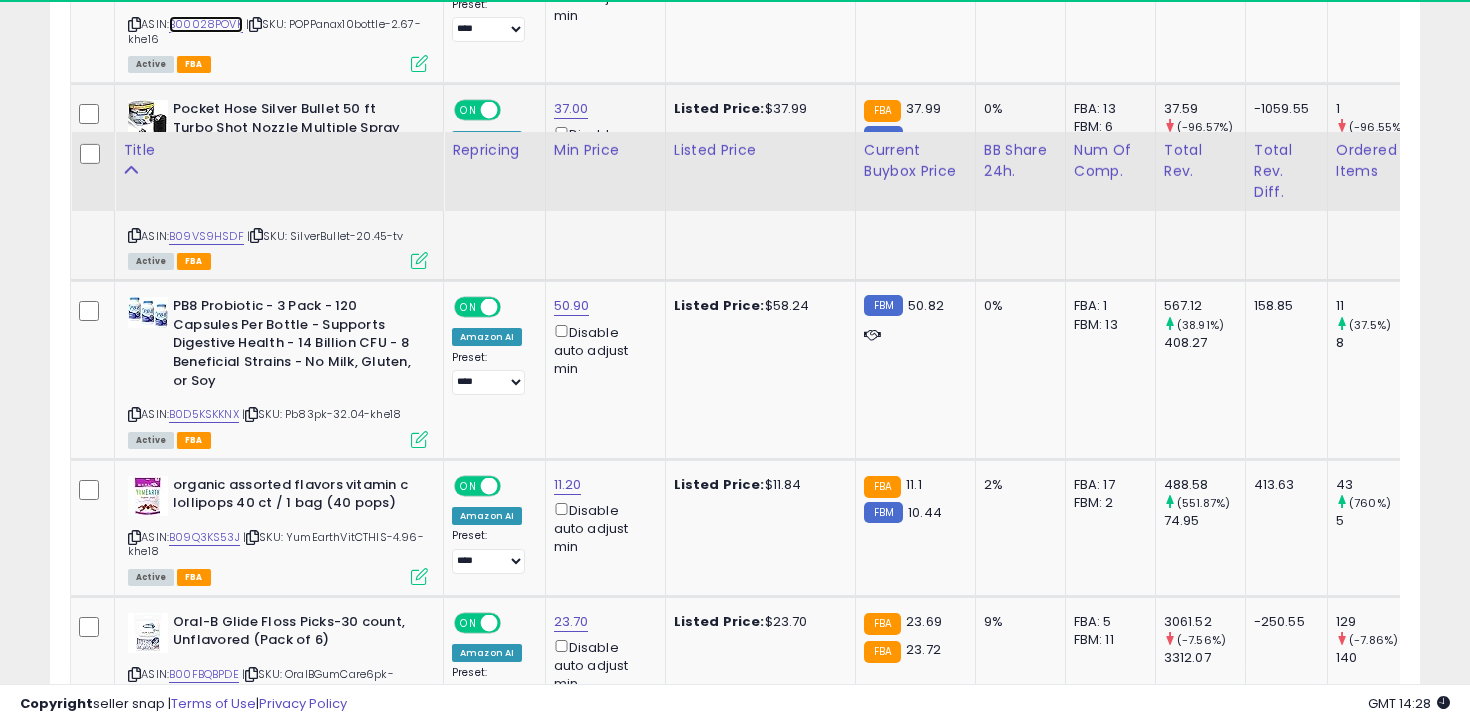 scroll, scrollTop: 4211, scrollLeft: 0, axis: vertical 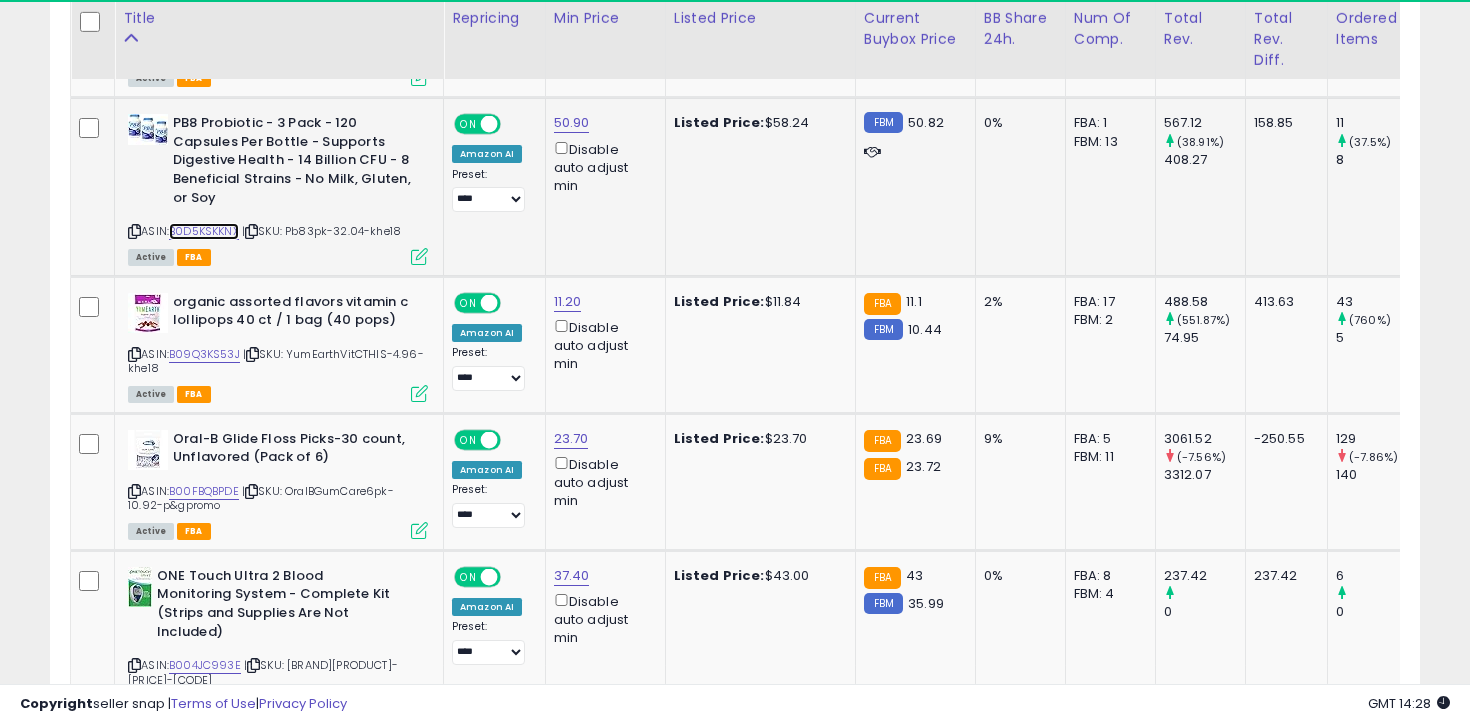 click on "B0D5KSKKNX" at bounding box center [204, 231] 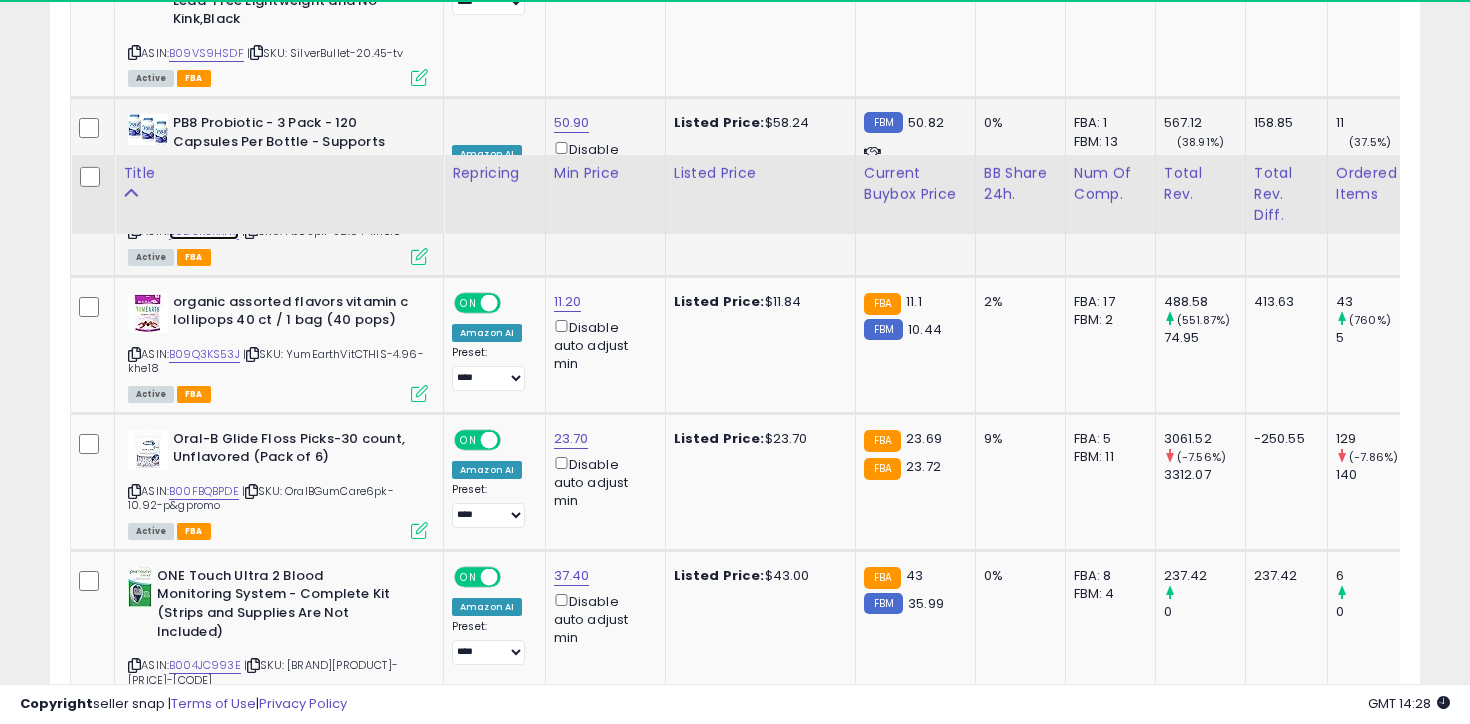 scroll, scrollTop: 4398, scrollLeft: 0, axis: vertical 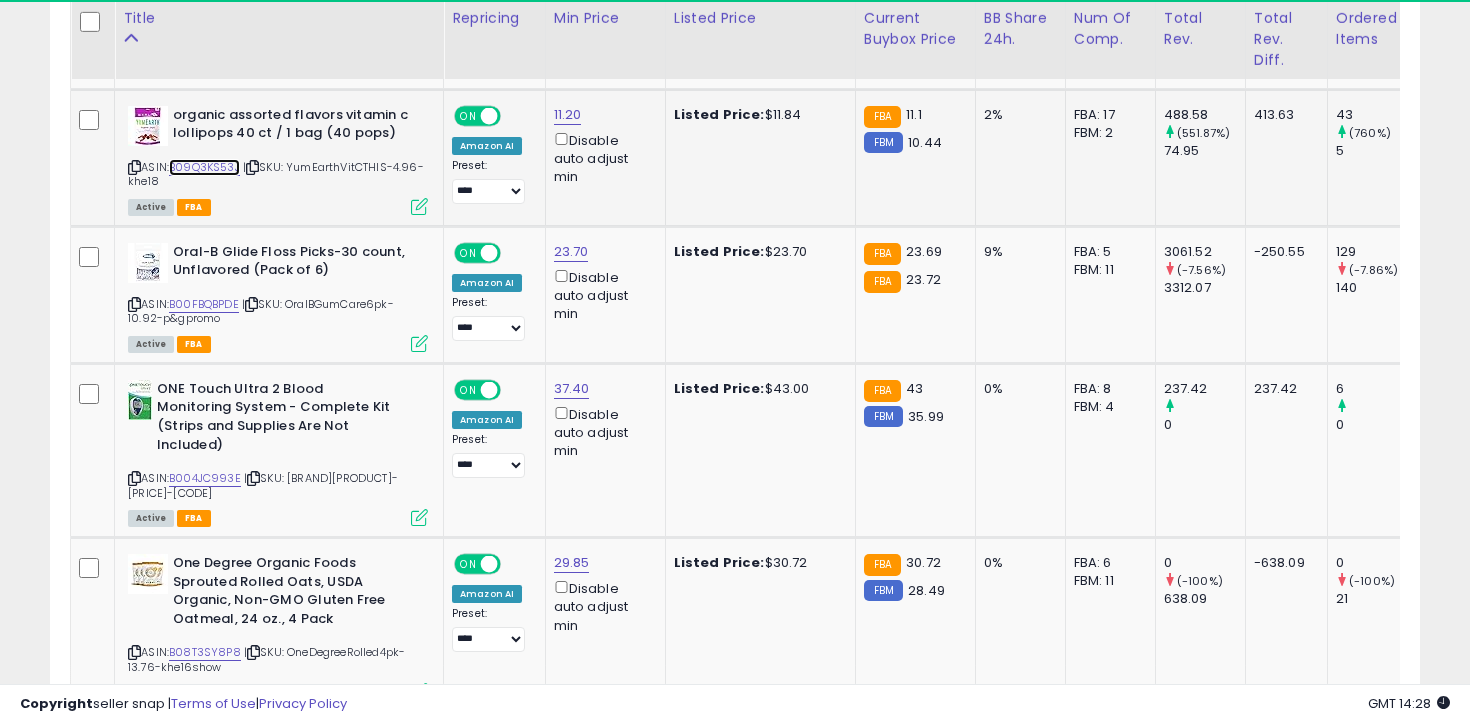click on "B09Q3KS53J" at bounding box center [204, 167] 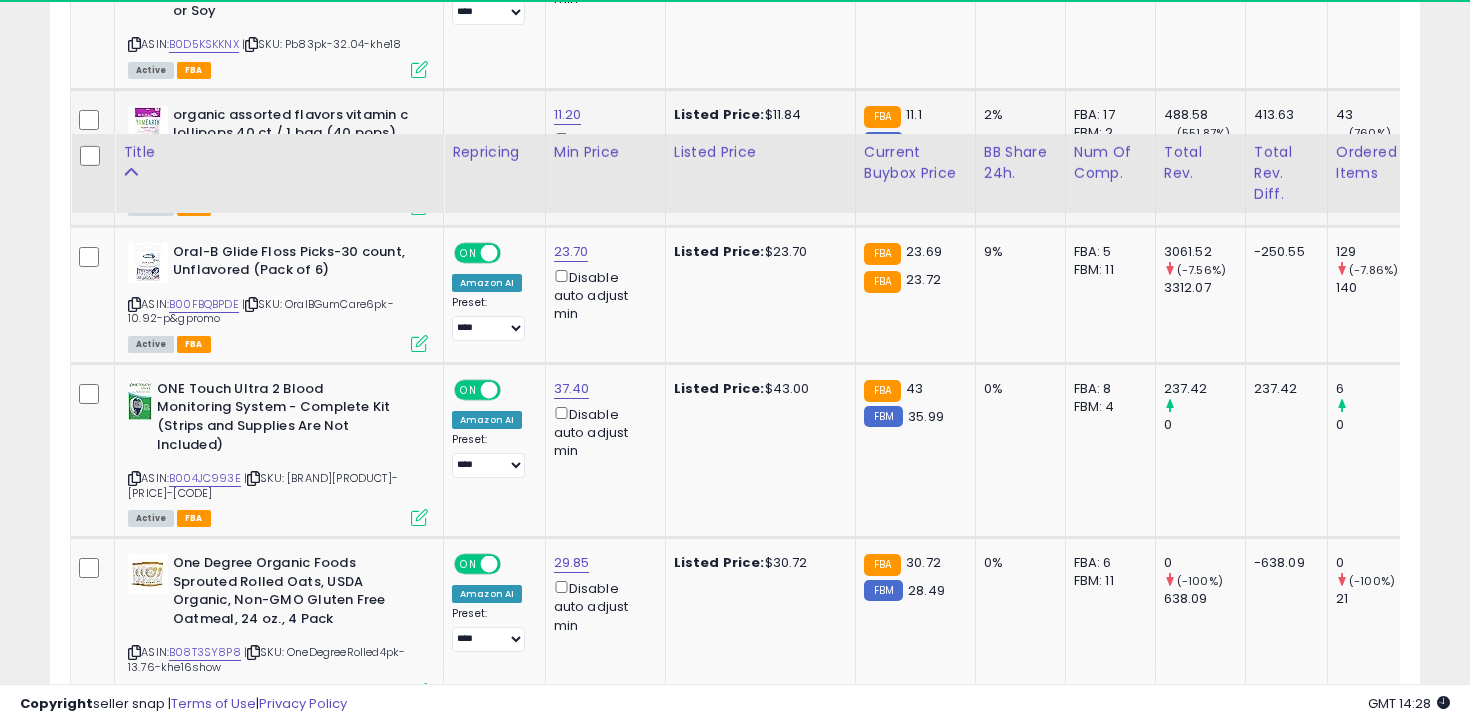 scroll, scrollTop: 4535, scrollLeft: 0, axis: vertical 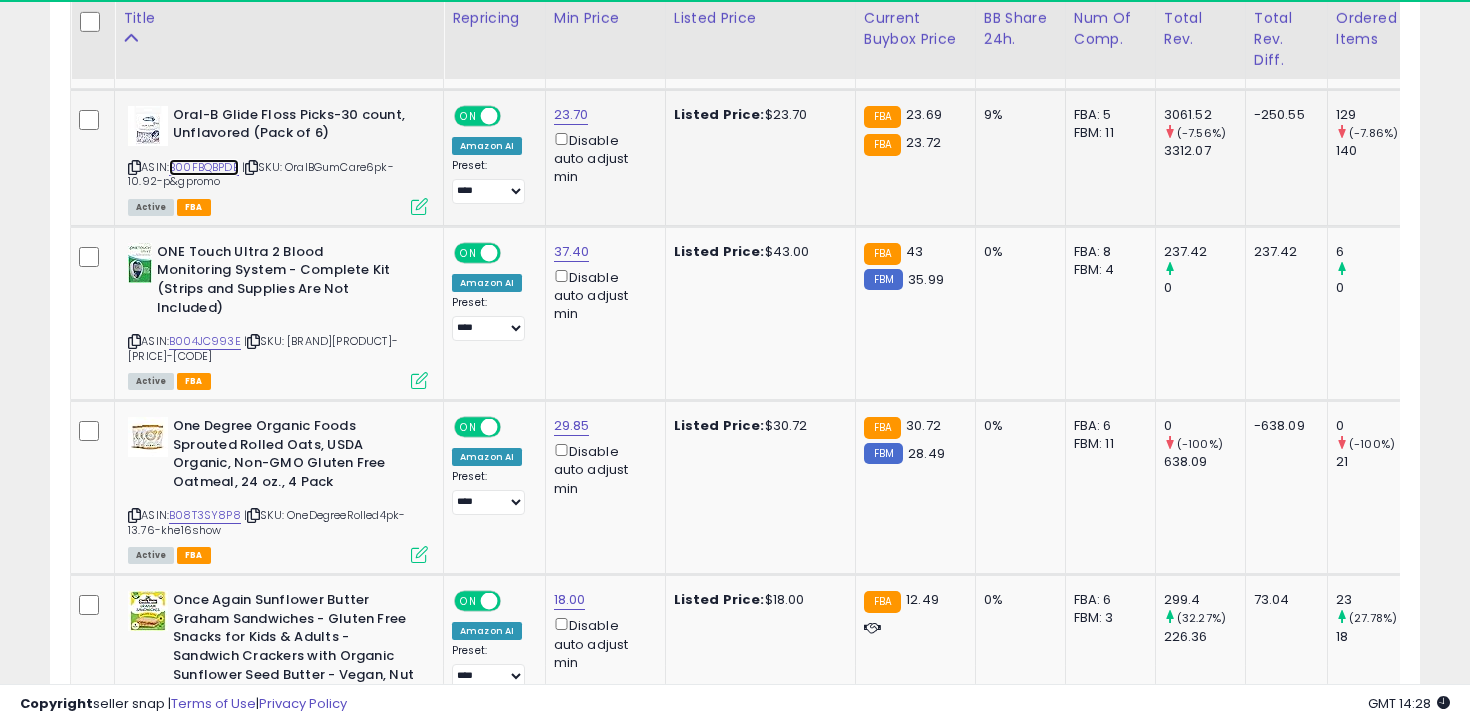 click on "B00FBQBPDE" at bounding box center [204, 167] 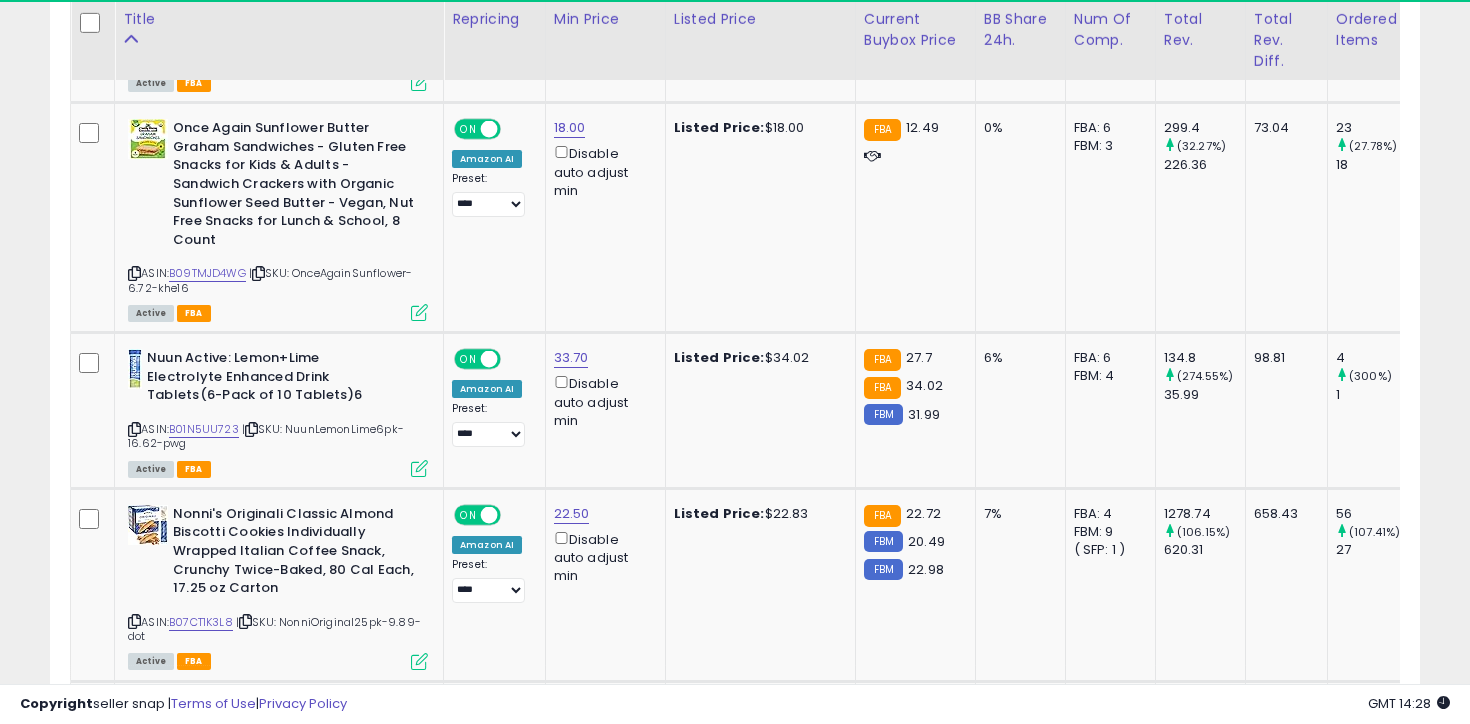 scroll, scrollTop: 5008, scrollLeft: 0, axis: vertical 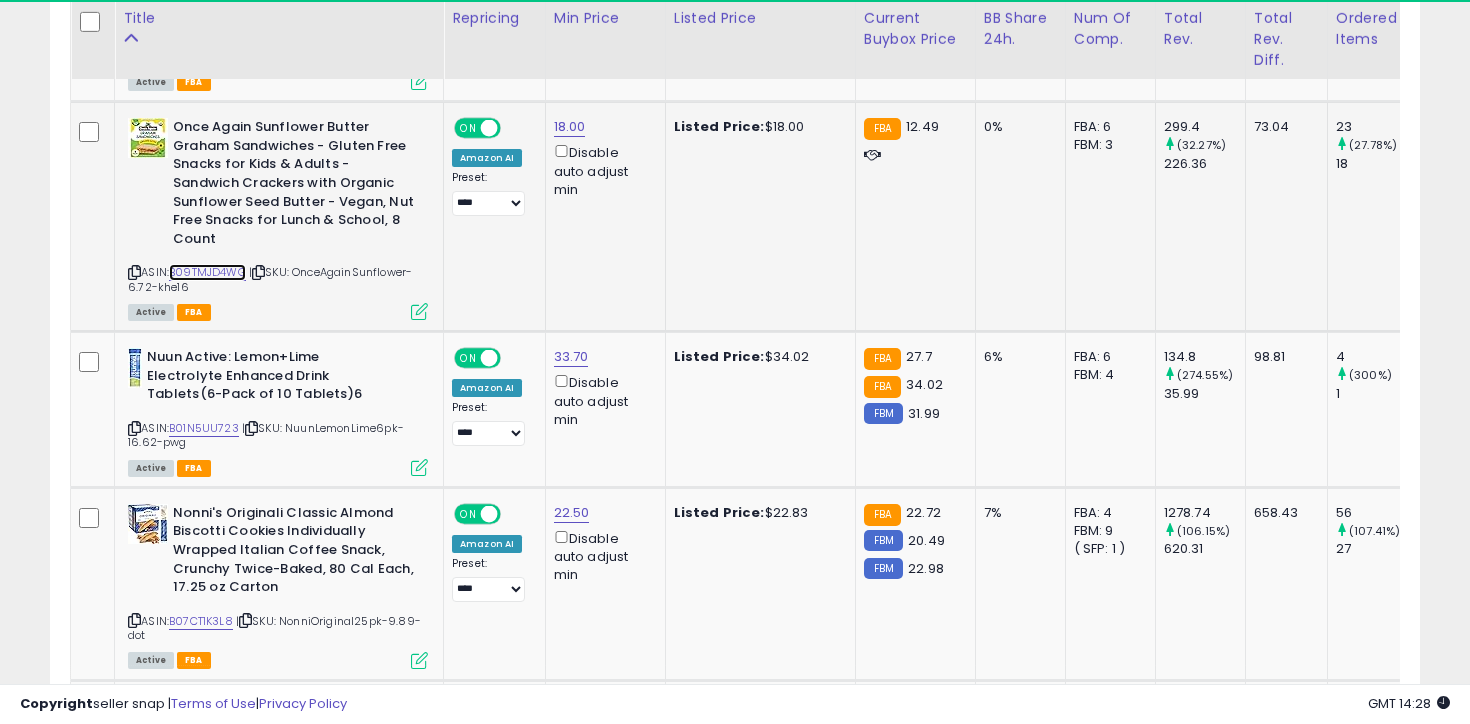 click on "B09TMJD4WG" at bounding box center [207, 272] 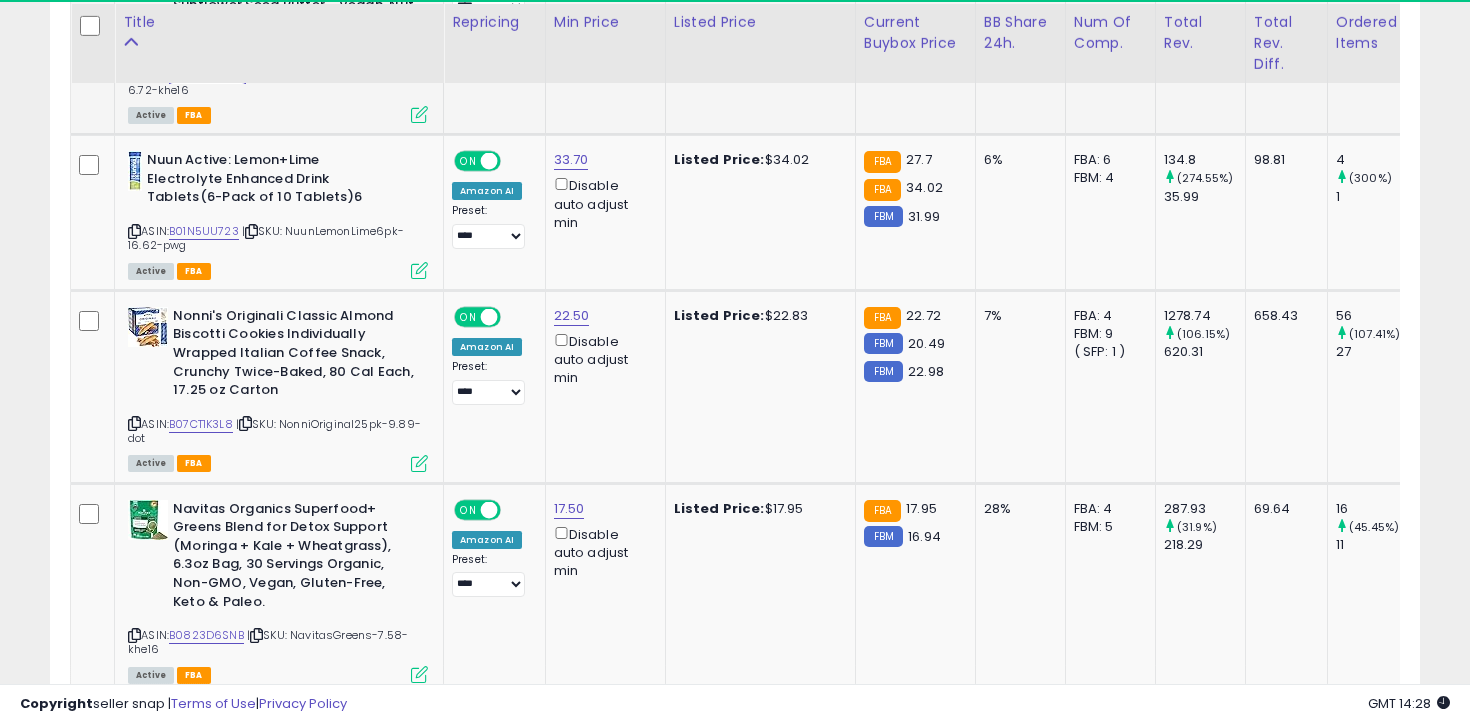 scroll, scrollTop: 5209, scrollLeft: 0, axis: vertical 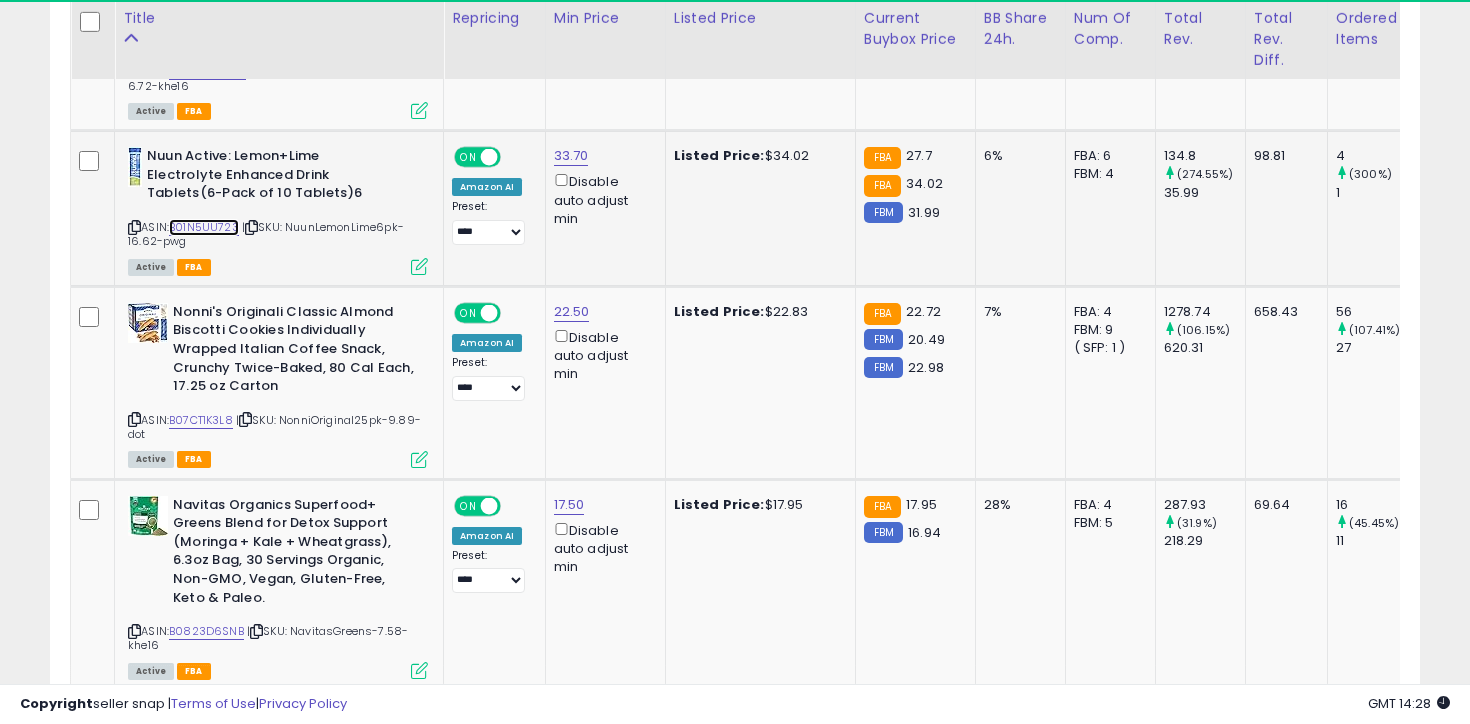 click on "B01N5UU723" at bounding box center (204, 227) 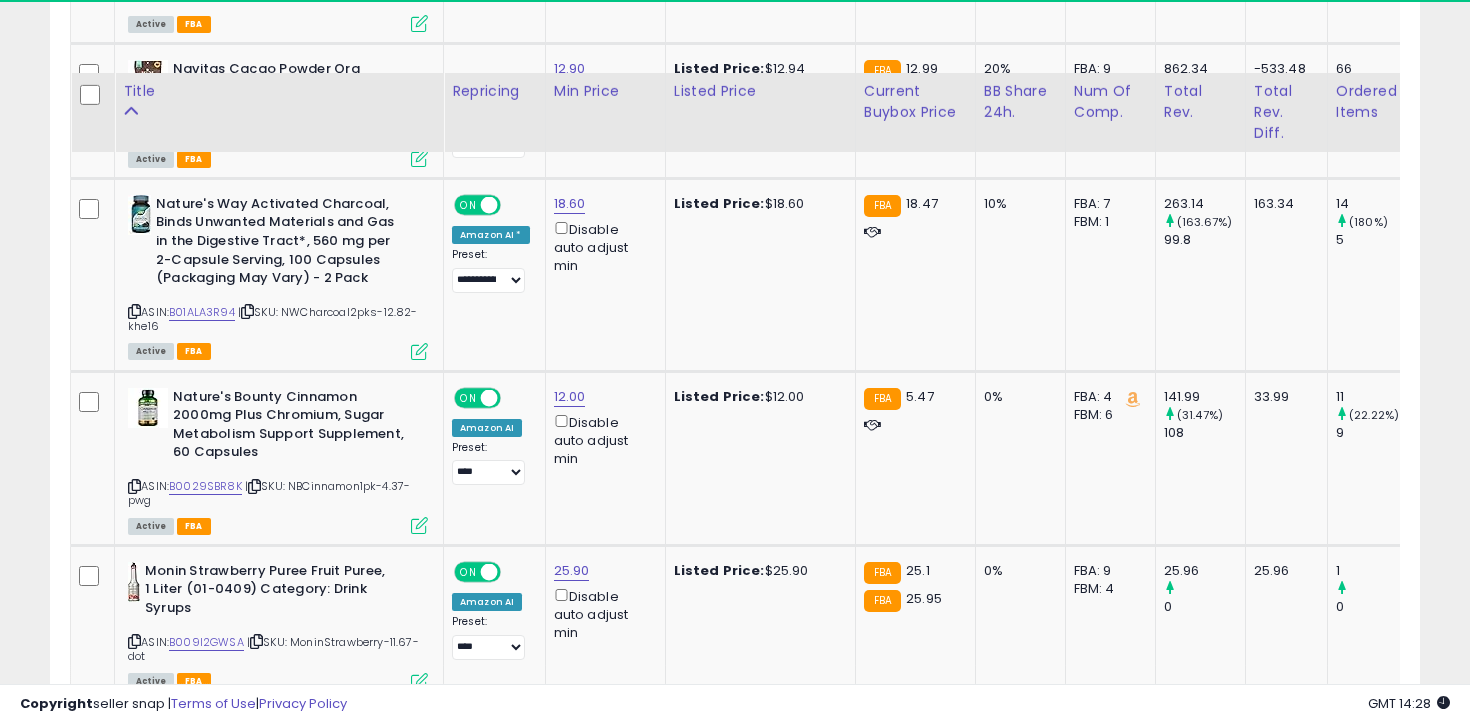 scroll, scrollTop: 5929, scrollLeft: 0, axis: vertical 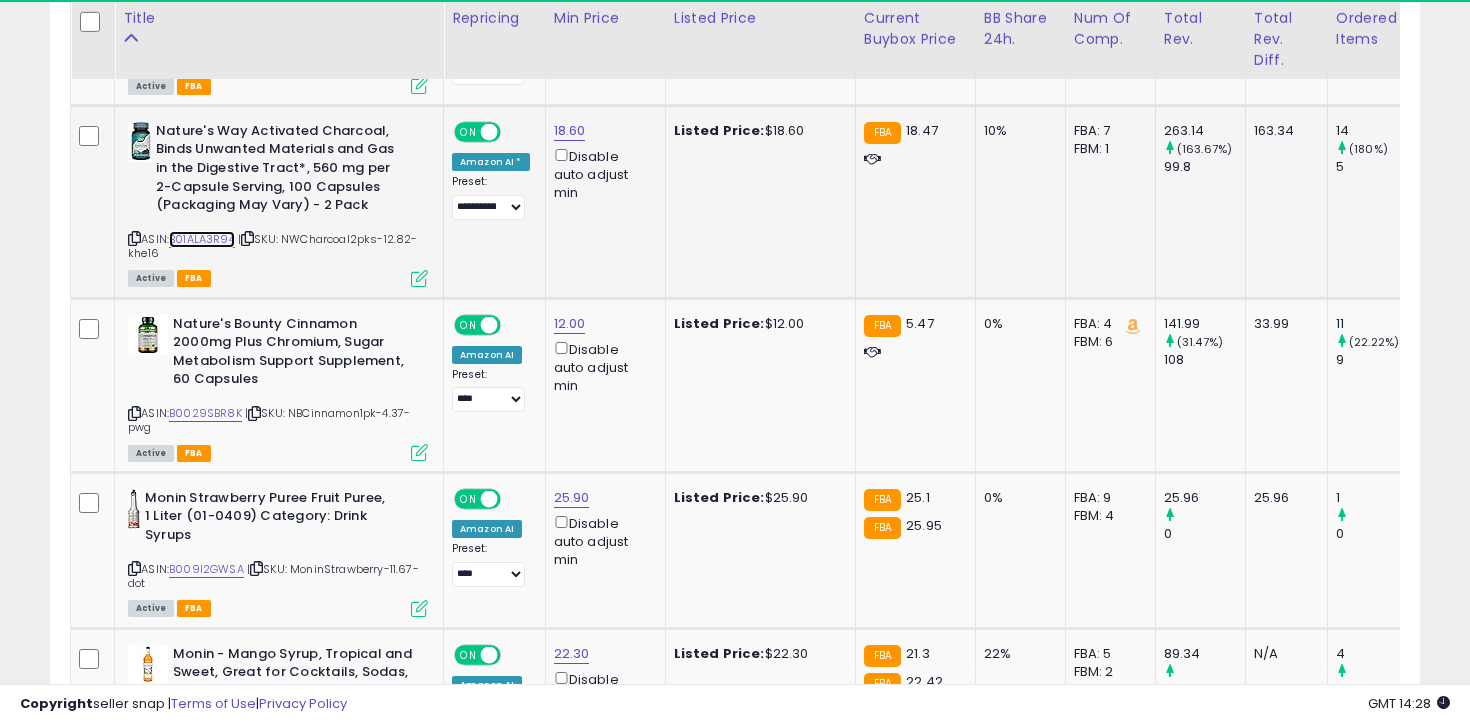 click on "B01ALA3R94" at bounding box center (202, 239) 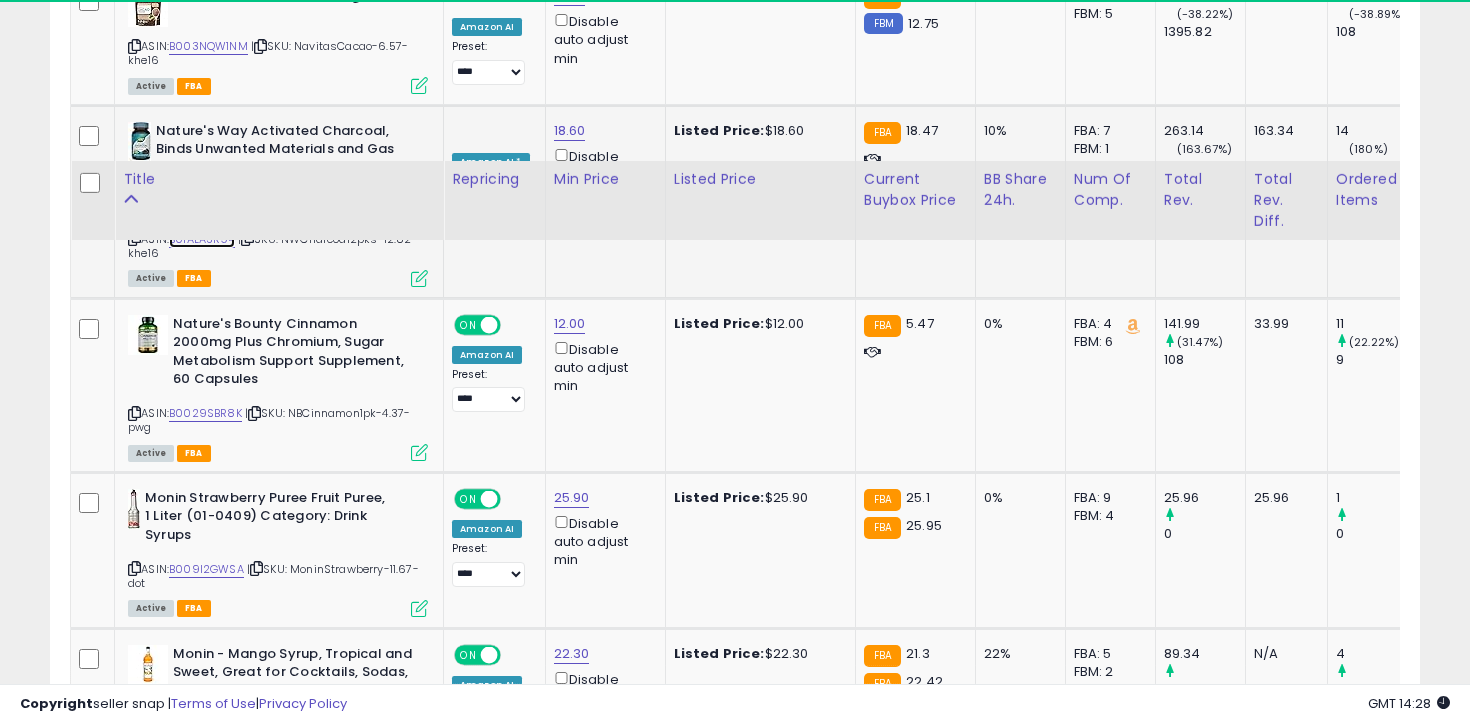 scroll, scrollTop: 6096, scrollLeft: 0, axis: vertical 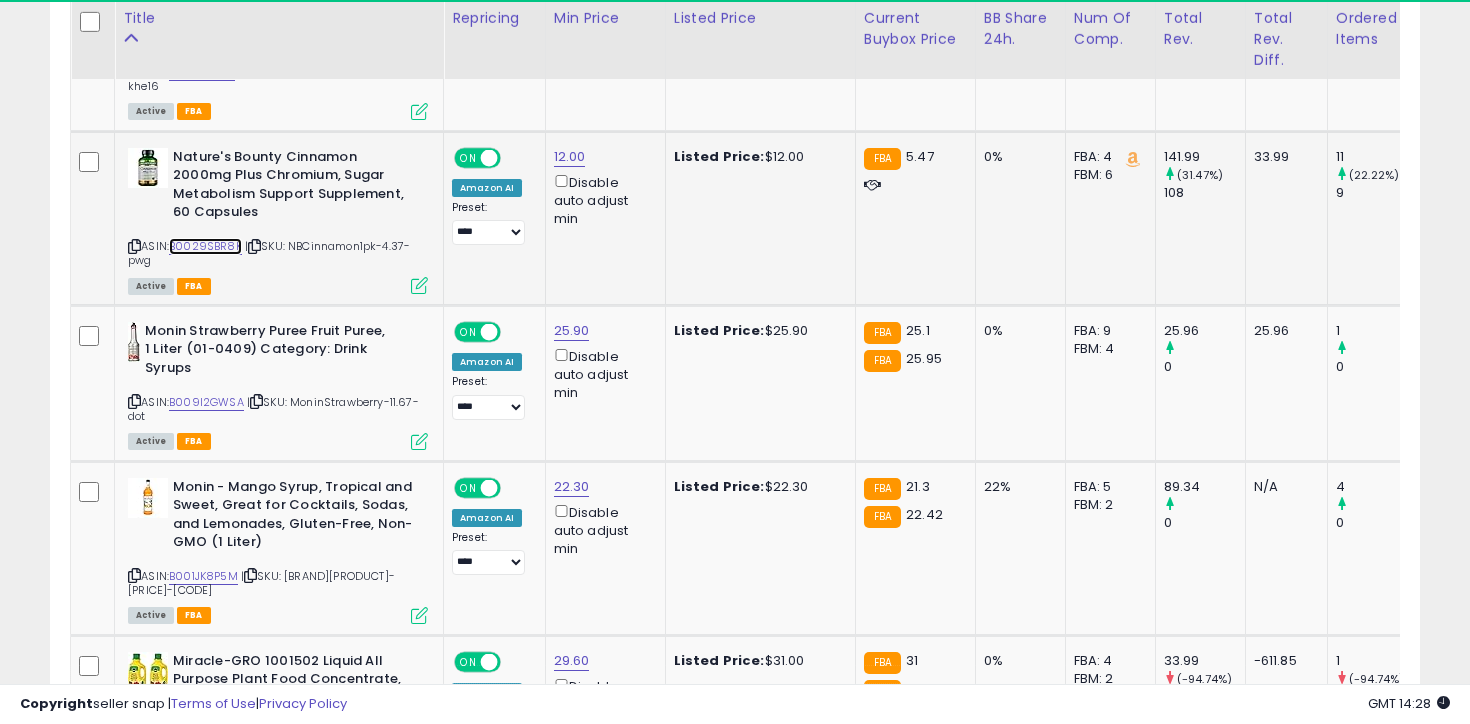 click on "B0029SBR8K" at bounding box center [205, 246] 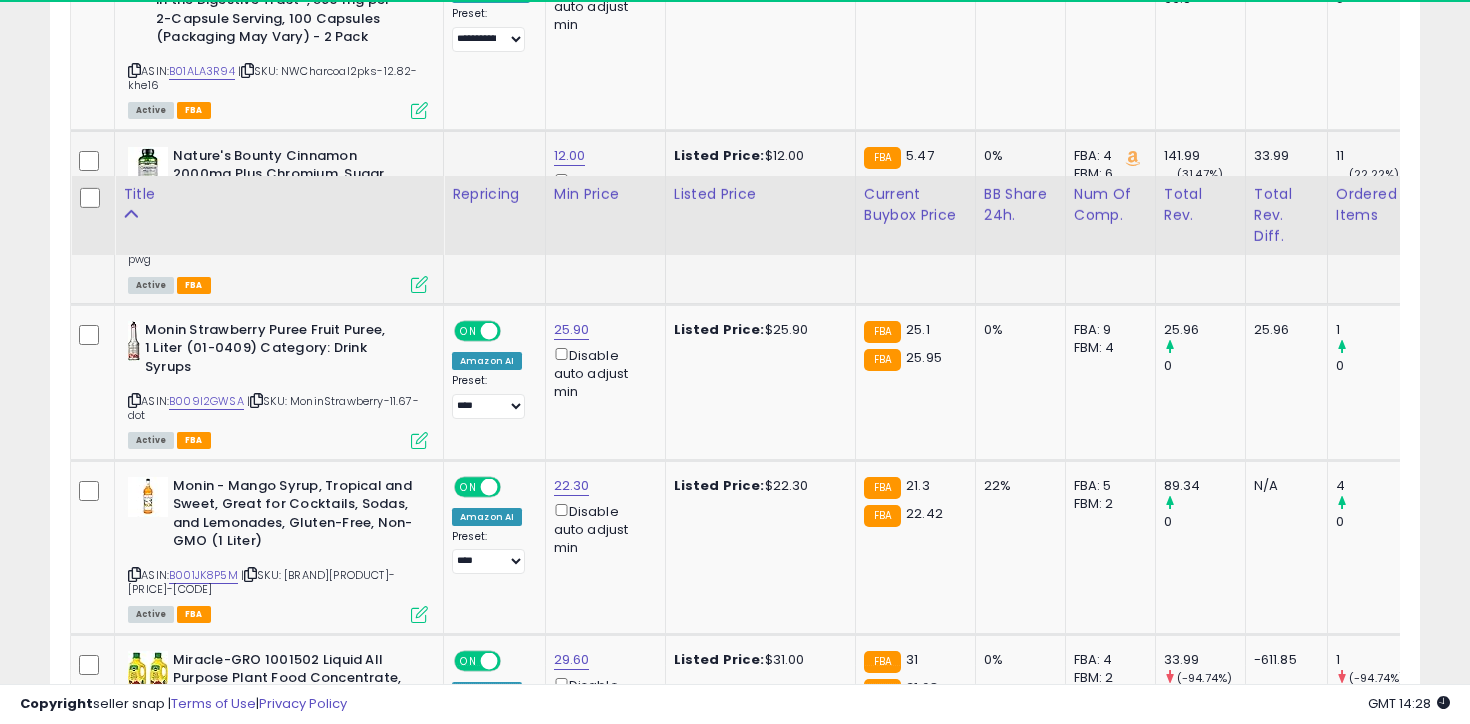 scroll, scrollTop: 6274, scrollLeft: 0, axis: vertical 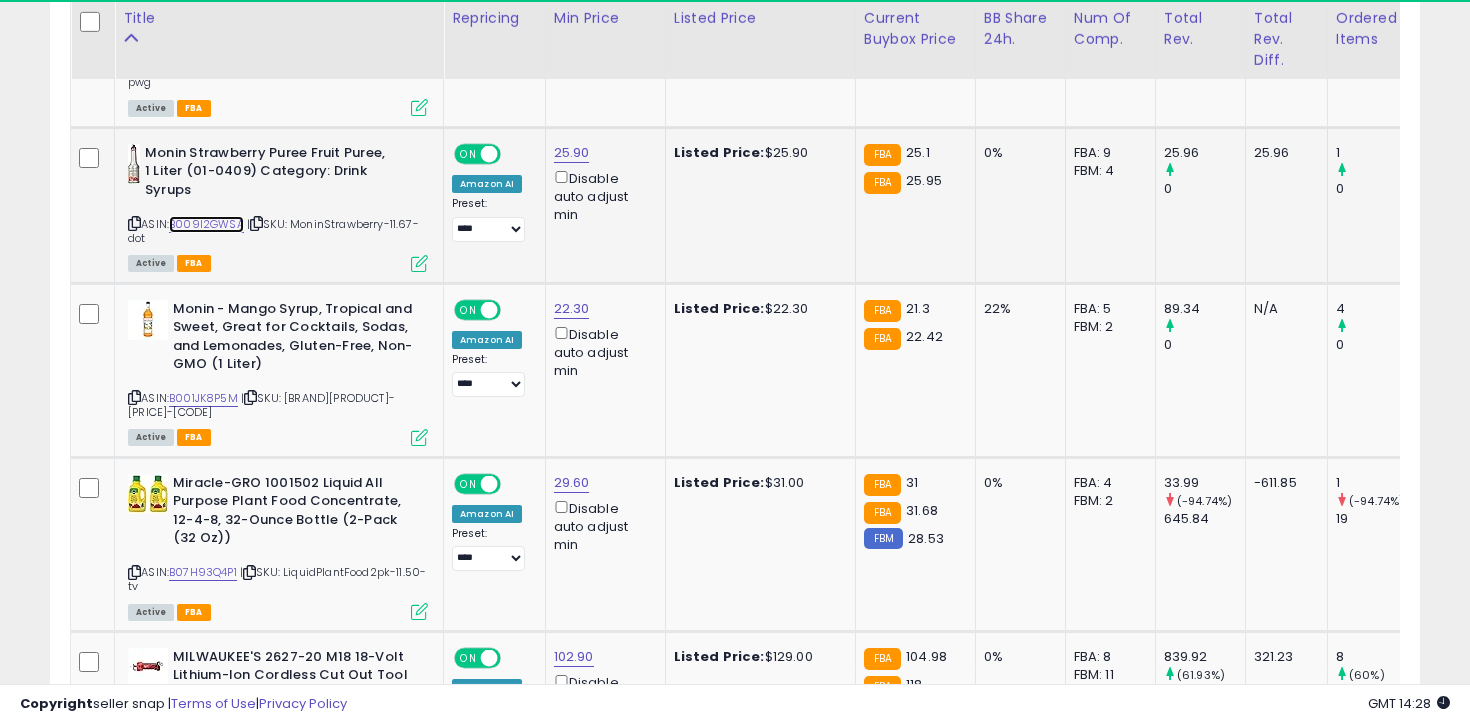 click on "B009I2GWSA" at bounding box center (206, 224) 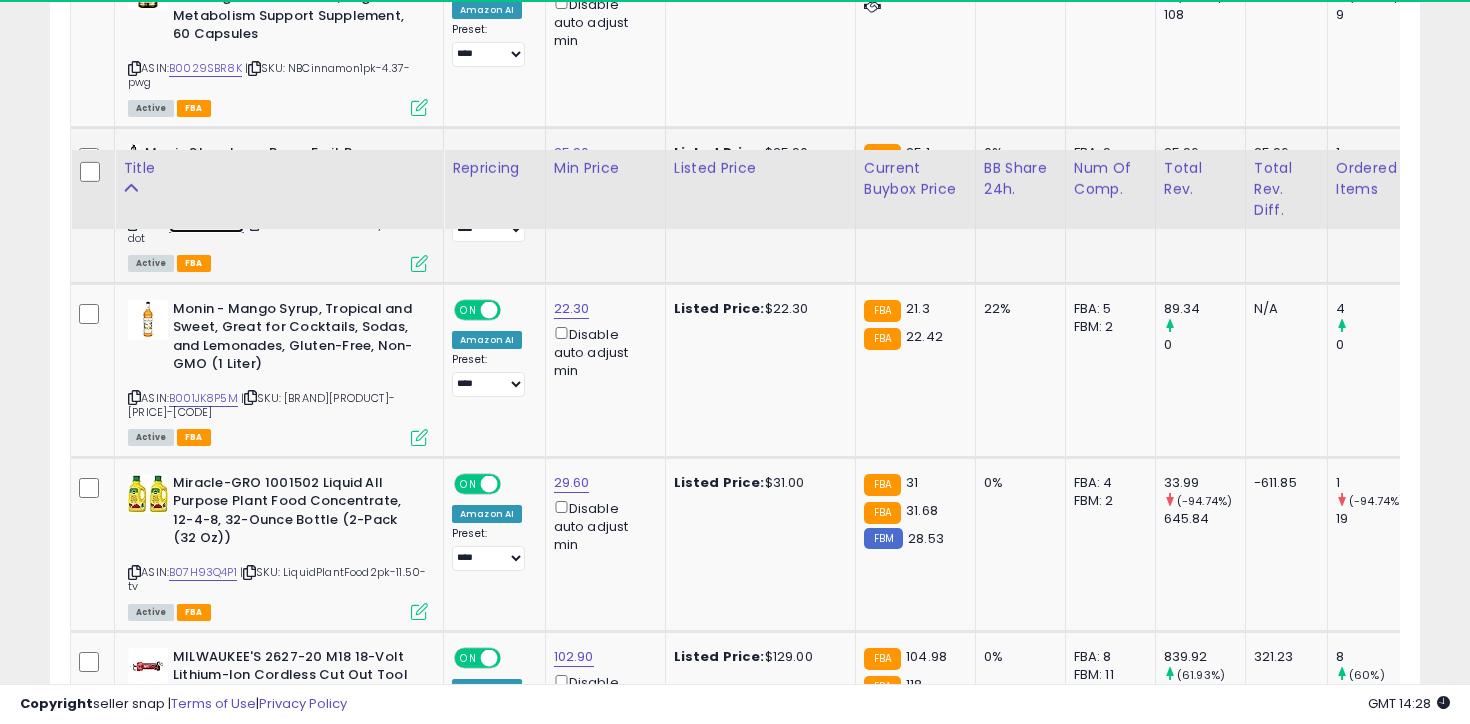 scroll, scrollTop: 6429, scrollLeft: 0, axis: vertical 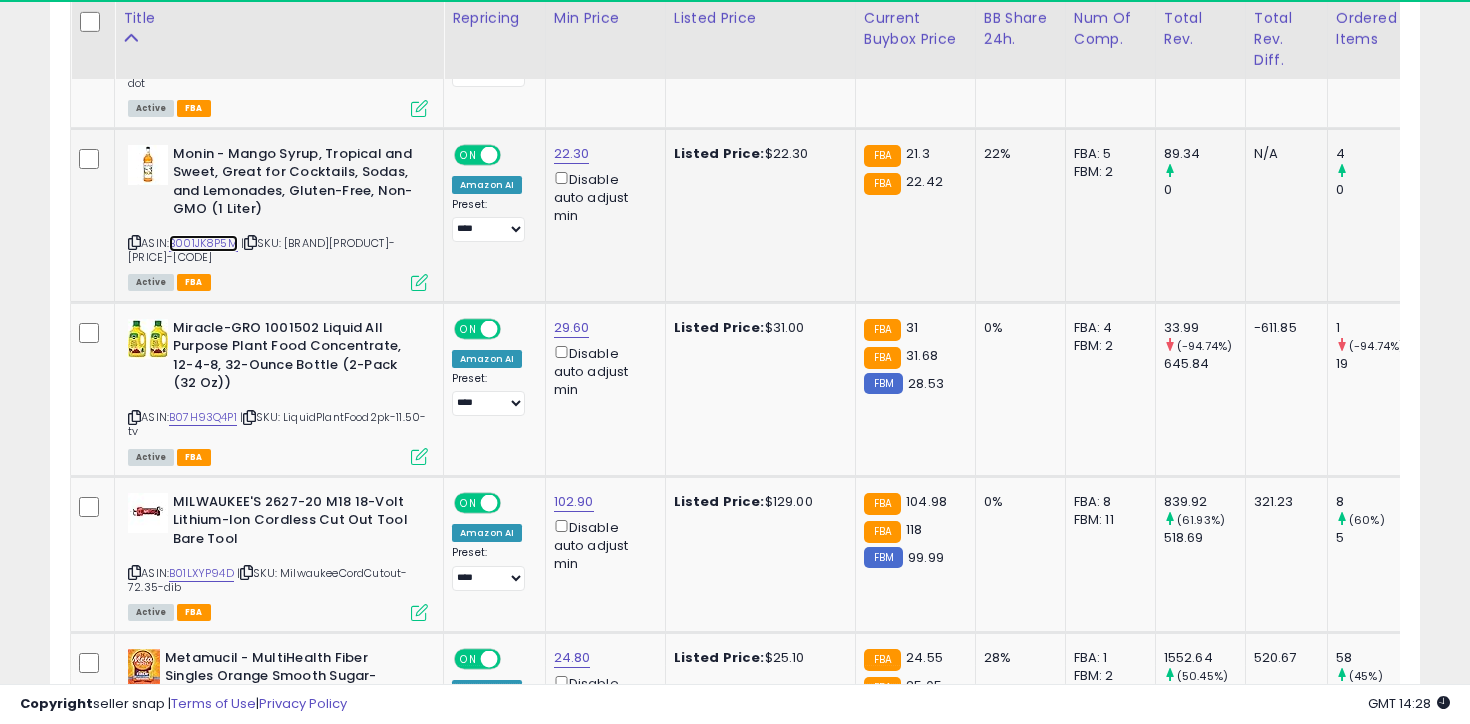click on "B001JK8P5M" at bounding box center (203, 243) 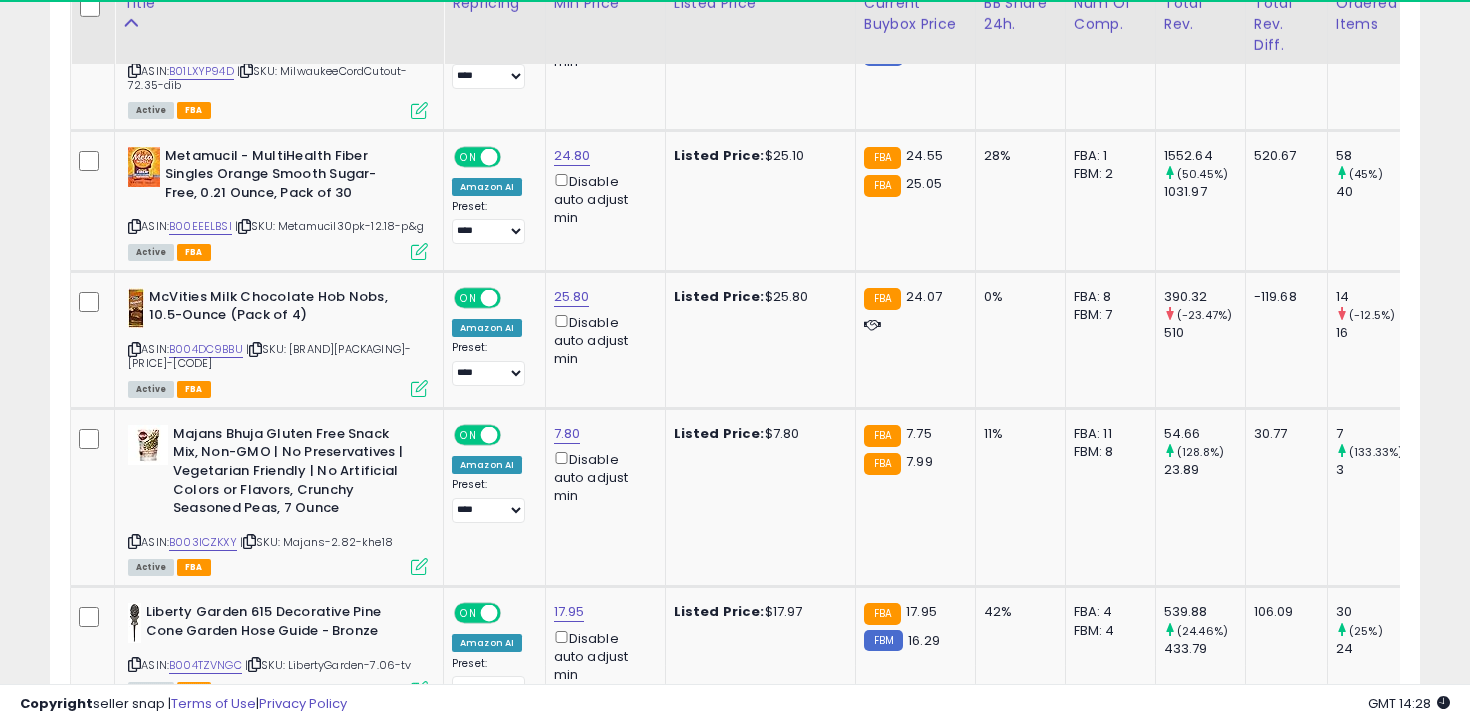 scroll, scrollTop: 6916, scrollLeft: 0, axis: vertical 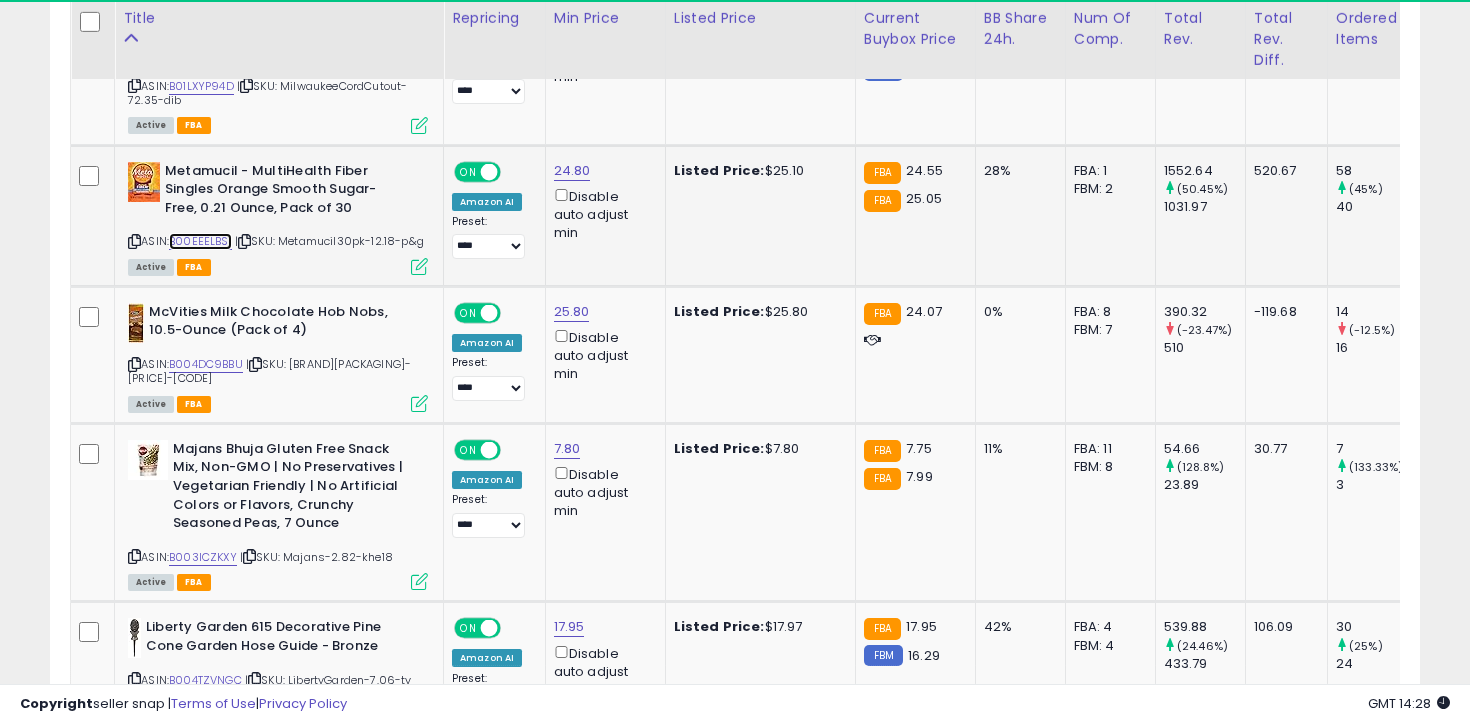click on "B00EEELBSI" at bounding box center (200, 241) 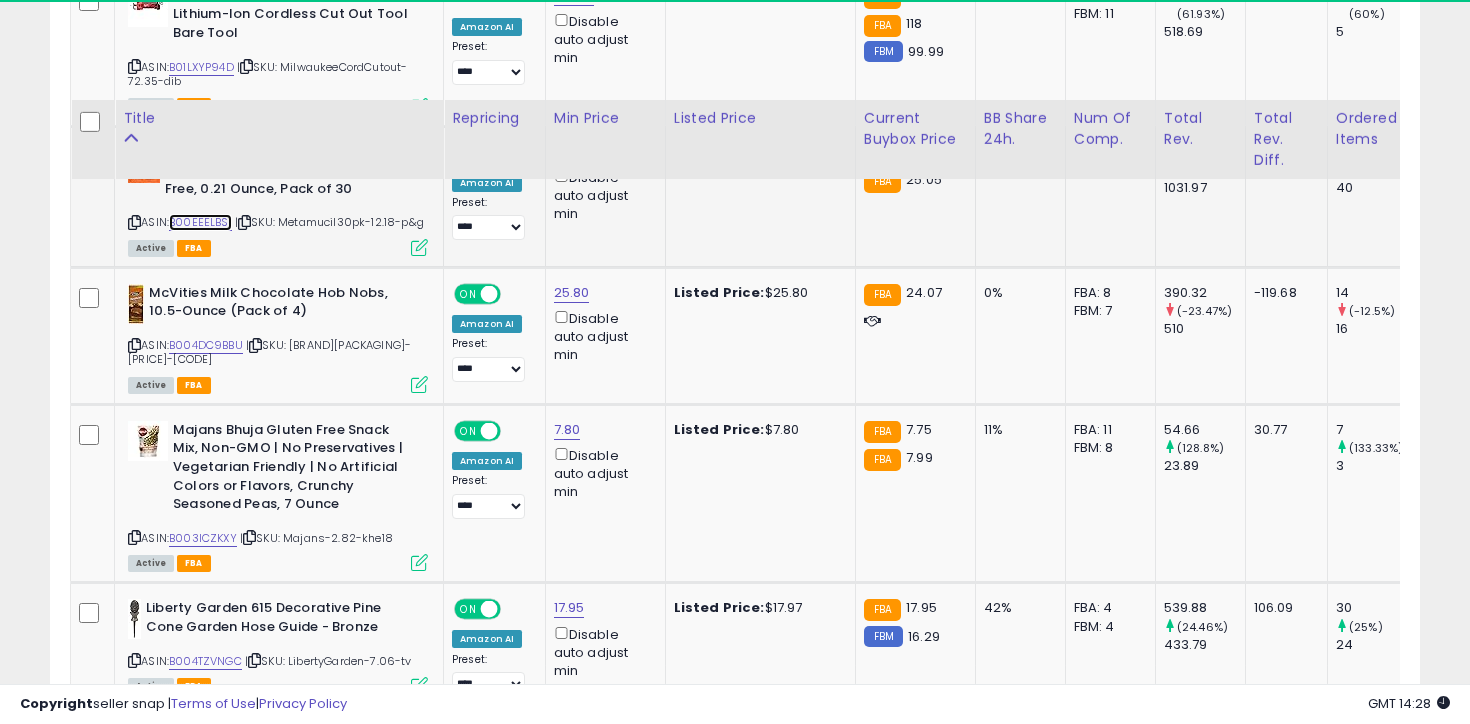 scroll, scrollTop: 7057, scrollLeft: 0, axis: vertical 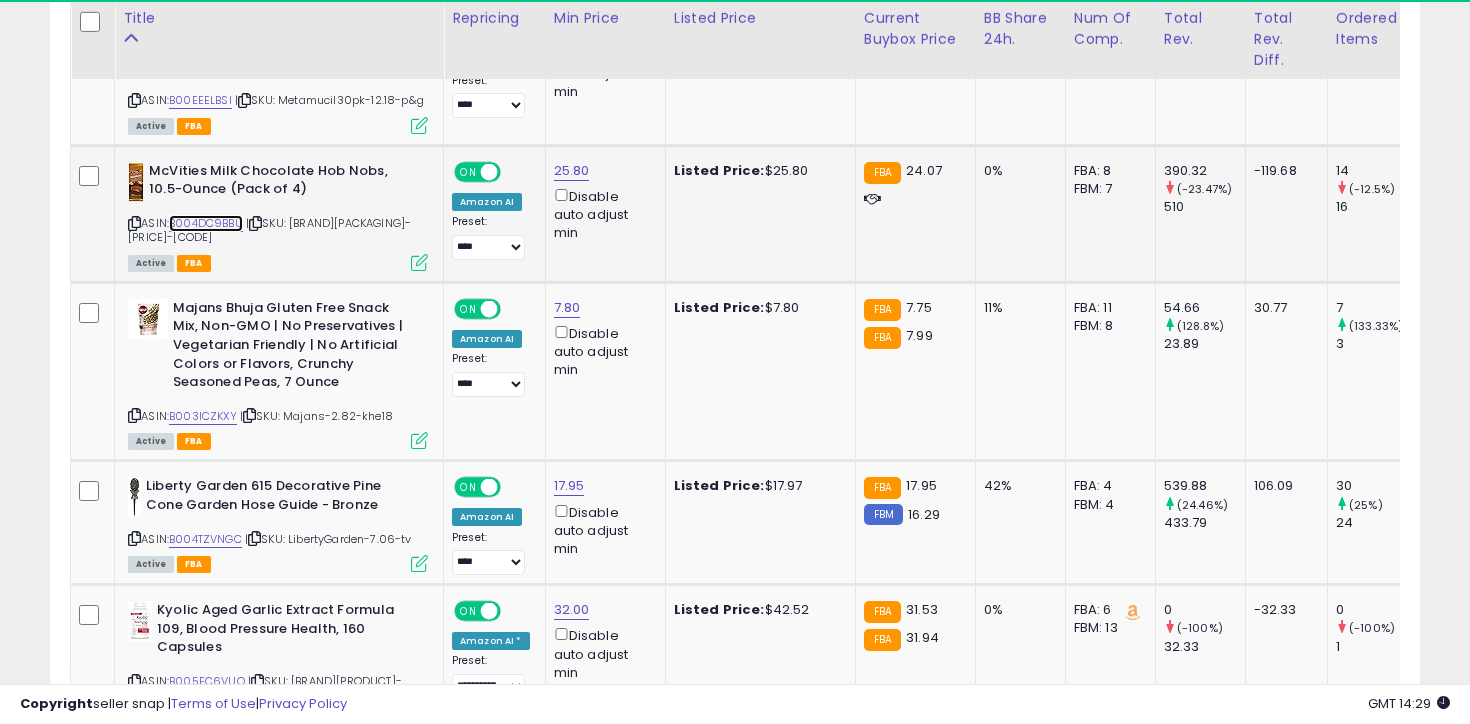 click on "B004DC9BBU" at bounding box center [206, 223] 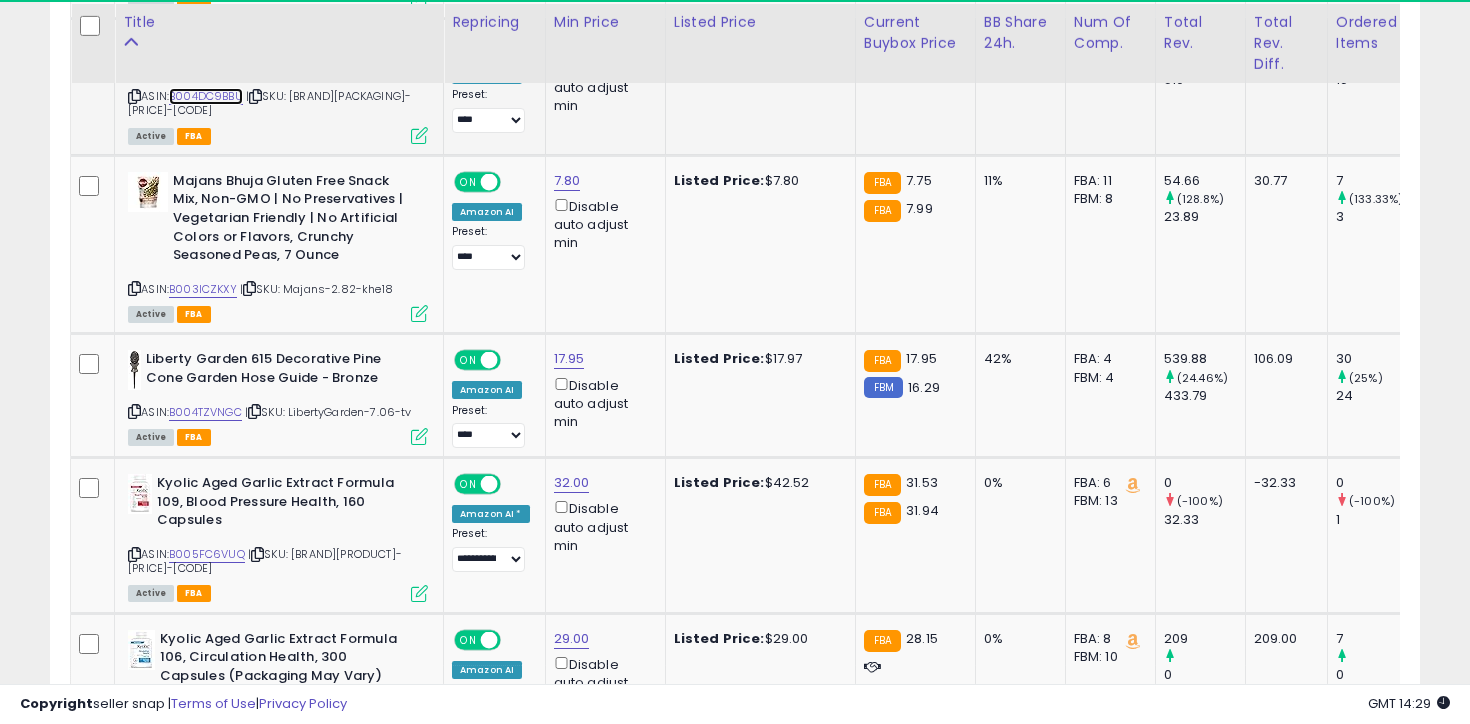 scroll, scrollTop: 7188, scrollLeft: 0, axis: vertical 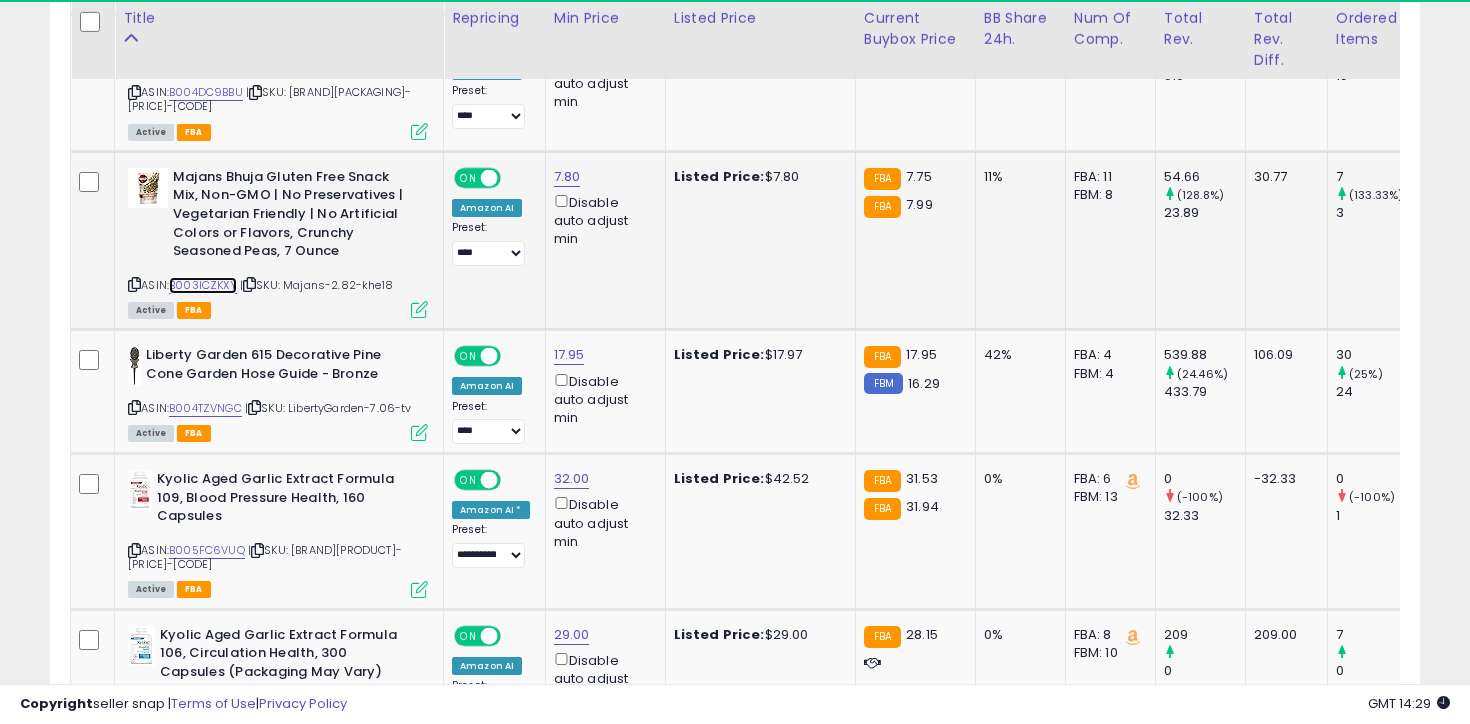 click on "B003ICZKXY" at bounding box center (203, 285) 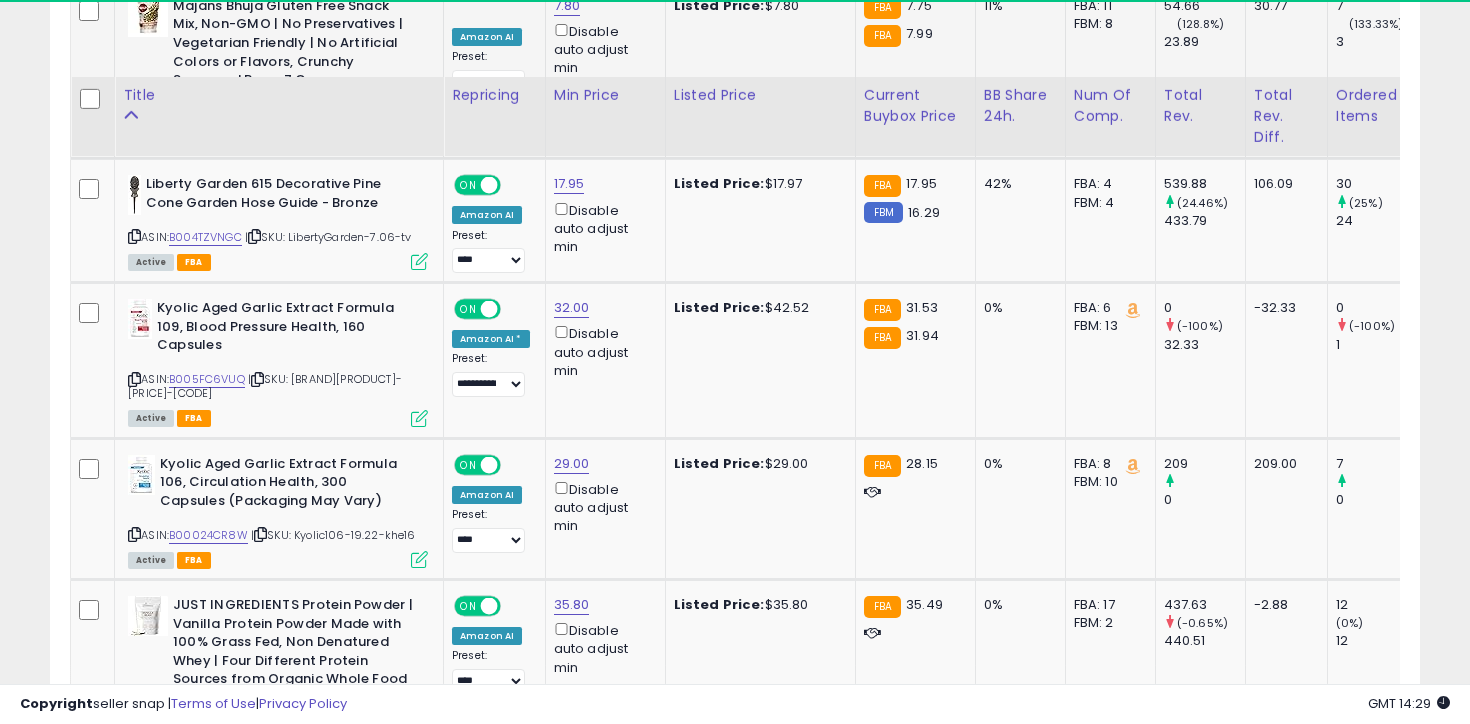 scroll, scrollTop: 7487, scrollLeft: 0, axis: vertical 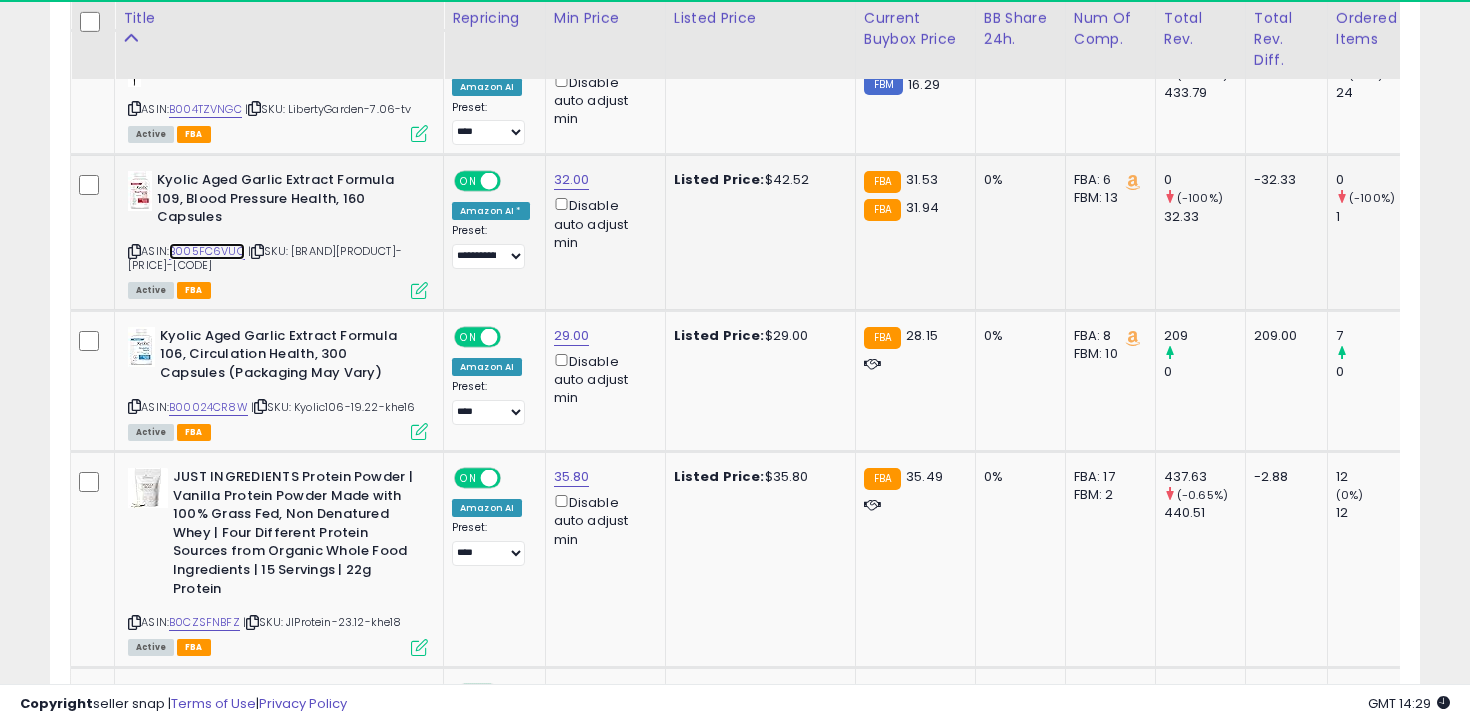 click on "B005FC6VUQ" at bounding box center [207, 251] 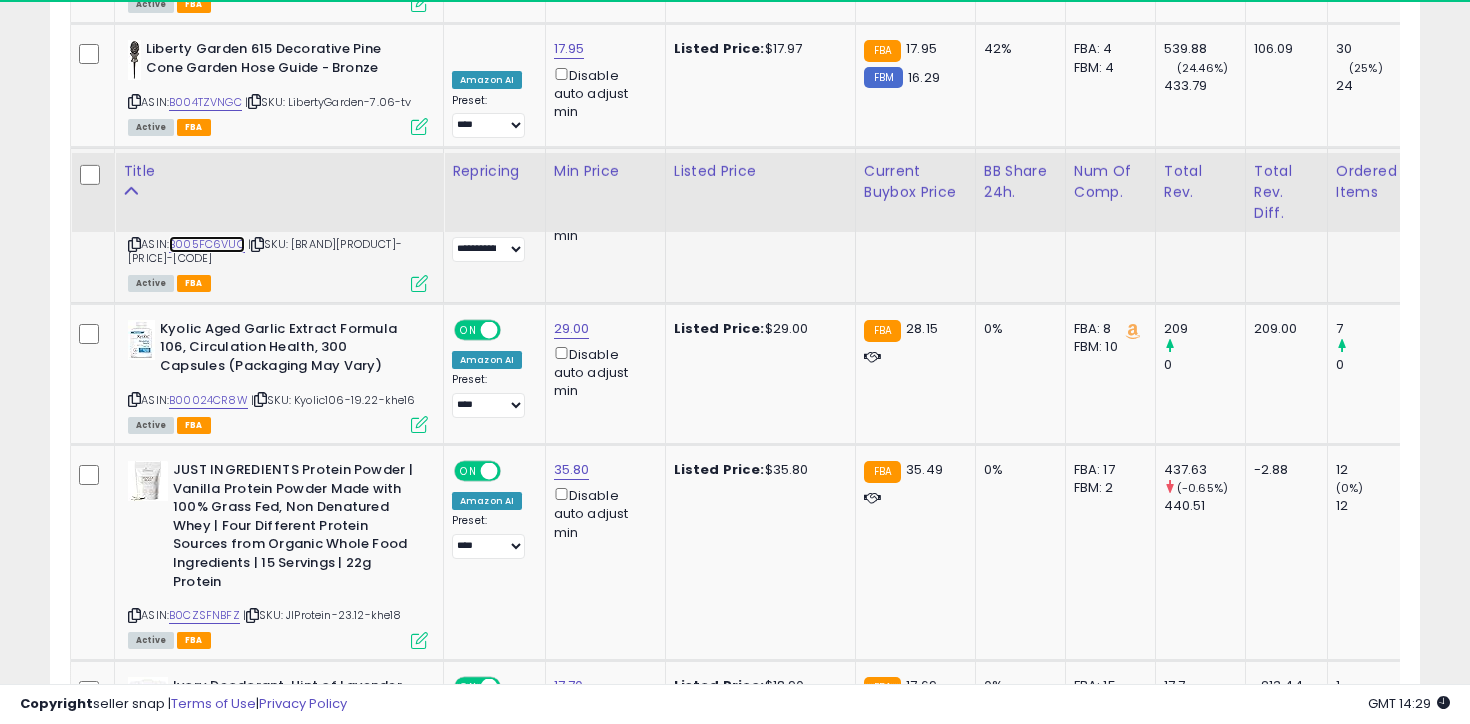 scroll, scrollTop: 7652, scrollLeft: 0, axis: vertical 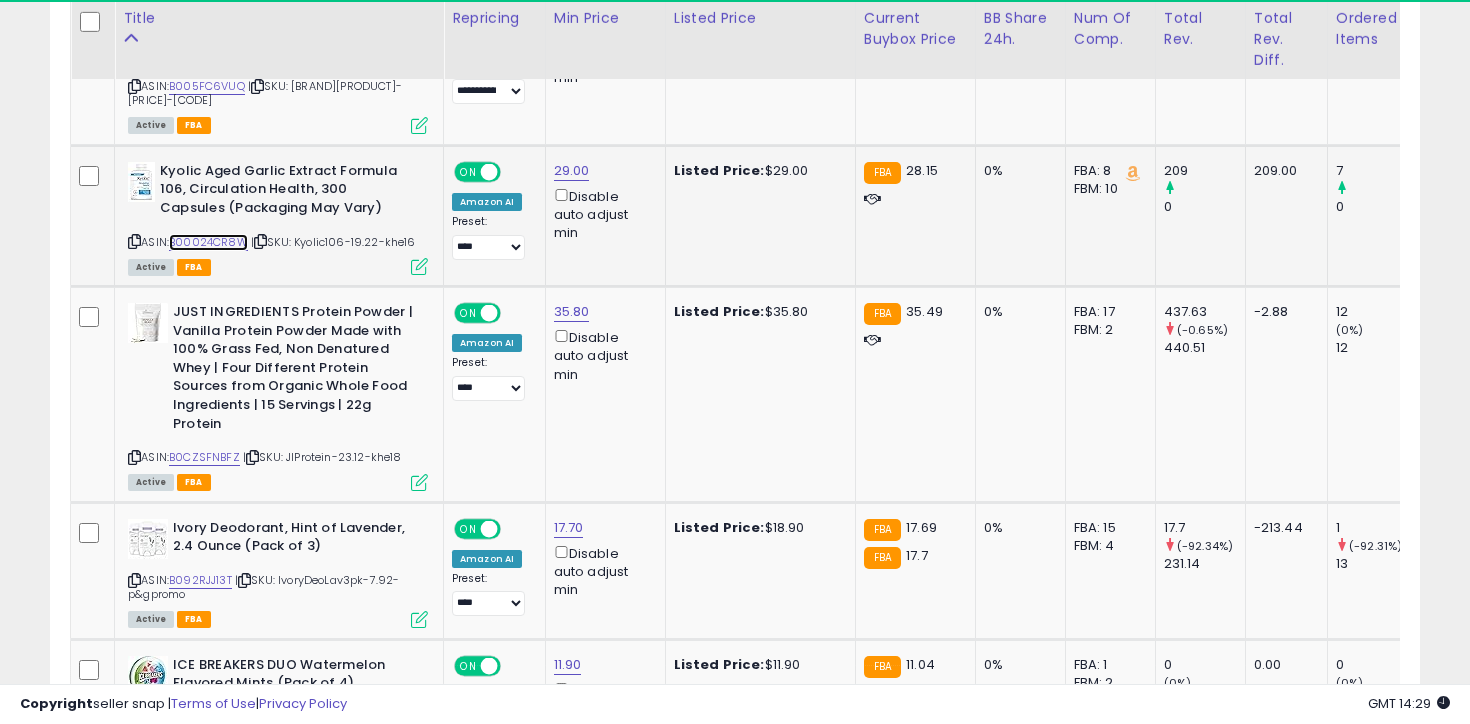 click on "B00024CR8W" at bounding box center [208, 242] 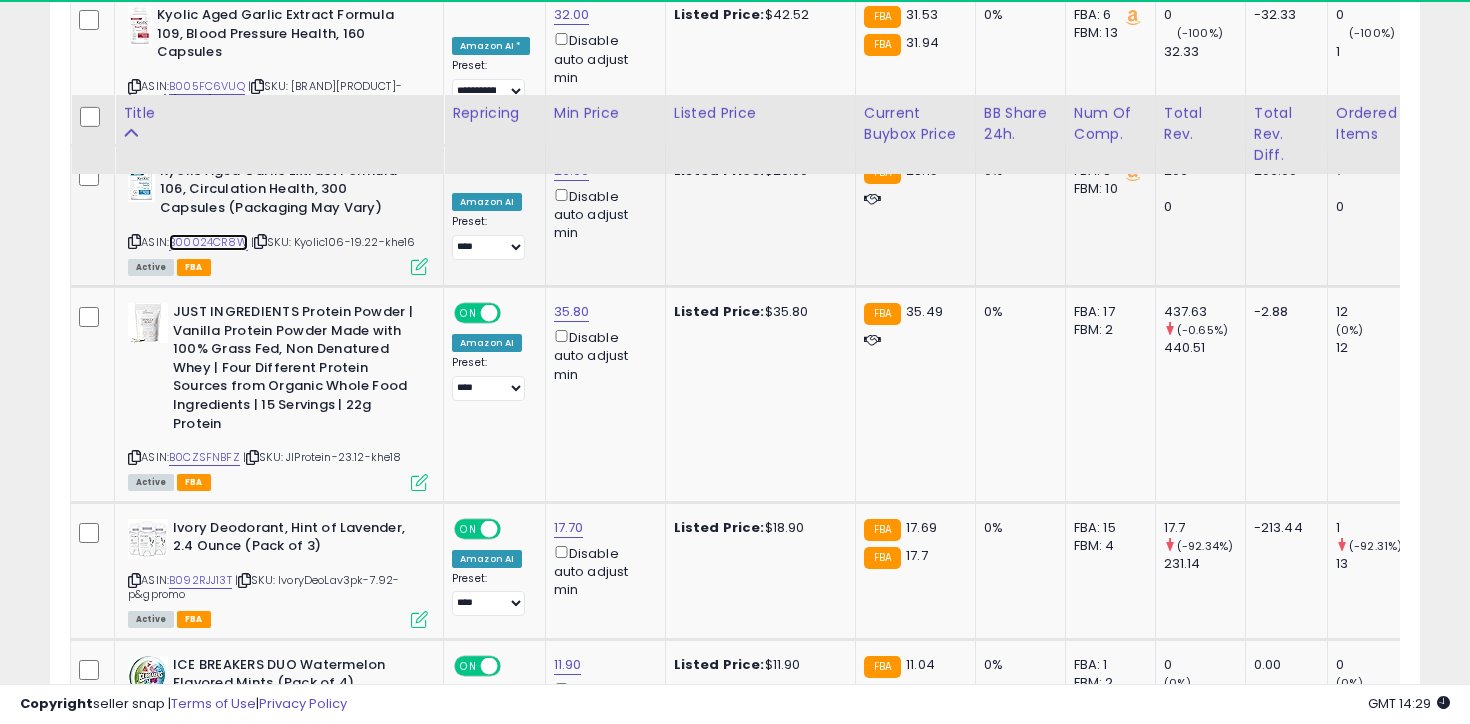 scroll, scrollTop: 7777, scrollLeft: 0, axis: vertical 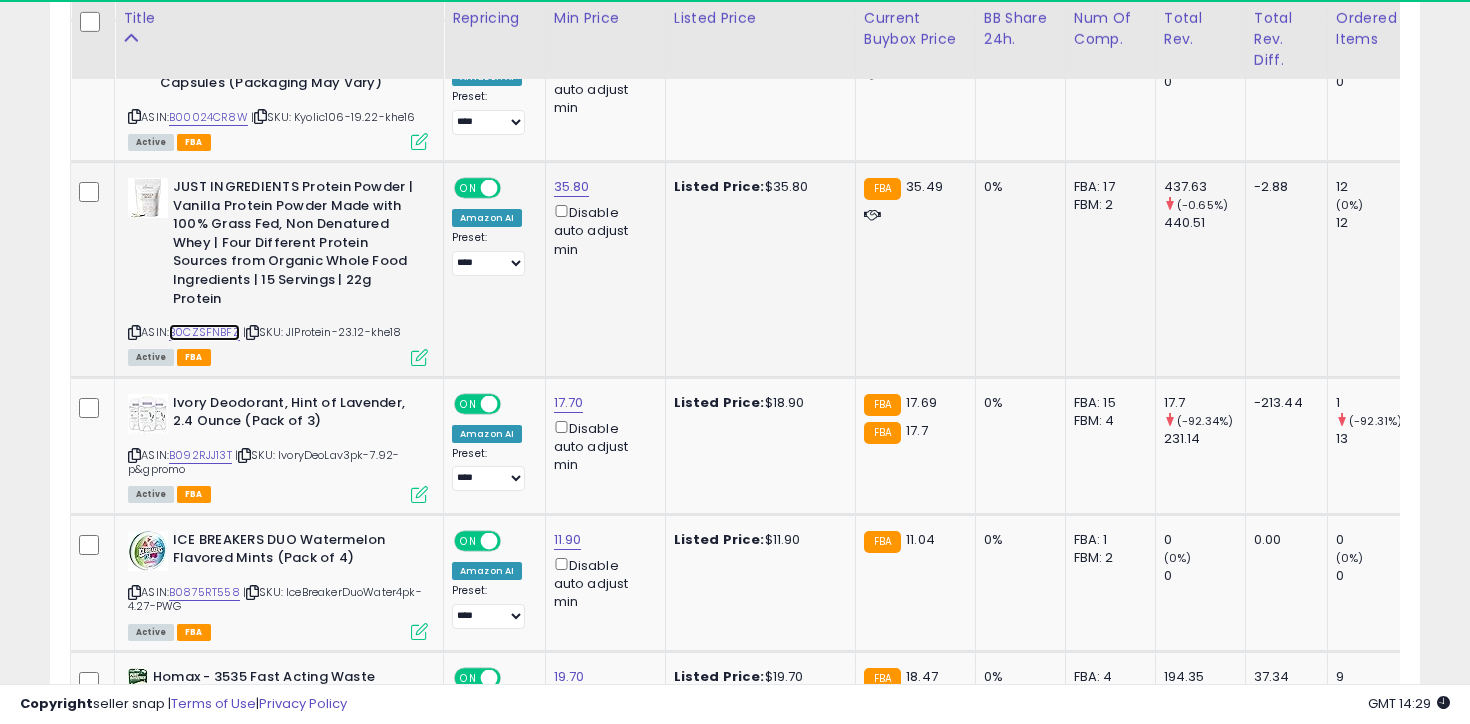 click on "B0CZSFNBFZ" at bounding box center [204, 332] 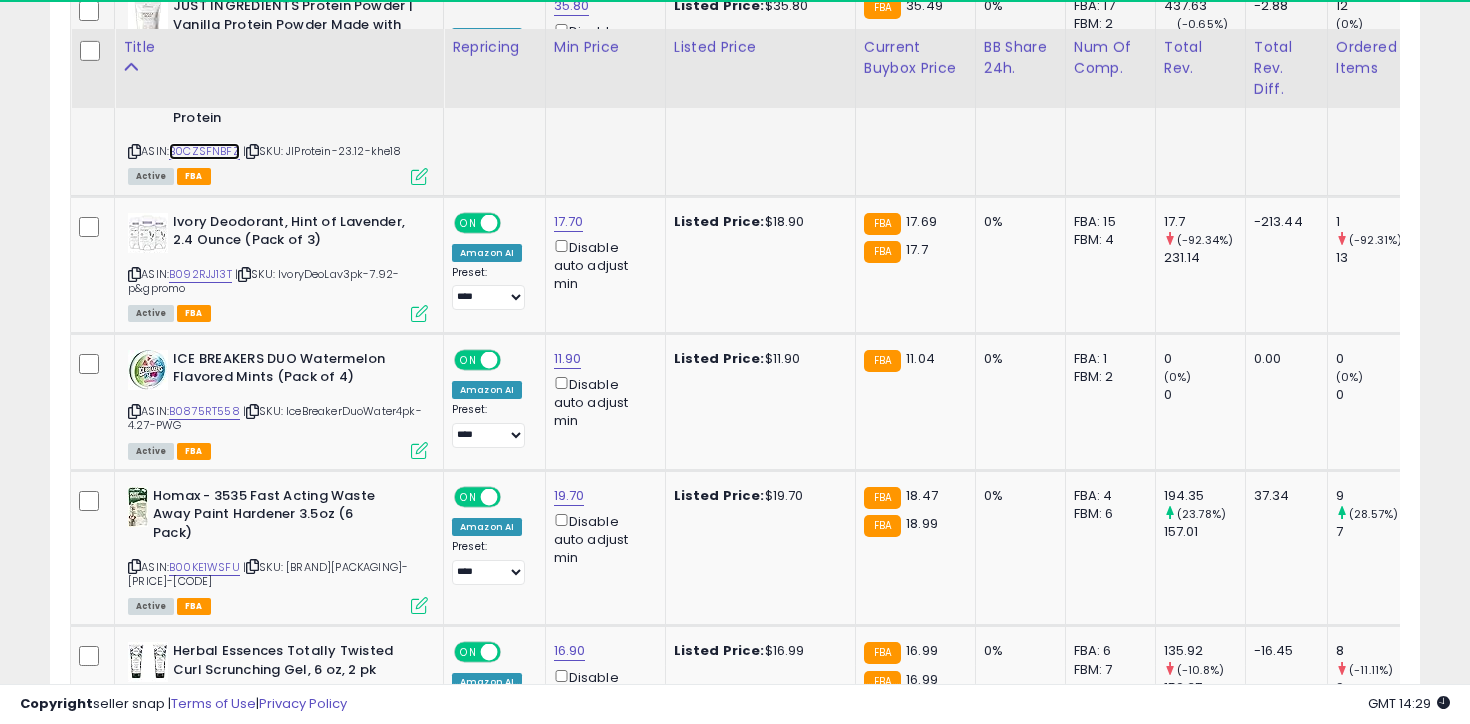 scroll, scrollTop: 7987, scrollLeft: 0, axis: vertical 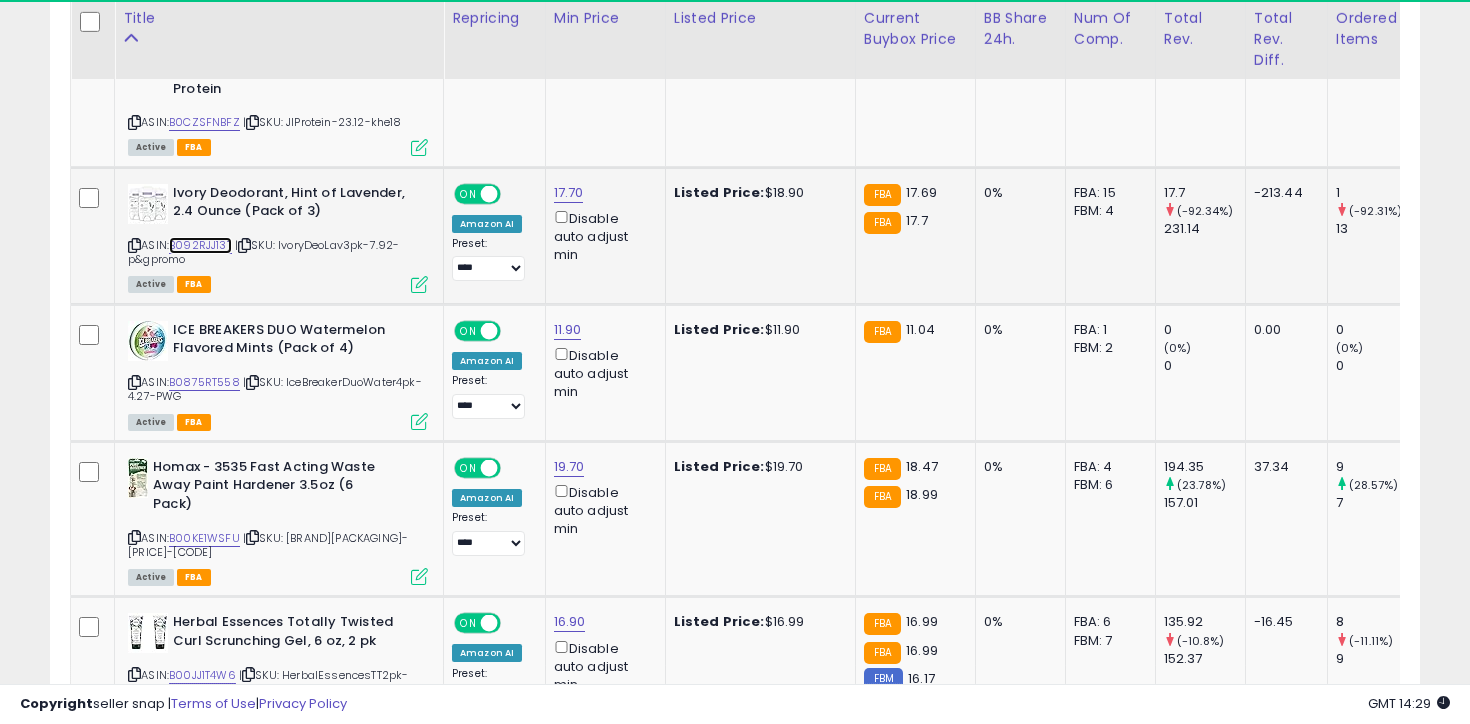 click on "B092RJJ13T" at bounding box center (200, 245) 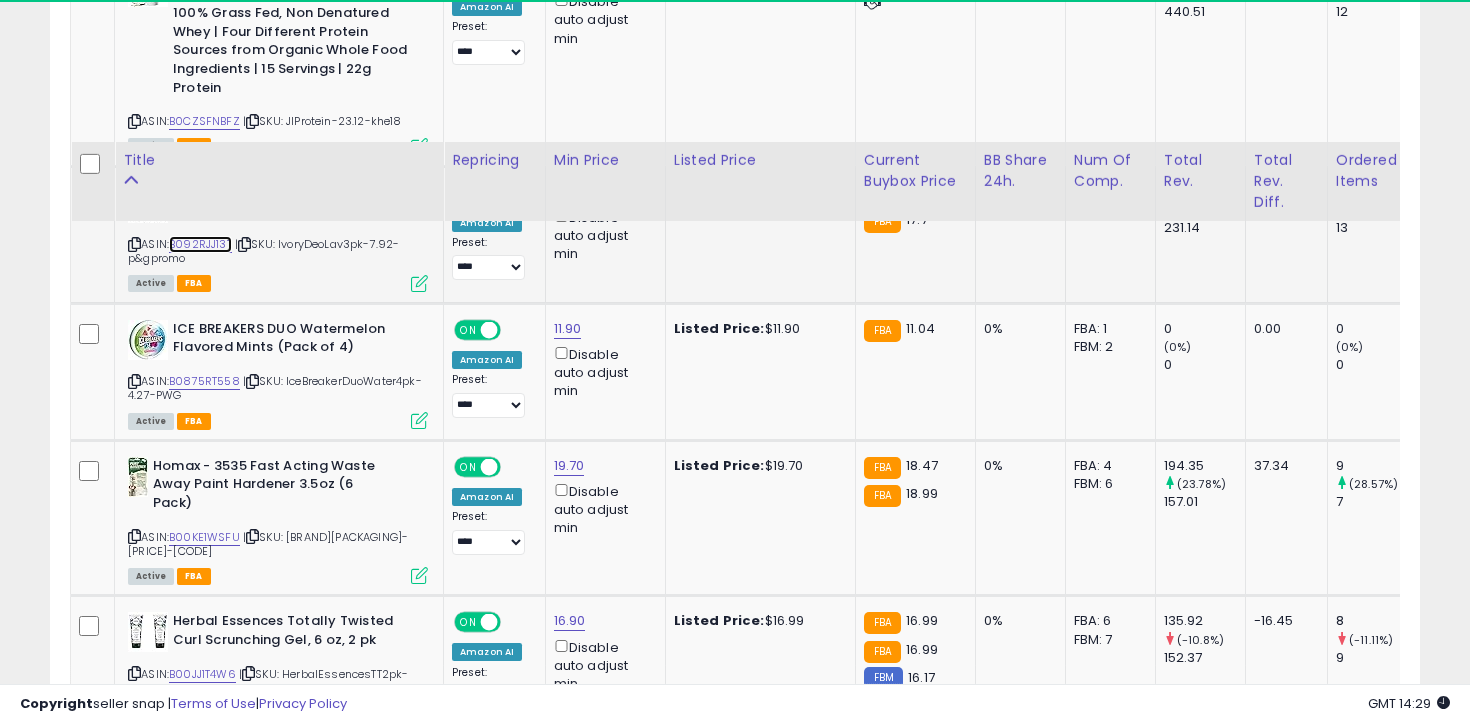 scroll, scrollTop: 8130, scrollLeft: 0, axis: vertical 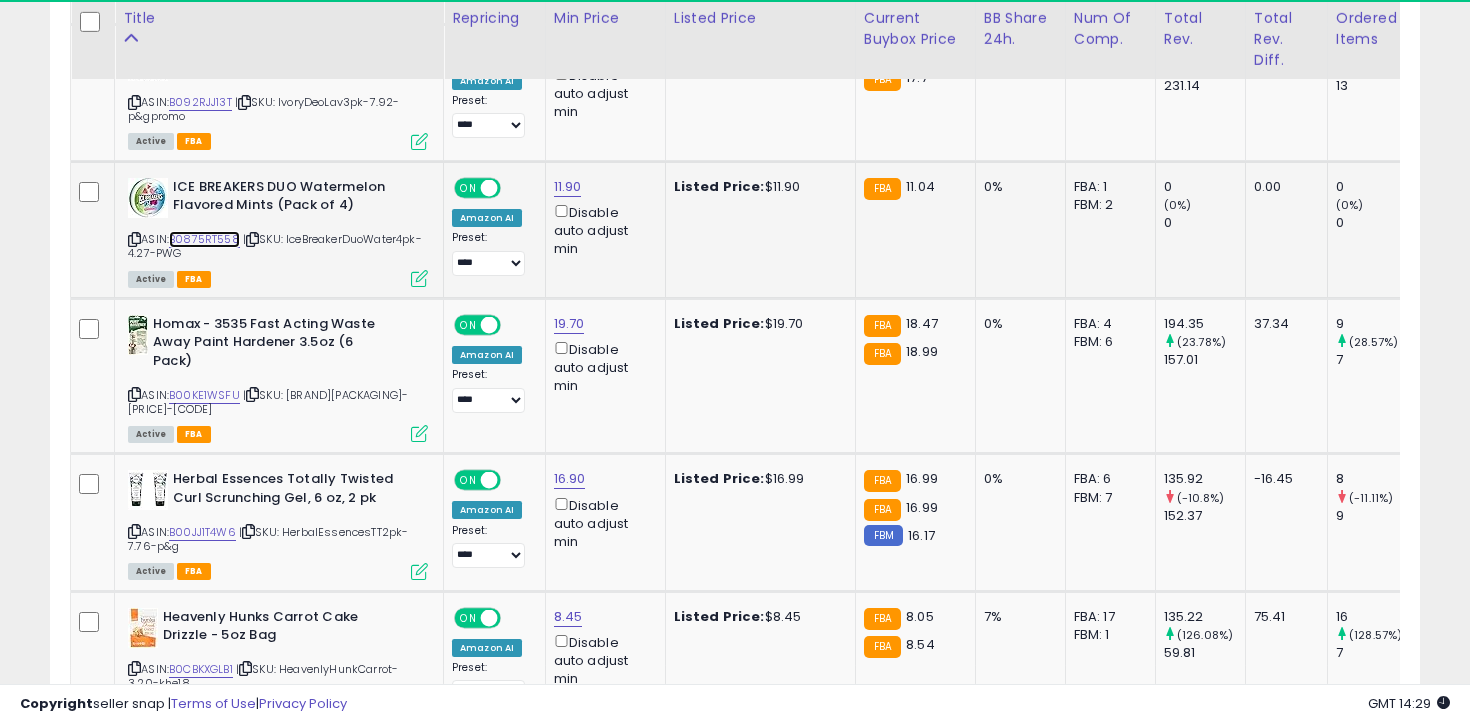click on "B0875RT558" at bounding box center (204, 239) 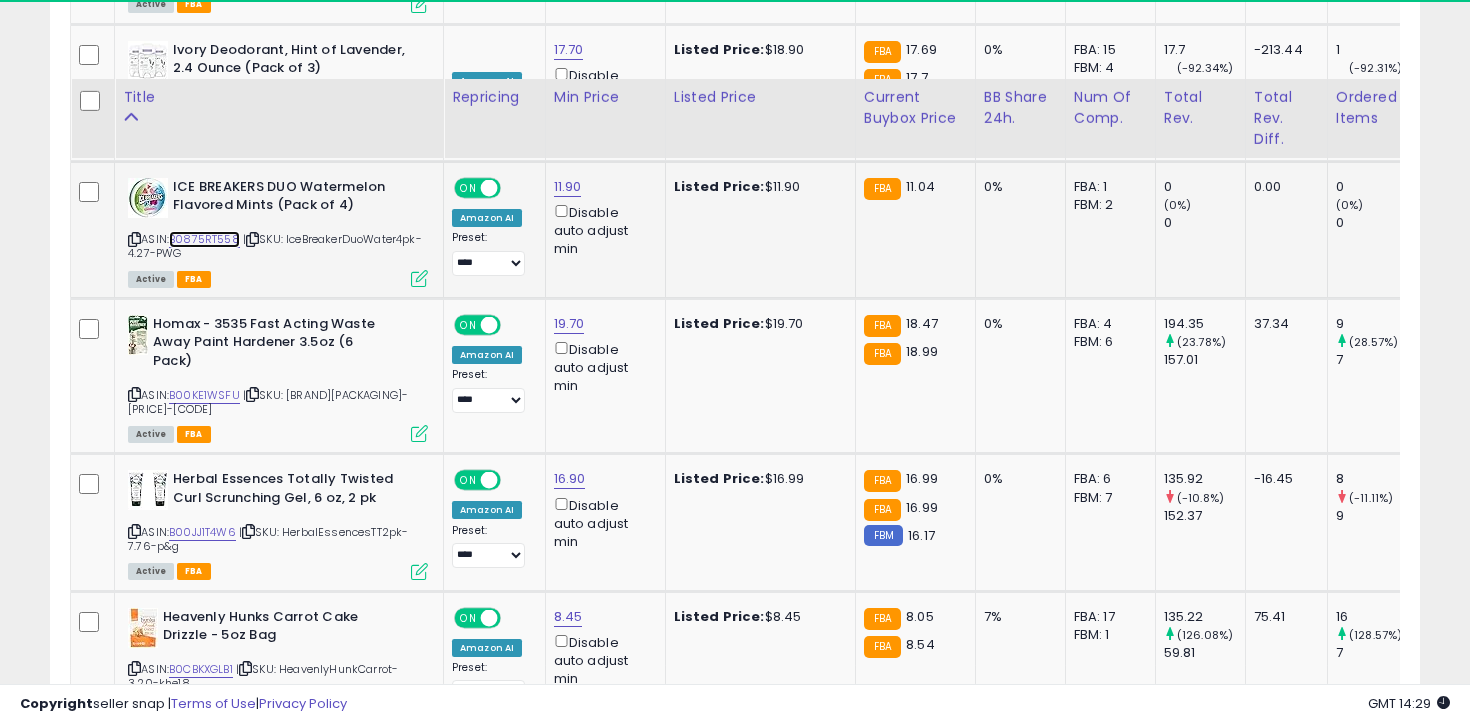scroll, scrollTop: 8261, scrollLeft: 0, axis: vertical 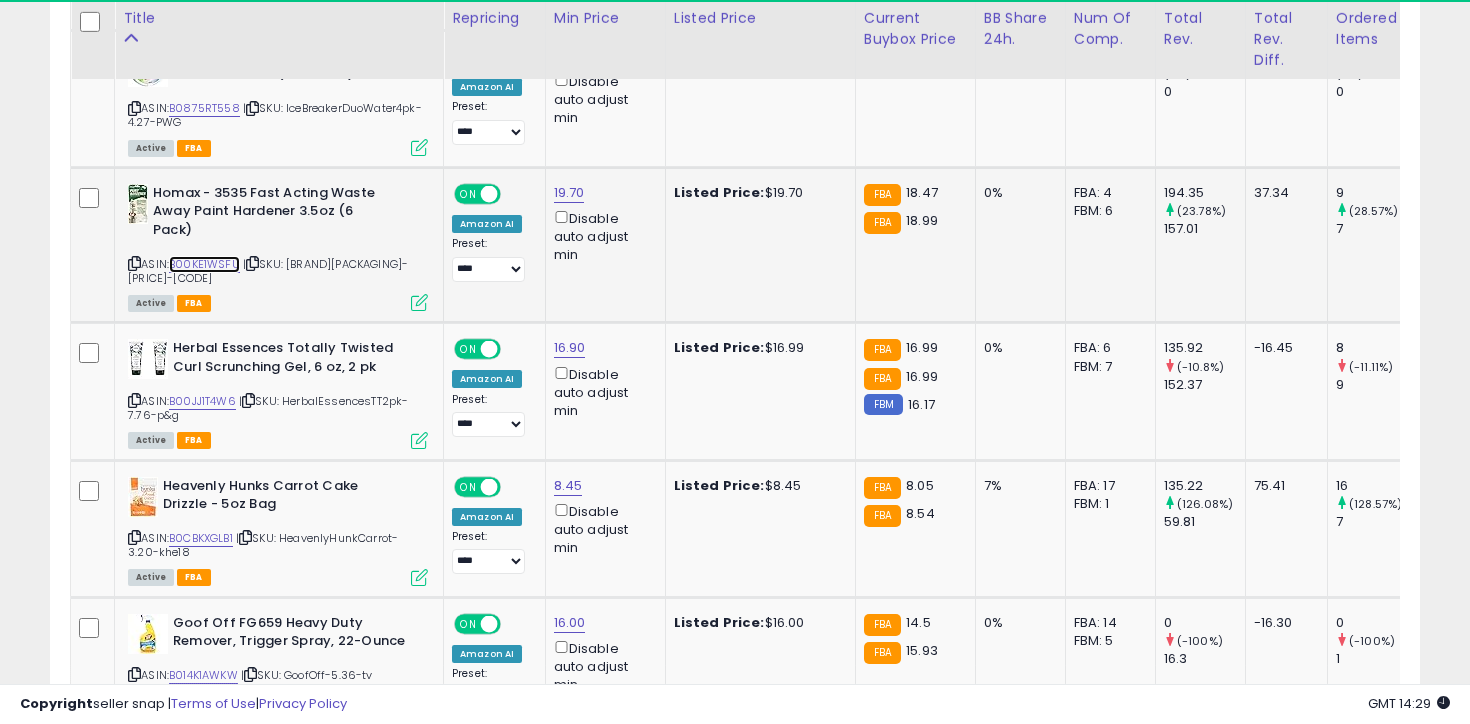 click on "B00KE1WSFU" at bounding box center (204, 264) 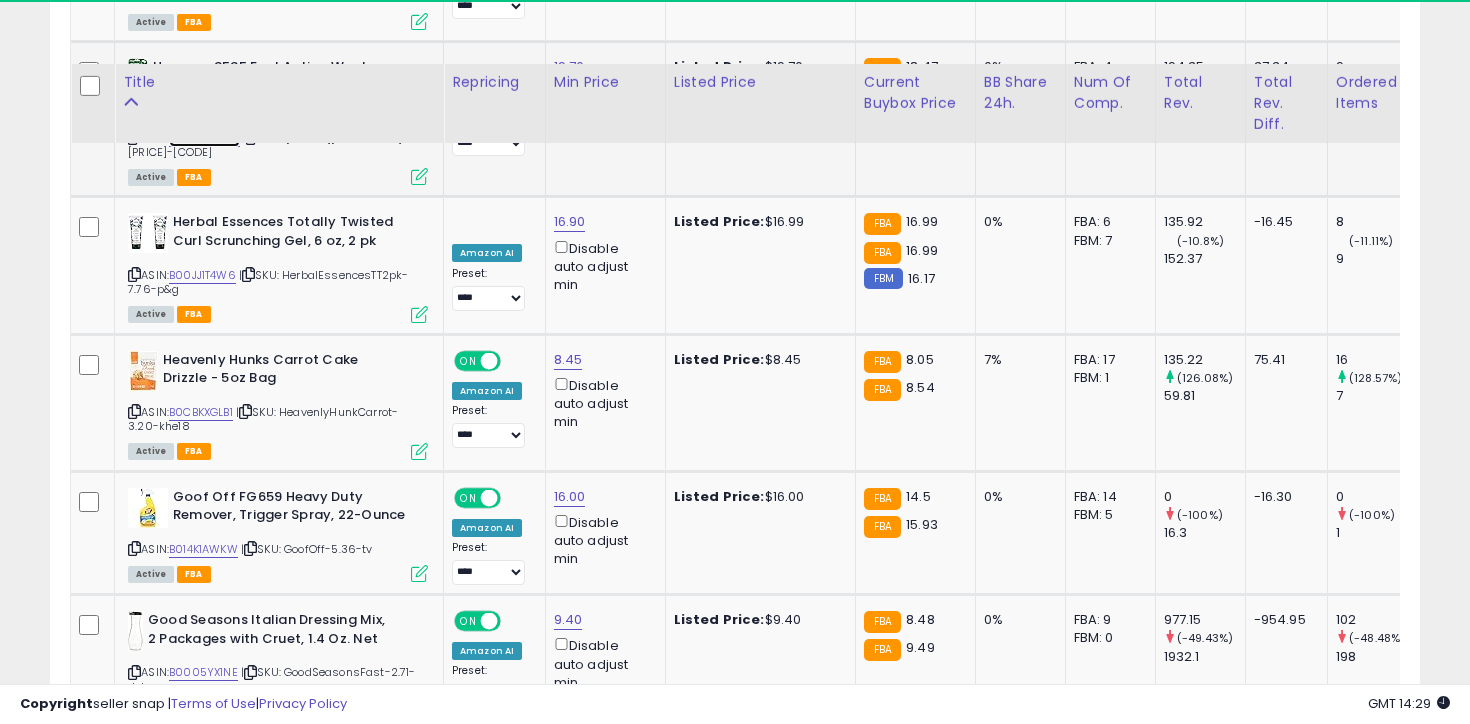 scroll, scrollTop: 8451, scrollLeft: 0, axis: vertical 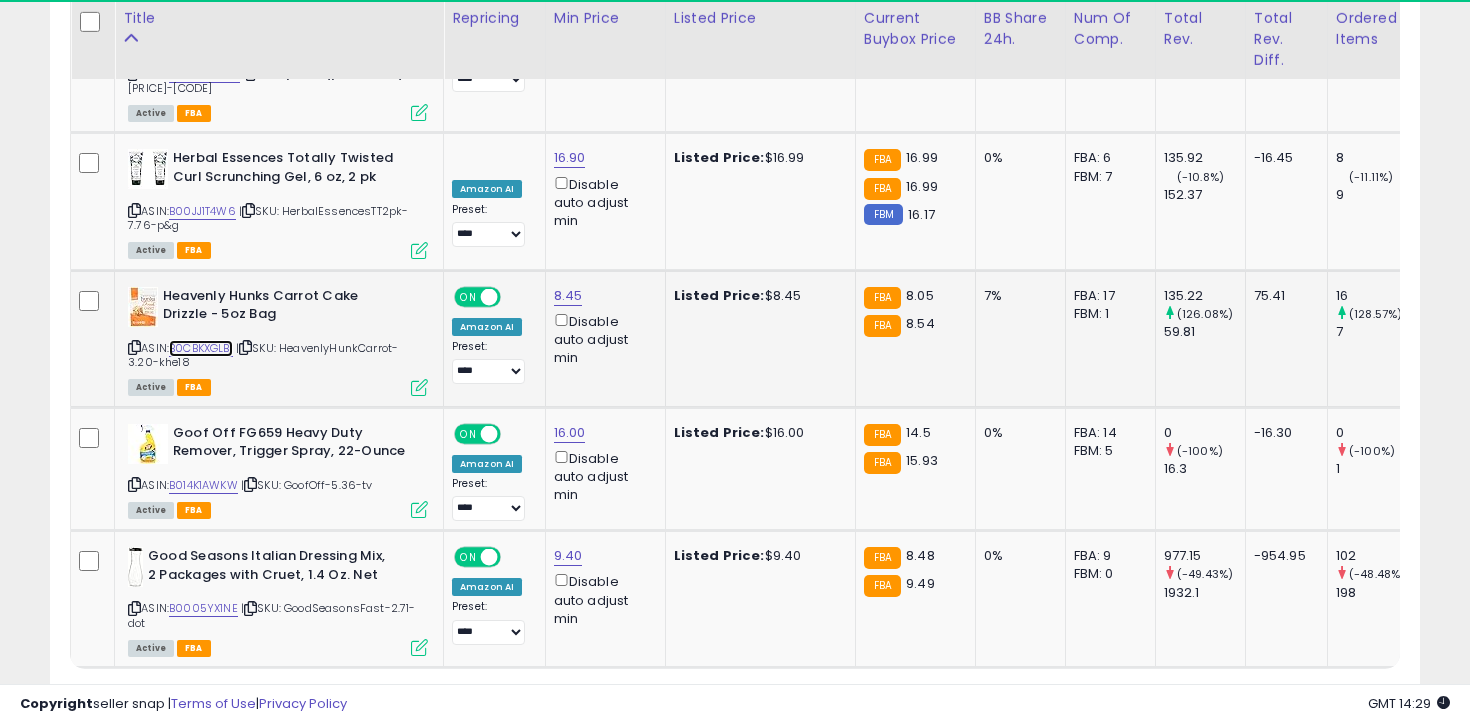 click on "B0CBKXGLB1" at bounding box center (201, 348) 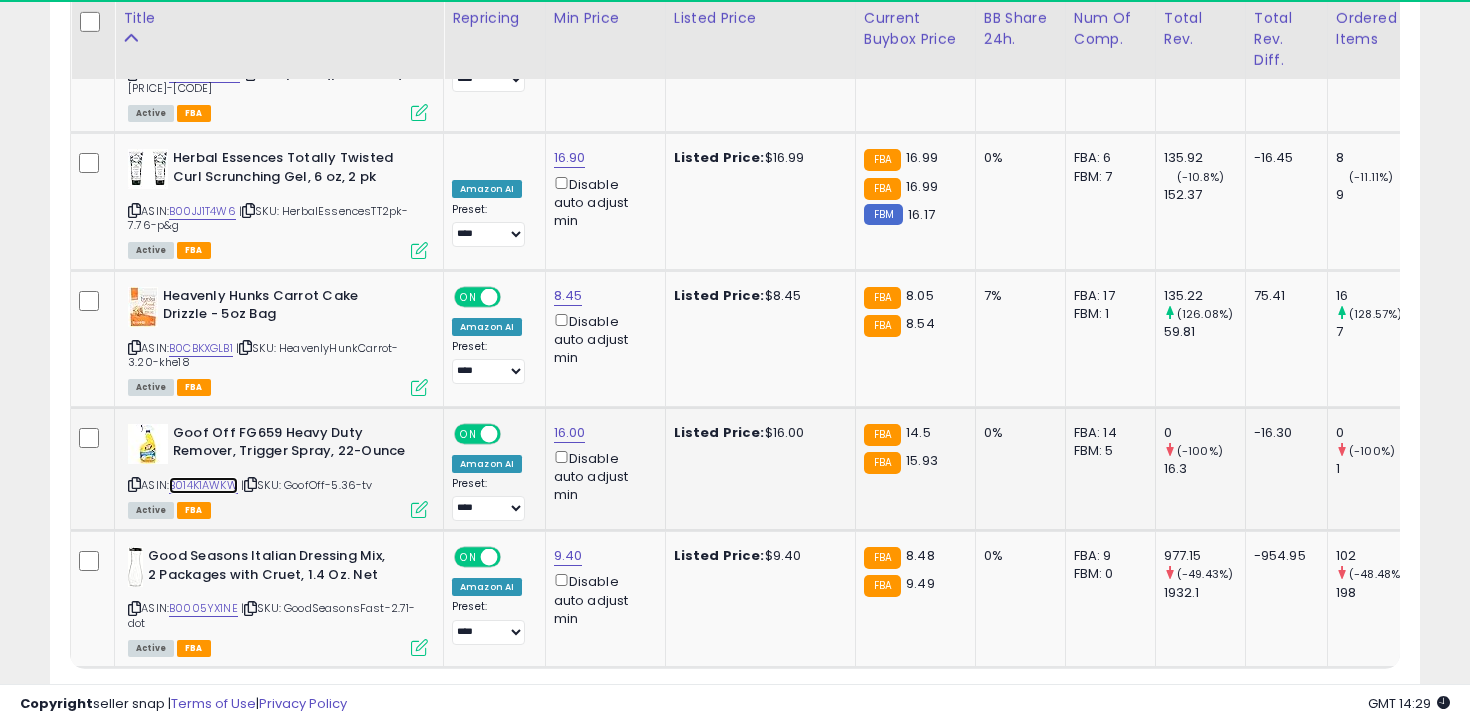 click on "B014K1AWKW" at bounding box center (203, 485) 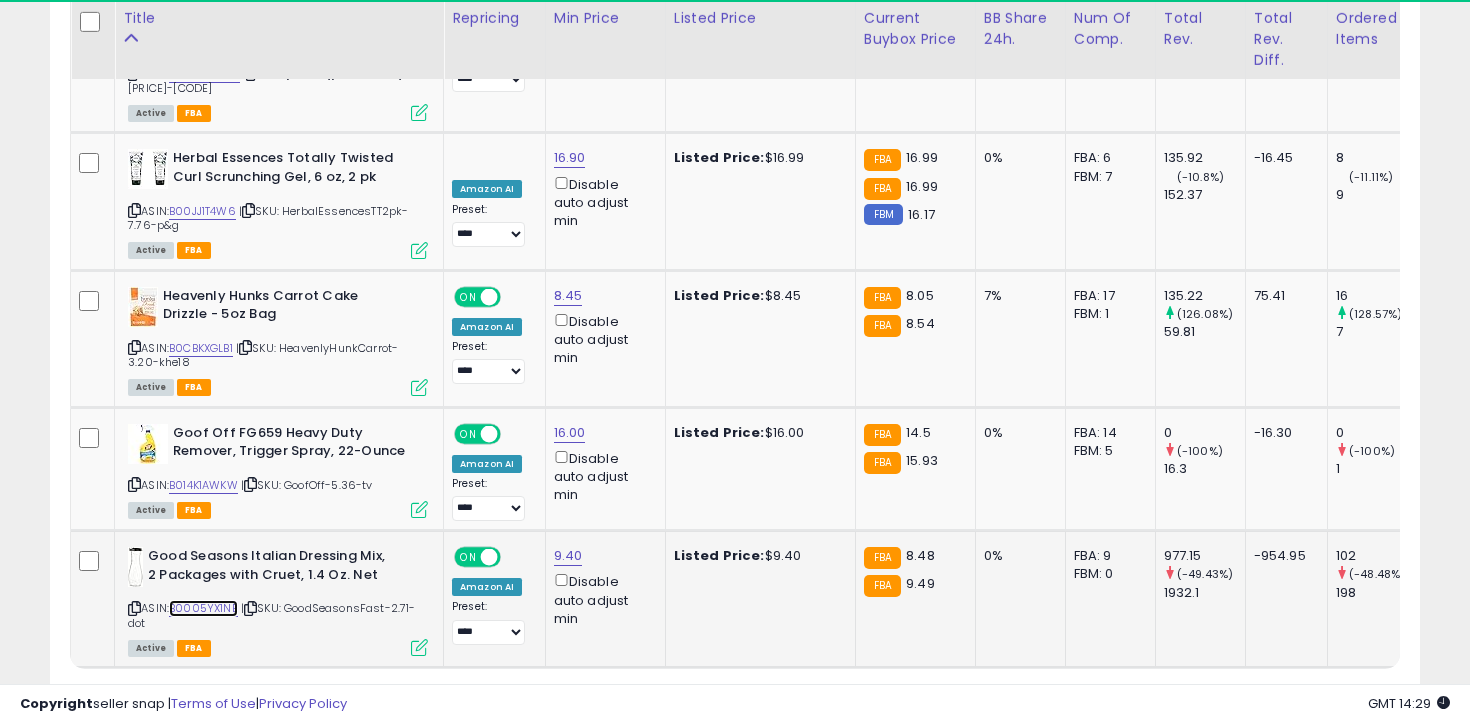 click on "B0005YX1NE" at bounding box center (203, 608) 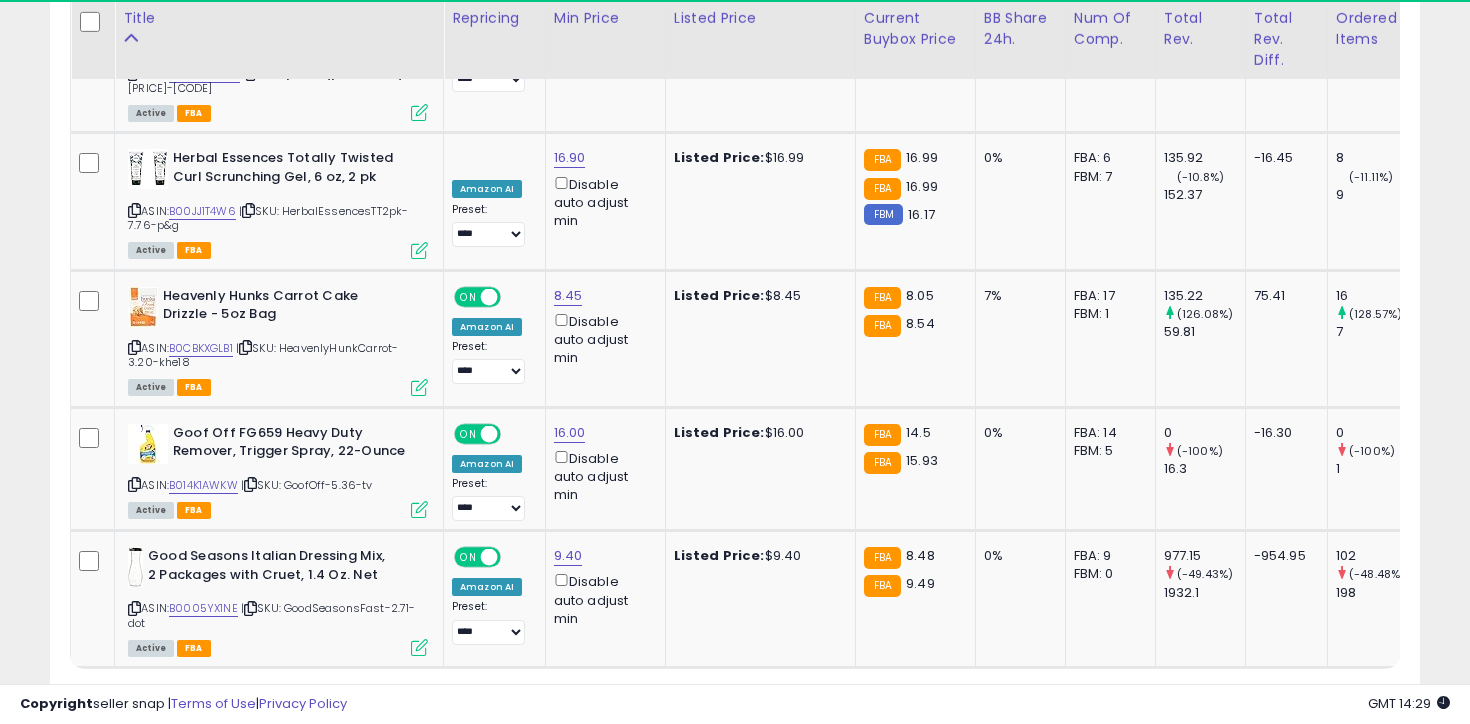 click on "2" 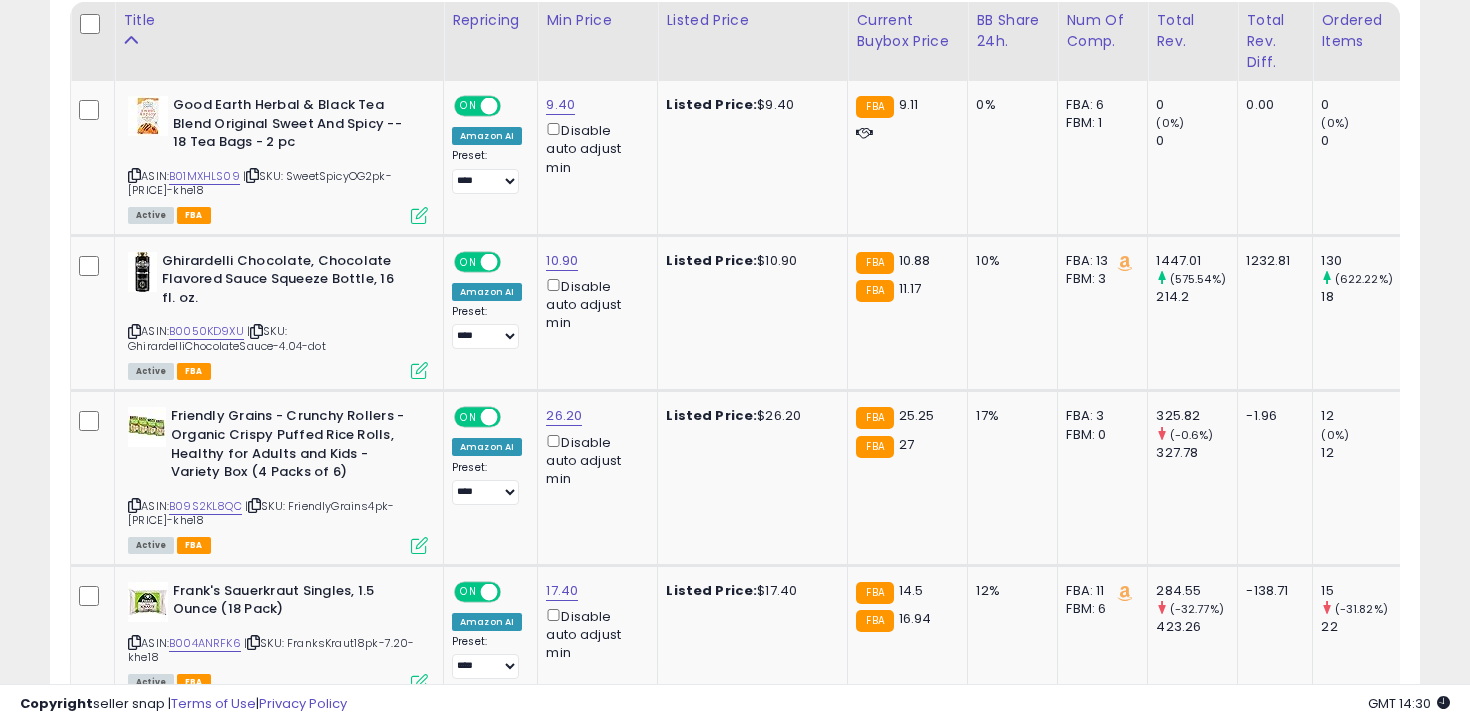 scroll, scrollTop: 970, scrollLeft: 0, axis: vertical 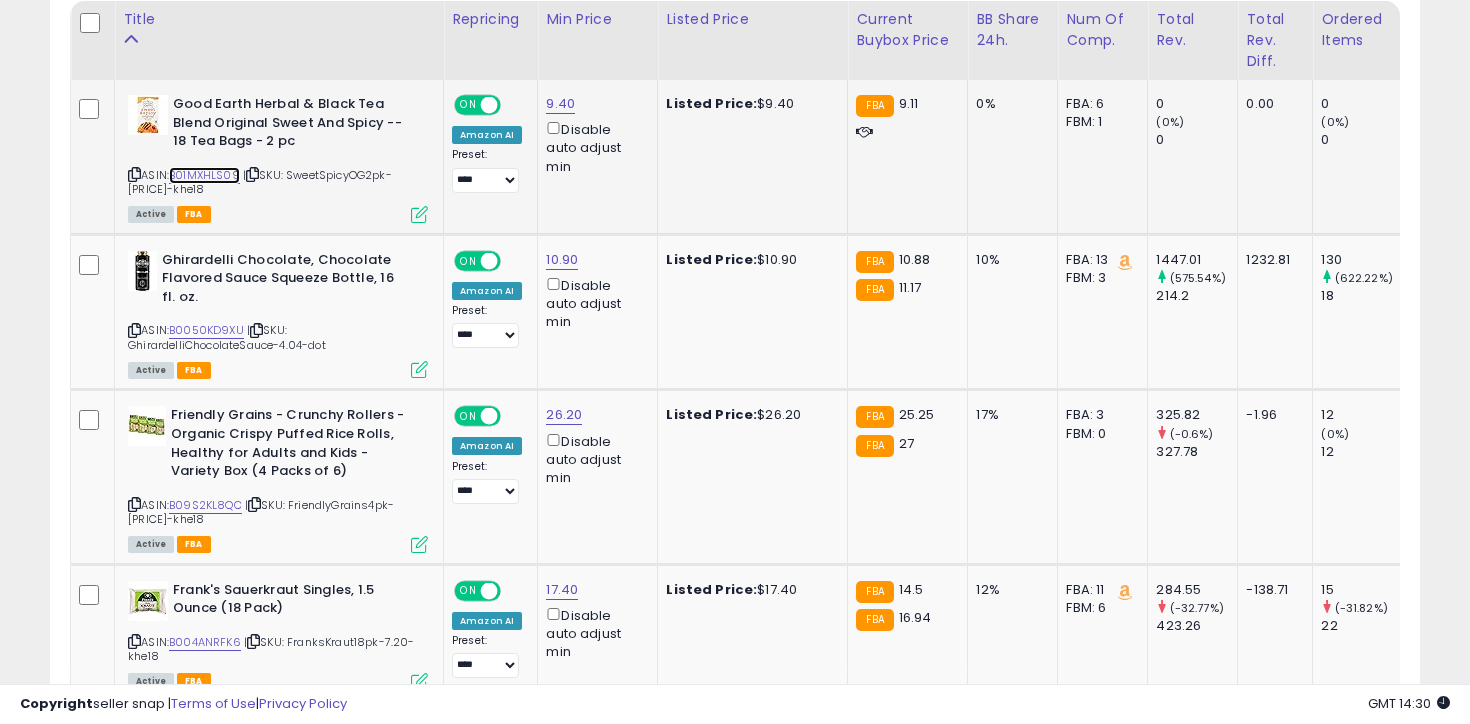 click on "B01MXHLS09" at bounding box center [204, 175] 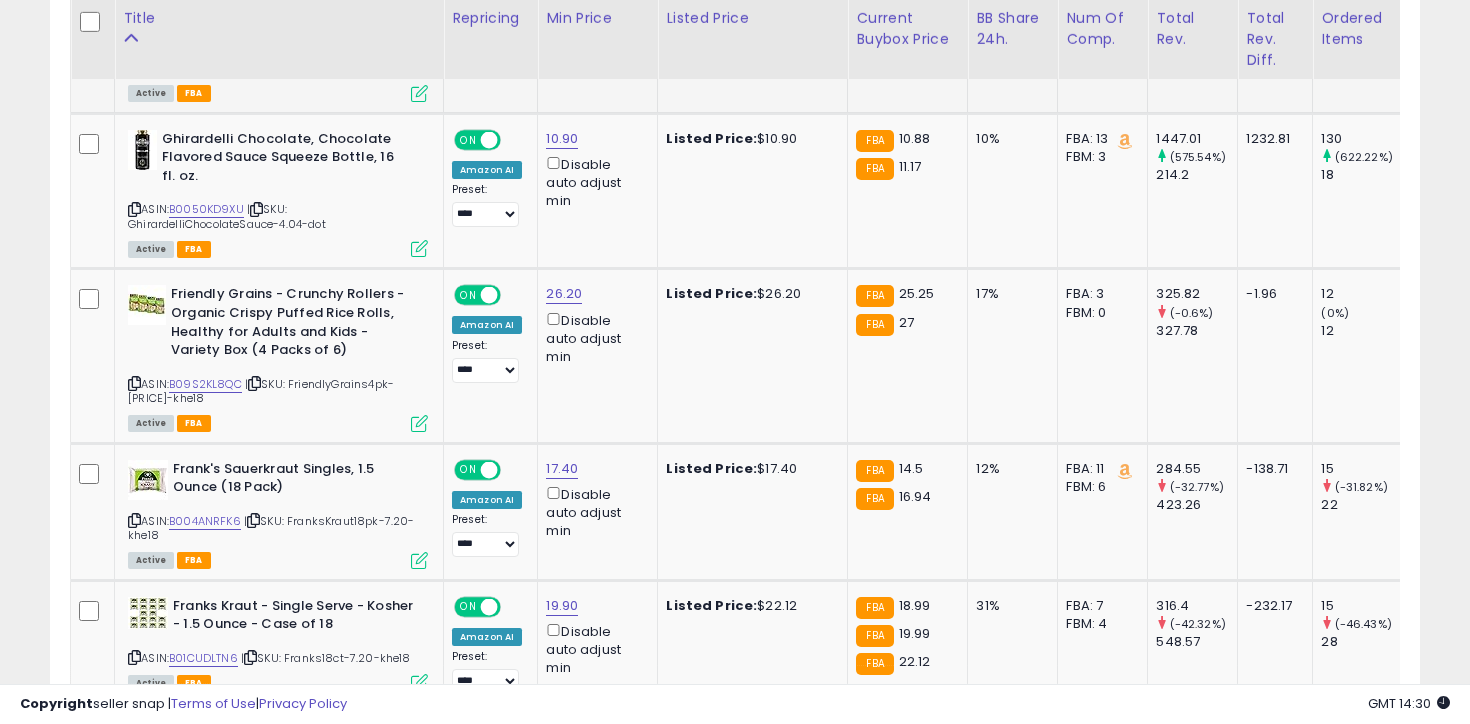 scroll, scrollTop: 1093, scrollLeft: 0, axis: vertical 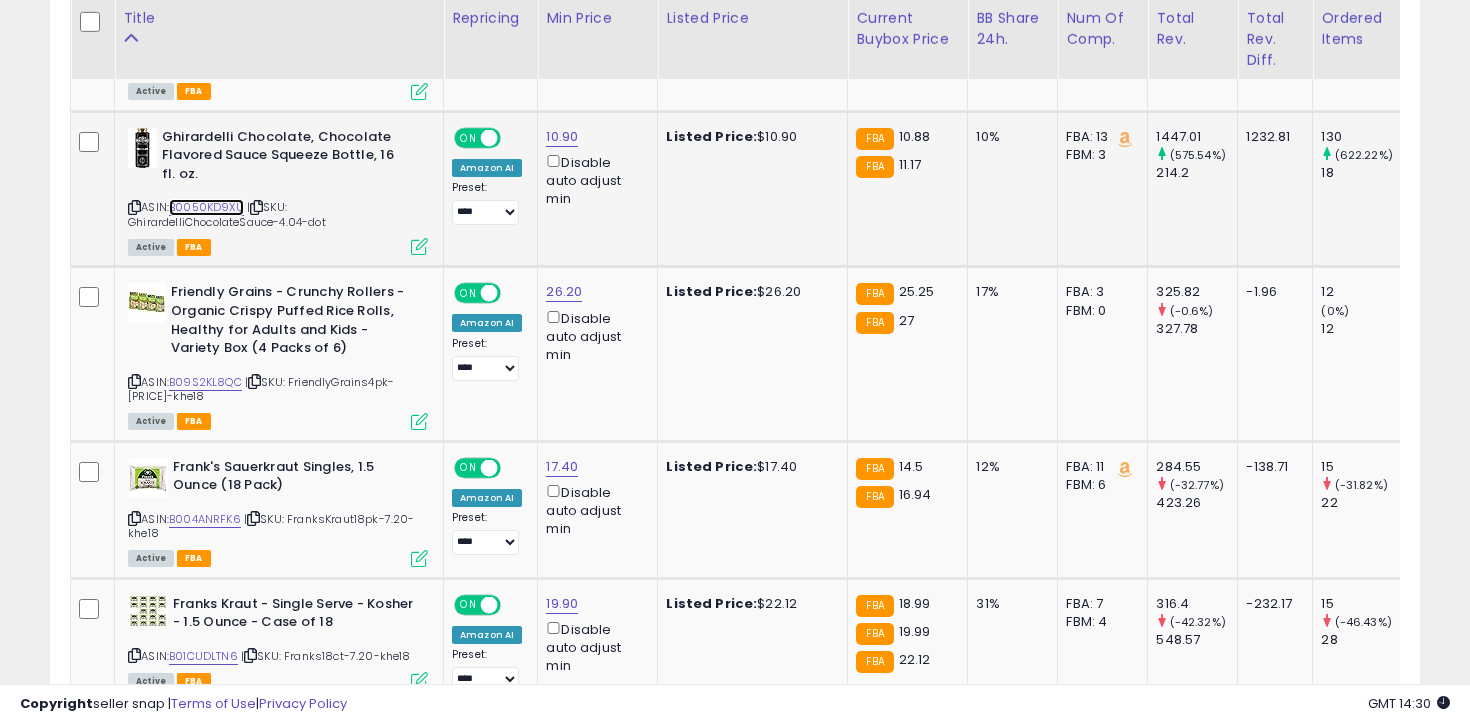 click on "B0050KD9XU" at bounding box center [206, 207] 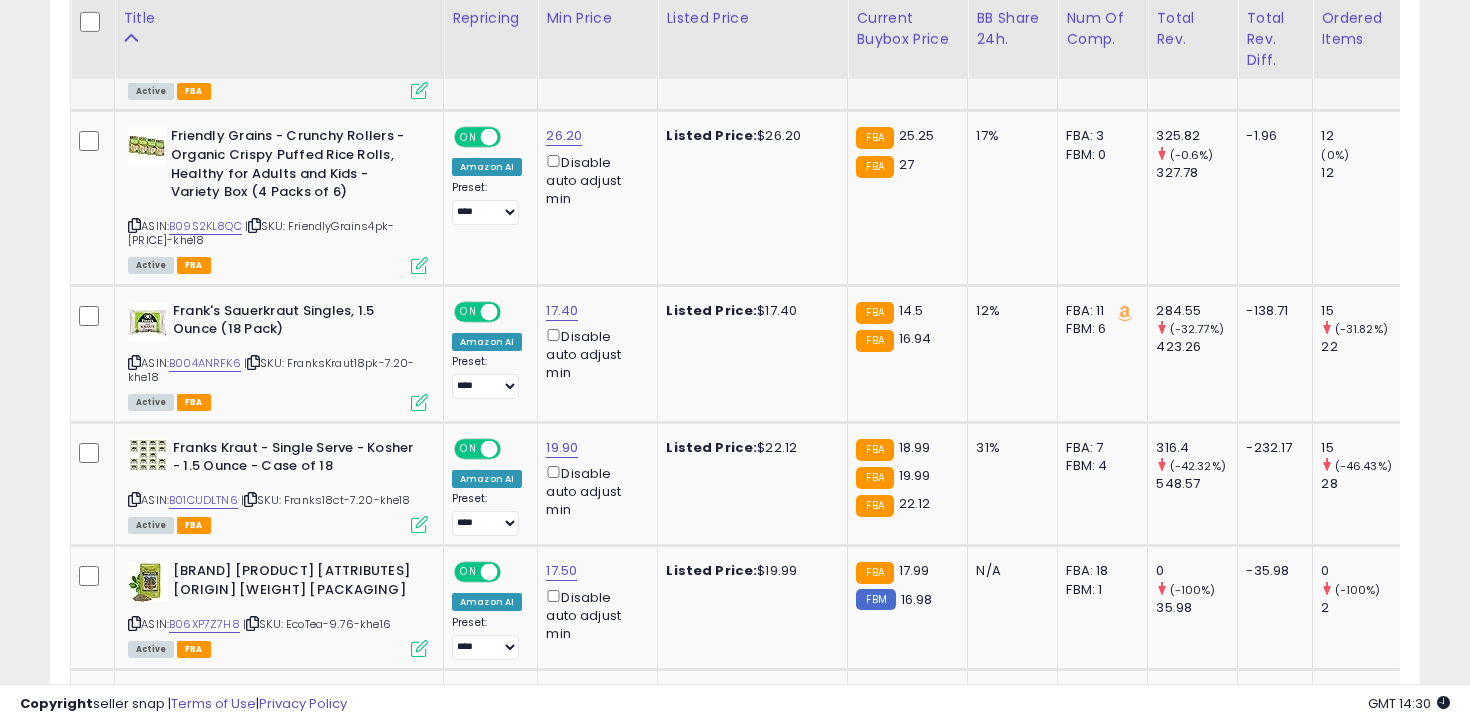 scroll, scrollTop: 1270, scrollLeft: 0, axis: vertical 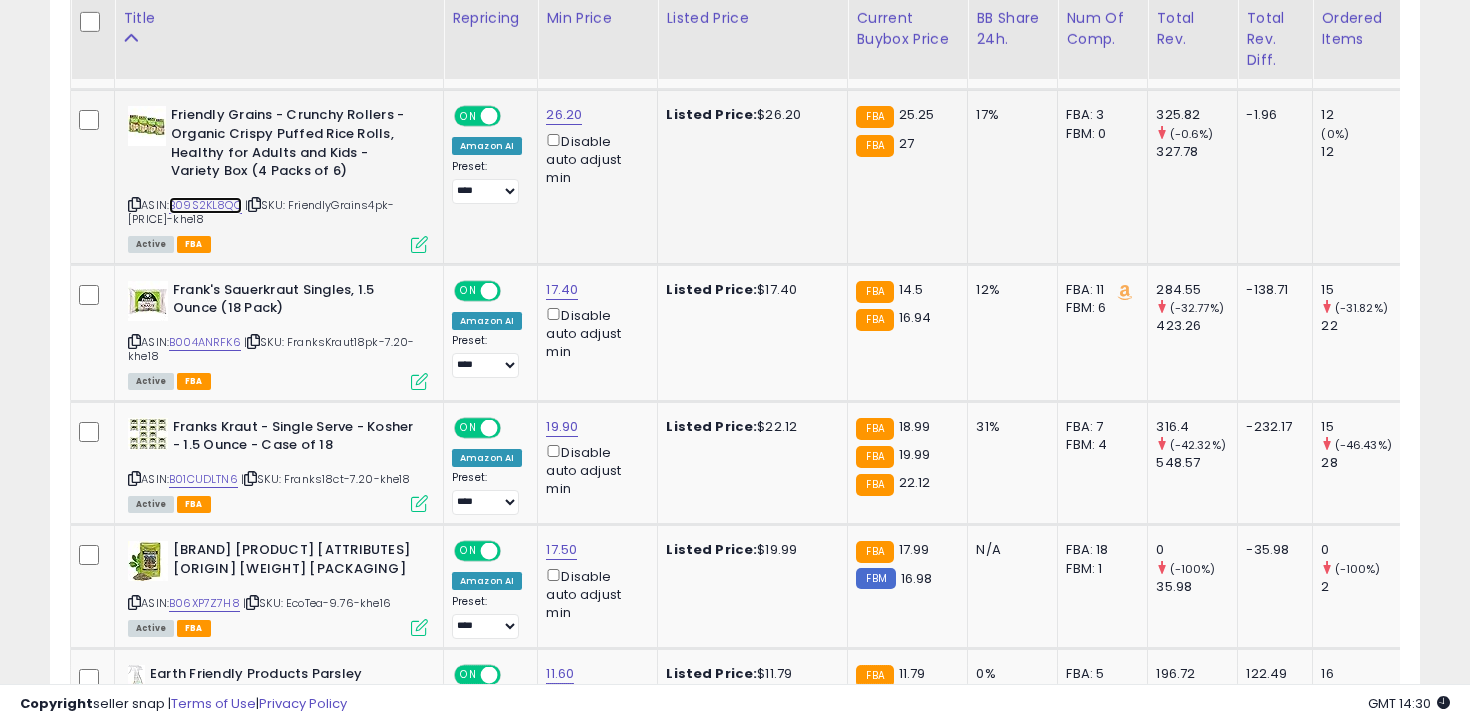 click on "B09S2KL8QC" at bounding box center (205, 205) 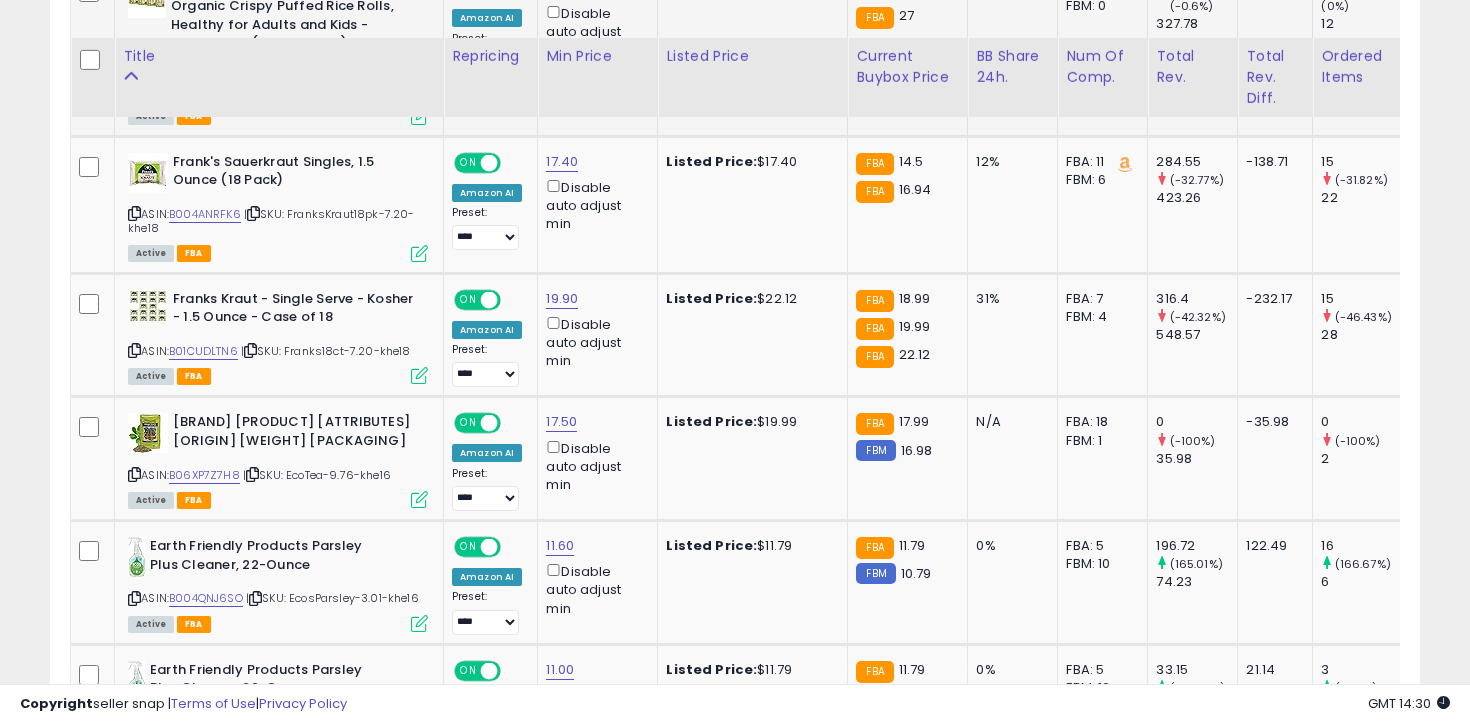 scroll, scrollTop: 1441, scrollLeft: 0, axis: vertical 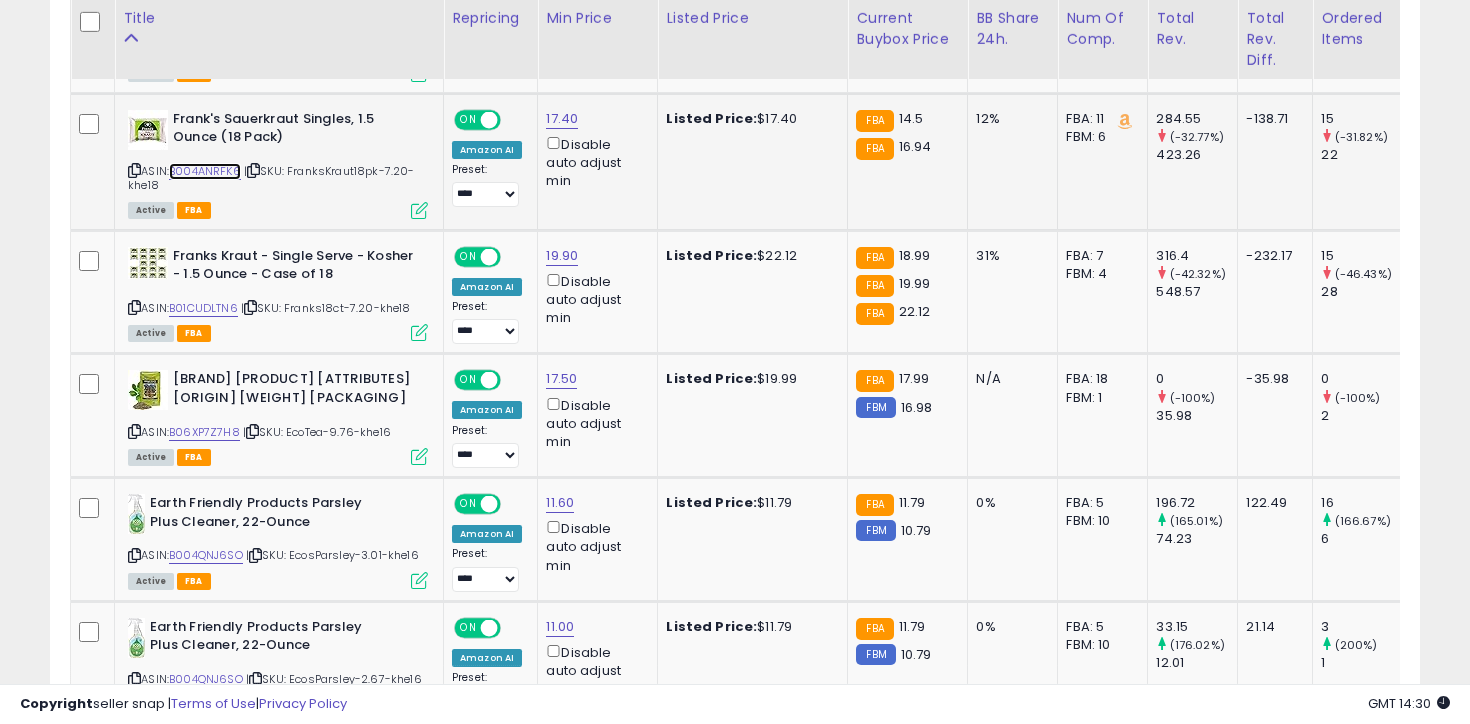 click on "B004ANRFK6" at bounding box center [205, 171] 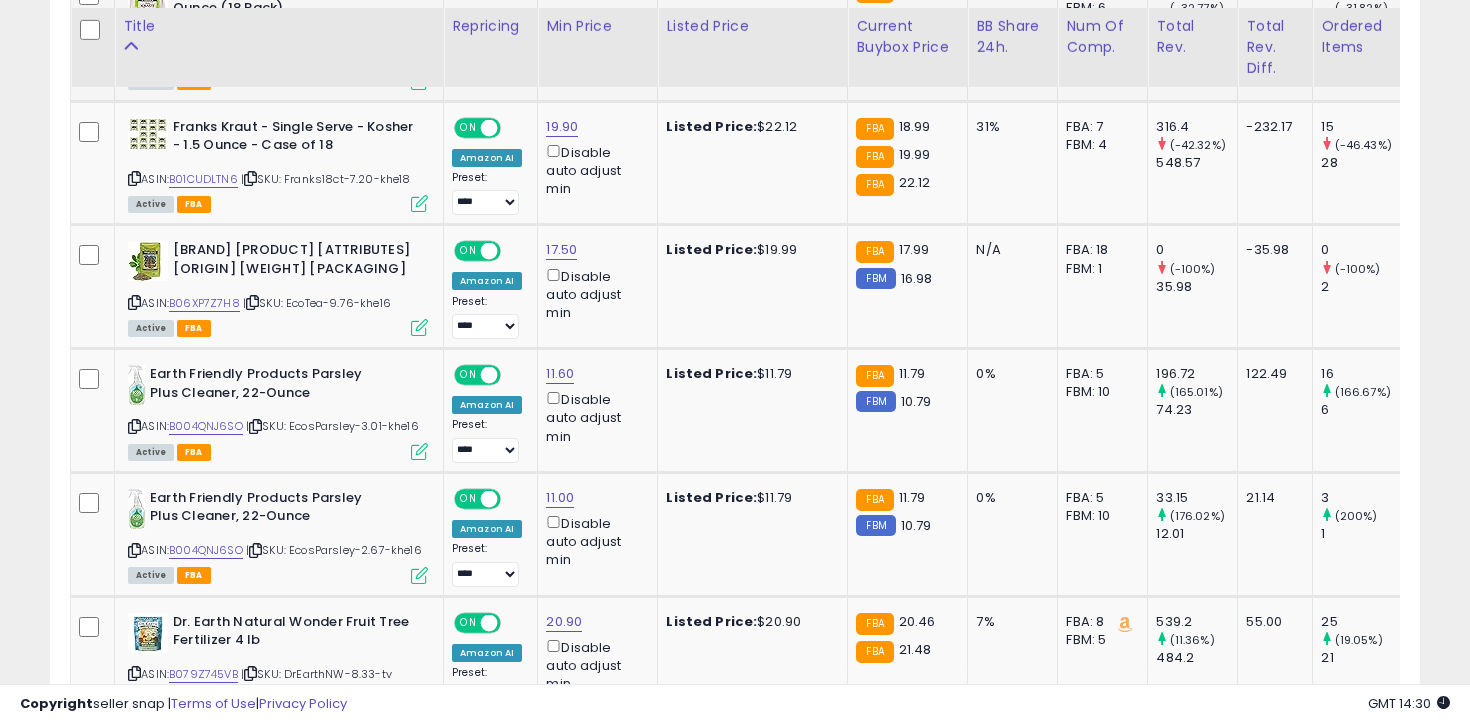 scroll, scrollTop: 1580, scrollLeft: 0, axis: vertical 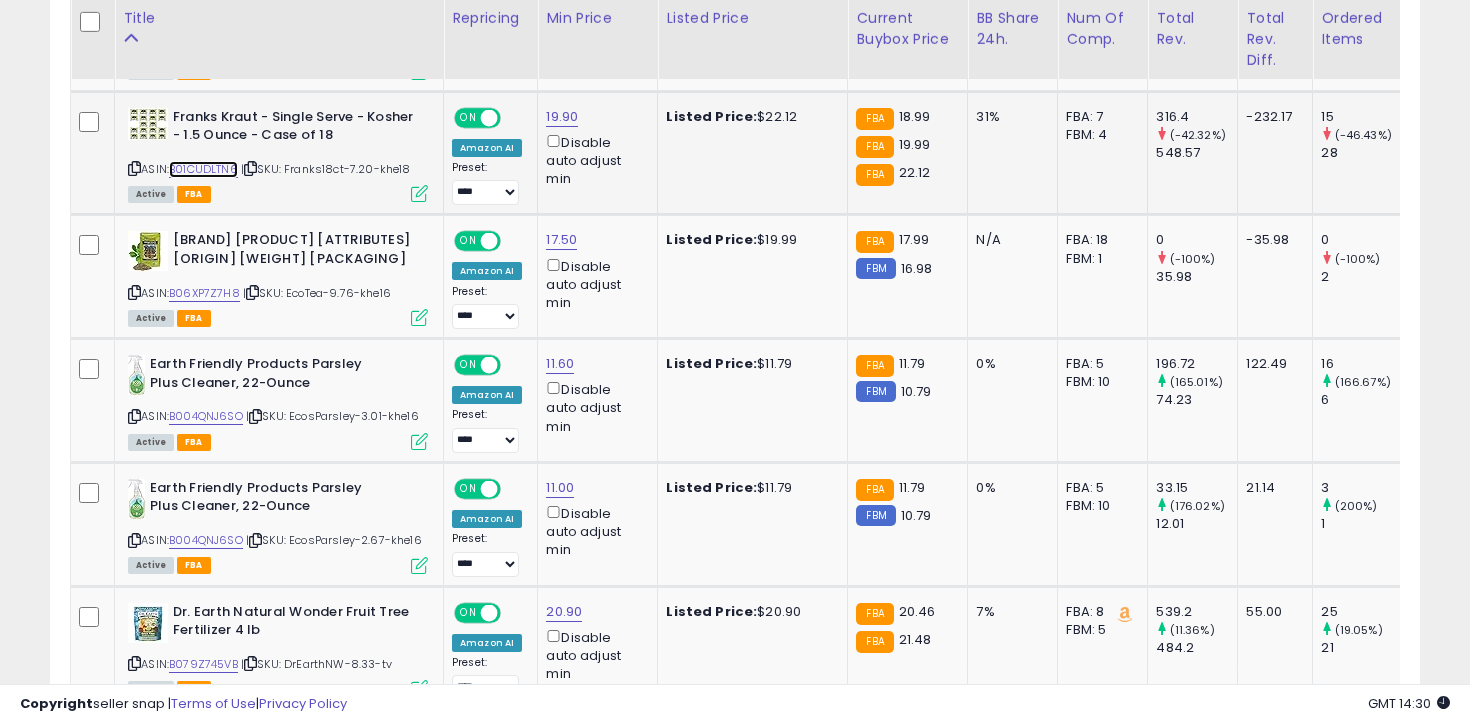 click on "B01CUDLTN6" at bounding box center [203, 169] 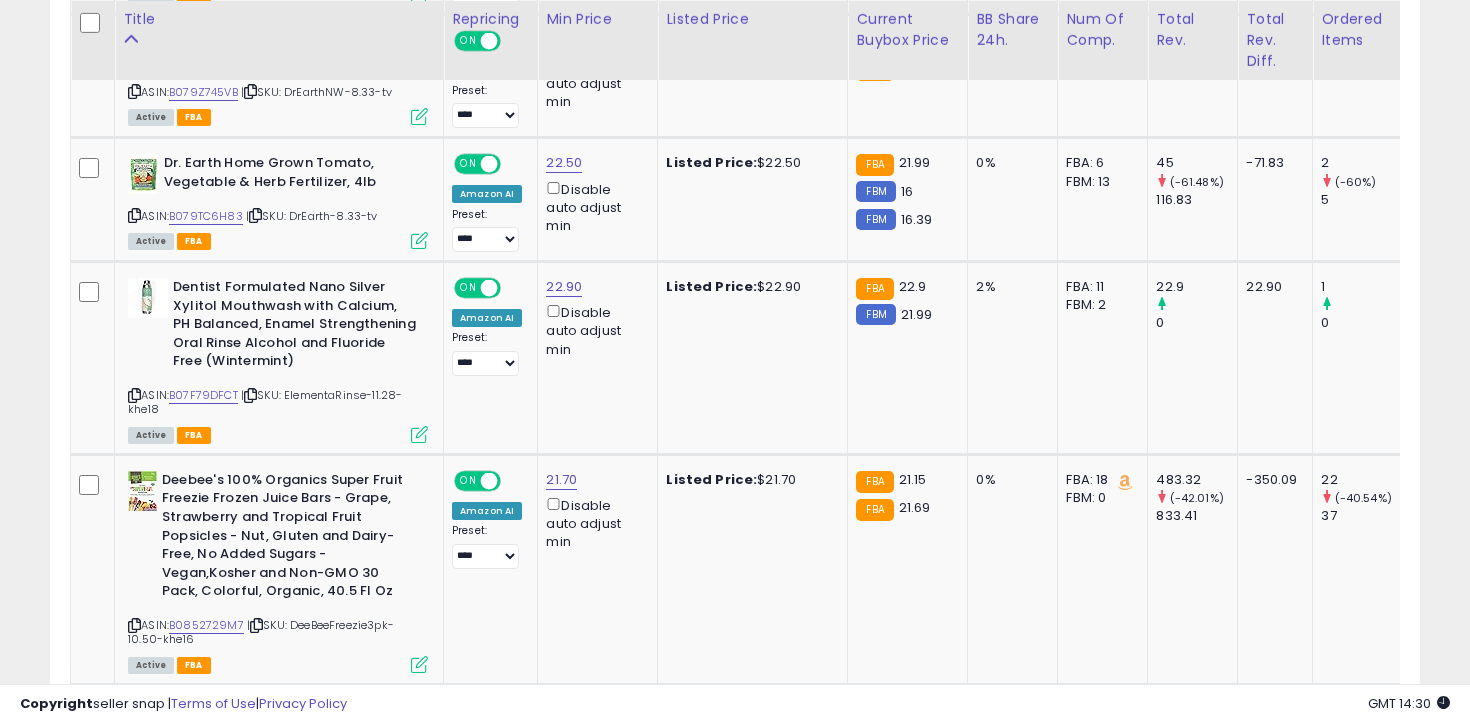 scroll, scrollTop: 2153, scrollLeft: 0, axis: vertical 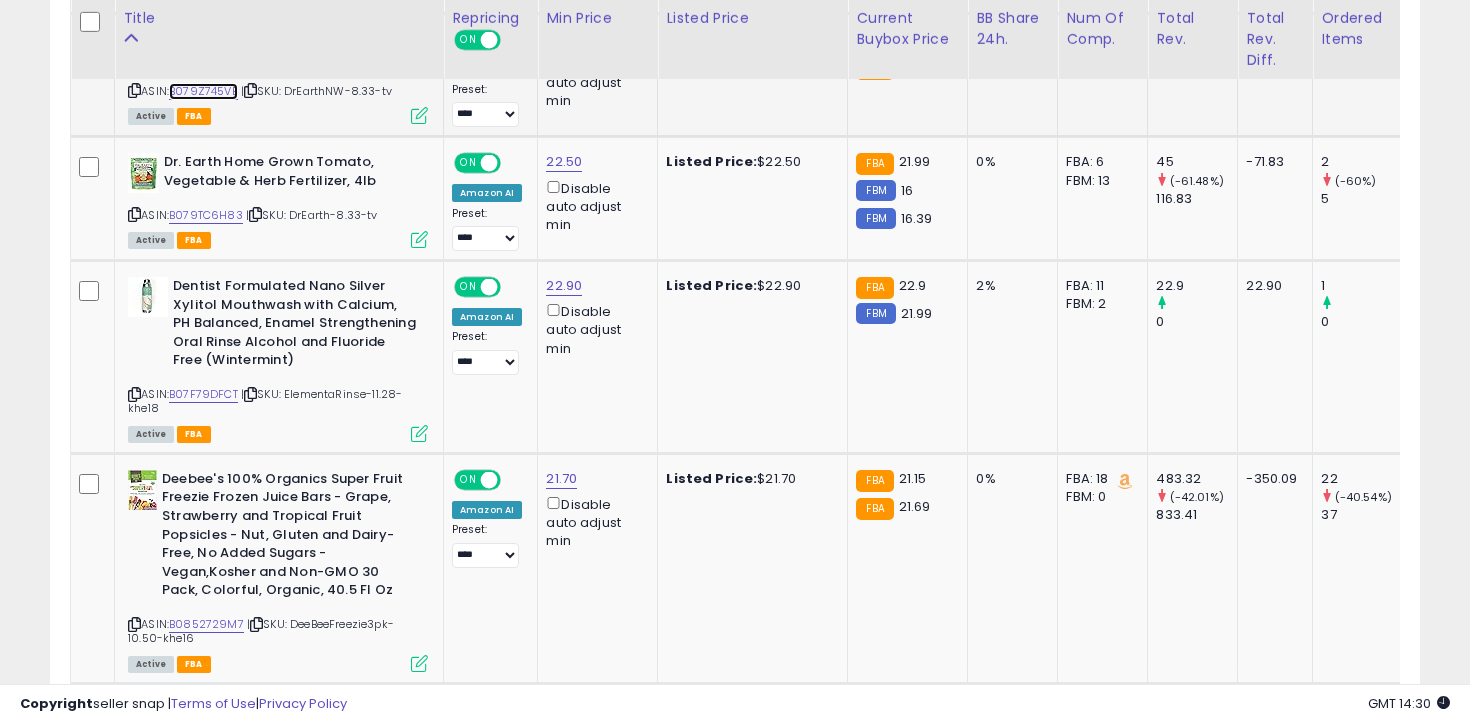 click on "B079Z745VB" at bounding box center [203, 91] 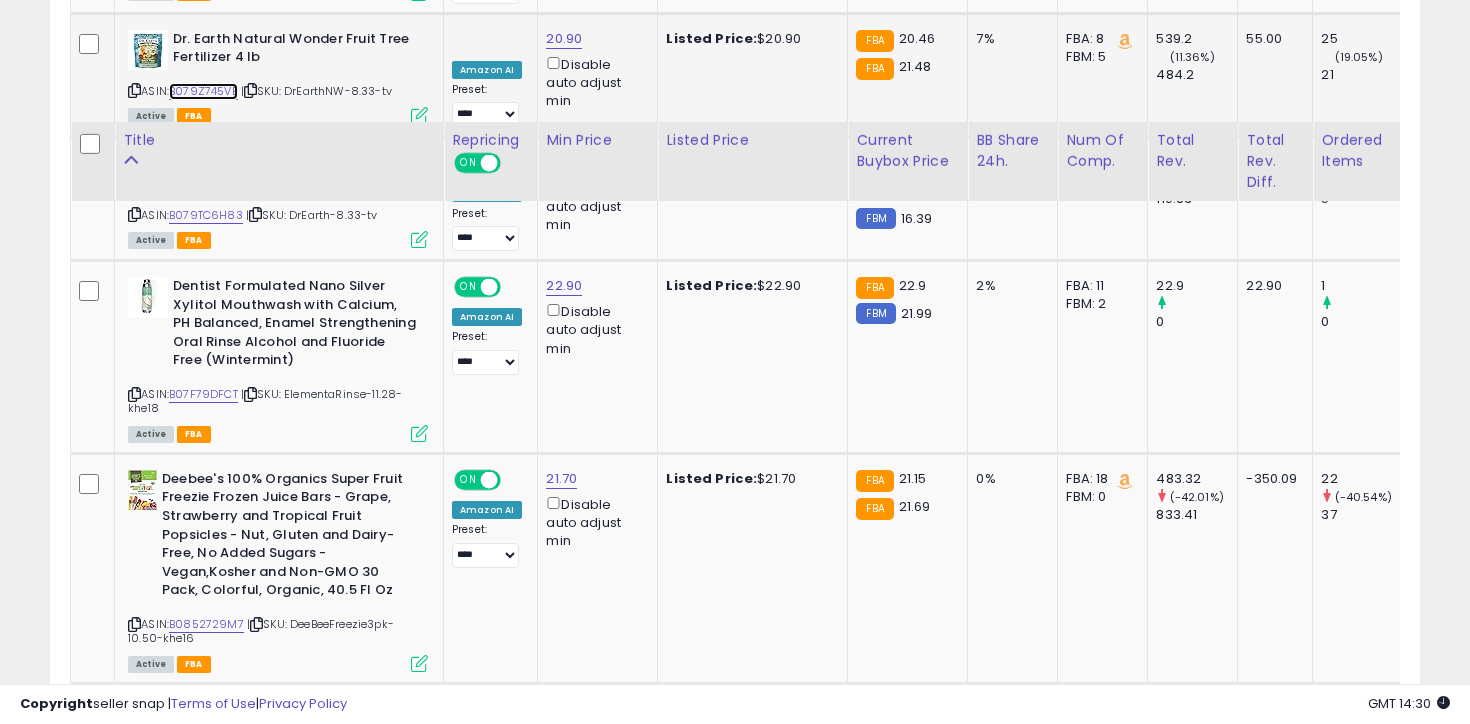 scroll, scrollTop: 2290, scrollLeft: 0, axis: vertical 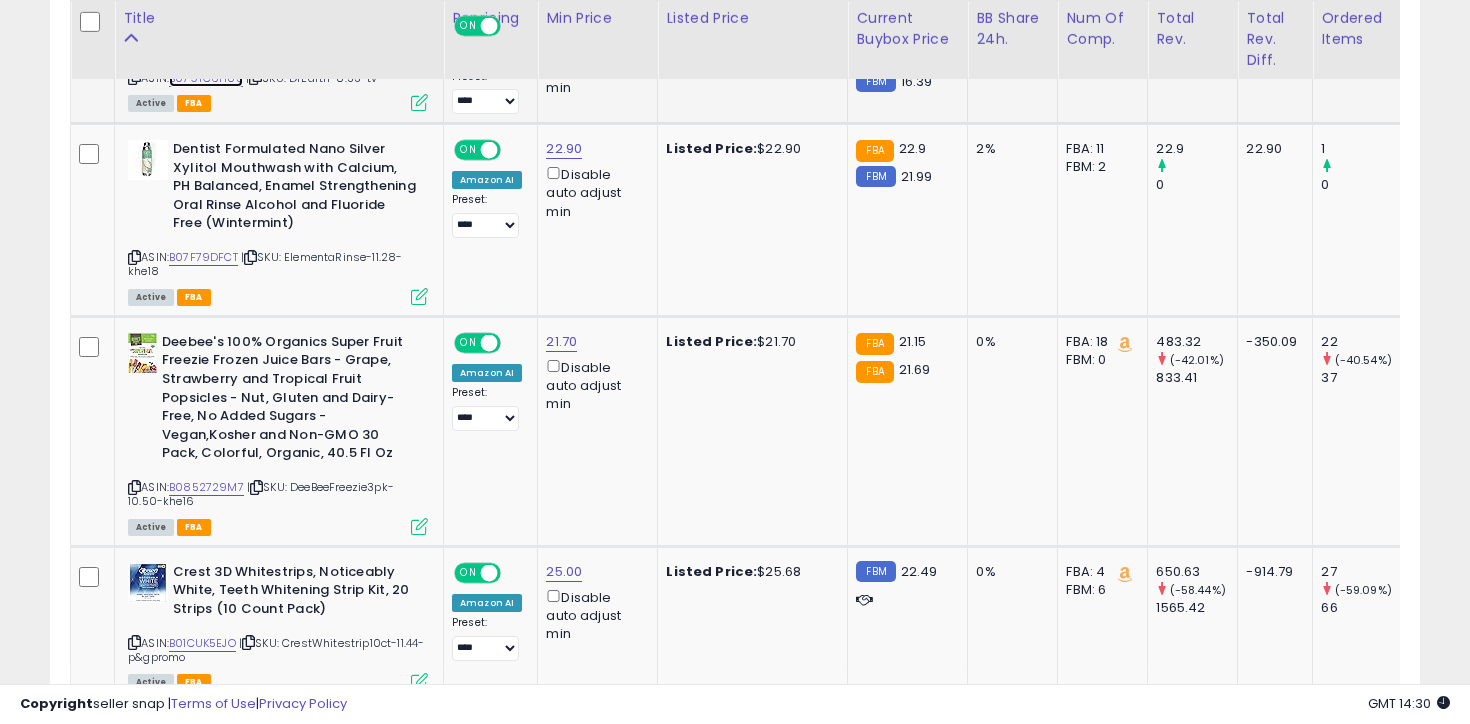 click on "B079TC6H83" at bounding box center [206, 78] 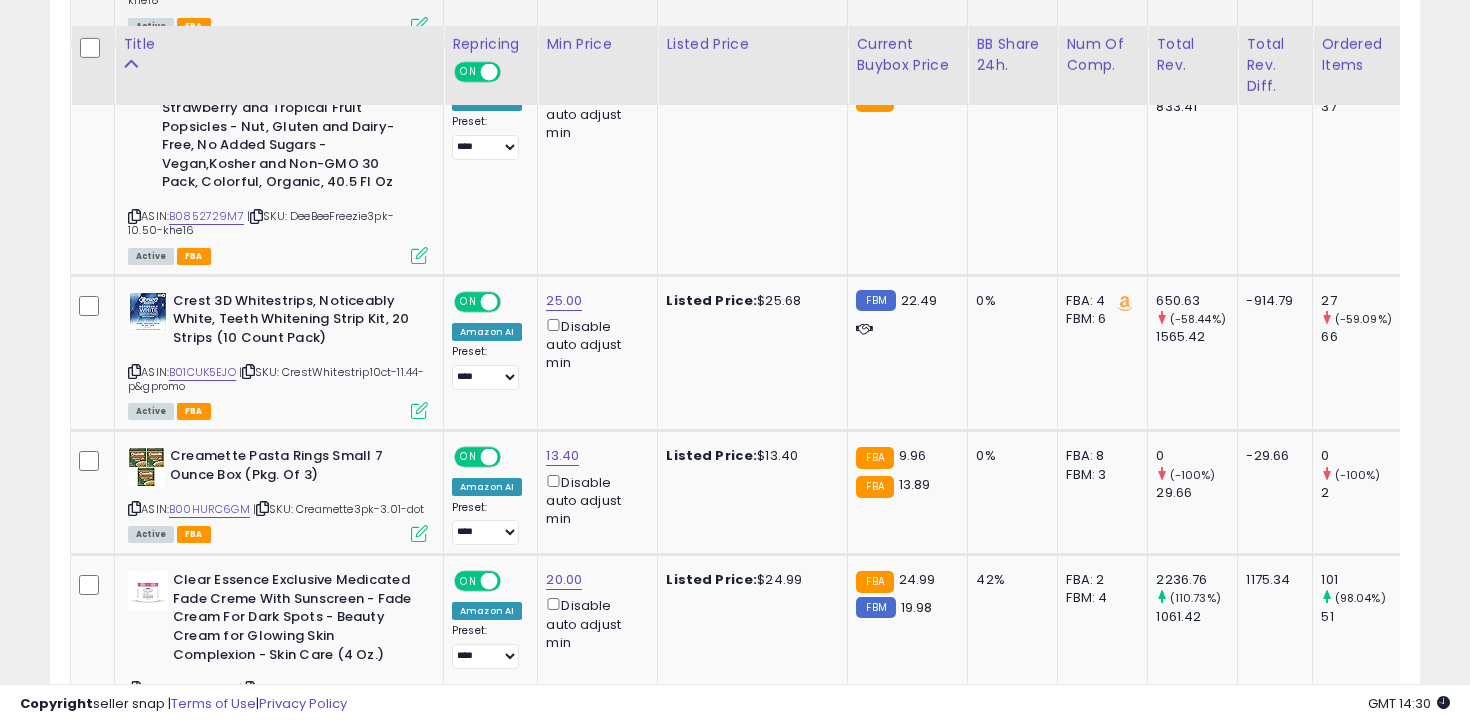 scroll, scrollTop: 2590, scrollLeft: 0, axis: vertical 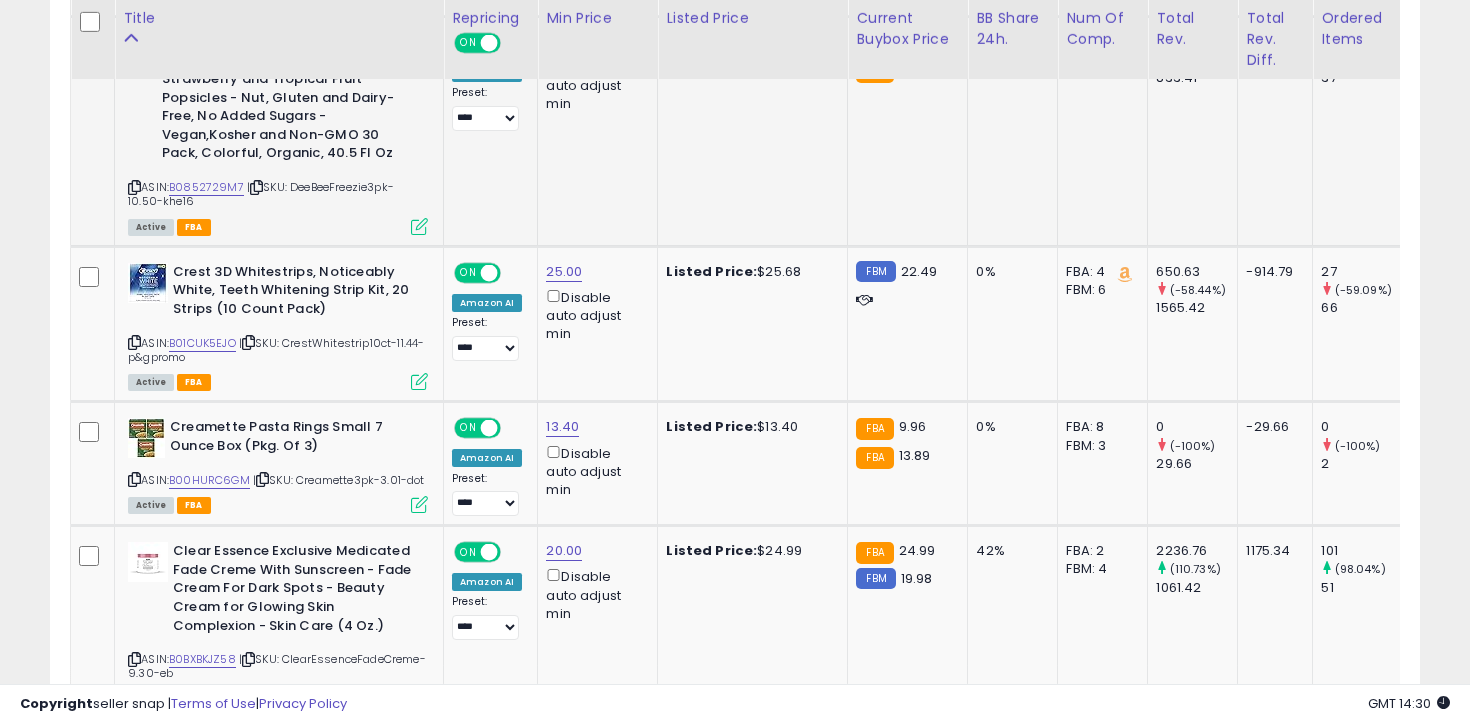 click on "ASIN:  [ASIN]    |   SKU: [BRAND][PRODUCT]-[PRICE]-[CODE] Active FBA" at bounding box center [278, 133] 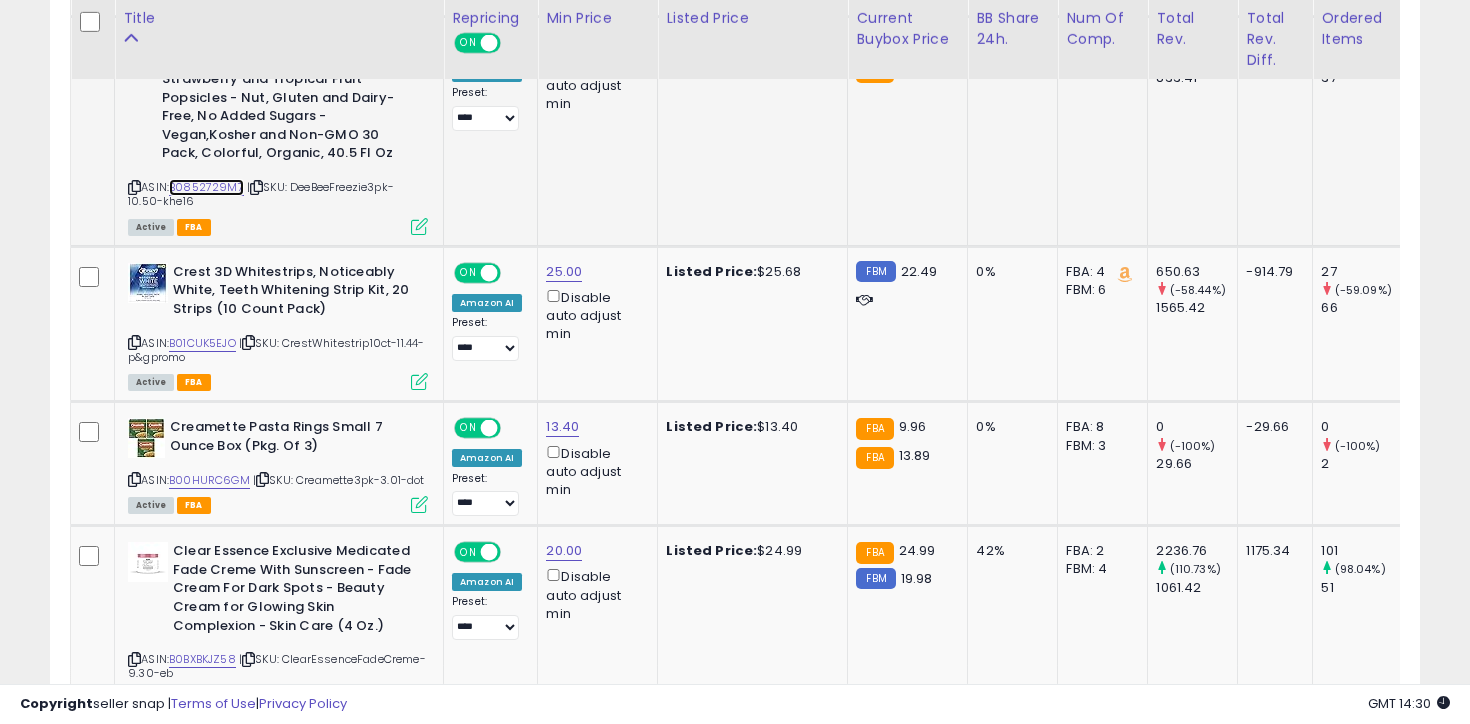 click on "B0852729M7" at bounding box center (206, 187) 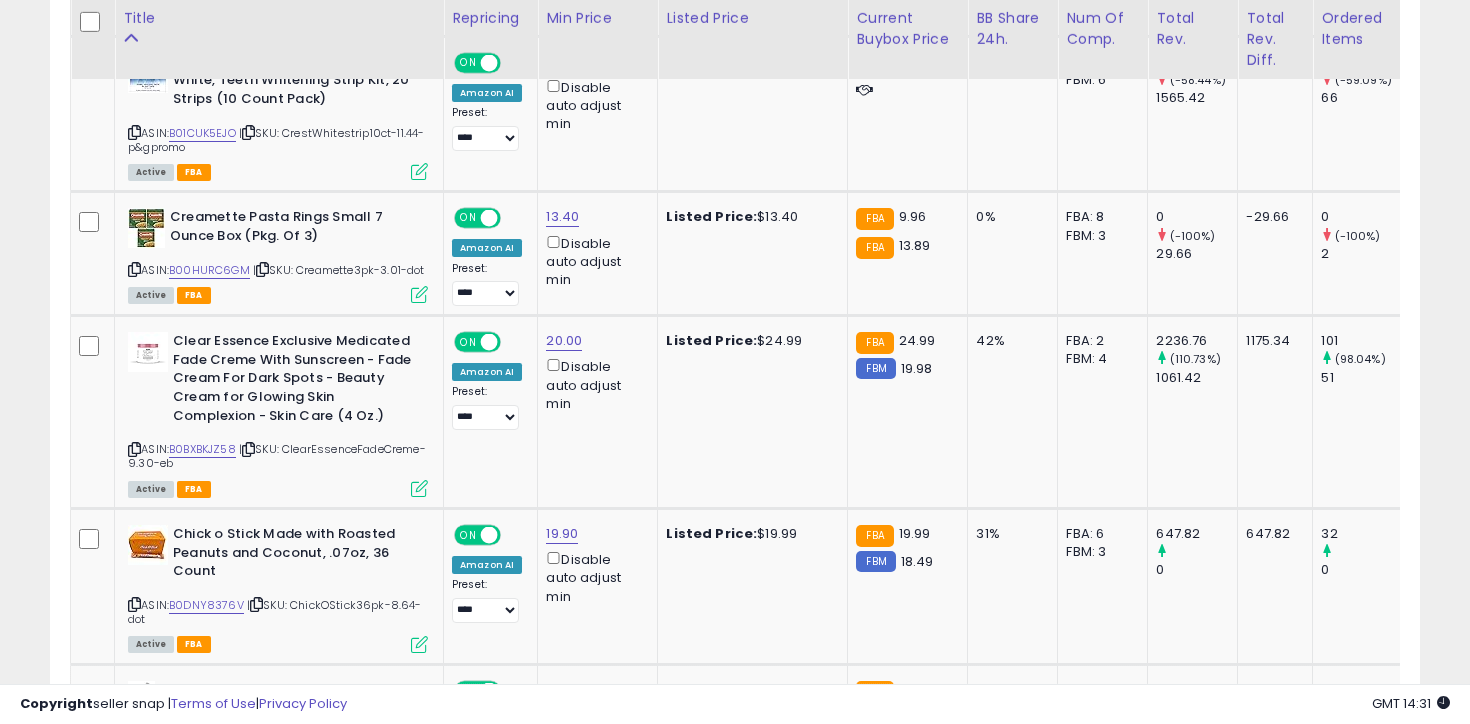 scroll, scrollTop: 2825, scrollLeft: 0, axis: vertical 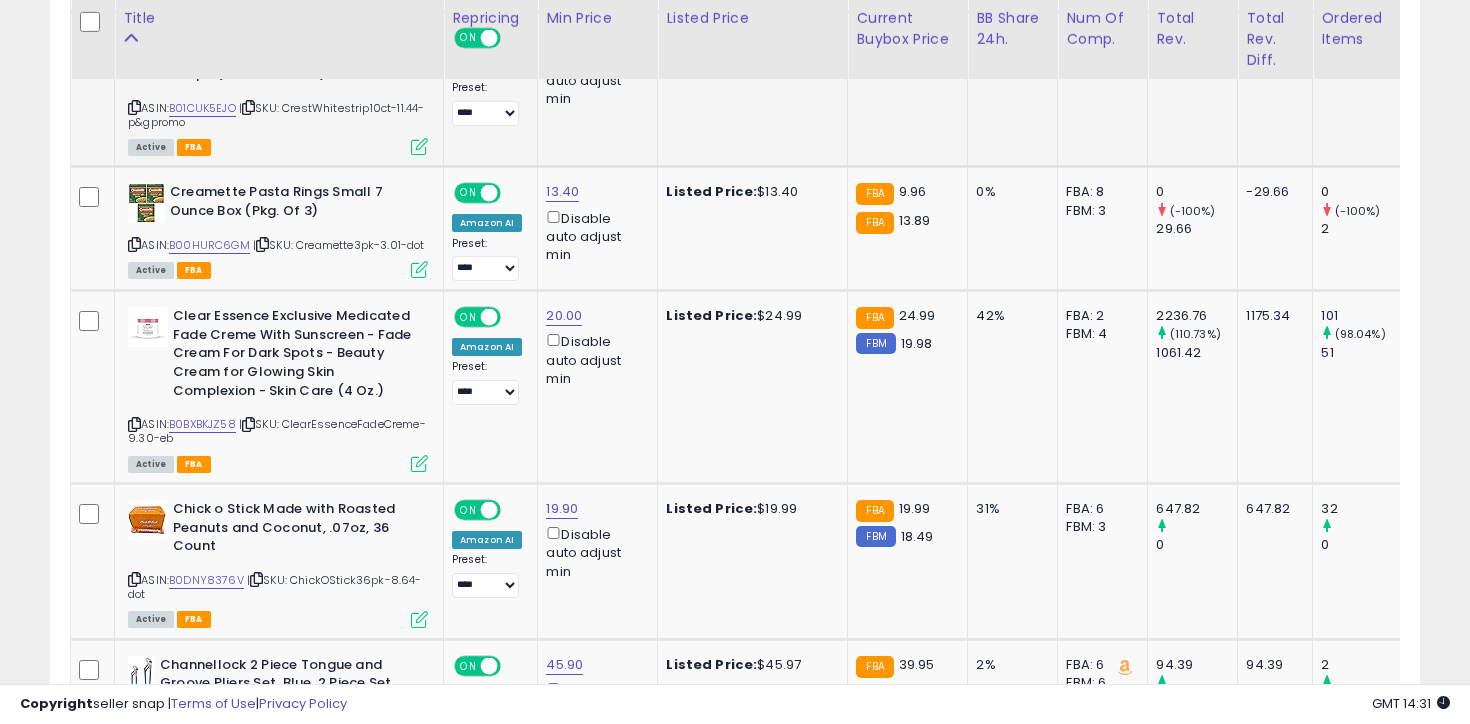 click at bounding box center [134, 107] 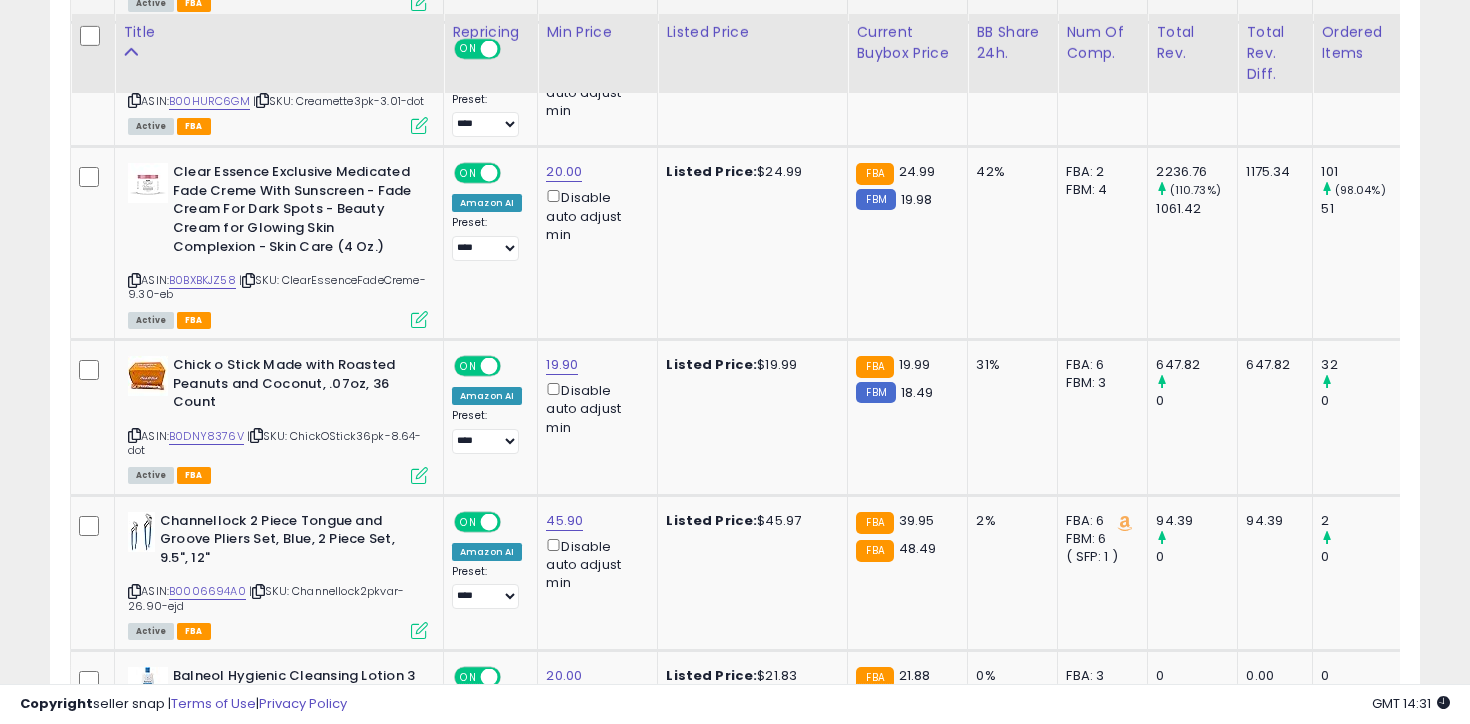 scroll, scrollTop: 2984, scrollLeft: 0, axis: vertical 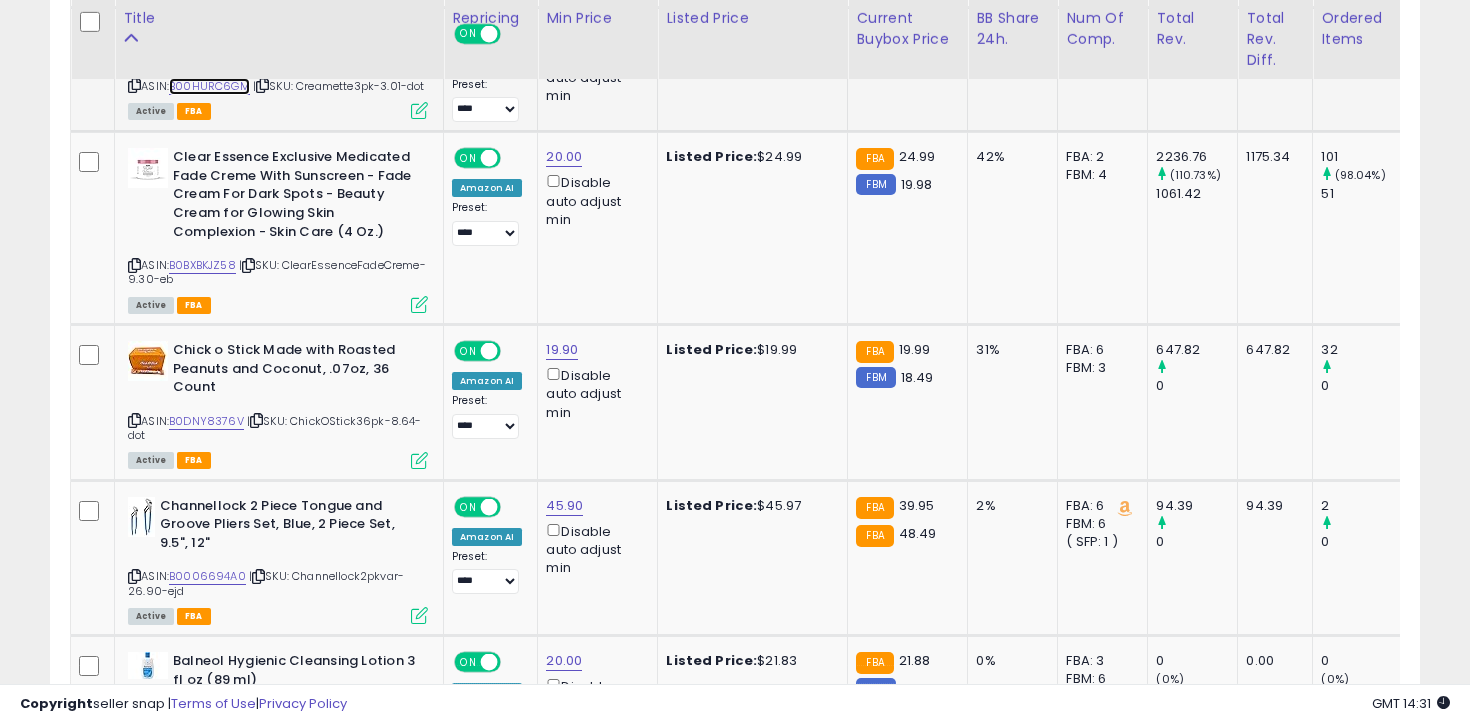 click on "B00HURC6GM" at bounding box center [209, 86] 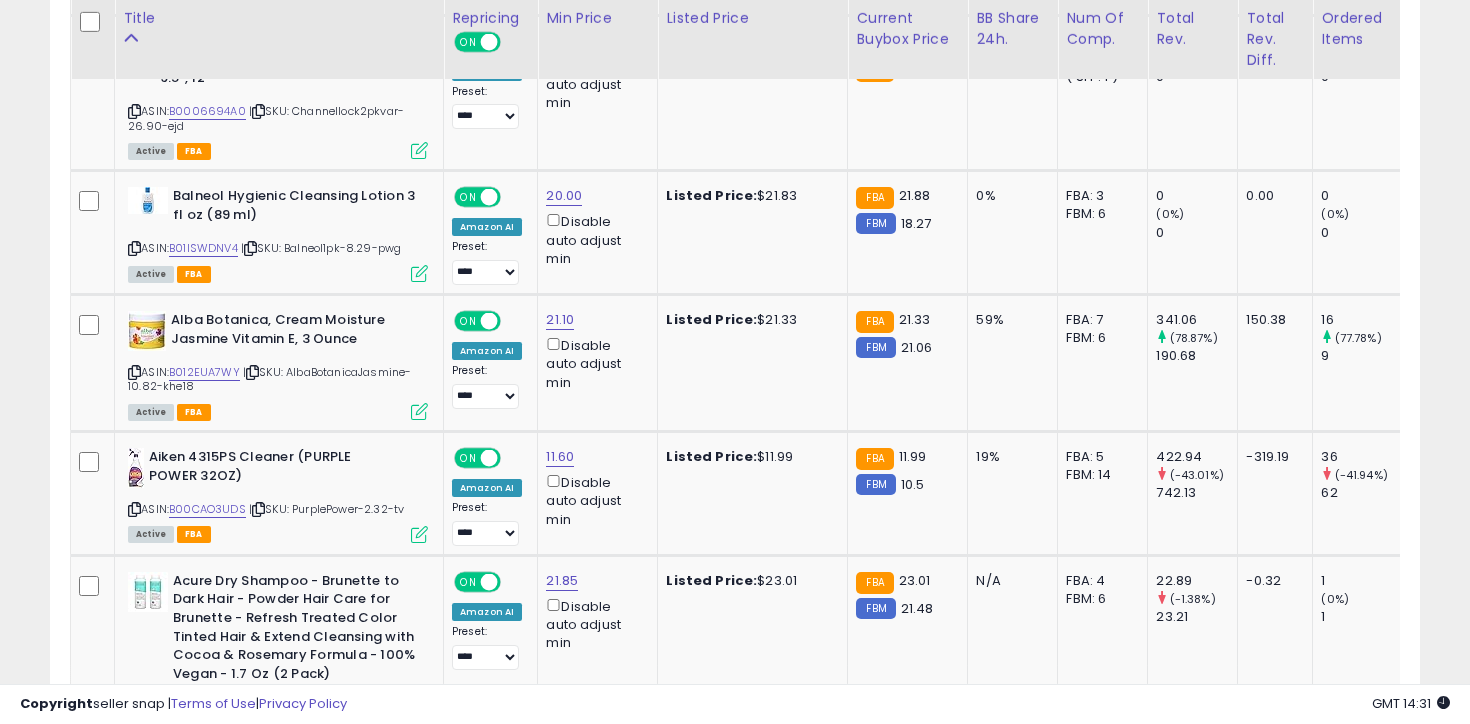 scroll, scrollTop: 3453, scrollLeft: 0, axis: vertical 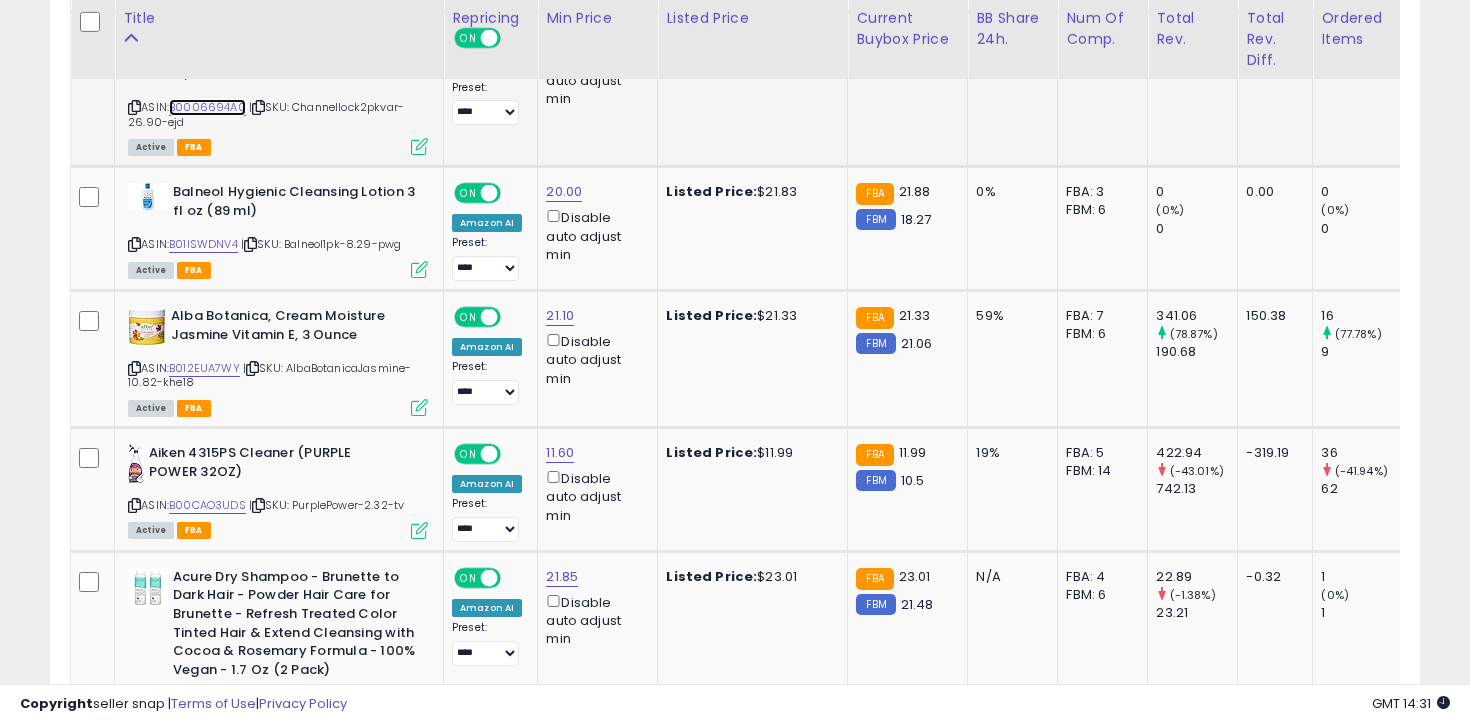 click on "B0006694A0" at bounding box center [207, 107] 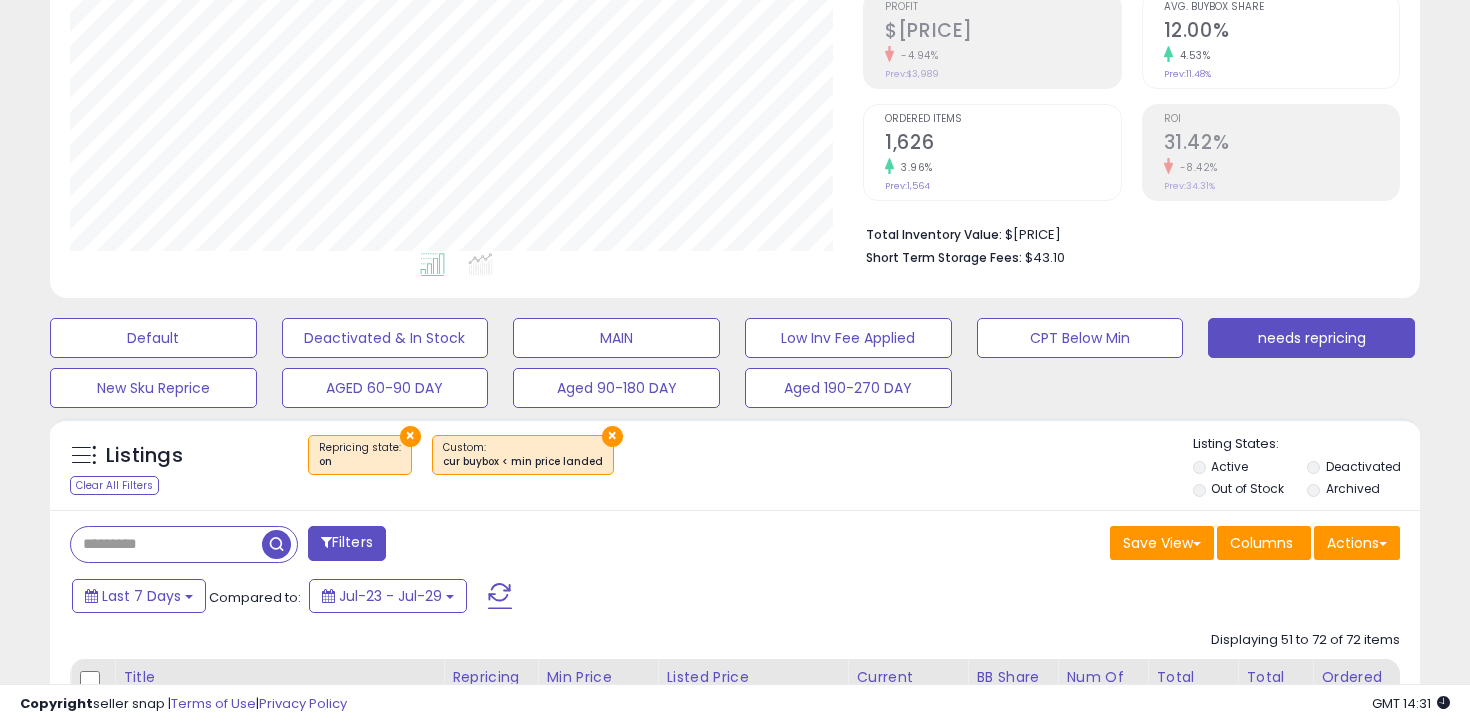 scroll, scrollTop: 345, scrollLeft: 0, axis: vertical 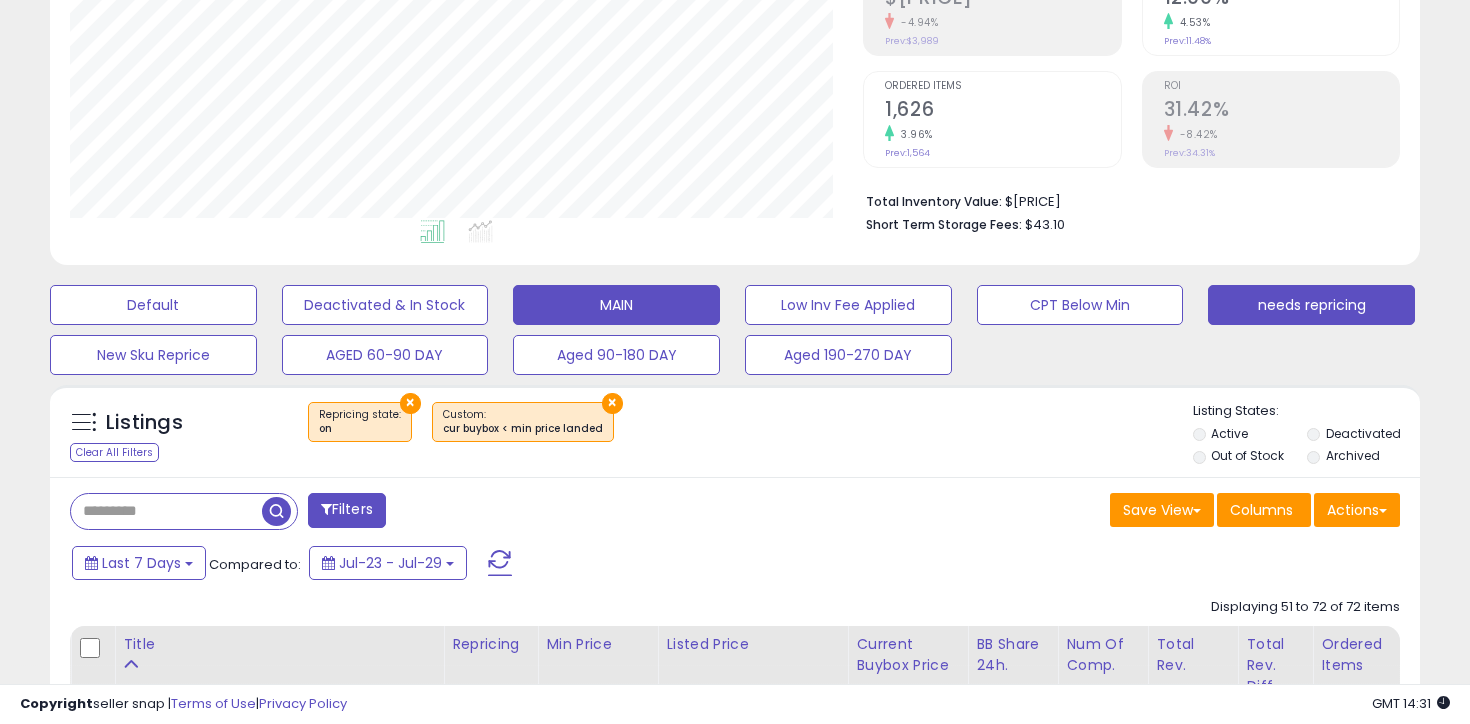 click on "MAIN" at bounding box center (153, 305) 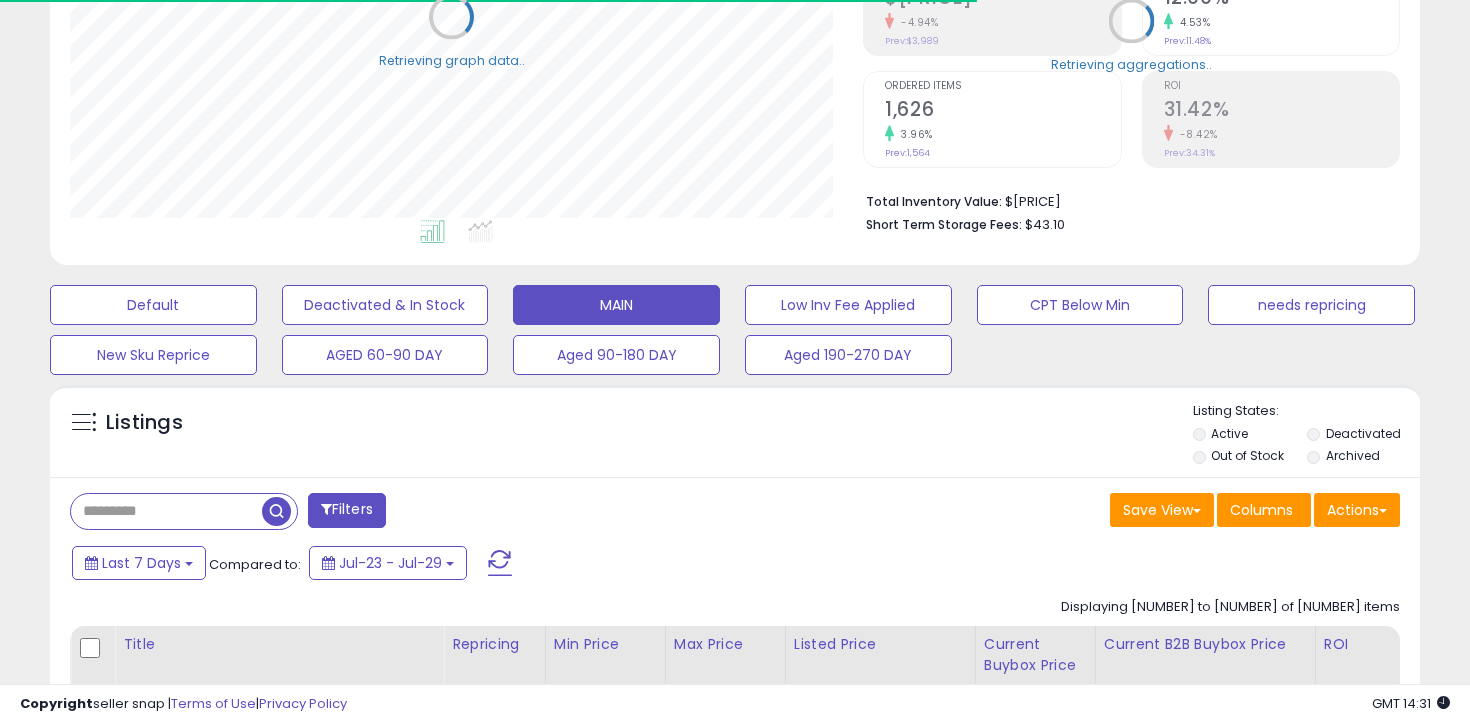 select on "**" 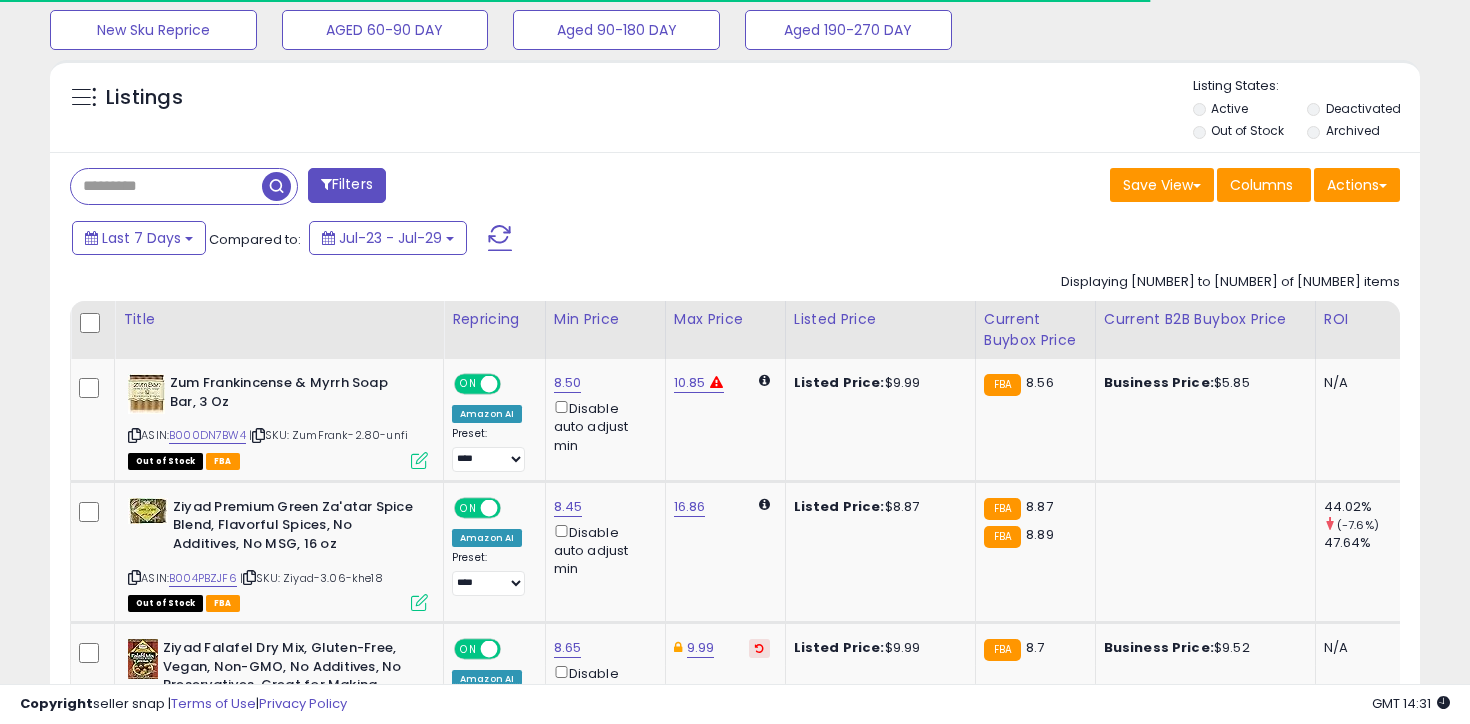 scroll, scrollTop: 671, scrollLeft: 0, axis: vertical 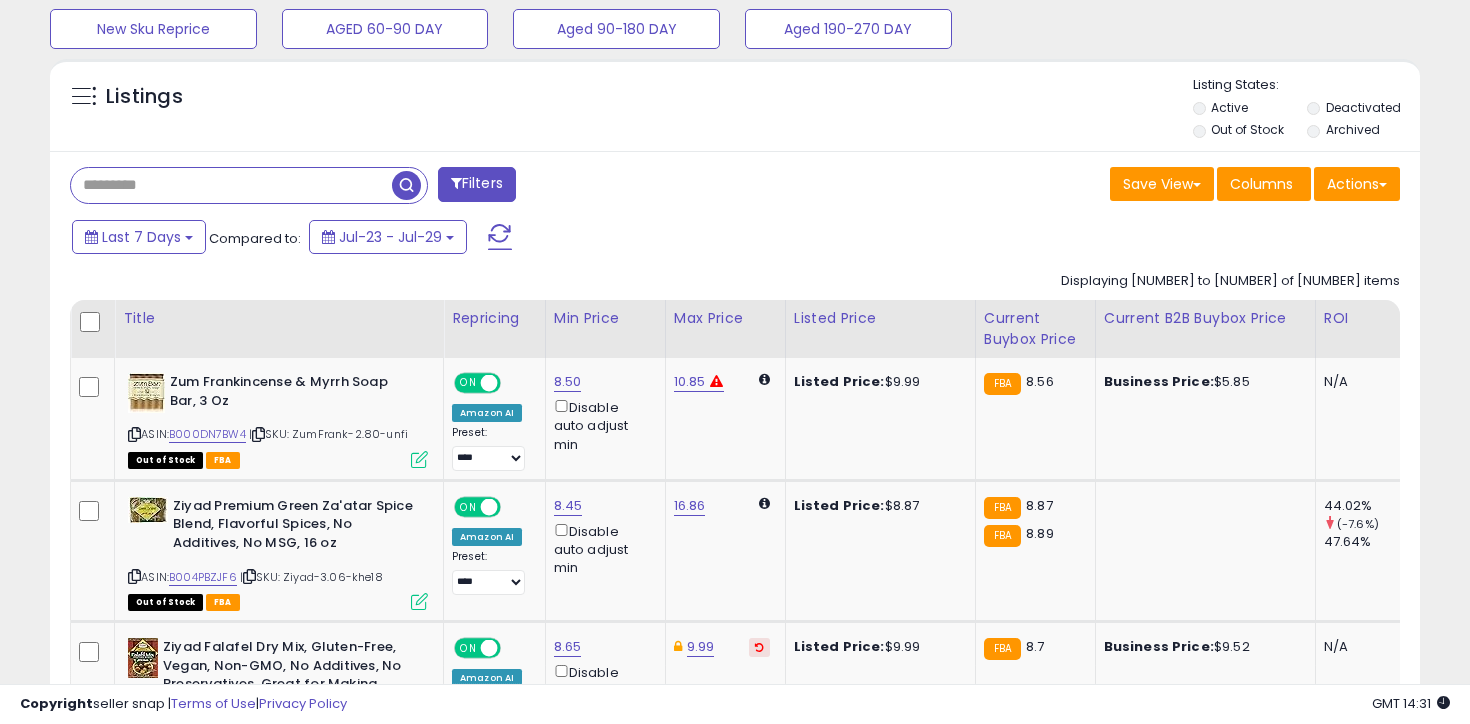 click at bounding box center [231, 185] 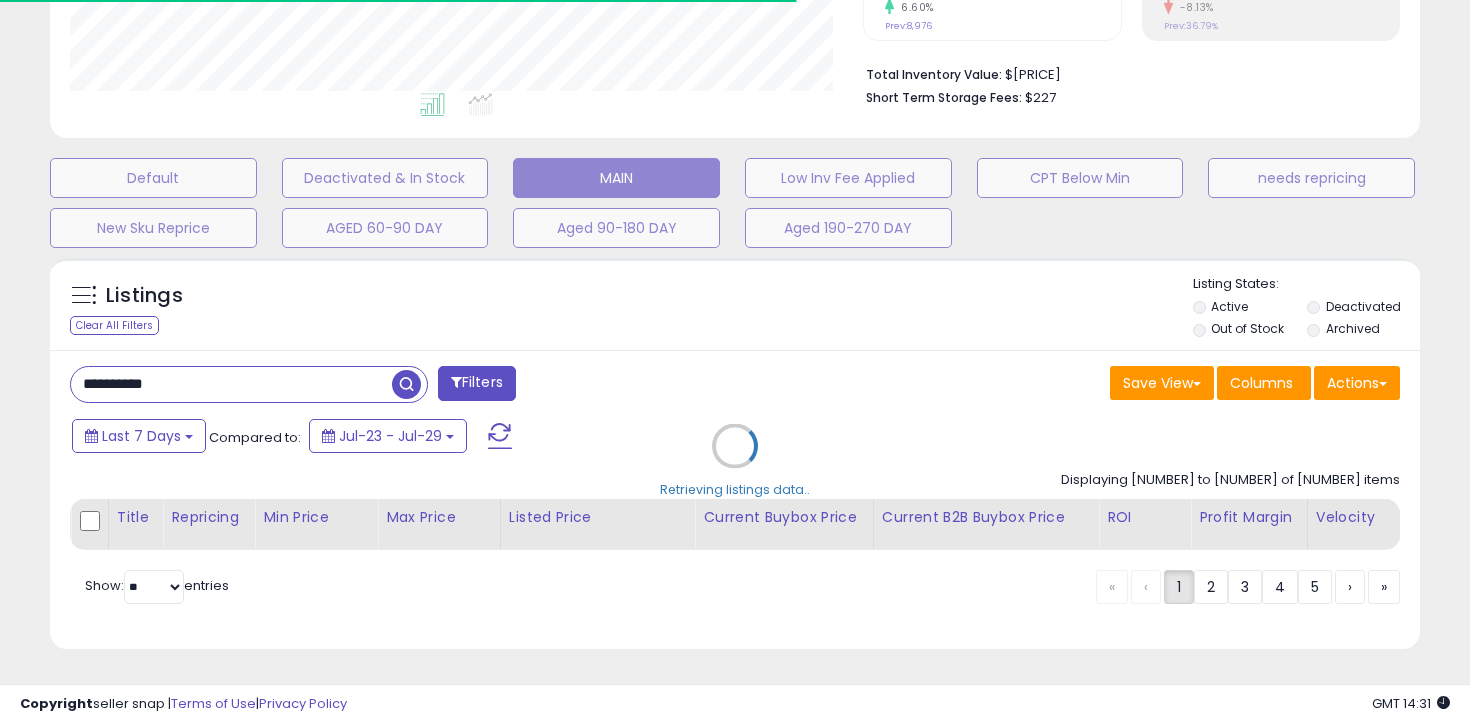 scroll, scrollTop: 615, scrollLeft: 0, axis: vertical 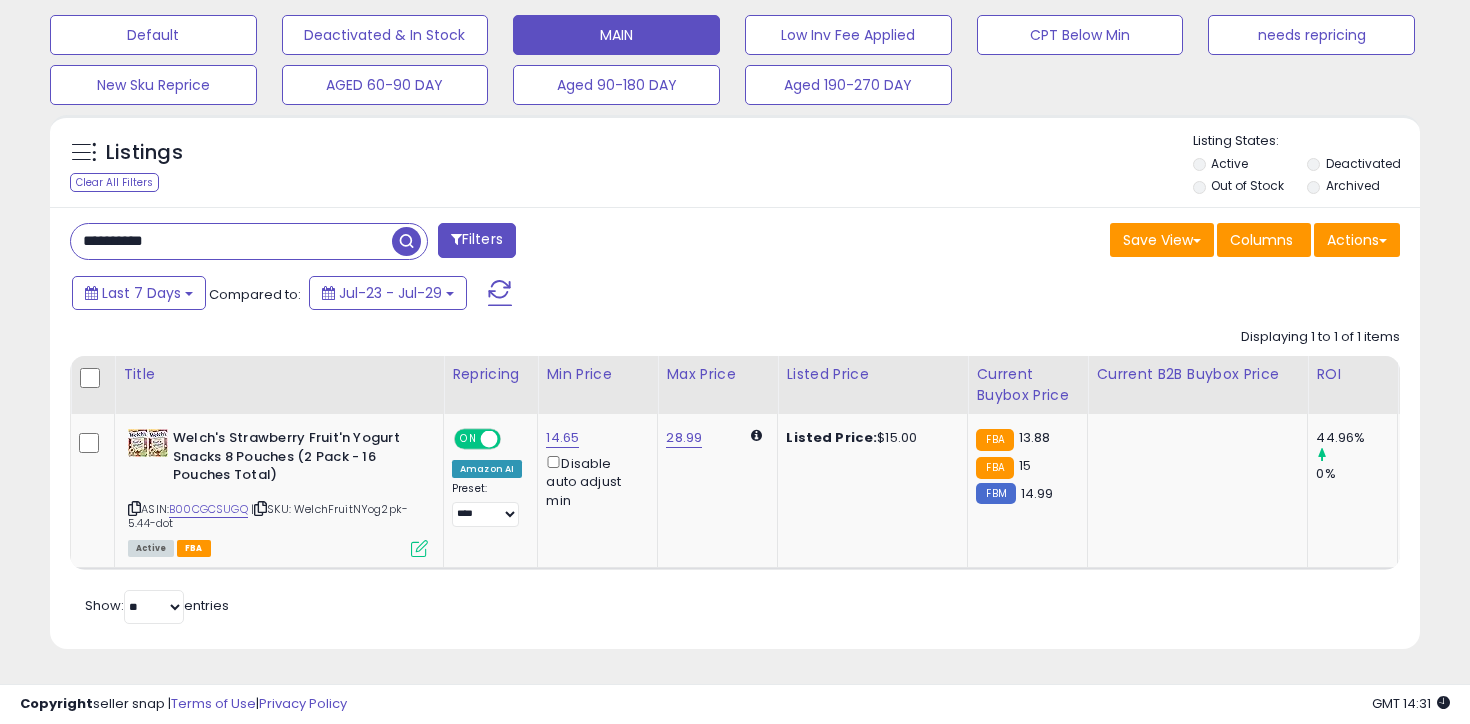 click on "**********" at bounding box center (231, 241) 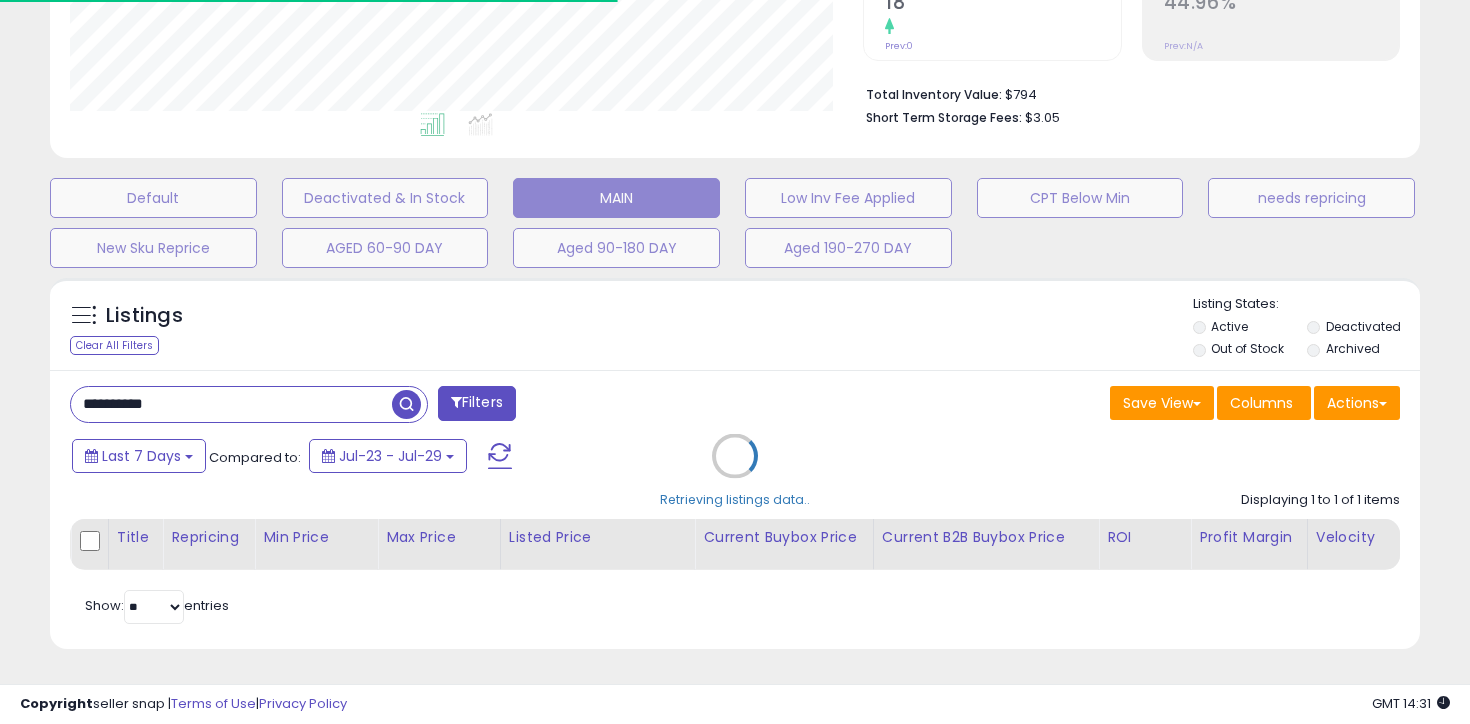 scroll, scrollTop: 615, scrollLeft: 0, axis: vertical 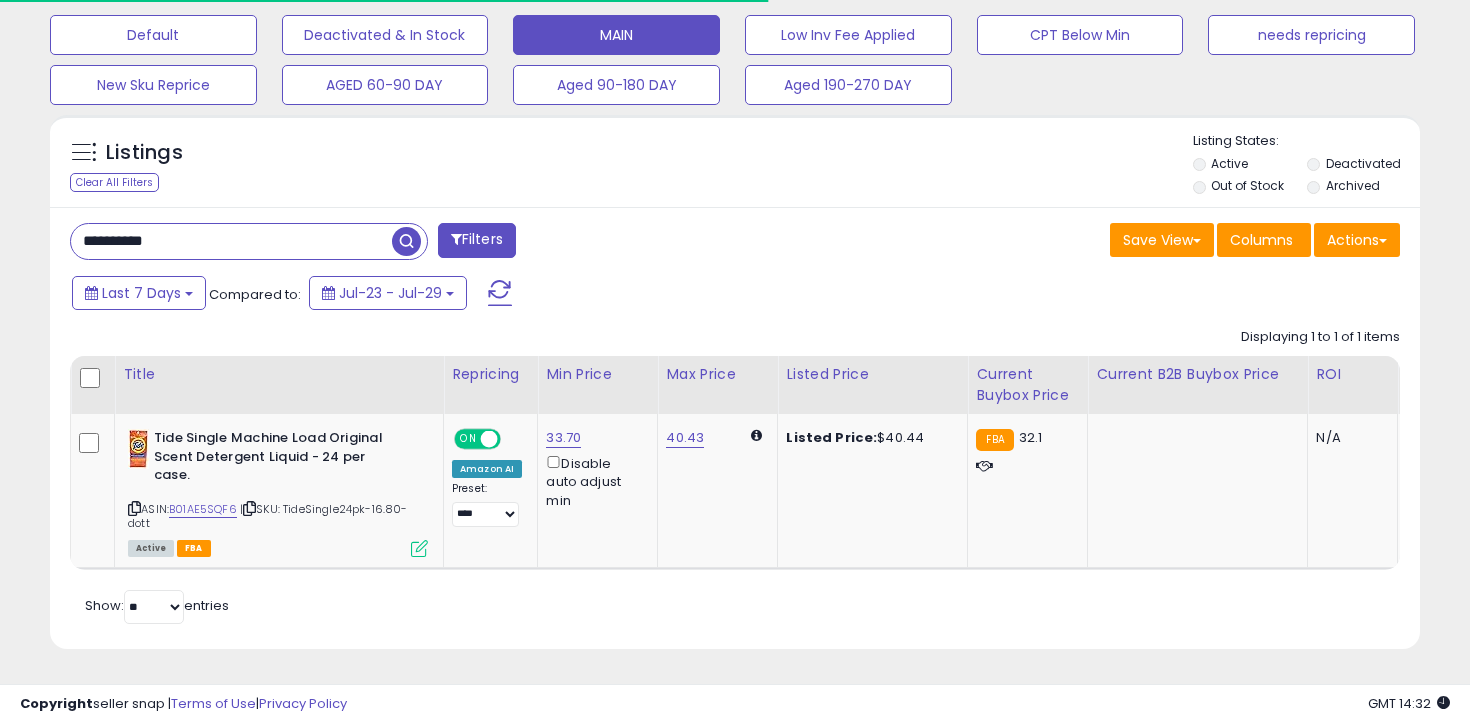click on "**********" at bounding box center (231, 241) 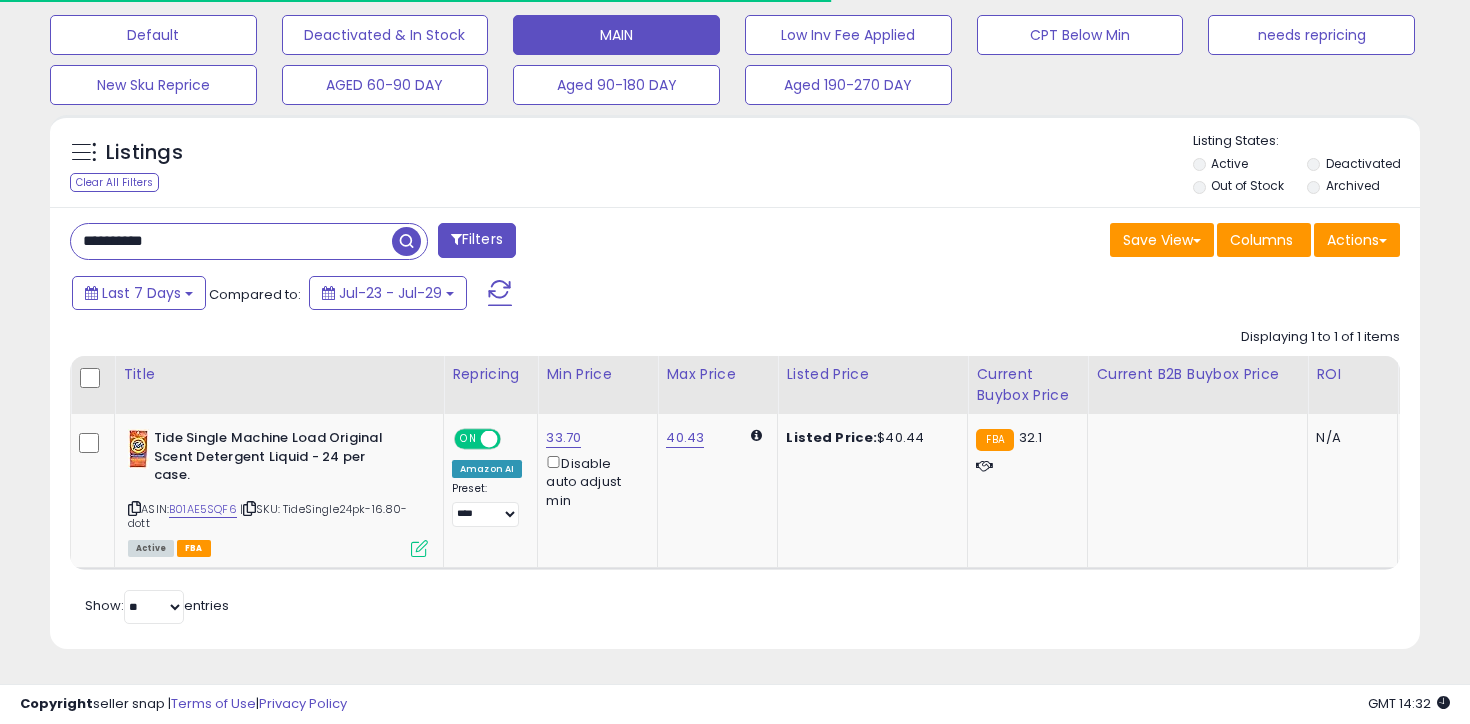 paste 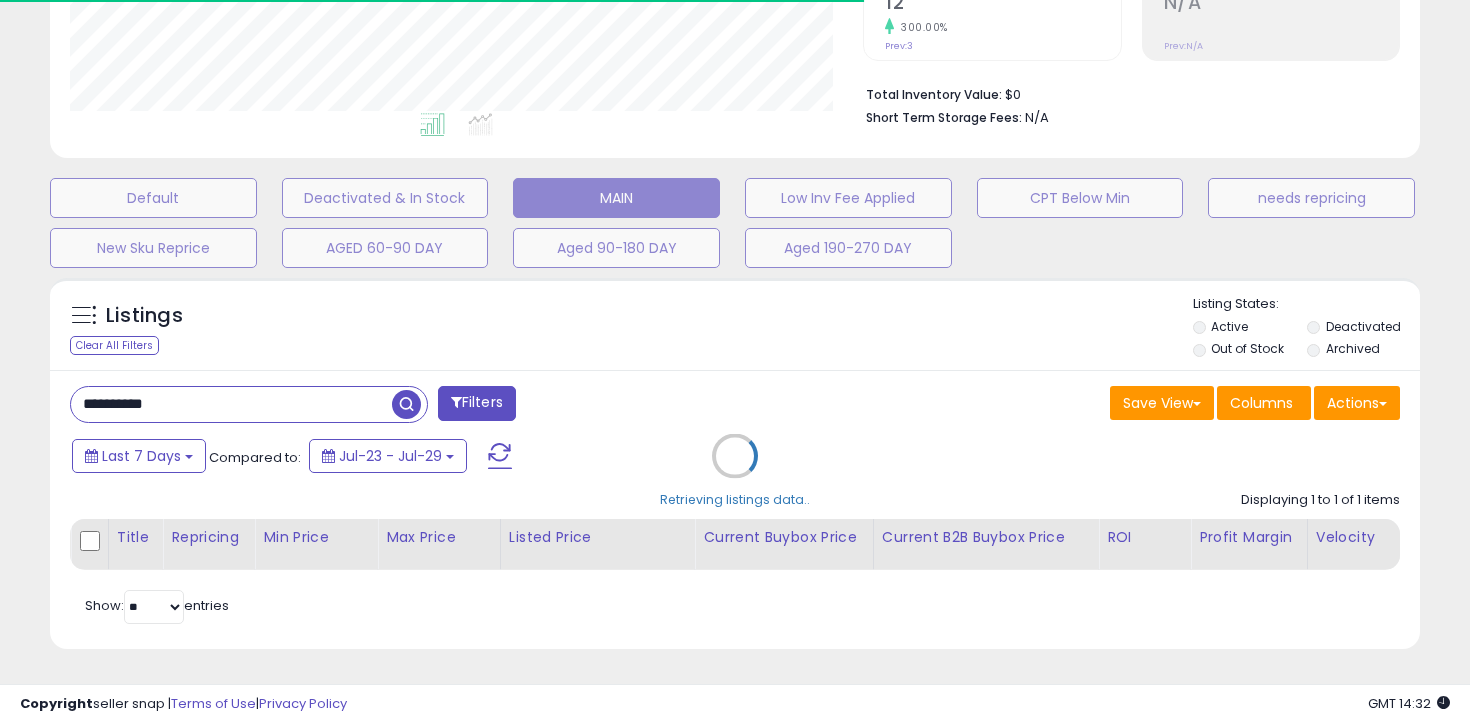 scroll, scrollTop: 615, scrollLeft: 0, axis: vertical 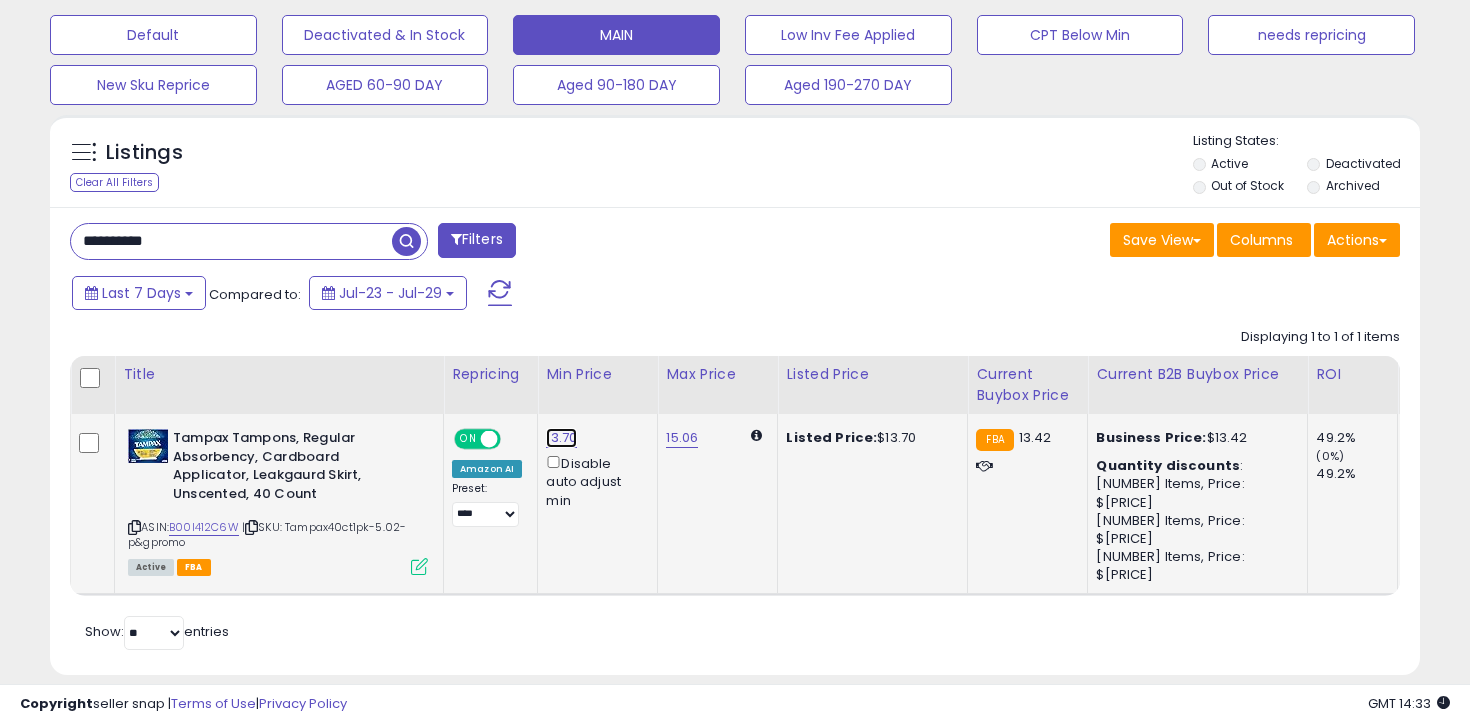 click on "13.70" at bounding box center [561, 438] 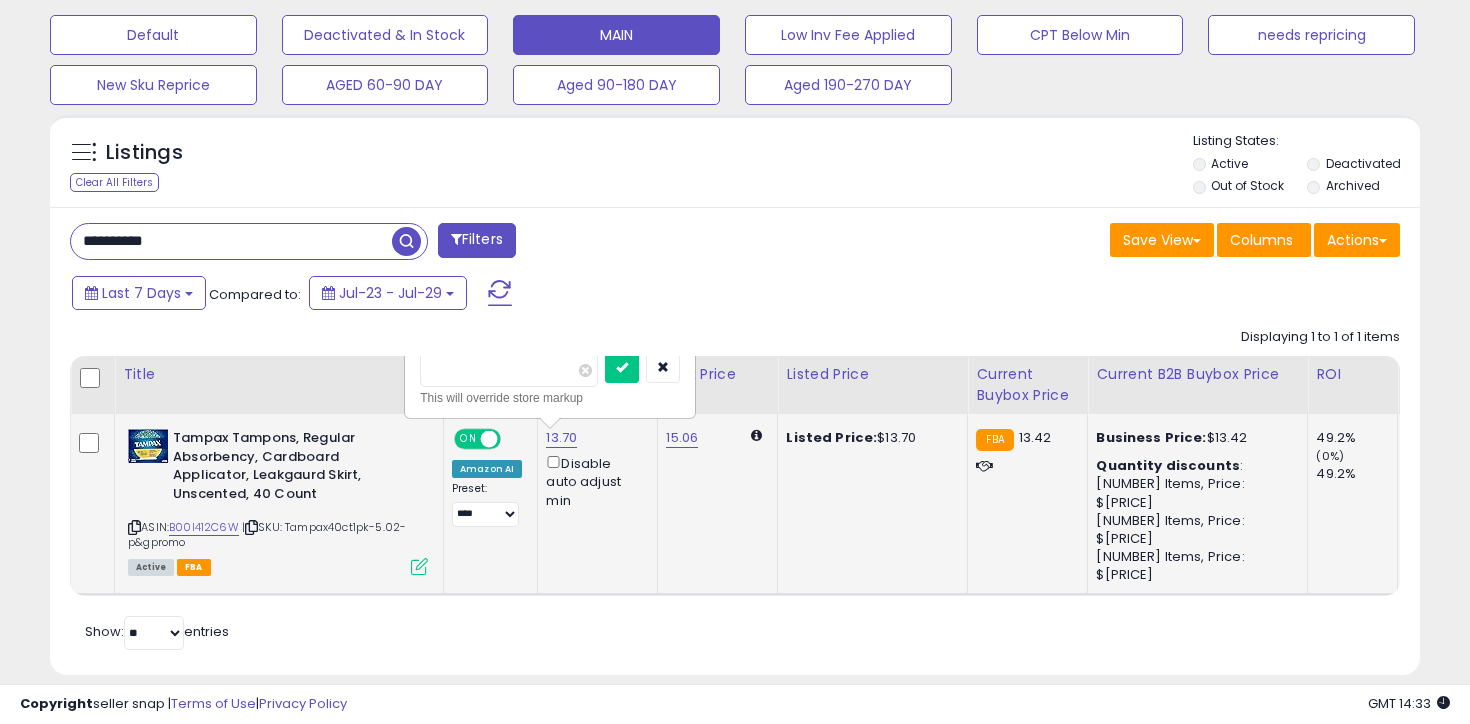 type on "****" 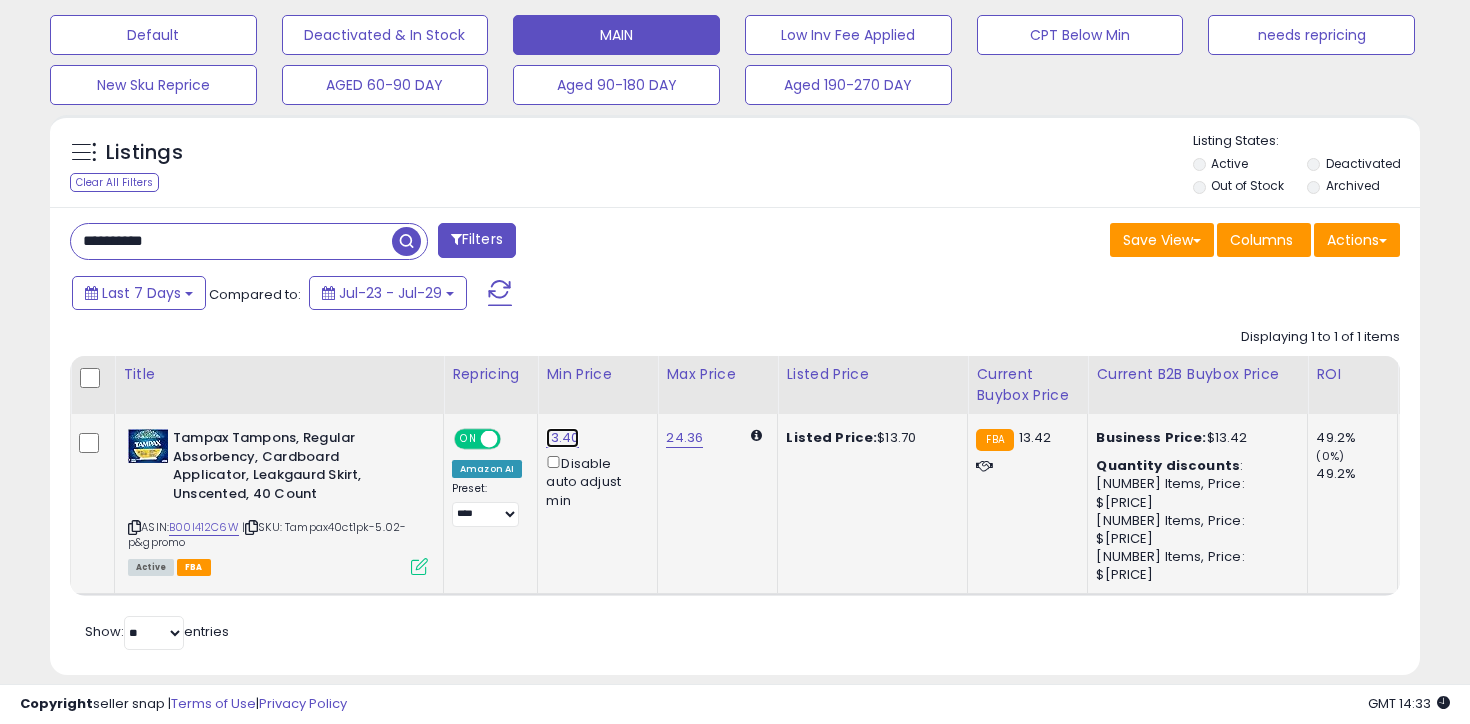 click on "13.40" at bounding box center (562, 438) 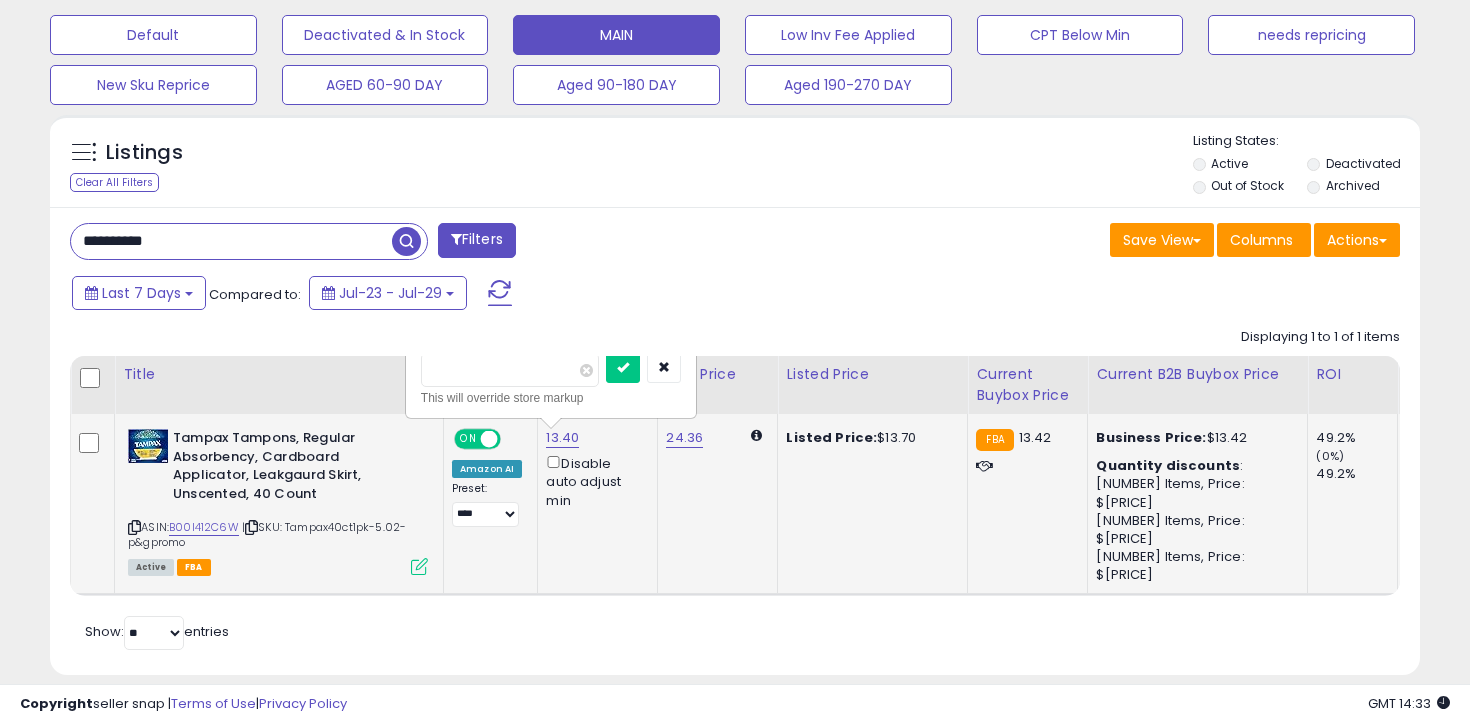 type on "****" 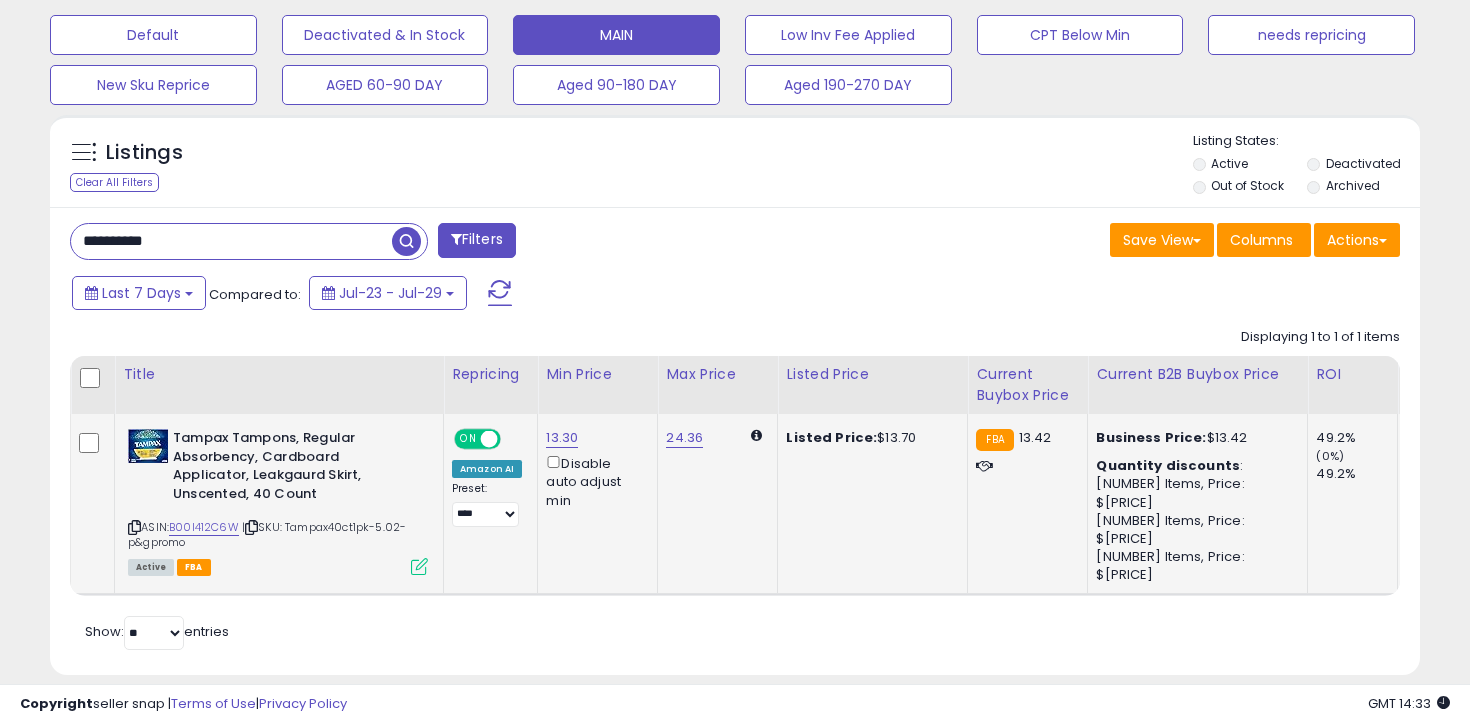 click on "**********" at bounding box center (231, 241) 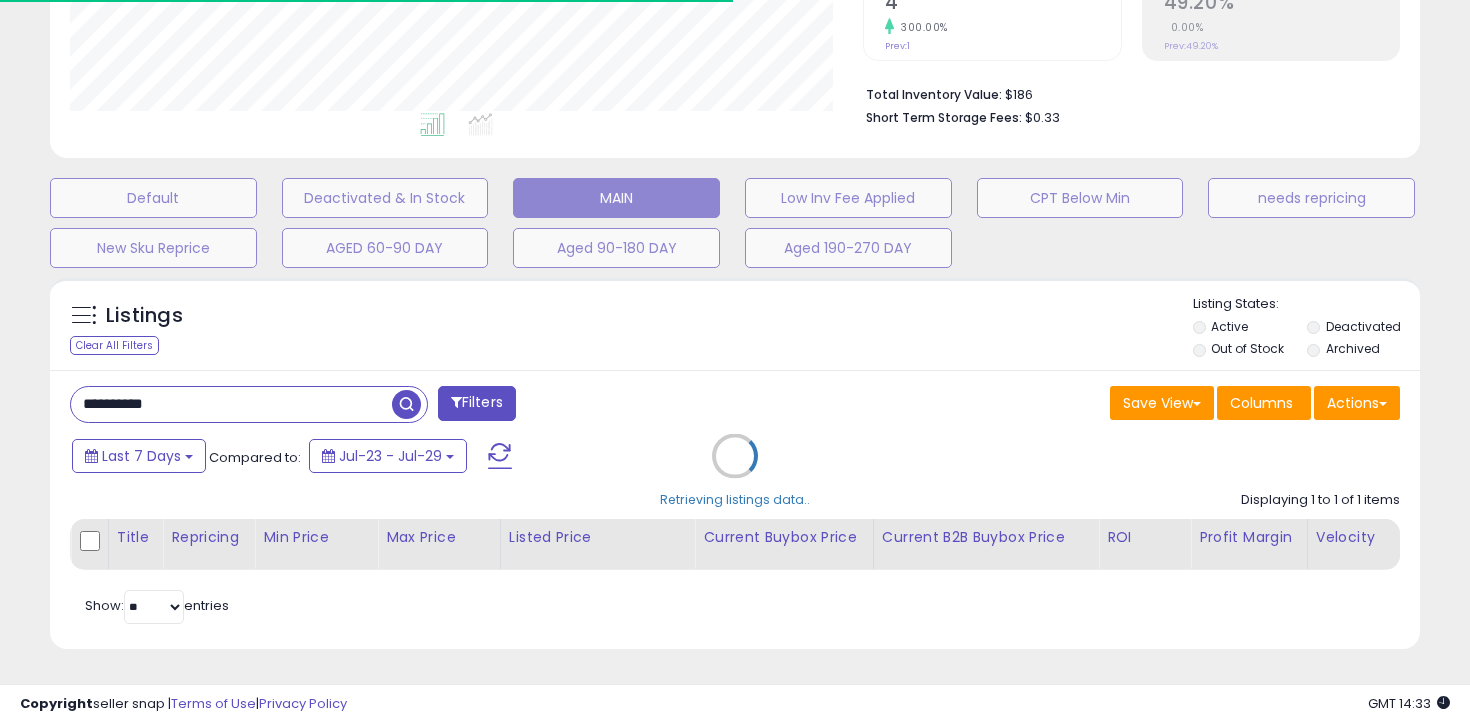 scroll, scrollTop: 601, scrollLeft: 0, axis: vertical 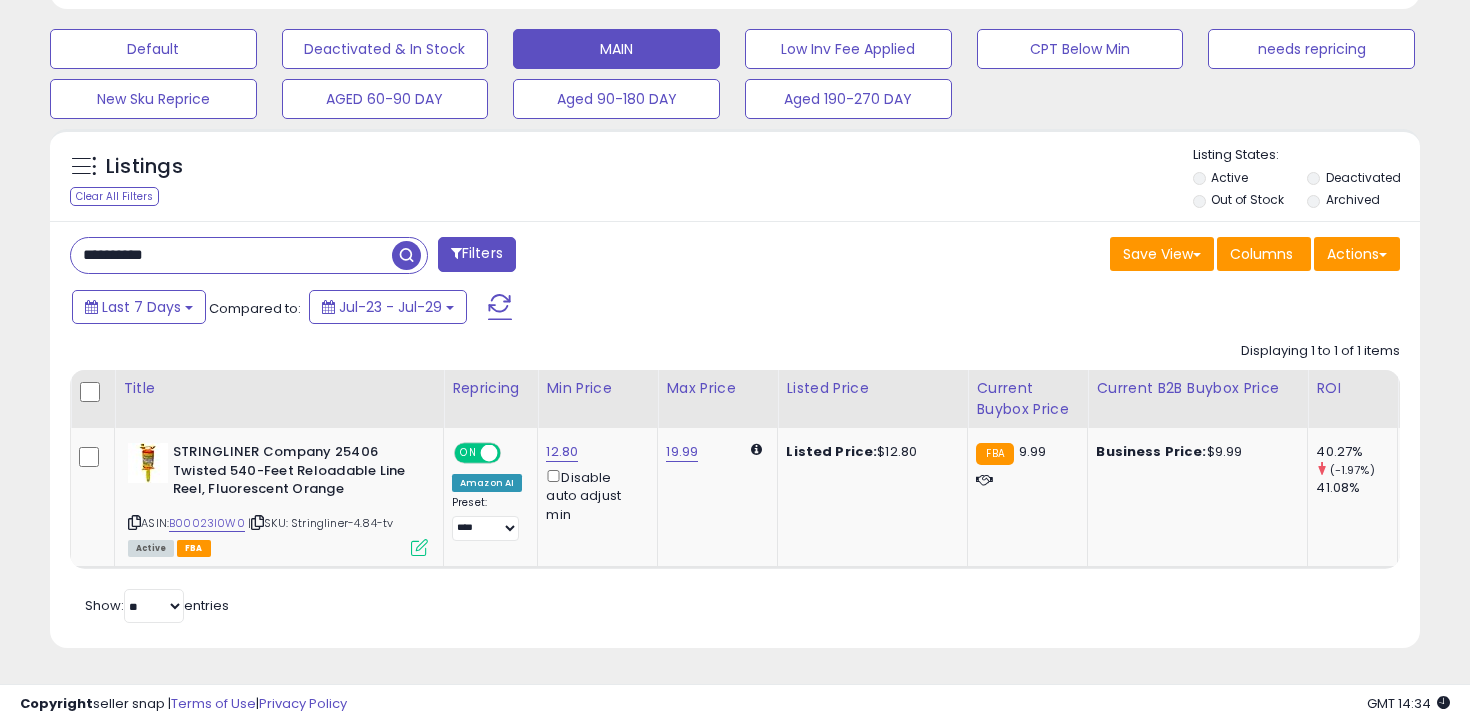 click on "**********" at bounding box center (231, 255) 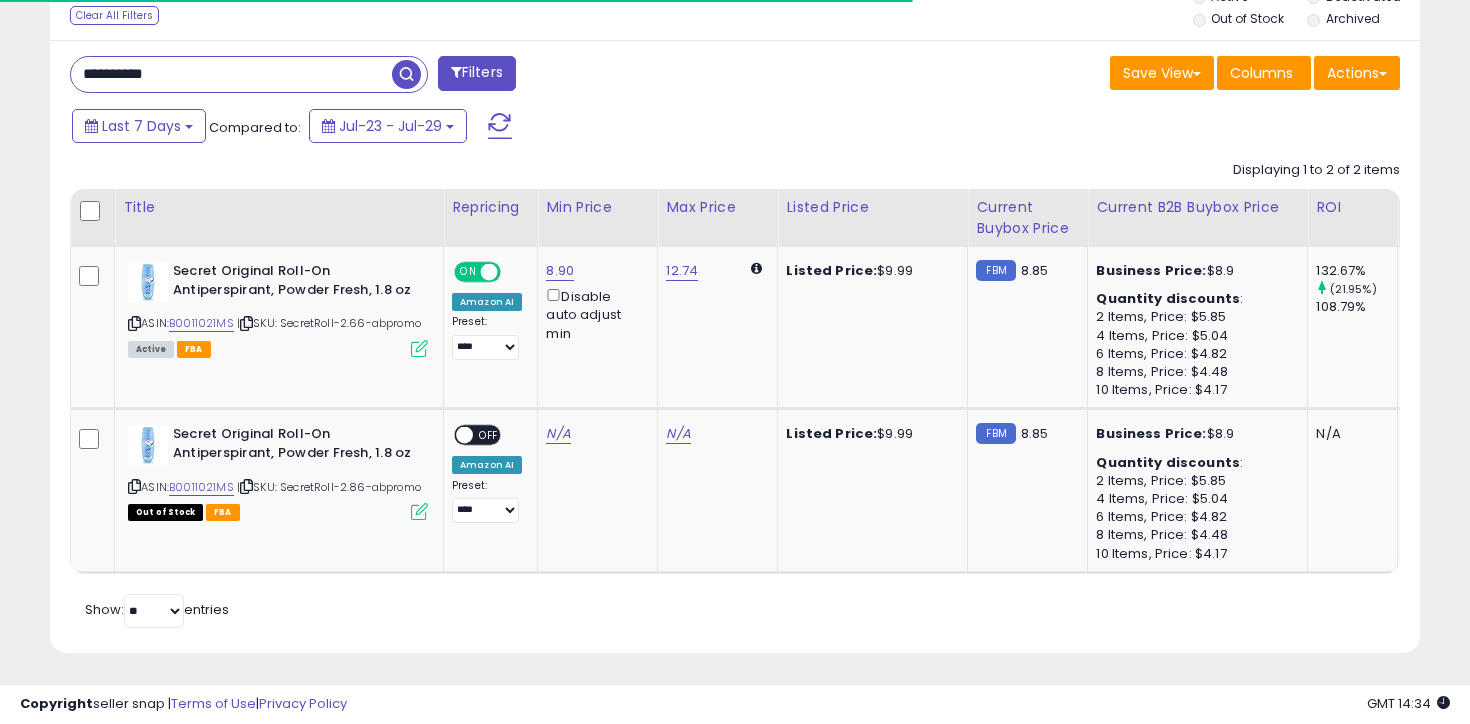 scroll, scrollTop: 786, scrollLeft: 0, axis: vertical 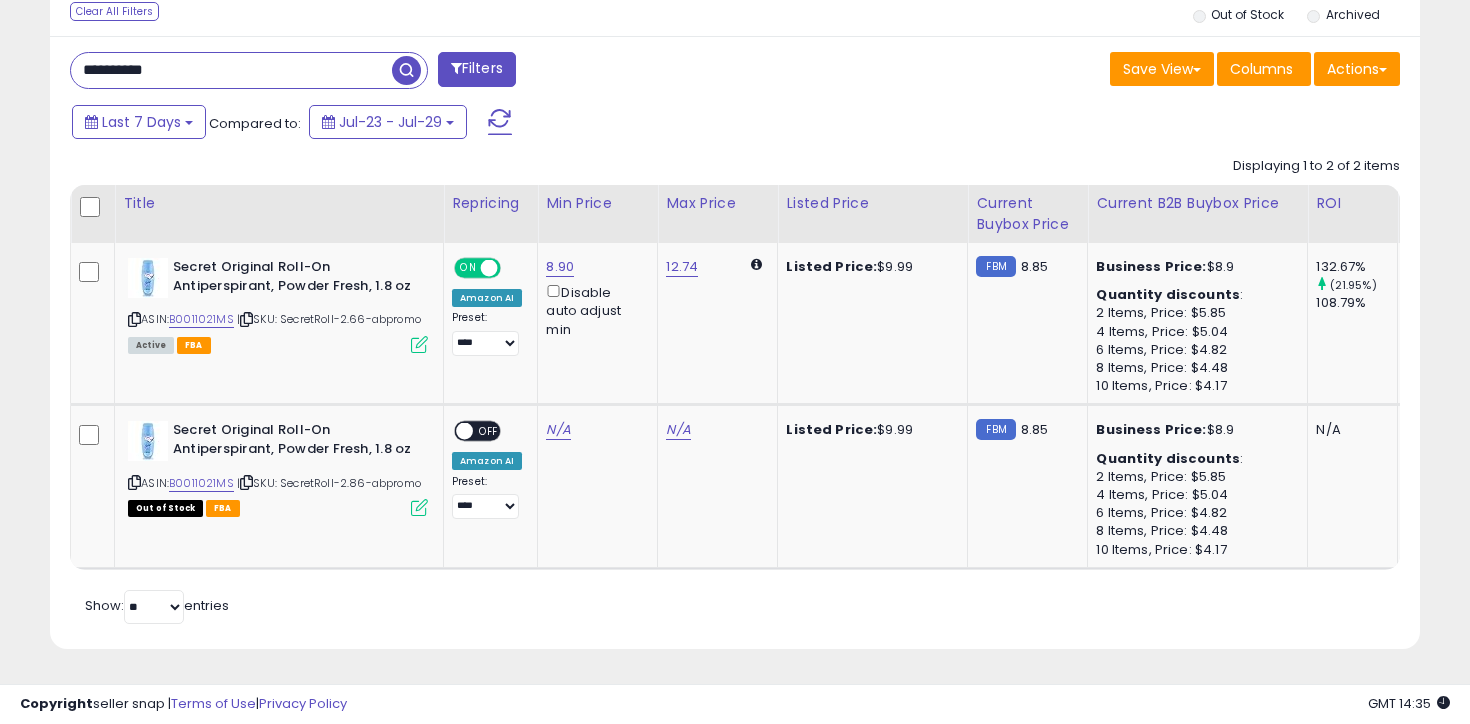 click on "**********" at bounding box center (231, 70) 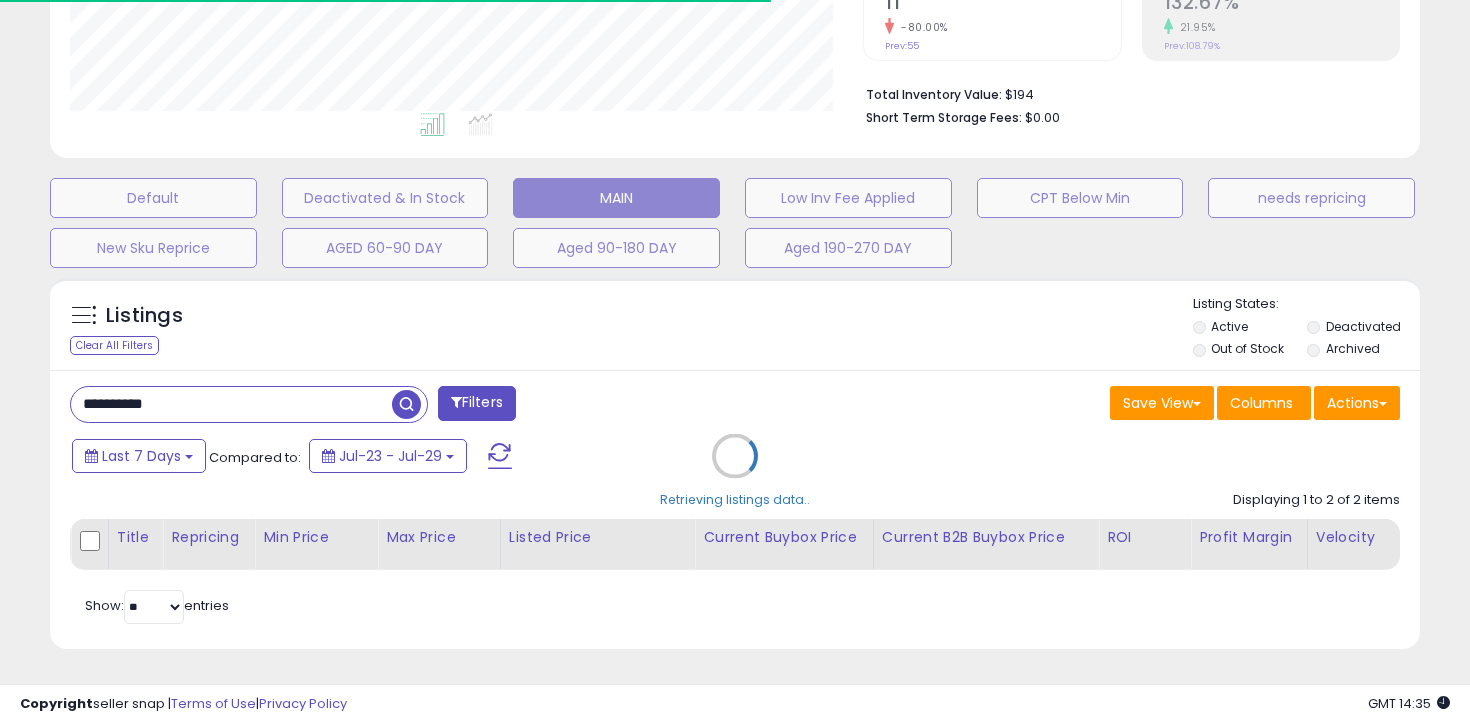 scroll, scrollTop: 675, scrollLeft: 0, axis: vertical 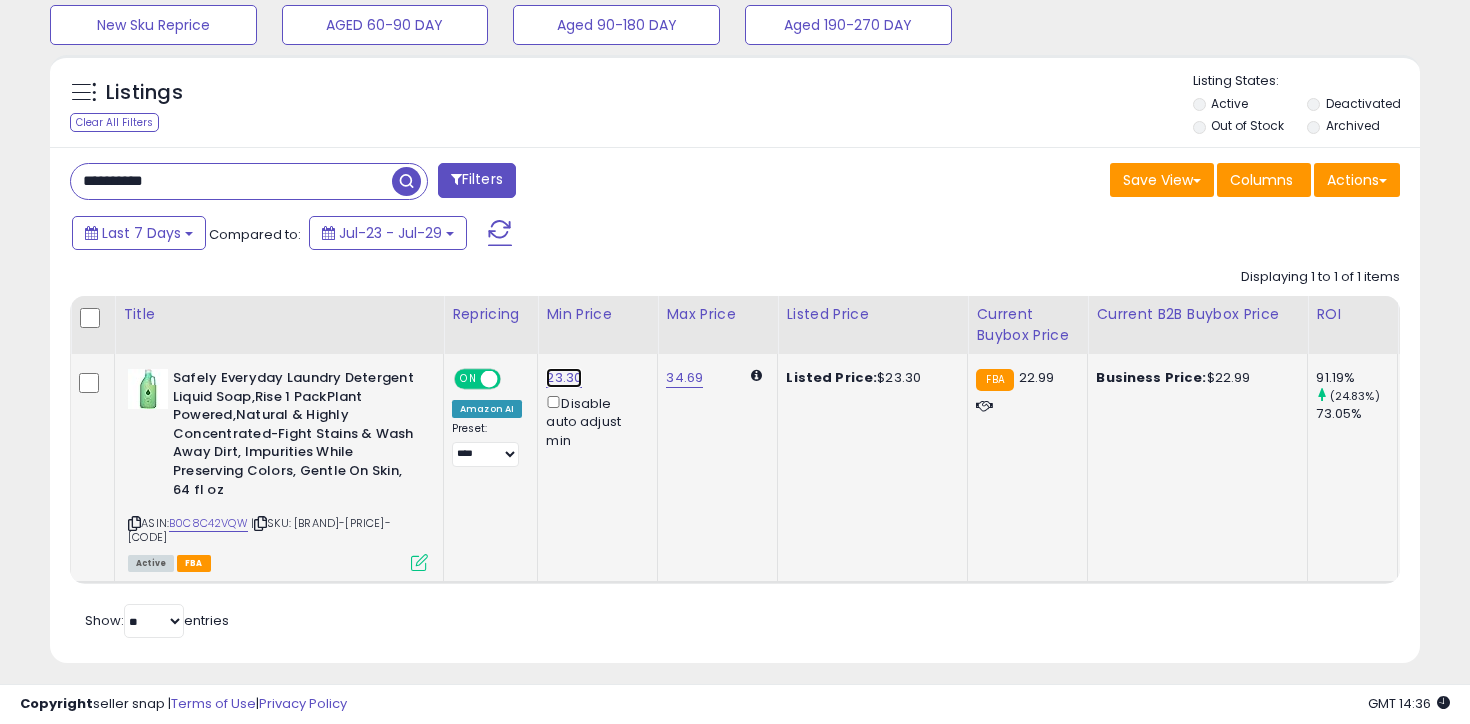 click on "23.30" at bounding box center [564, 378] 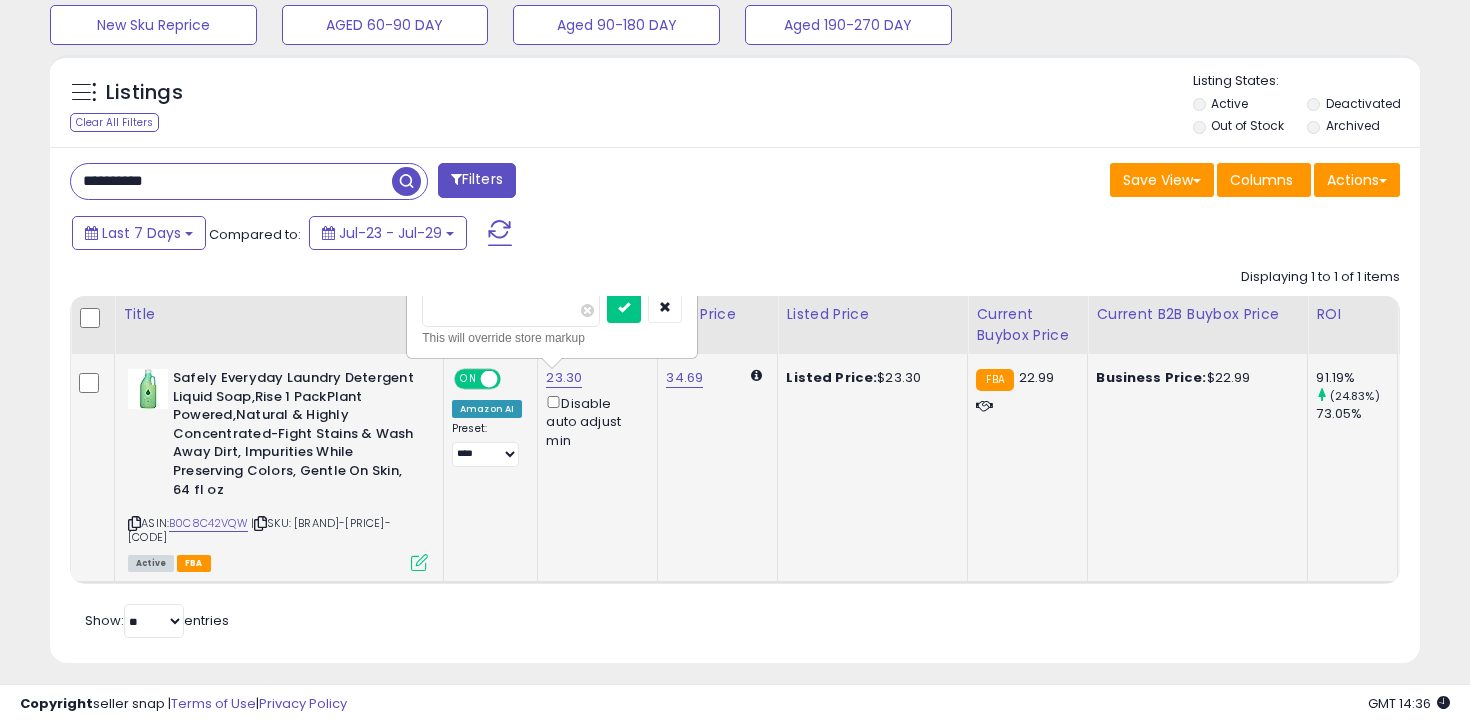 click on "*****" at bounding box center (511, 310) 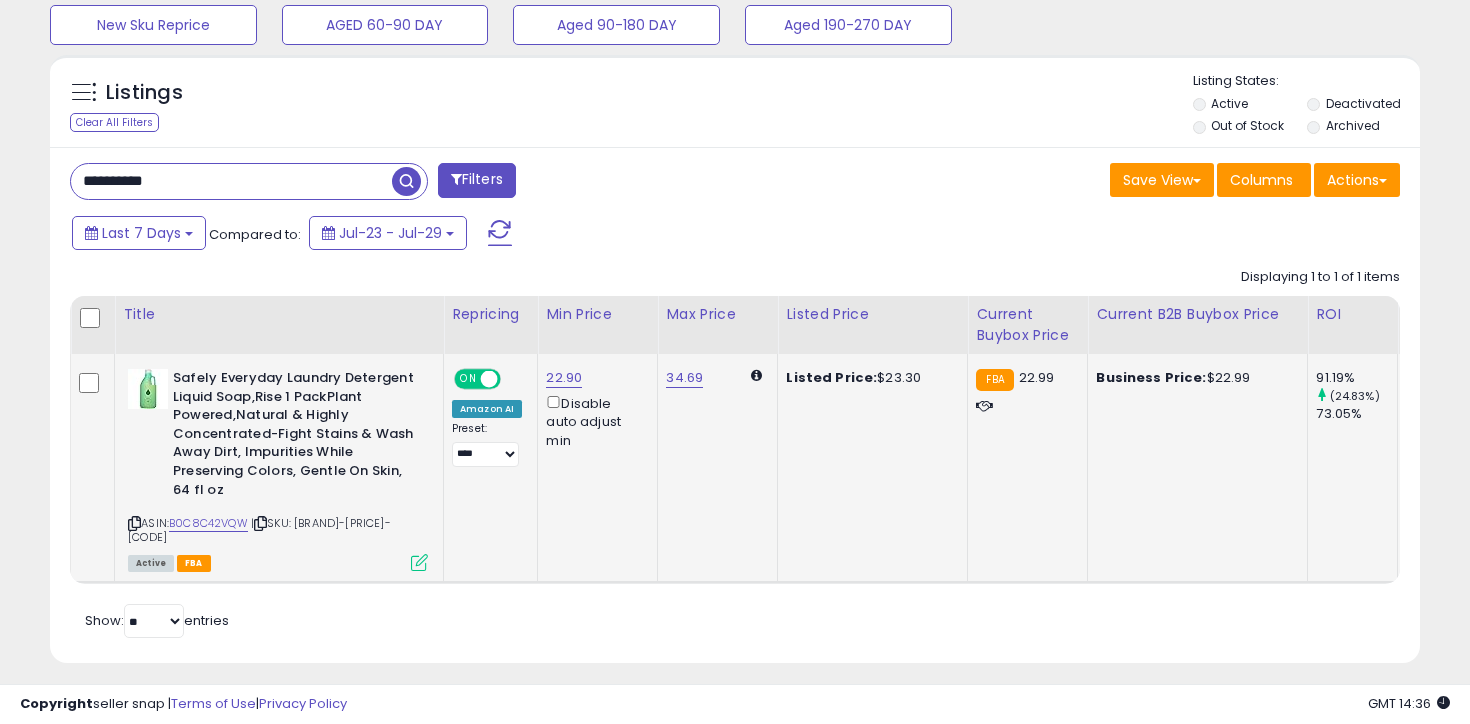 click on "**********" at bounding box center (231, 181) 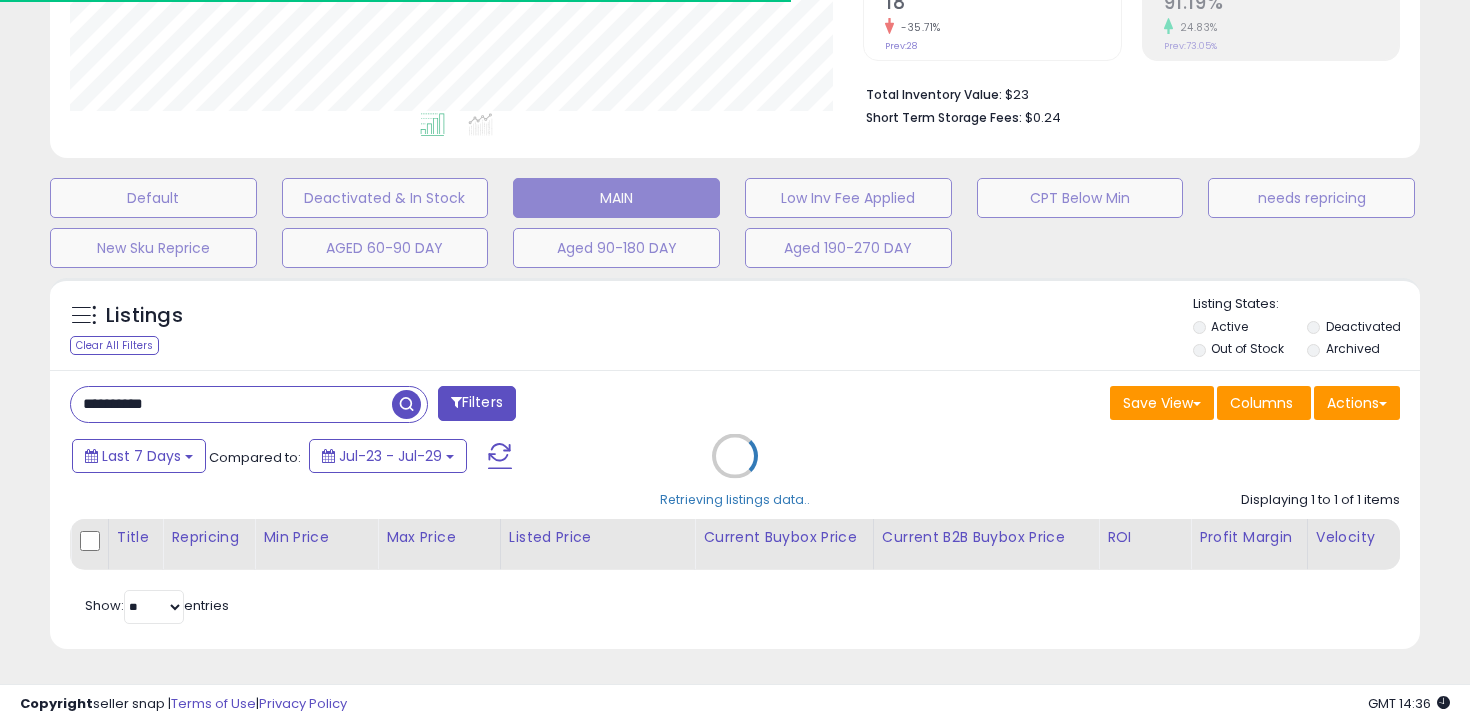 scroll, scrollTop: 634, scrollLeft: 0, axis: vertical 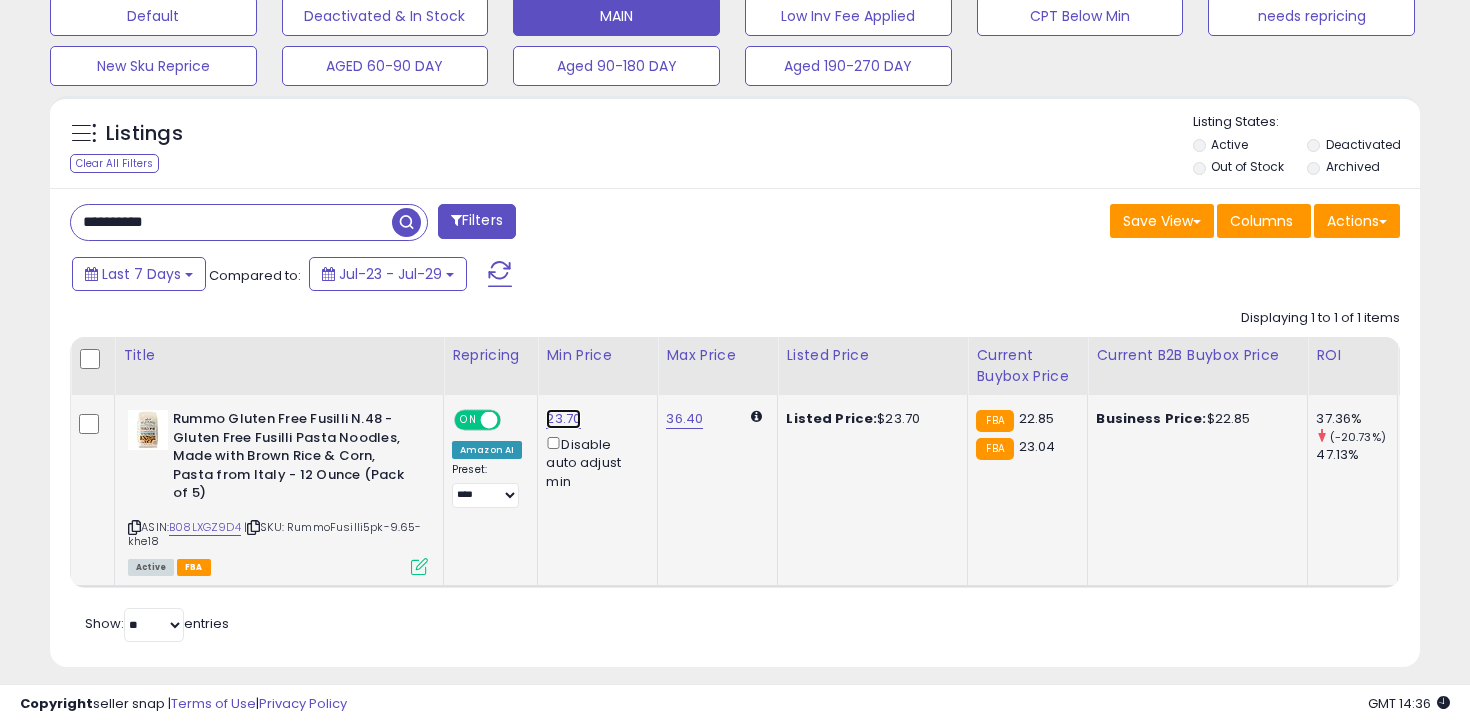 click on "23.70" at bounding box center [563, 419] 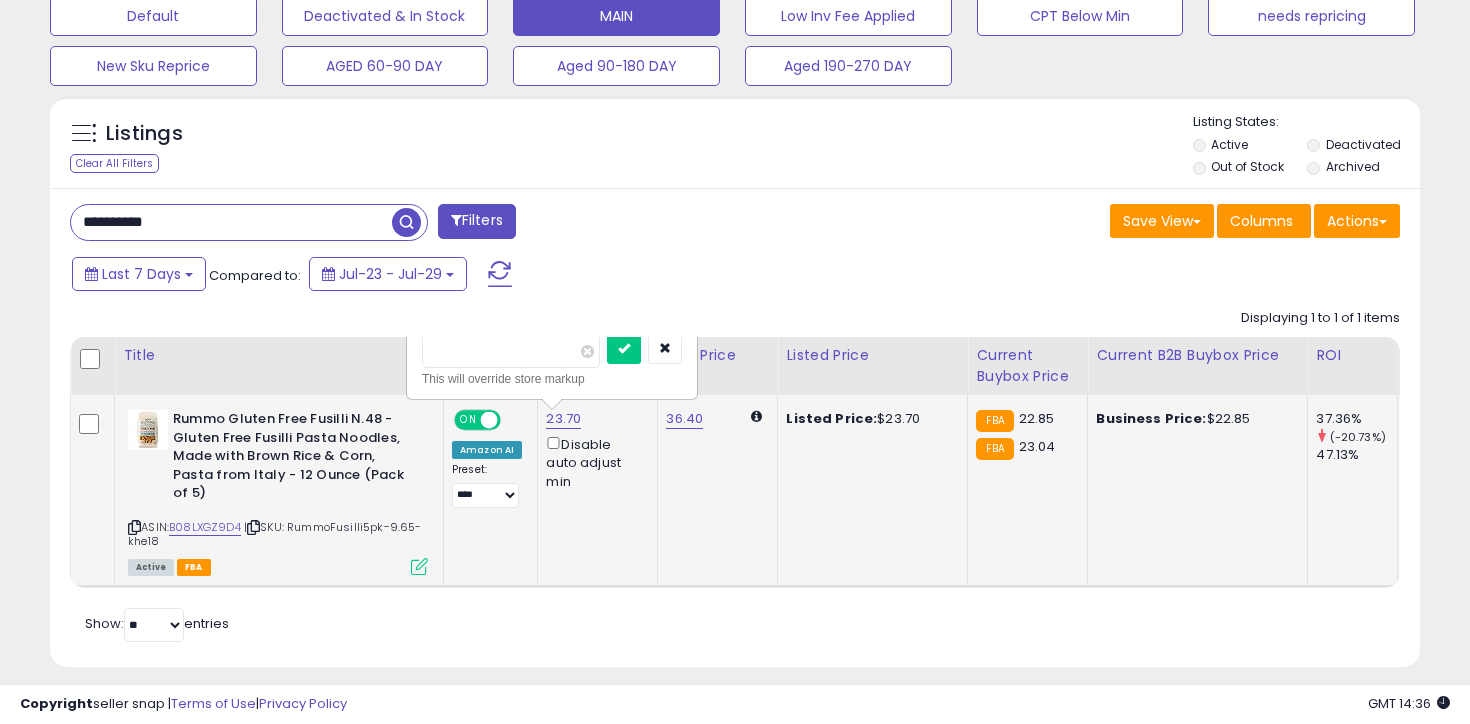 click on "*****" at bounding box center (511, 351) 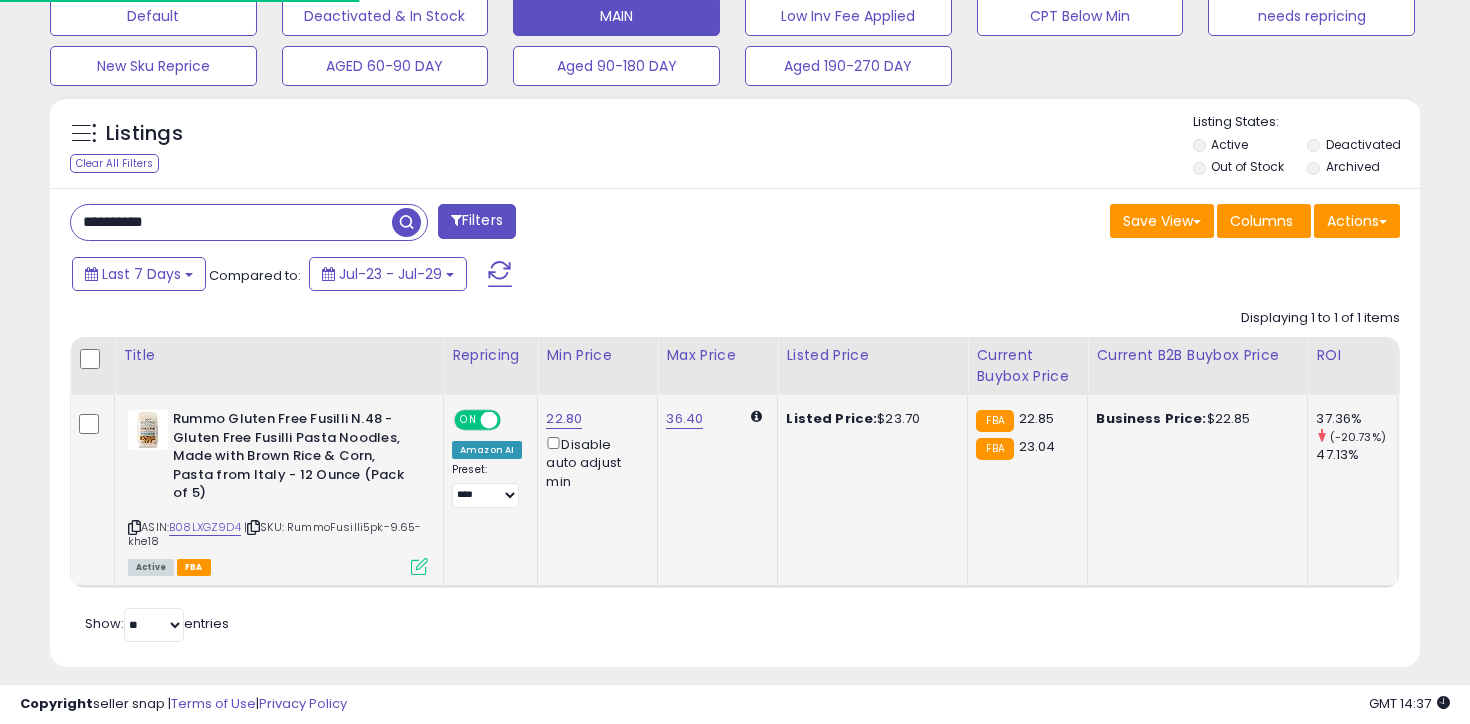 click on "**********" at bounding box center [231, 222] 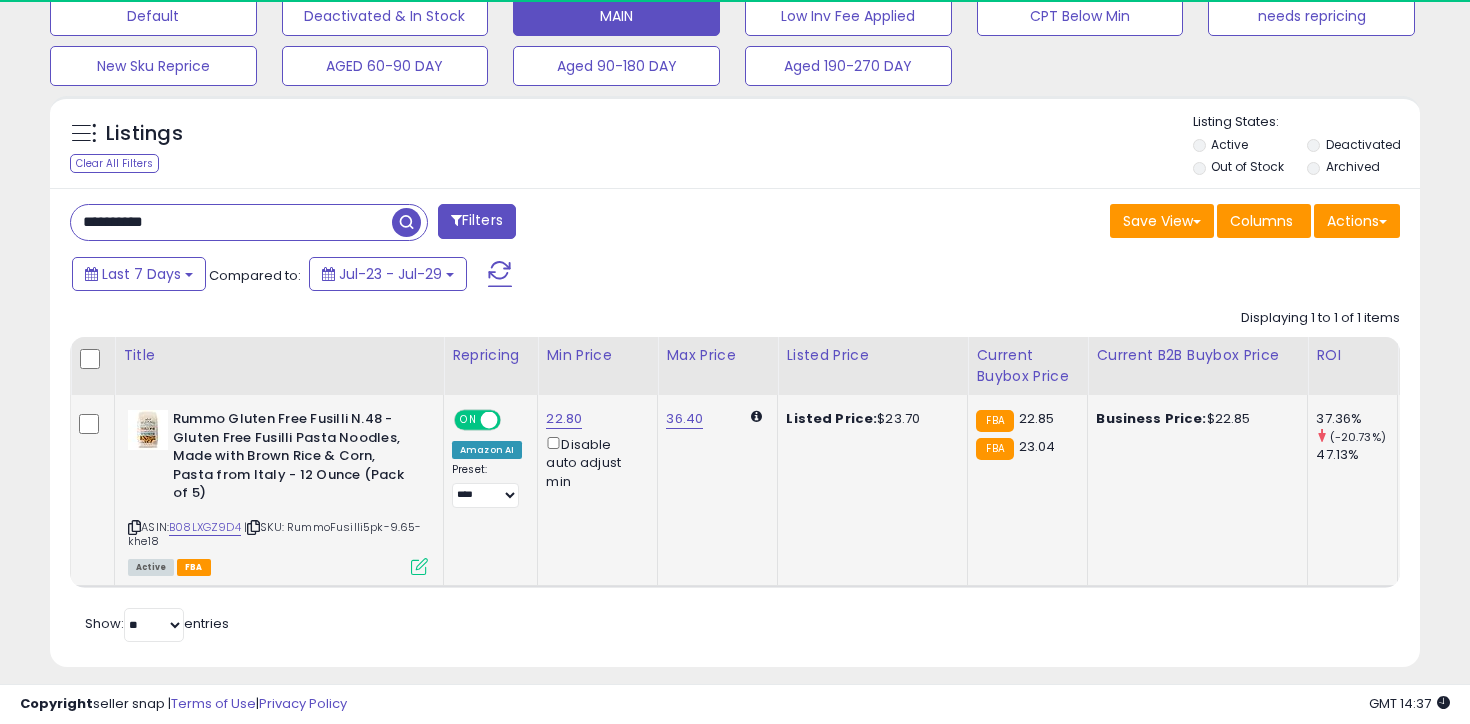 click on "**********" at bounding box center (231, 222) 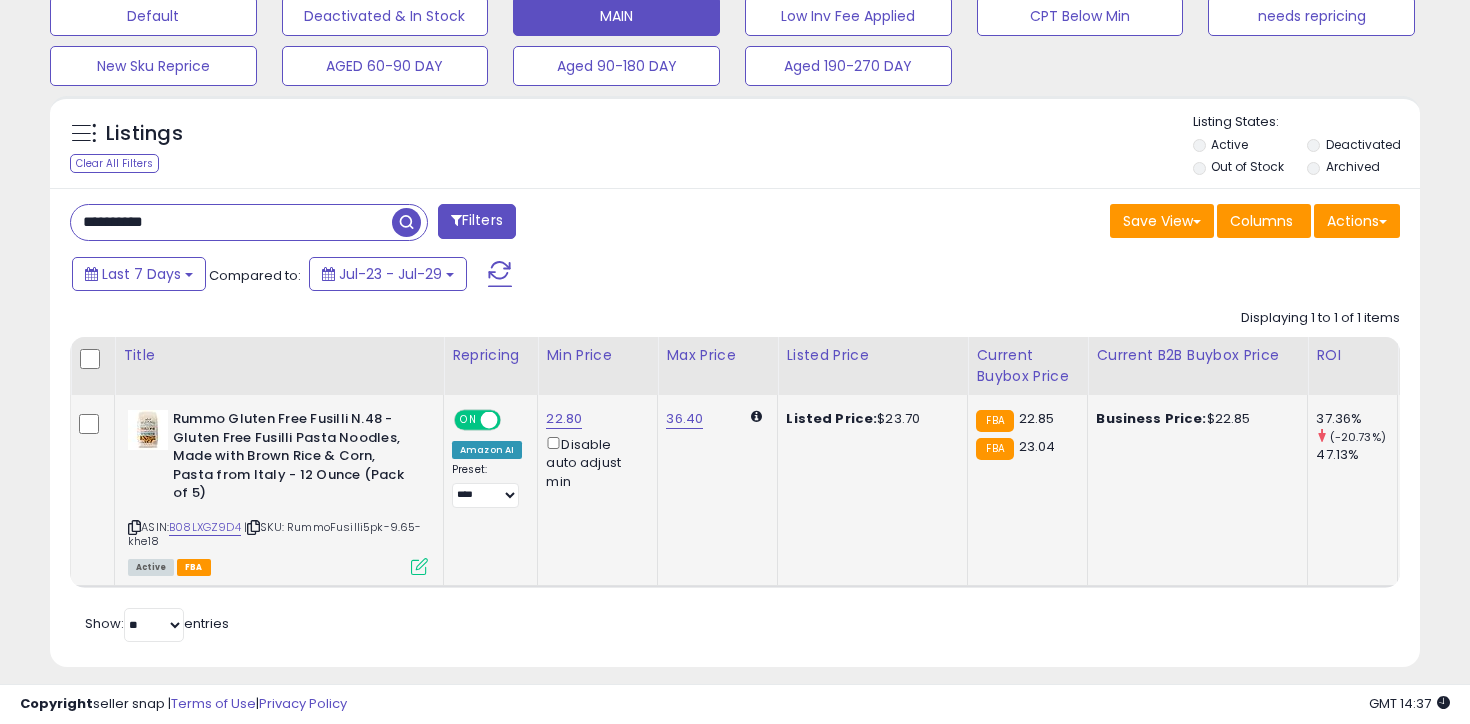 type on "**********" 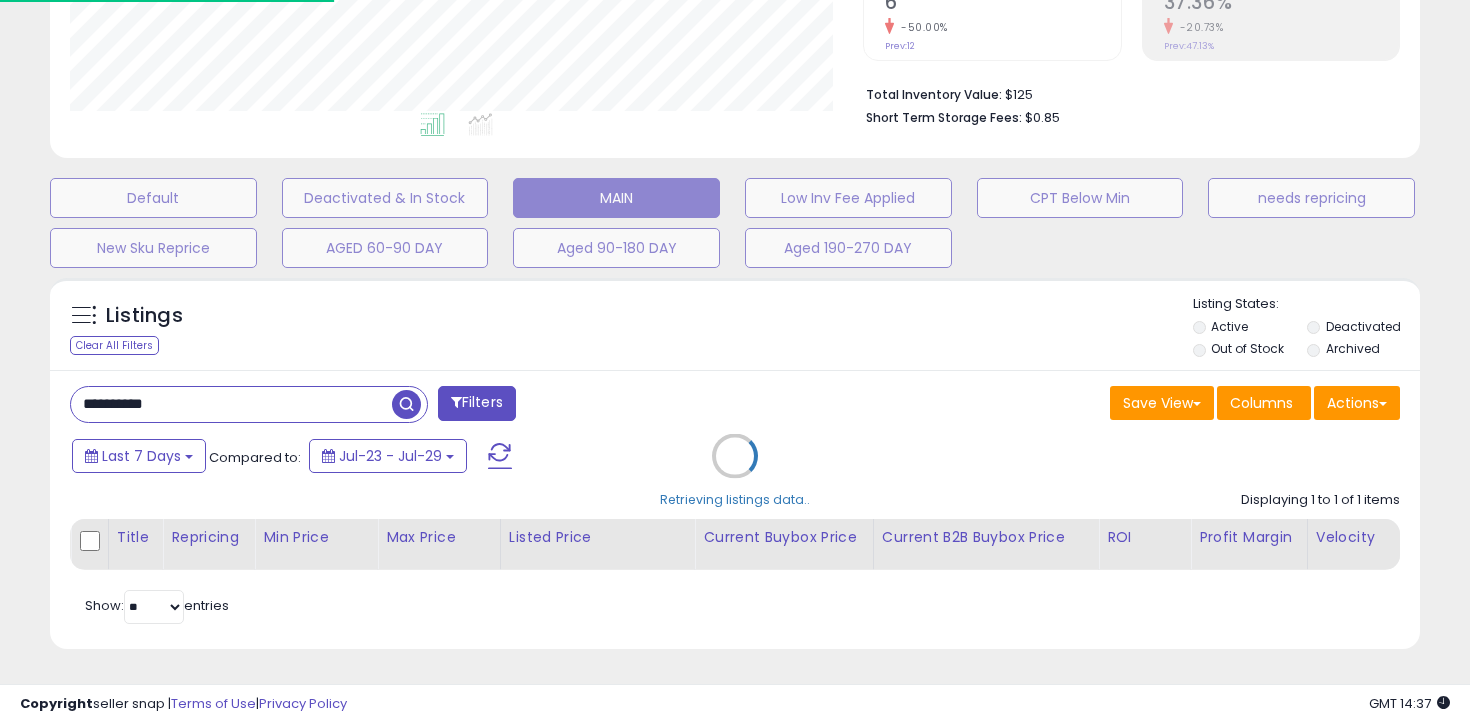 scroll, scrollTop: 634, scrollLeft: 0, axis: vertical 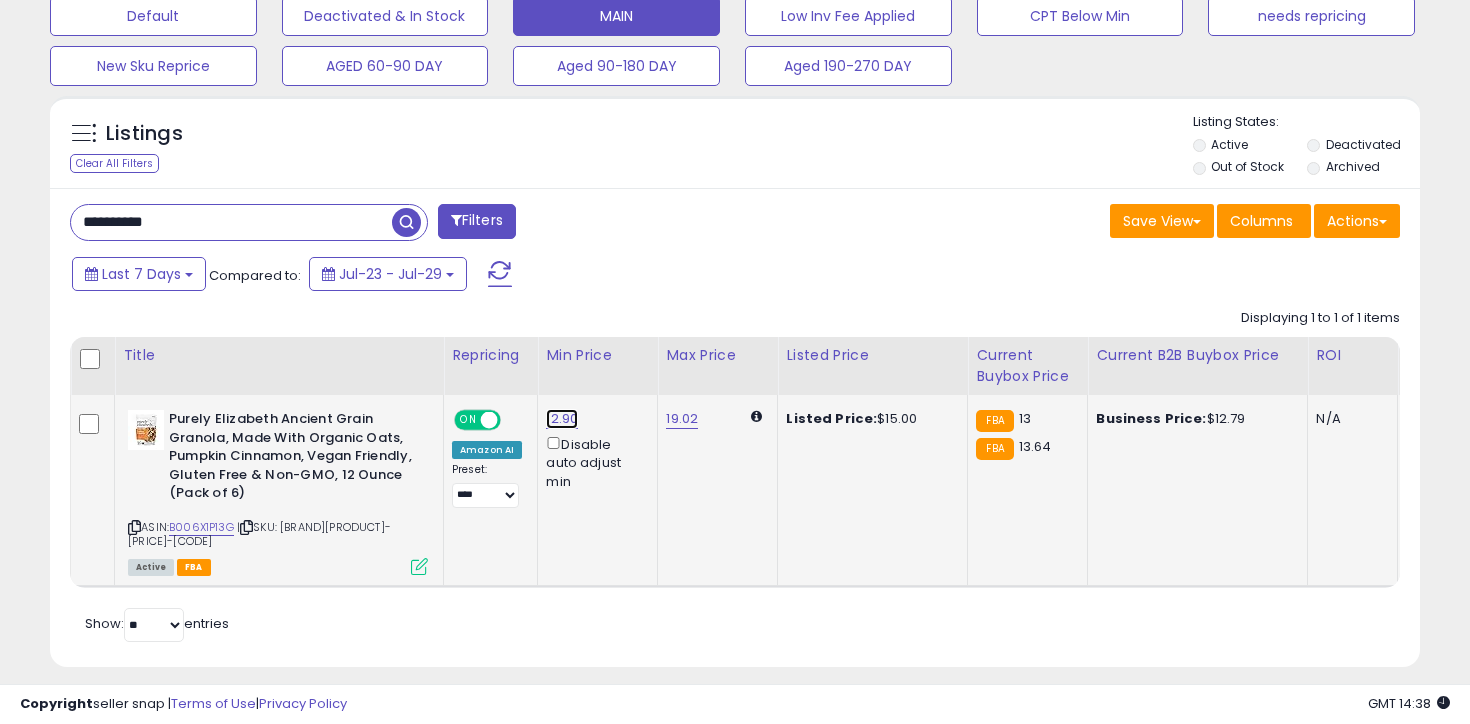 click on "12.90" at bounding box center (562, 419) 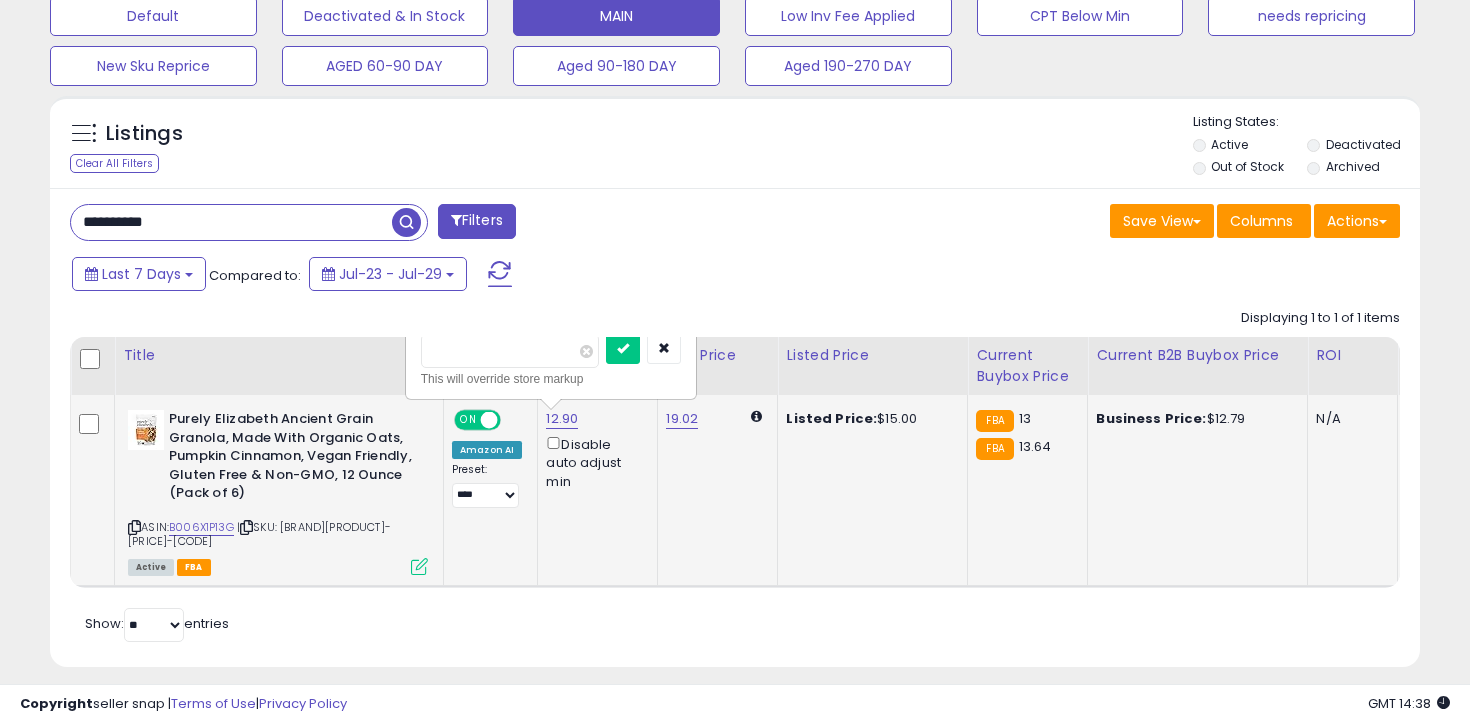 type on "****" 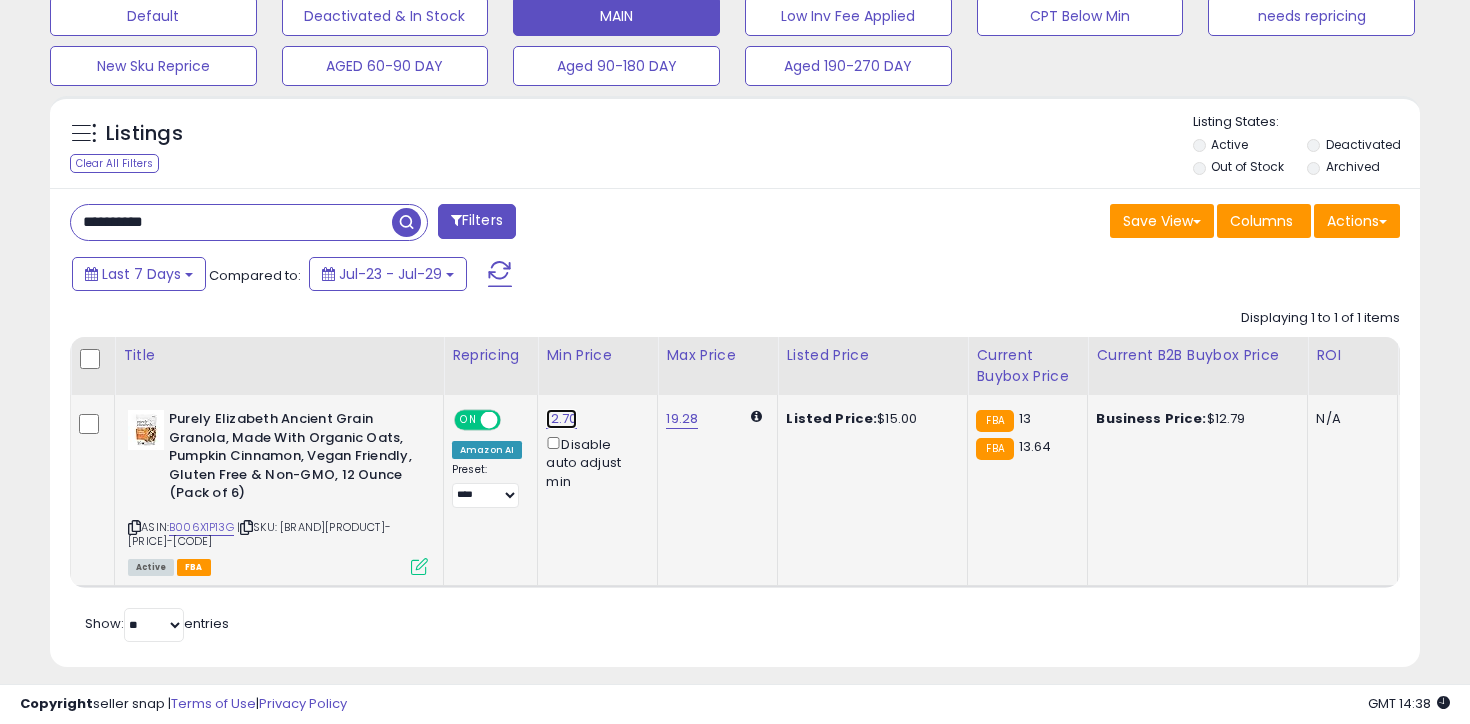 click on "12.70" at bounding box center (561, 419) 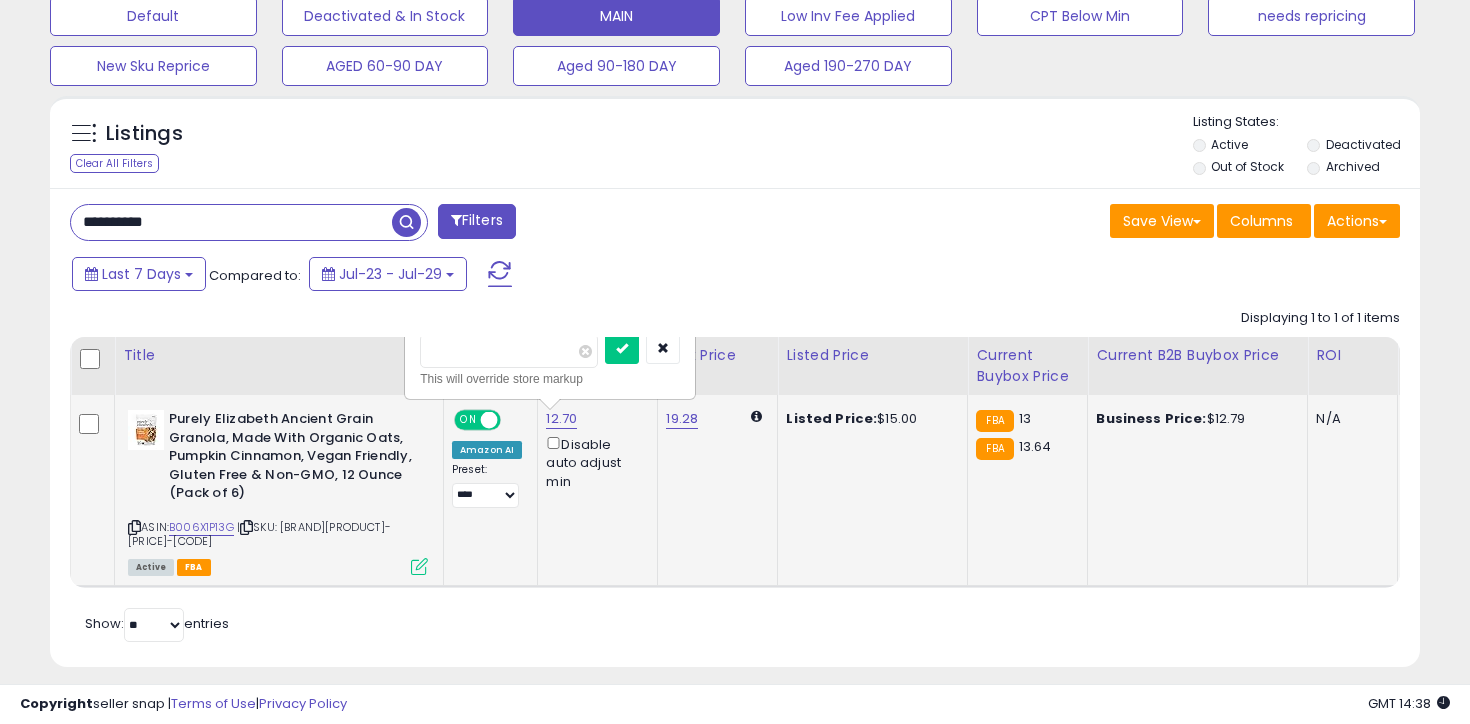 type on "****" 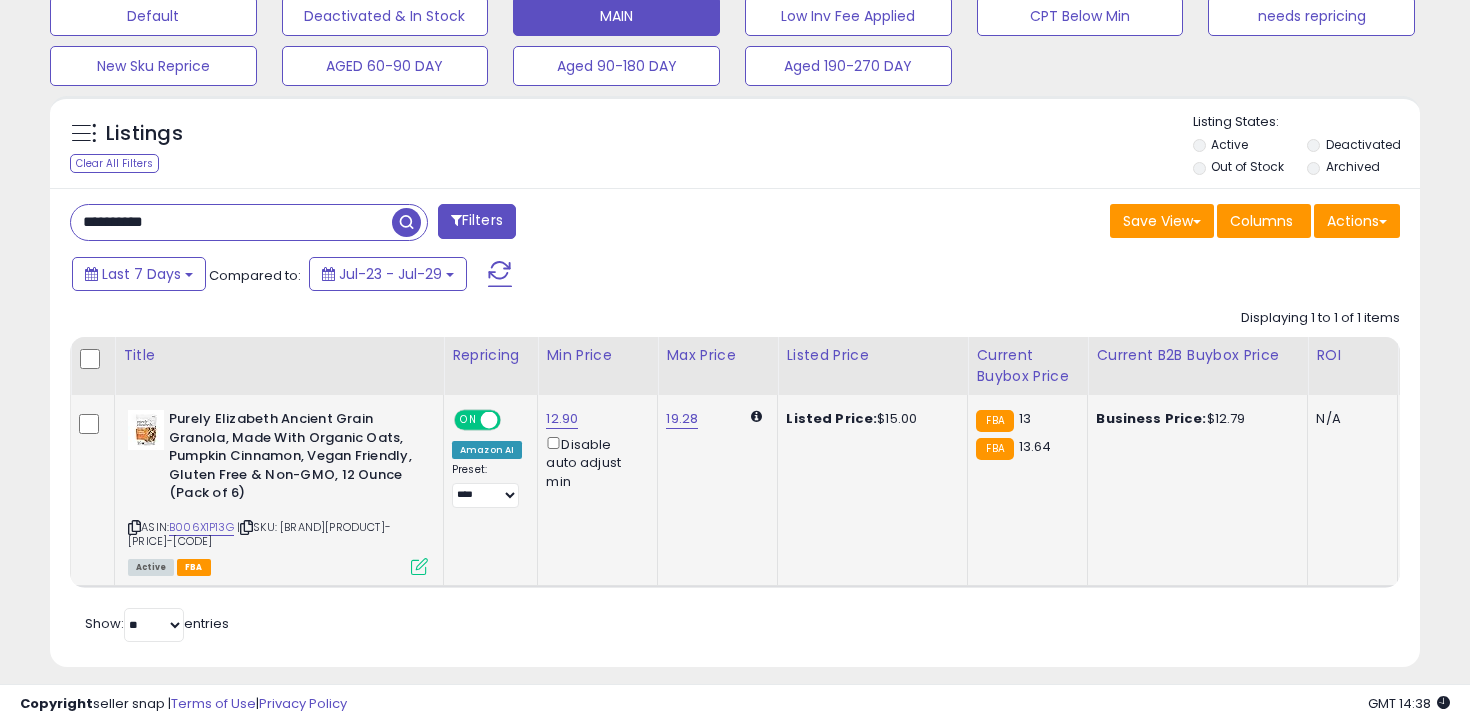 click on "**********" at bounding box center (231, 222) 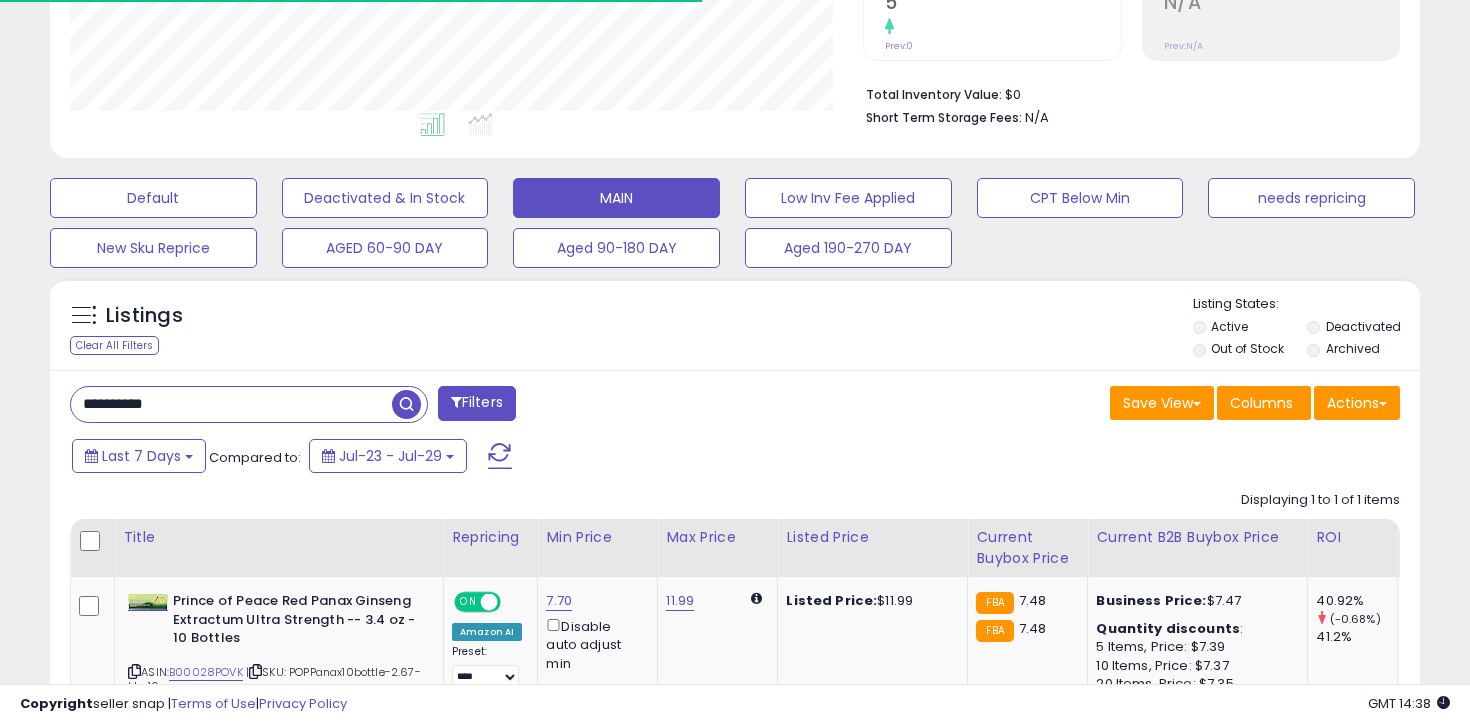 scroll, scrollTop: 615, scrollLeft: 0, axis: vertical 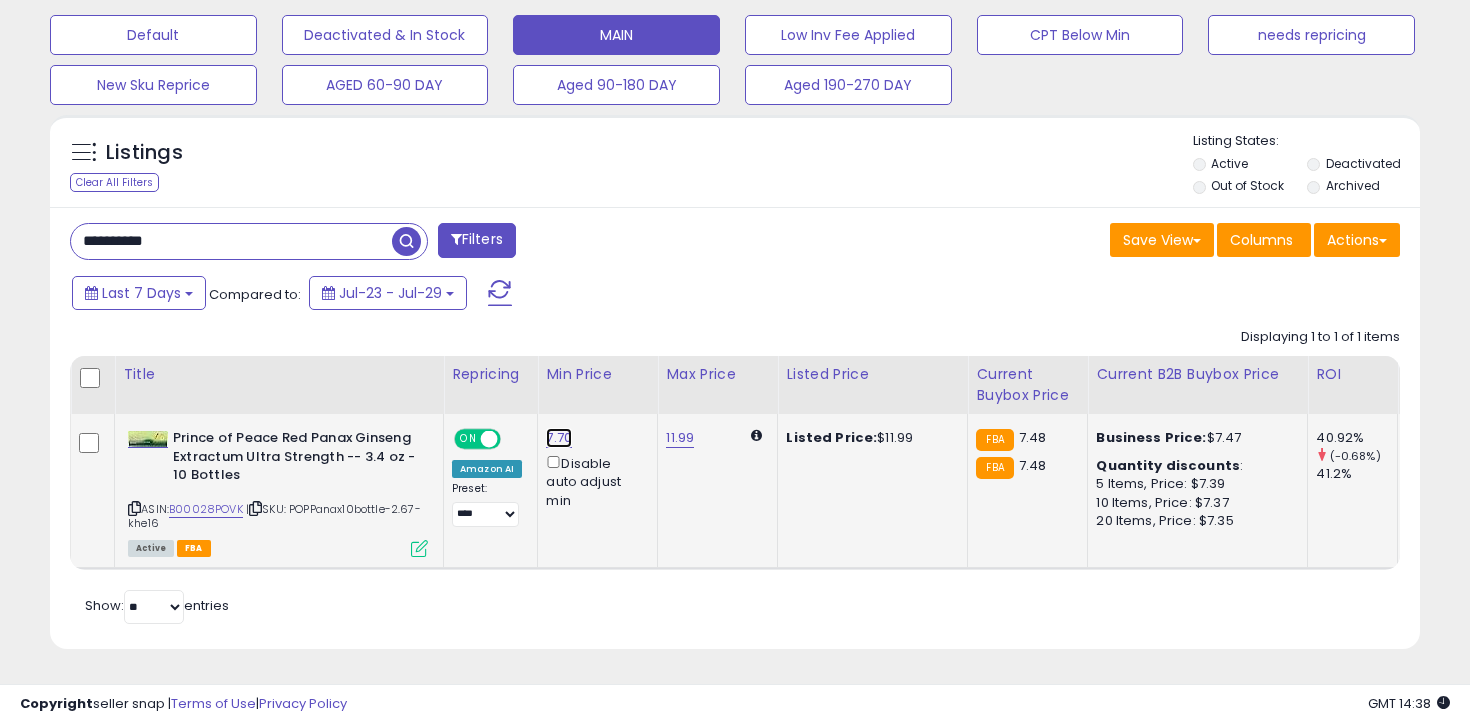 click on "7.70" at bounding box center [559, 438] 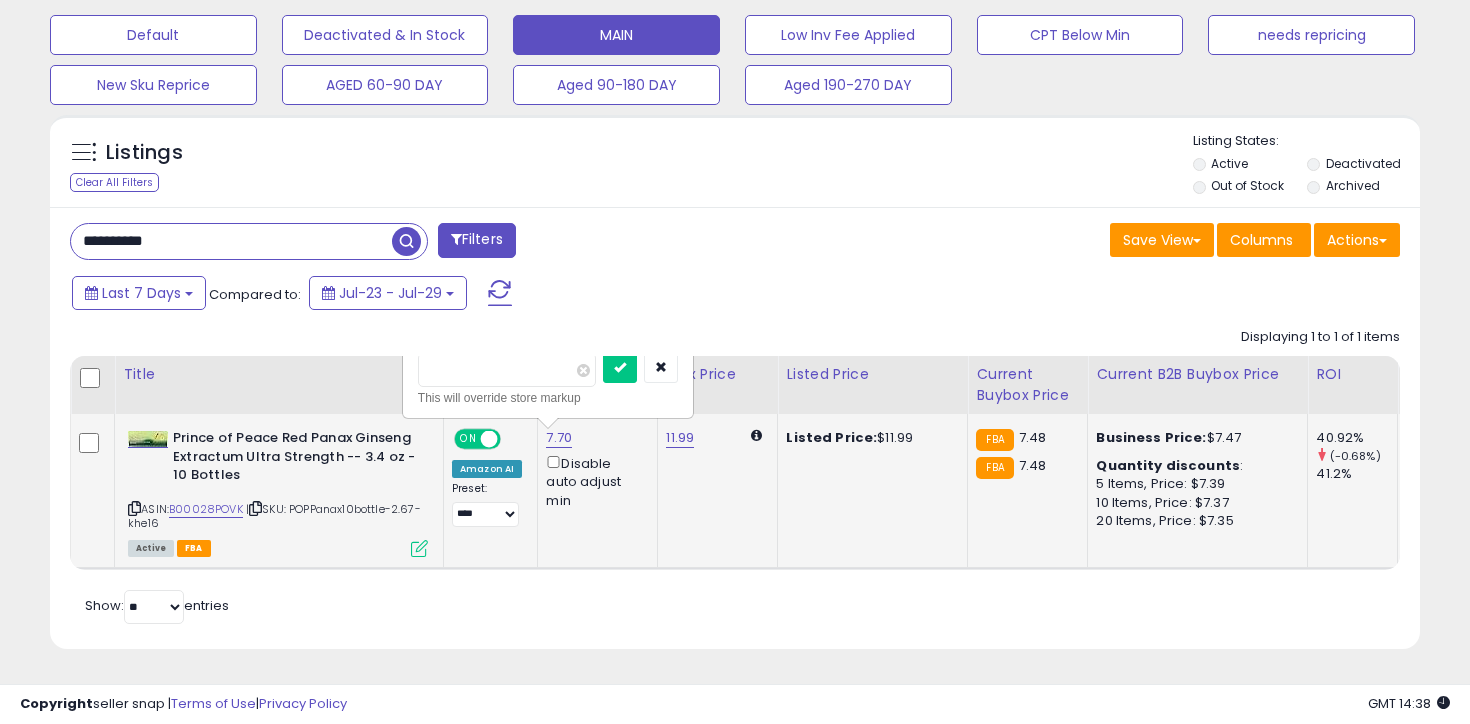 type on "***" 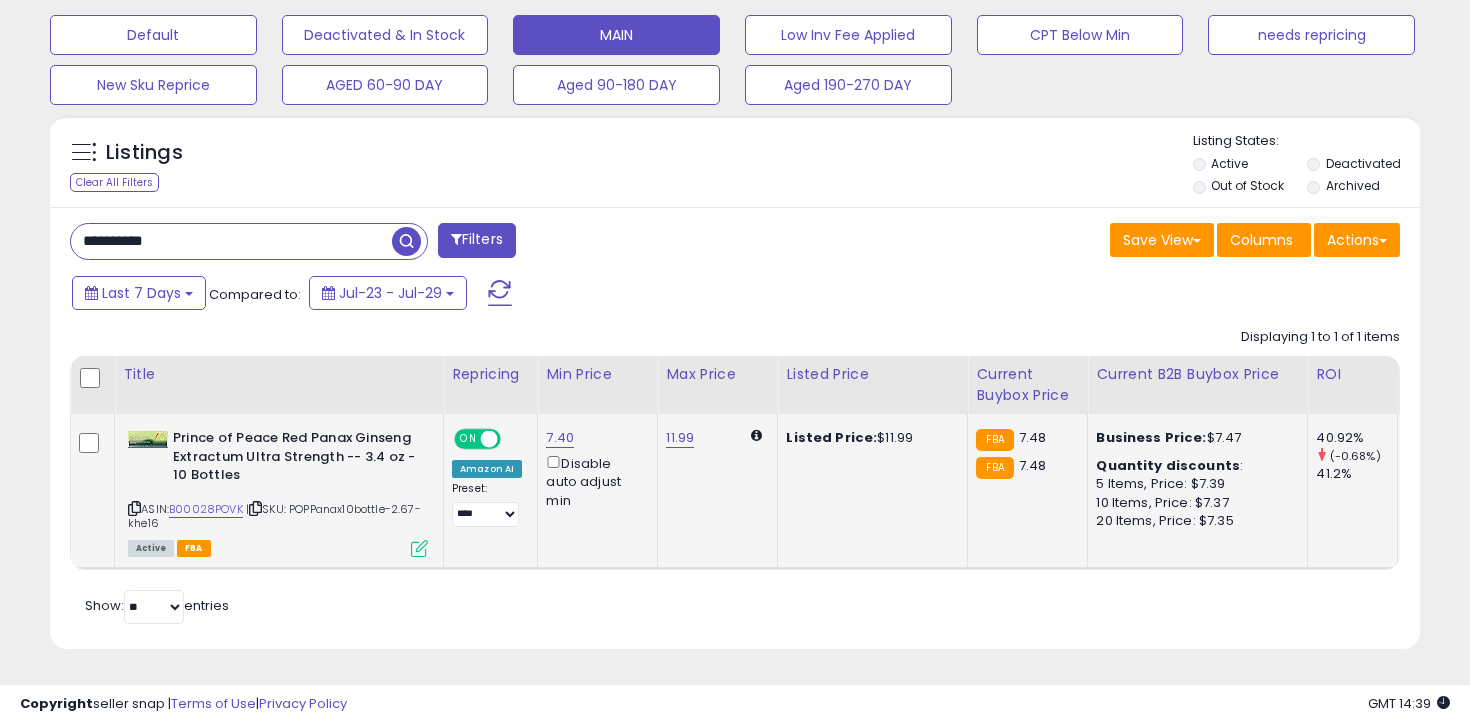 click on "**********" at bounding box center [231, 241] 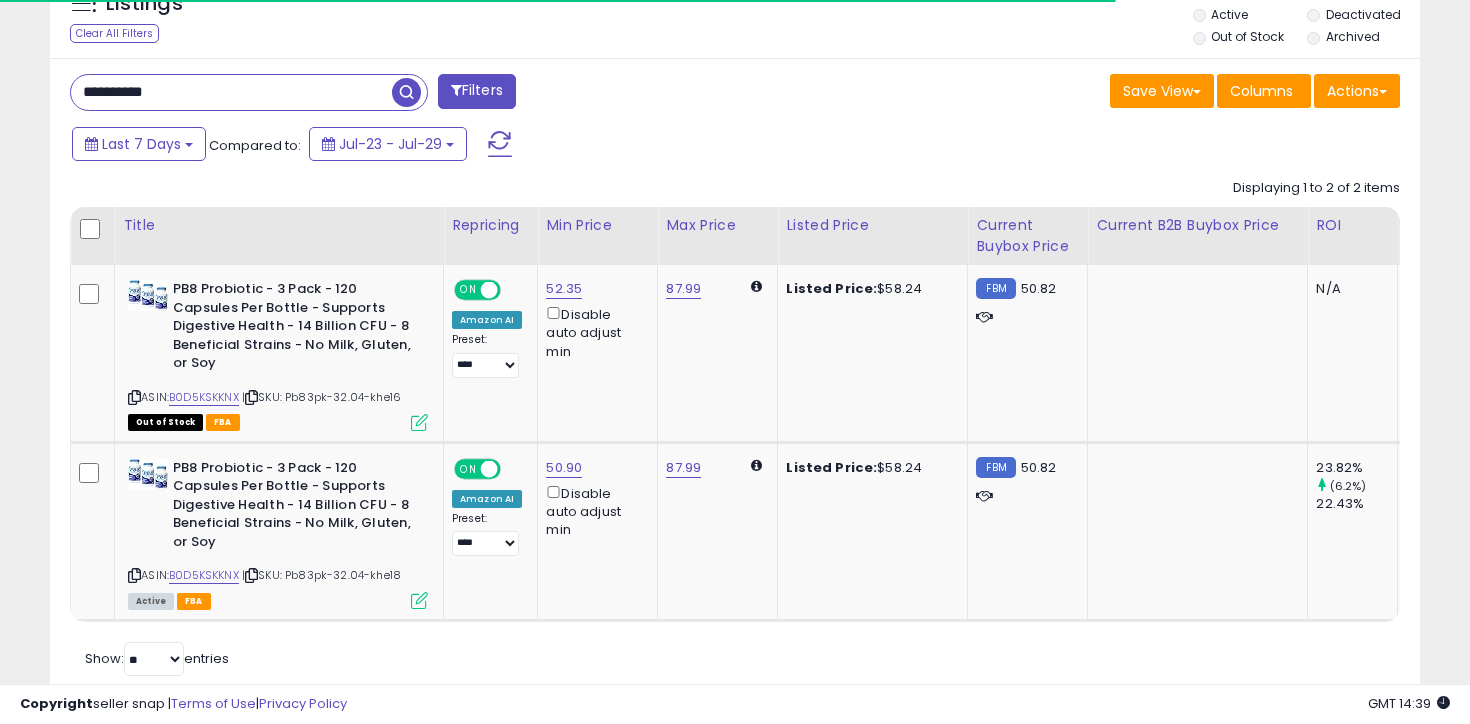 scroll, scrollTop: 816, scrollLeft: 0, axis: vertical 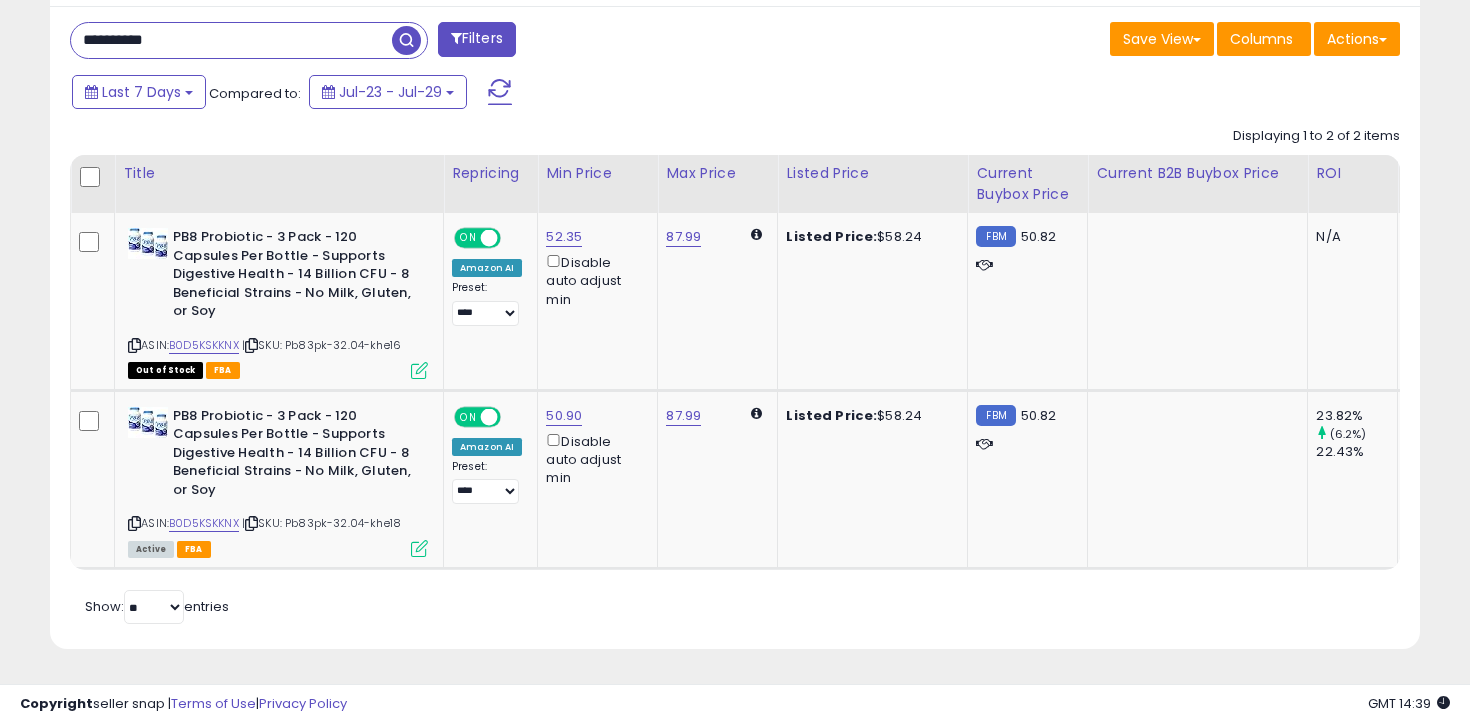 click on "**********" at bounding box center (231, 40) 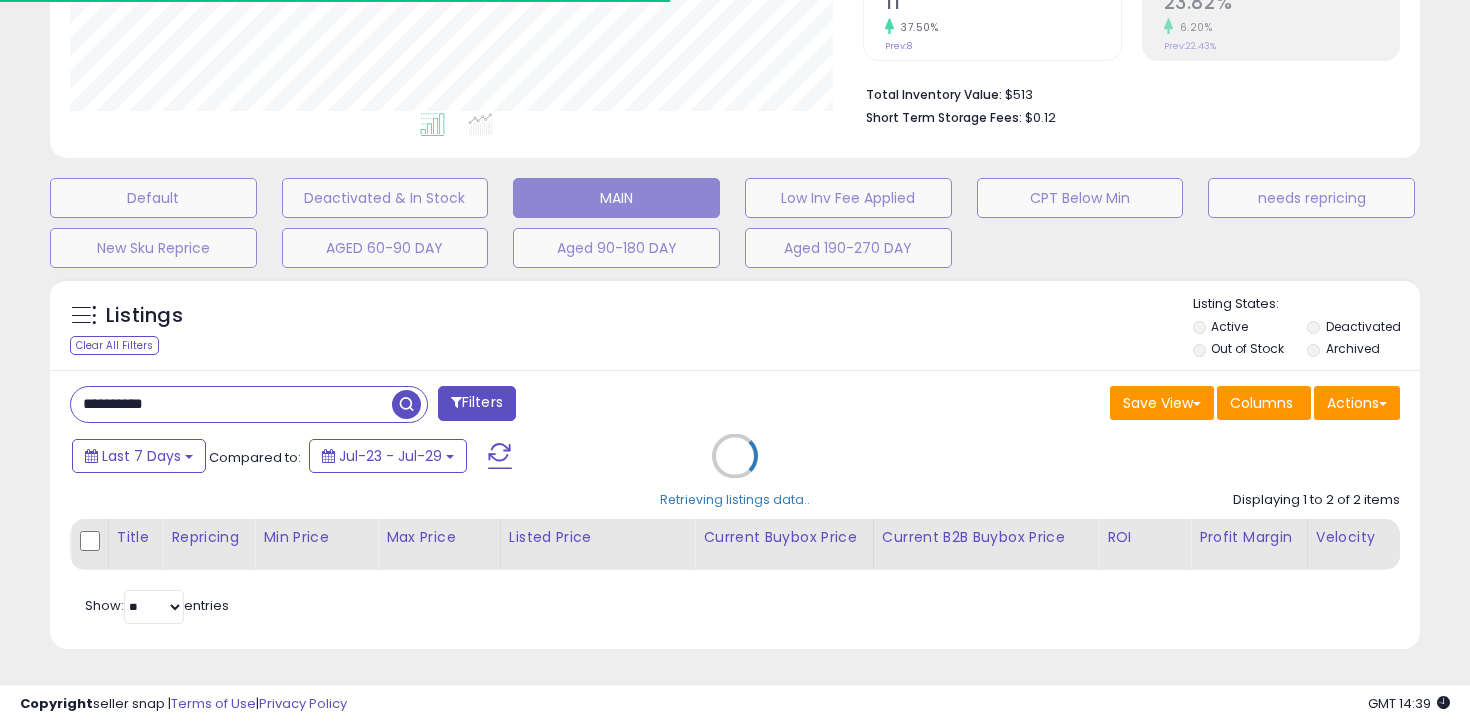 scroll, scrollTop: 734, scrollLeft: 0, axis: vertical 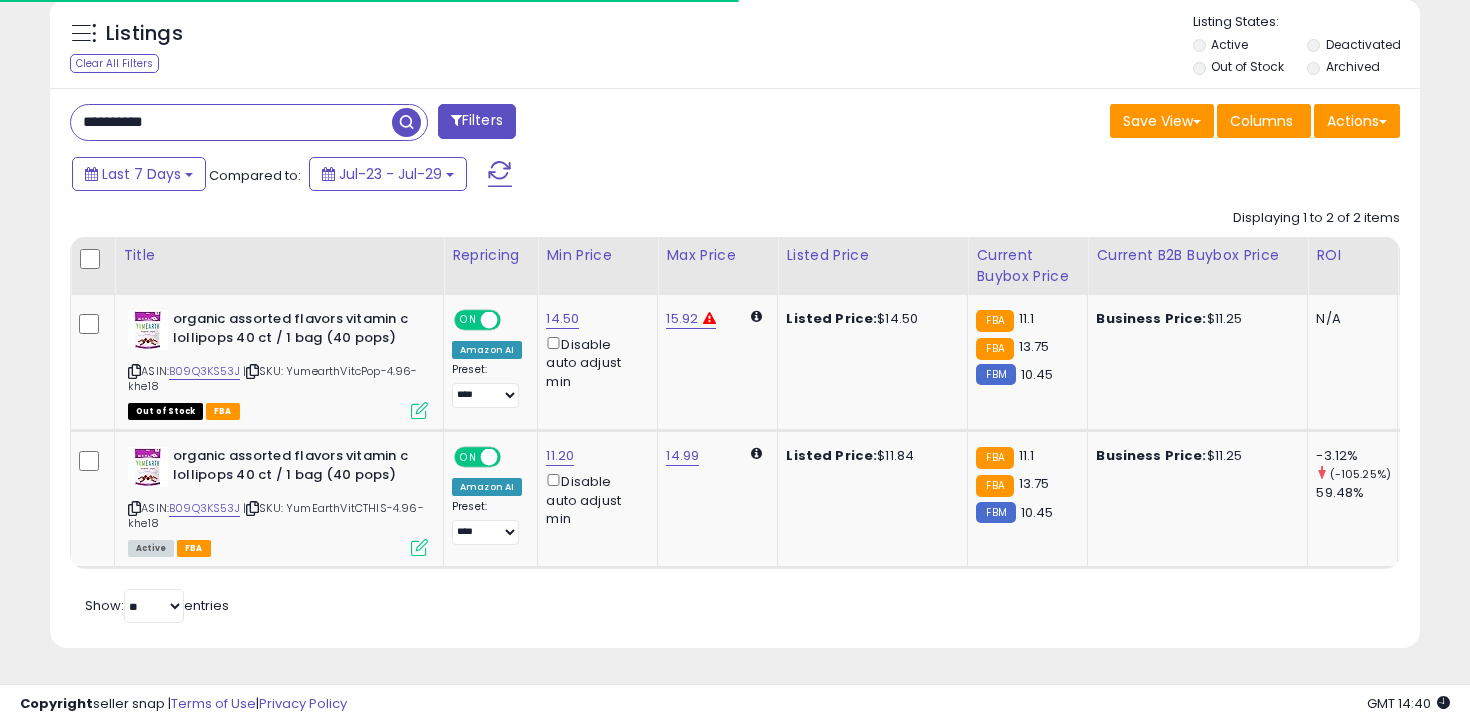 click on "**********" at bounding box center [231, 122] 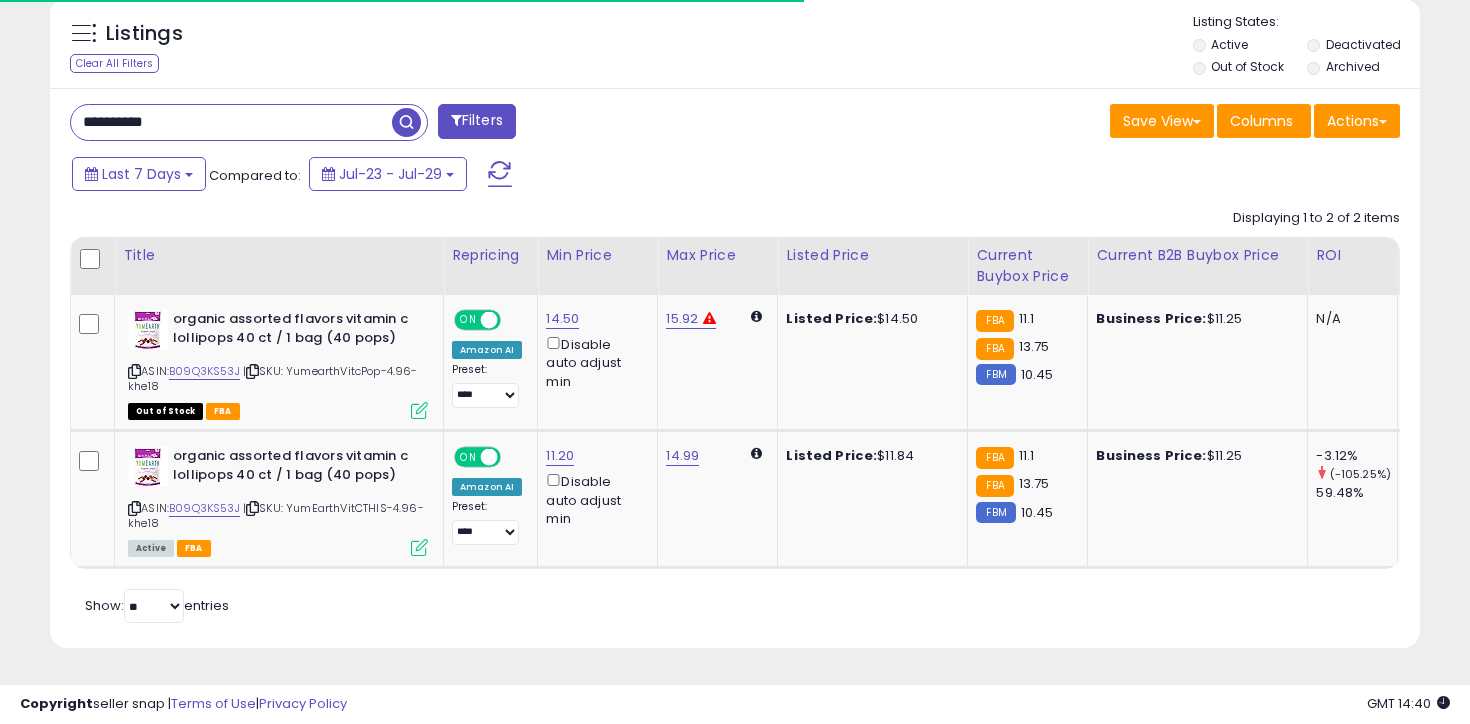 click on "**********" at bounding box center [231, 122] 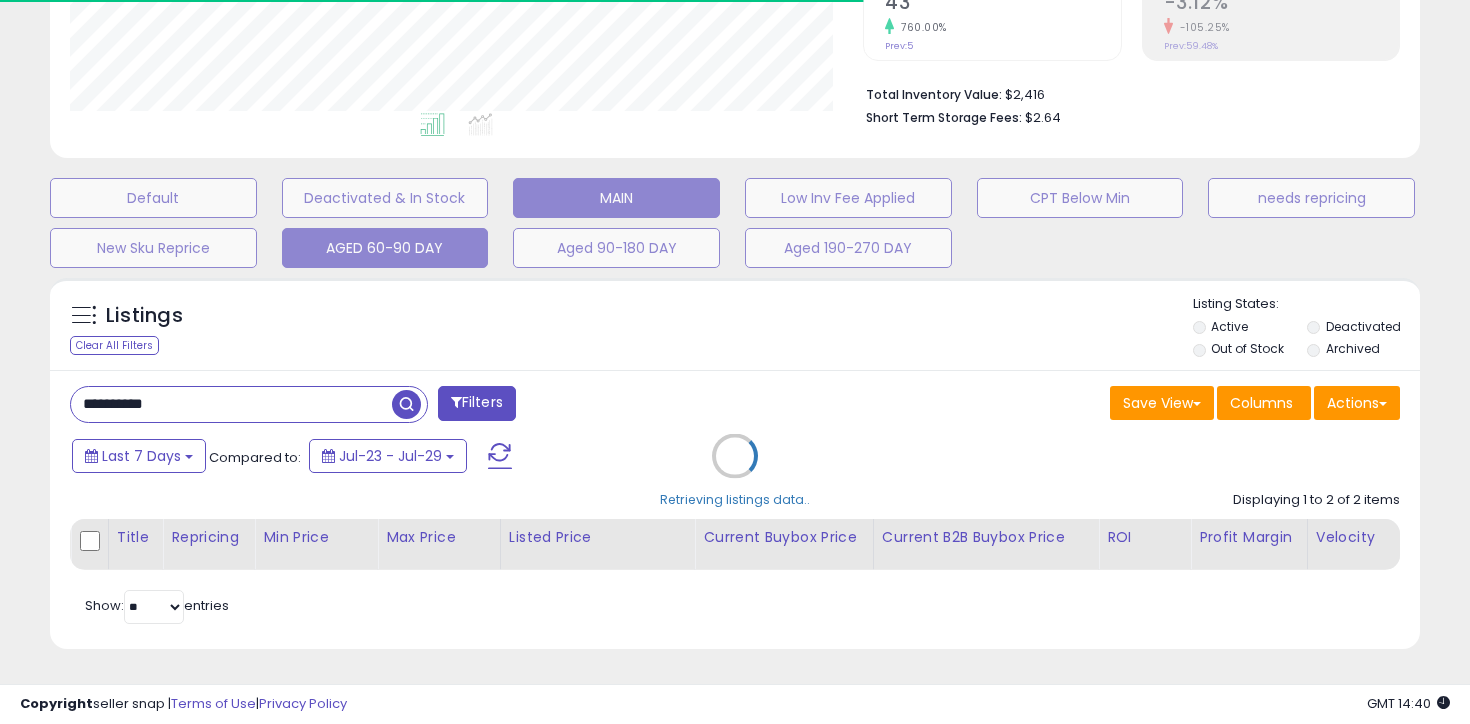 scroll, scrollTop: 734, scrollLeft: 0, axis: vertical 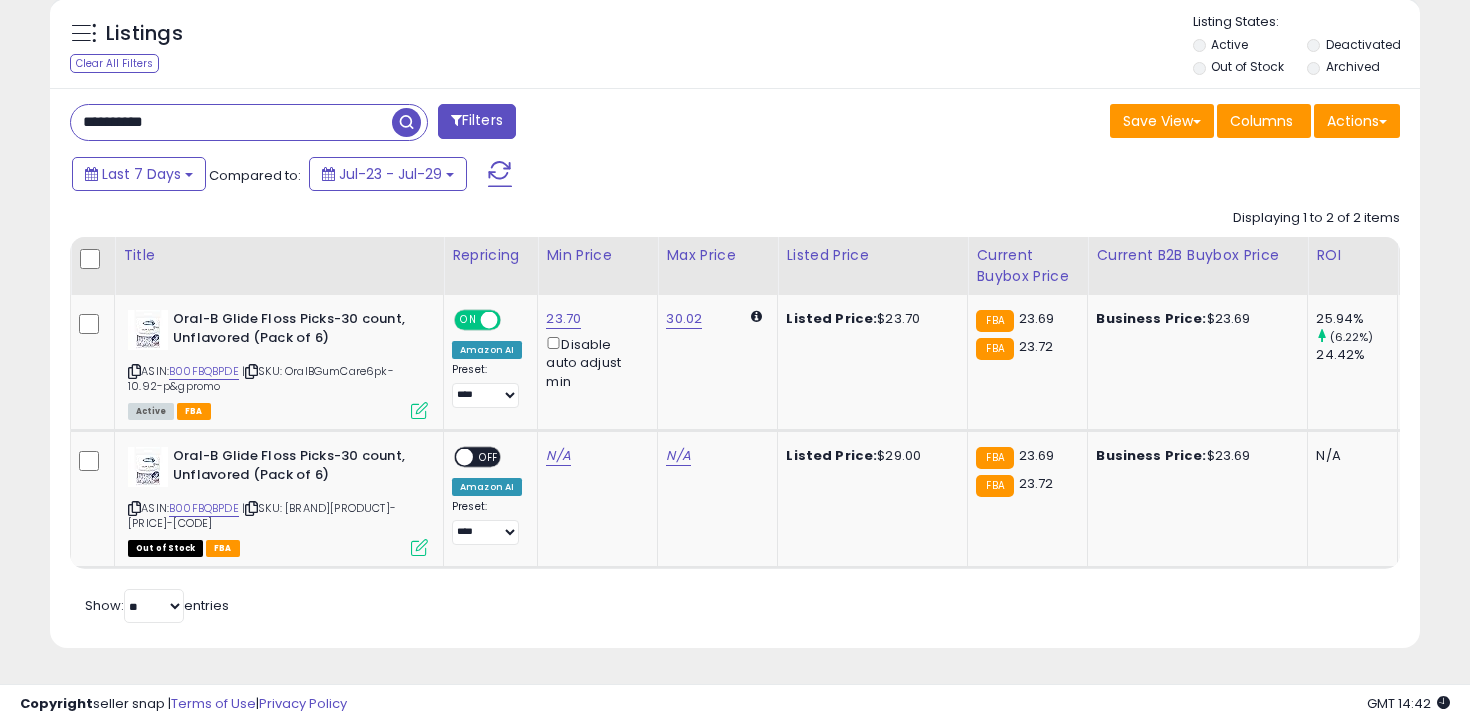 click on "Last 7 Days
Compared to:
Jul-23 - Jul-29" at bounding box center [566, 176] 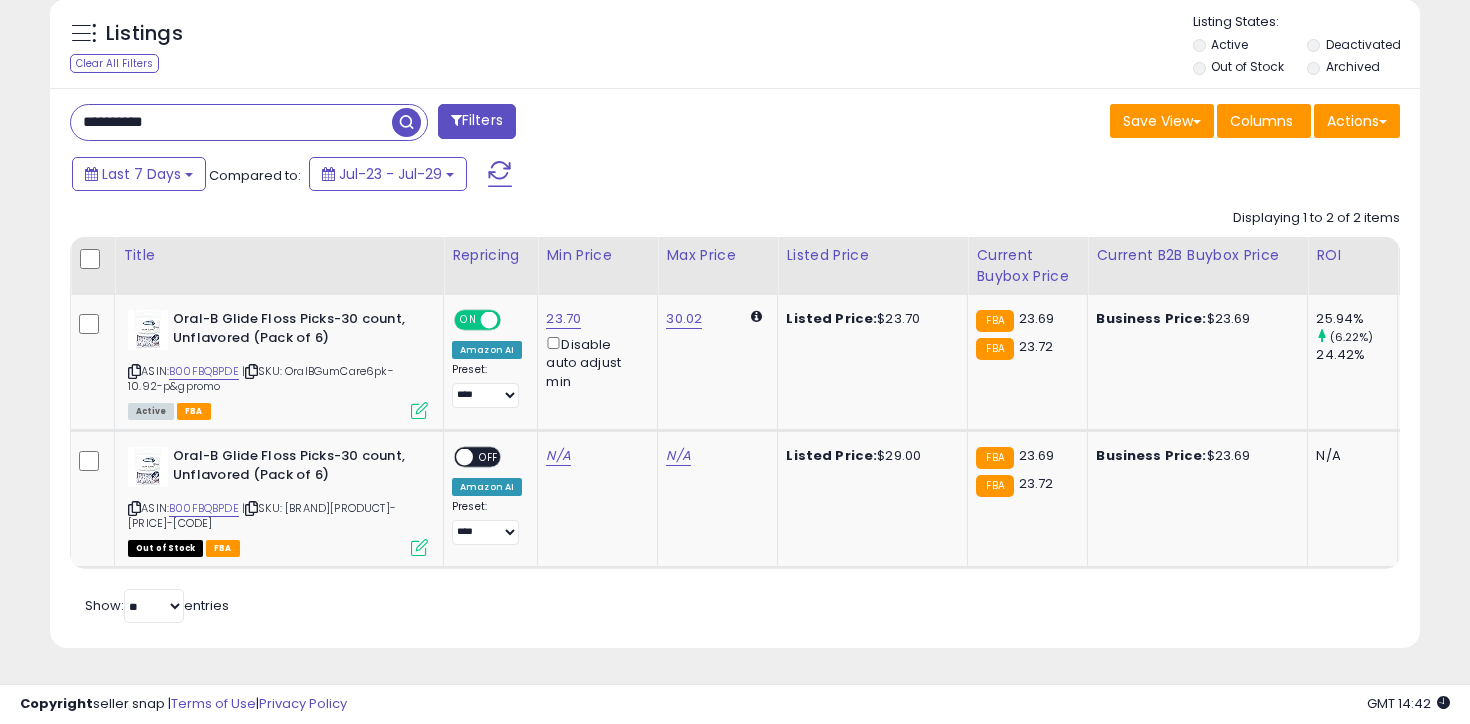 click on "**********" at bounding box center (231, 122) 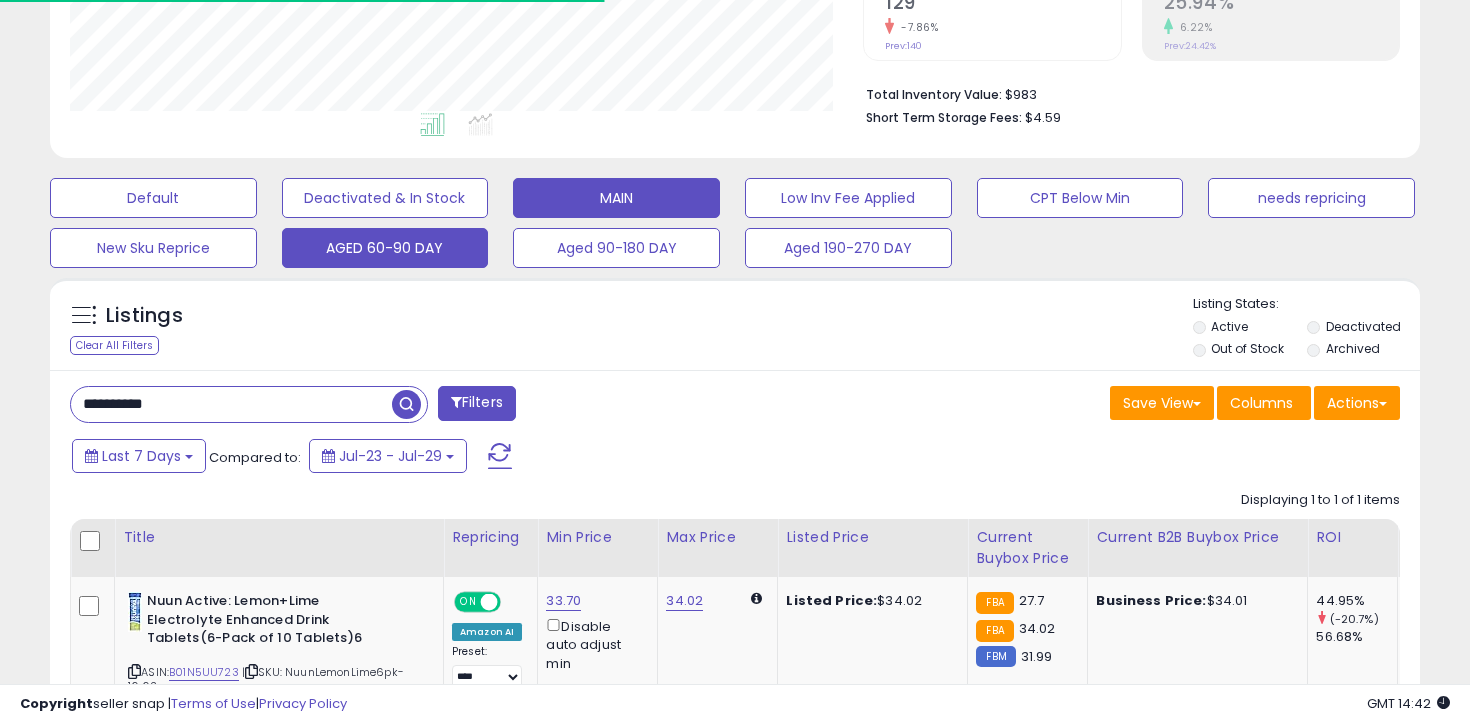 scroll, scrollTop: 615, scrollLeft: 0, axis: vertical 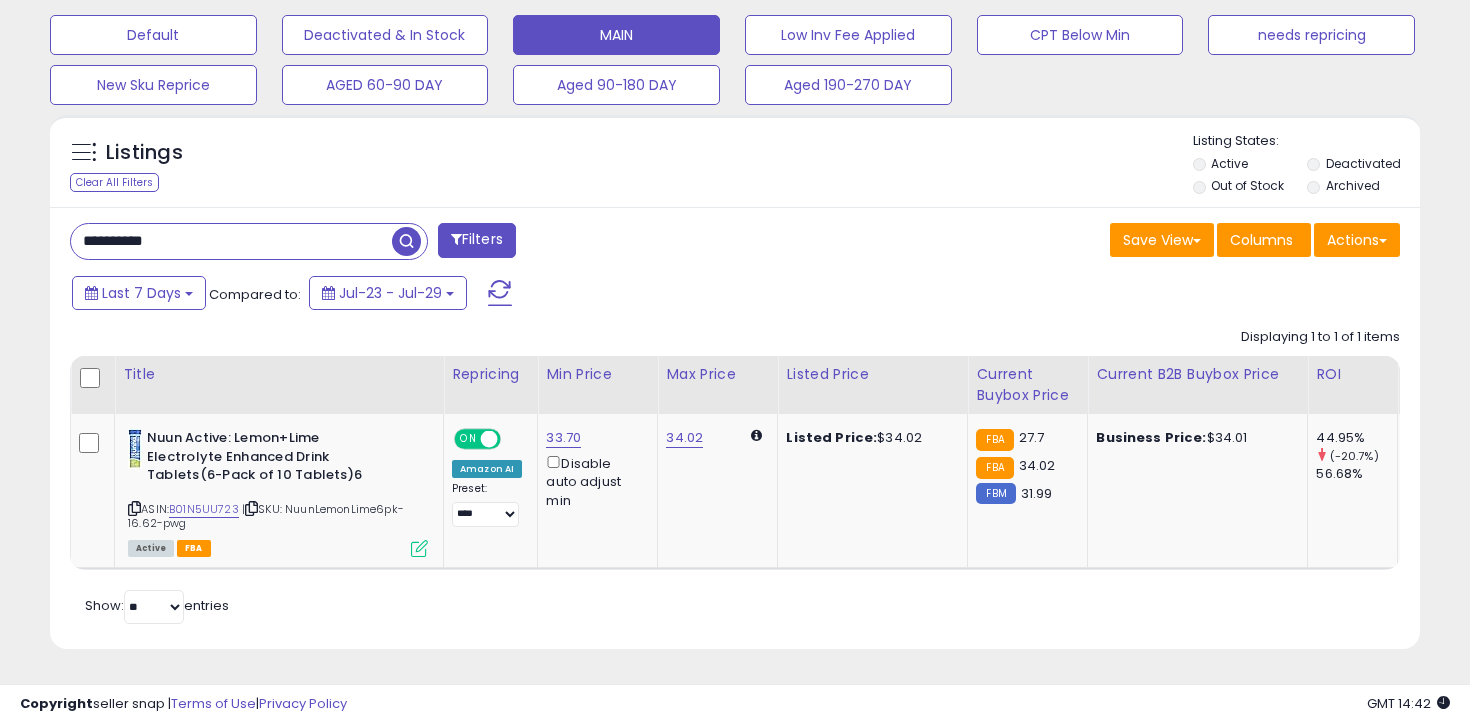 click on "**********" at bounding box center [231, 241] 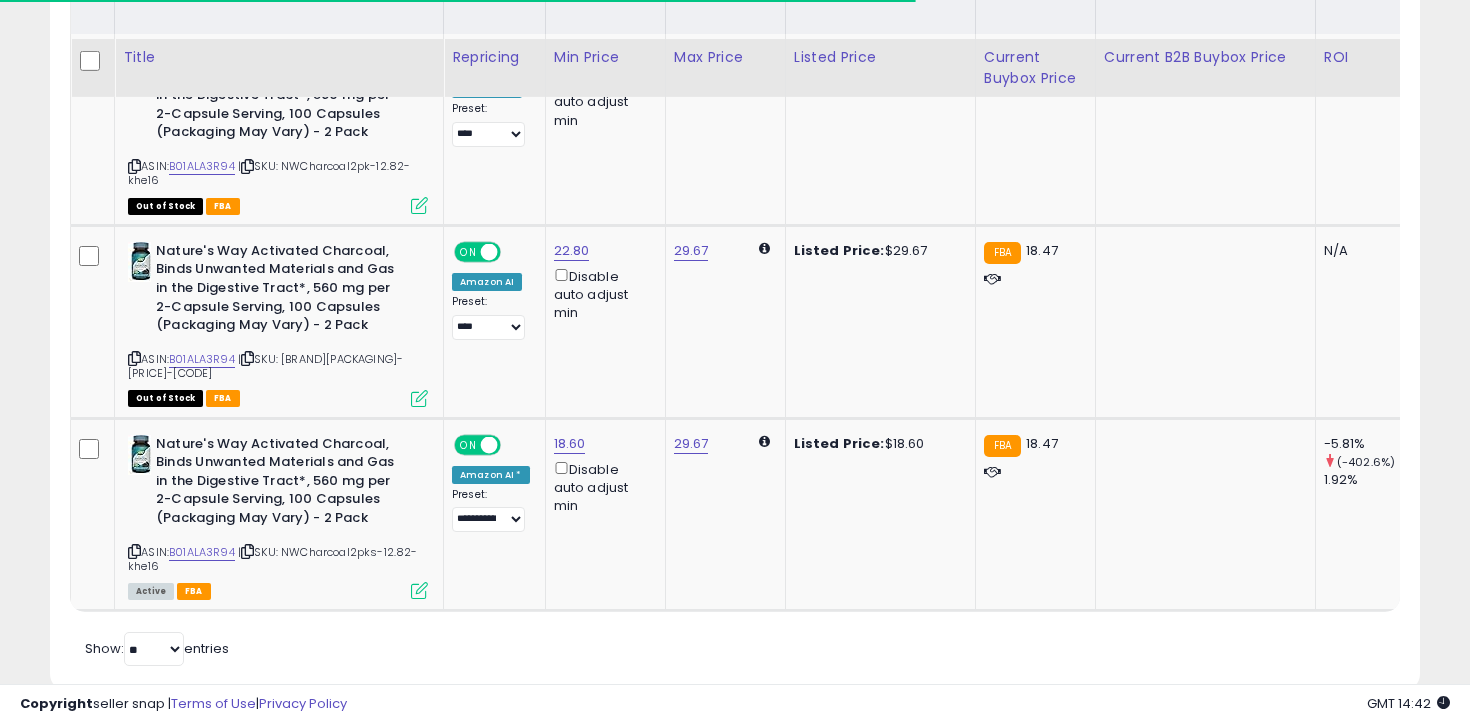 scroll, scrollTop: 1038, scrollLeft: 0, axis: vertical 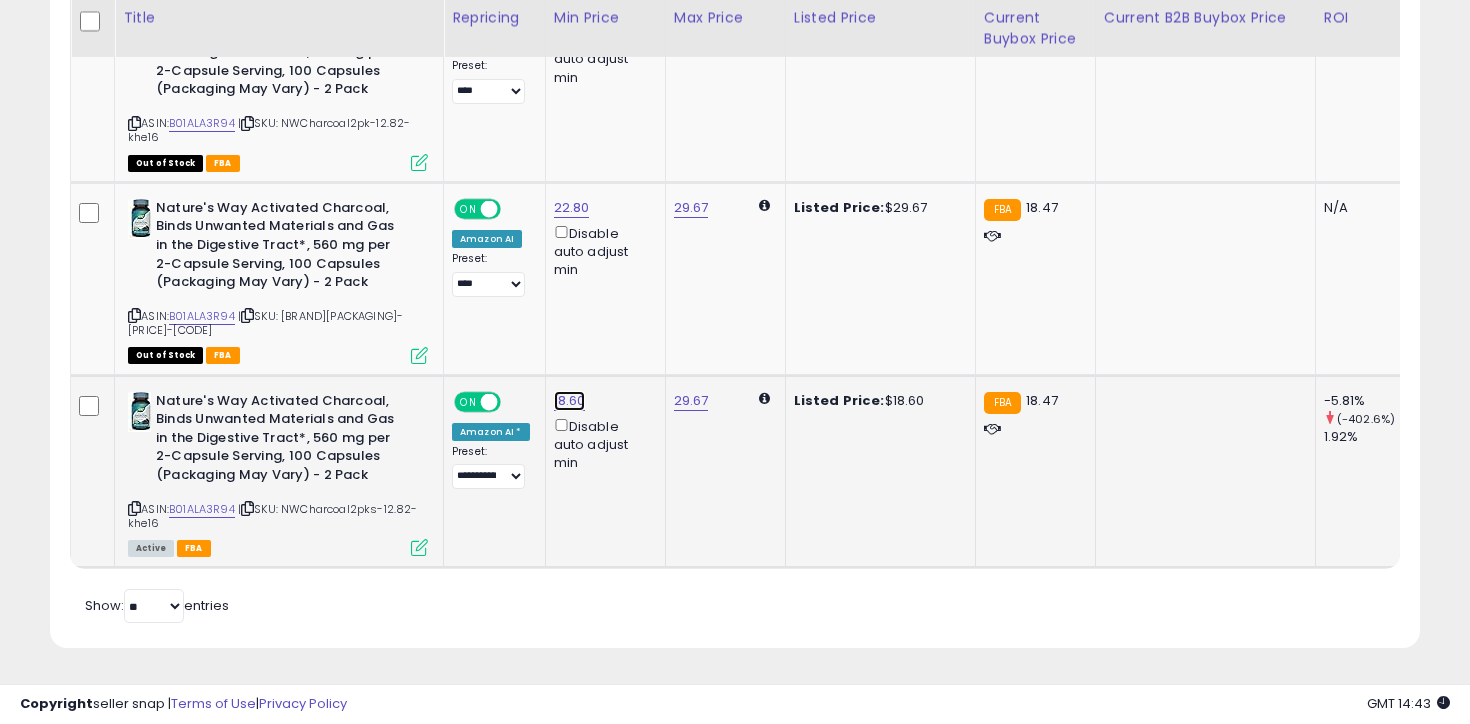 click on "18.60" at bounding box center [570, 15] 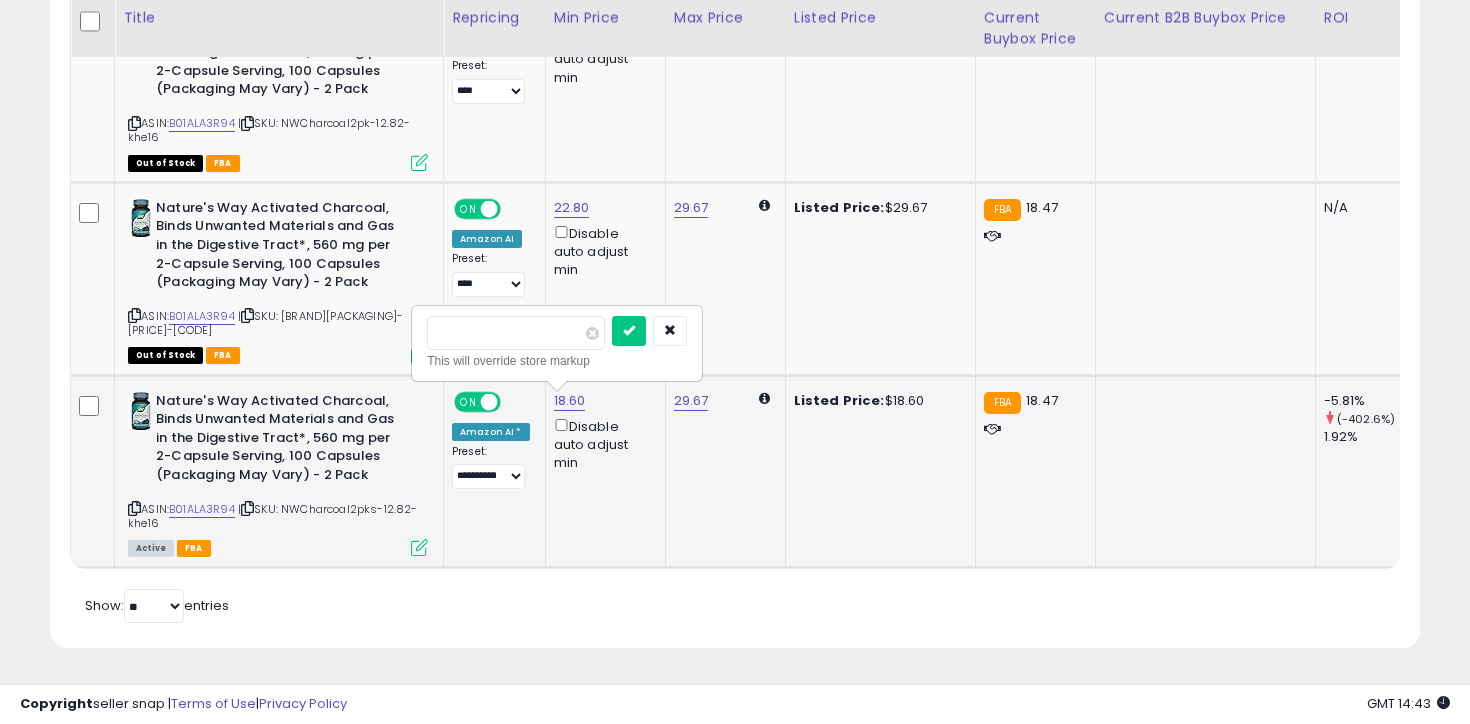 type on "****" 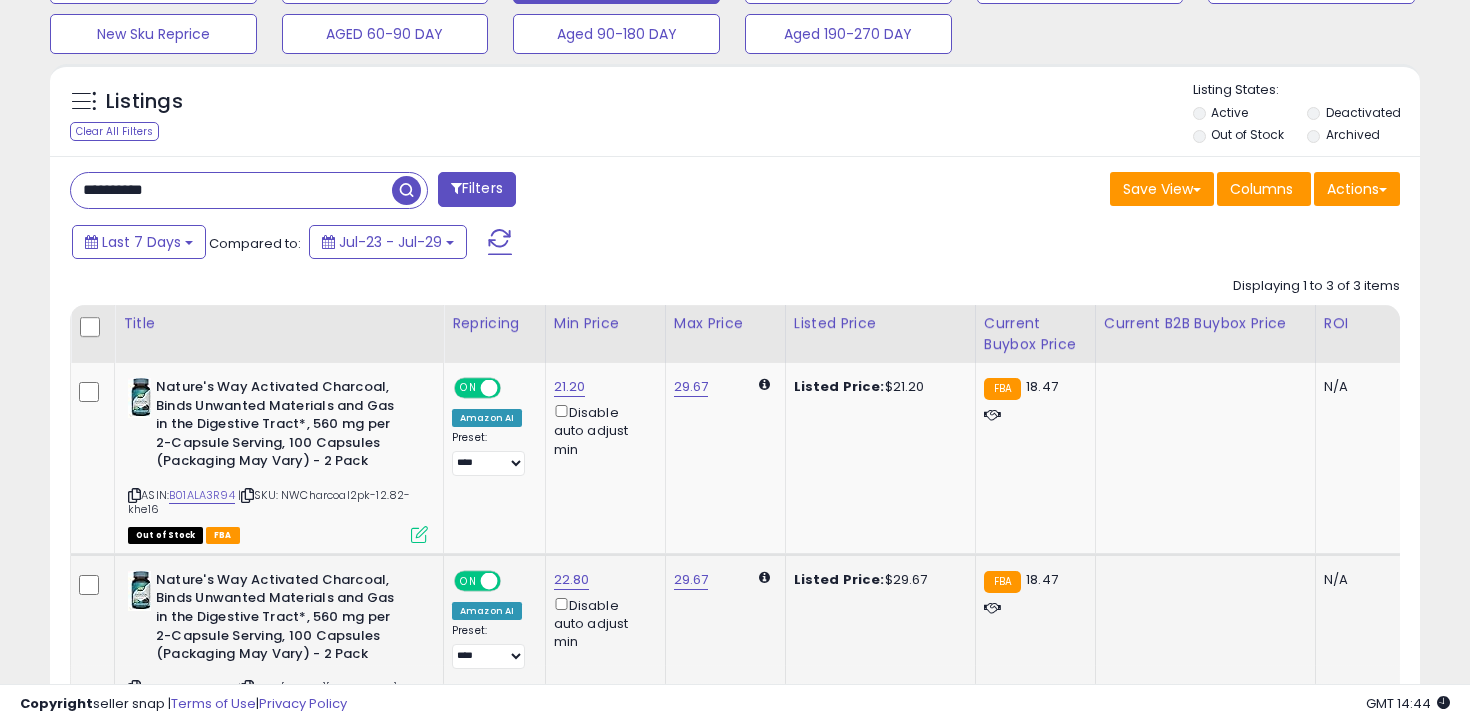 scroll, scrollTop: 665, scrollLeft: 0, axis: vertical 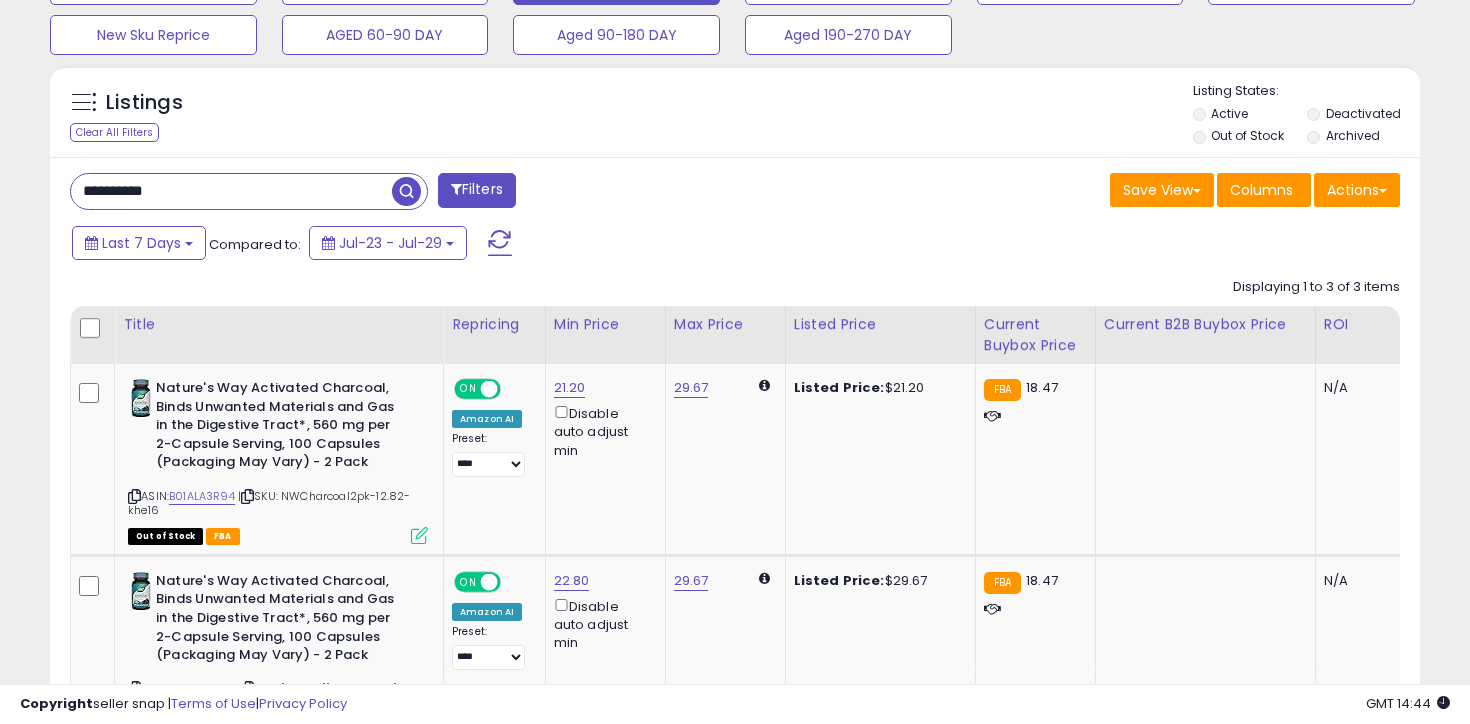 click on "**********" at bounding box center (395, 193) 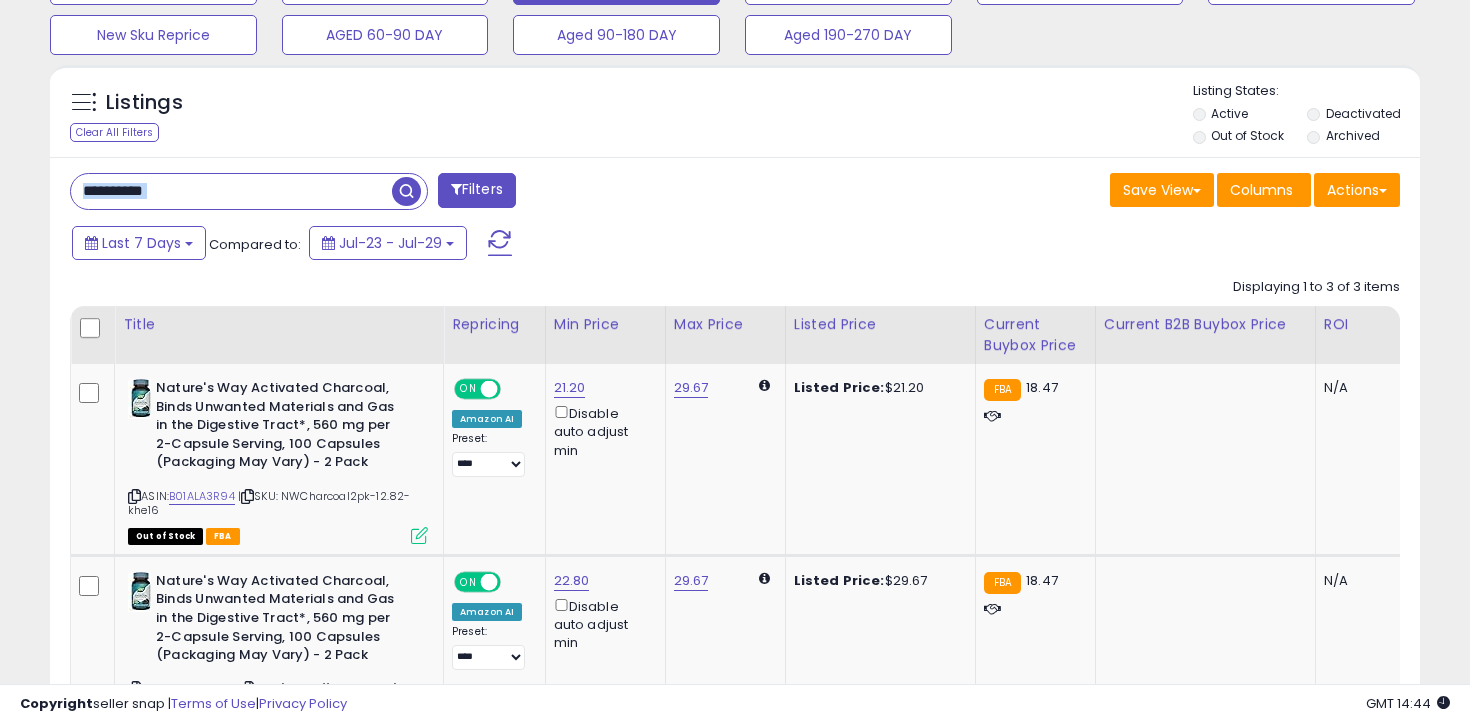 click on "**********" at bounding box center [395, 193] 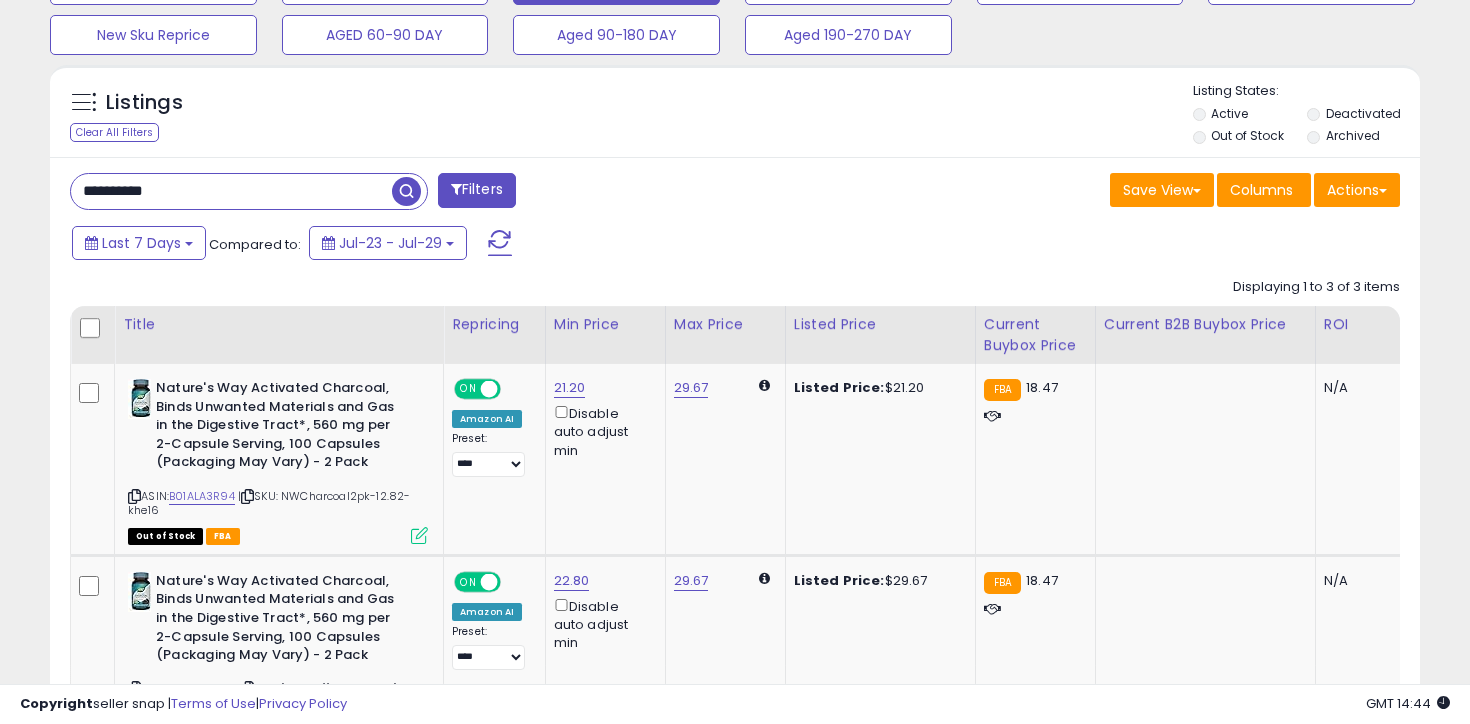 click on "**********" at bounding box center [231, 191] 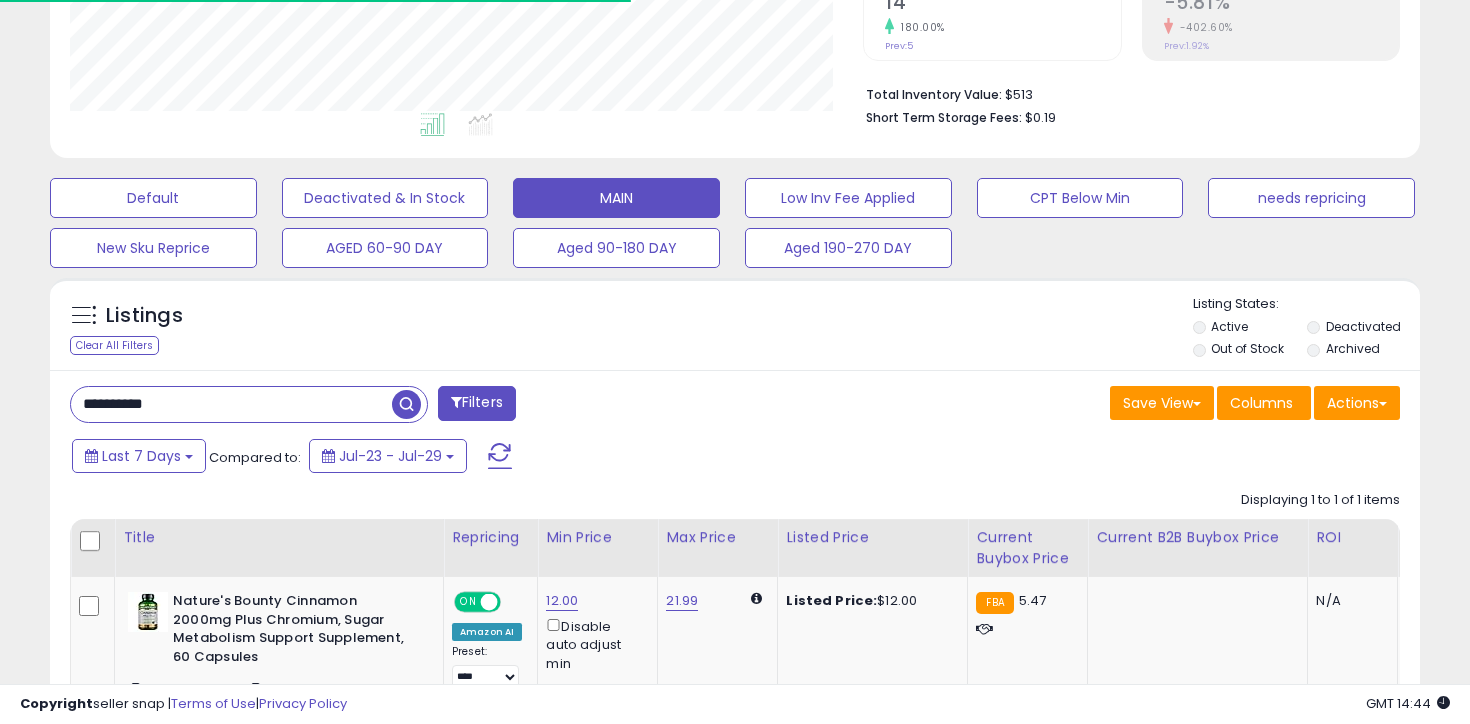scroll, scrollTop: 615, scrollLeft: 0, axis: vertical 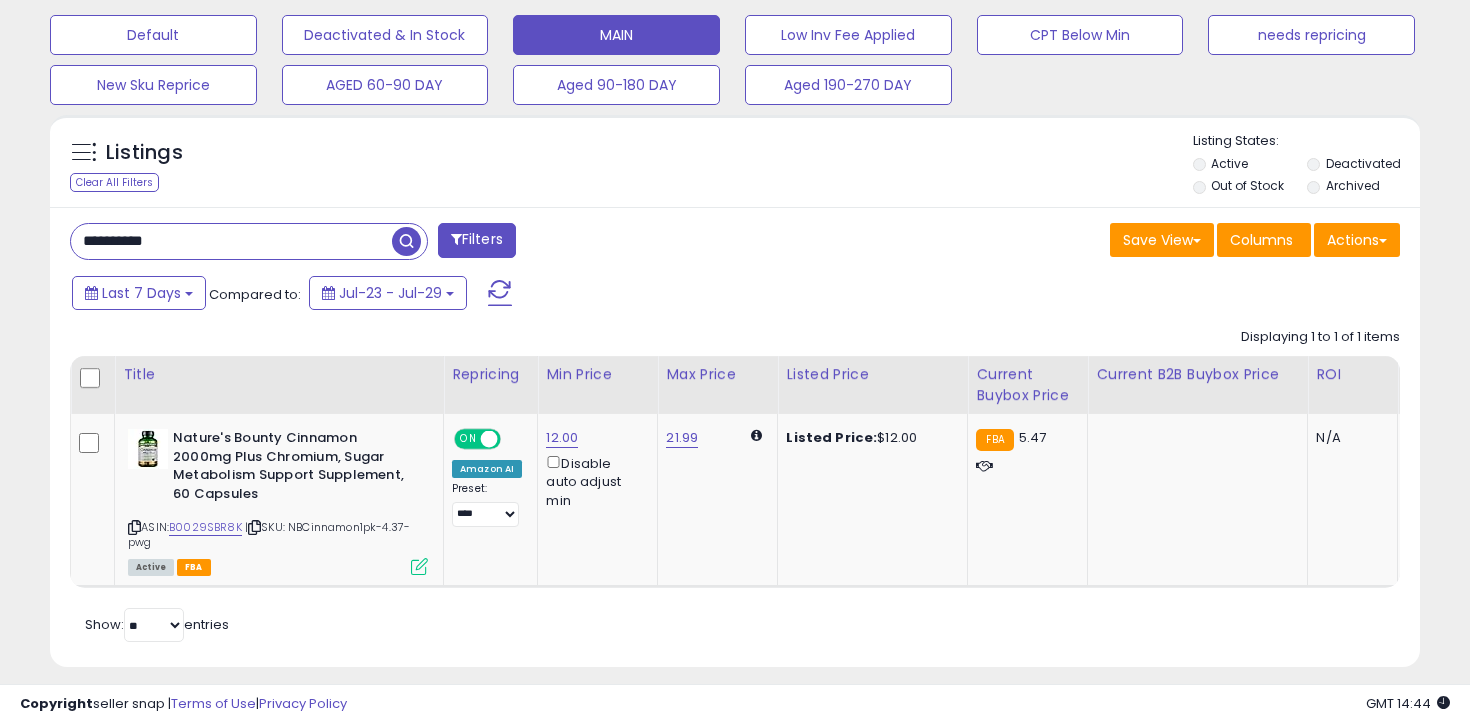 click on "**********" at bounding box center (231, 241) 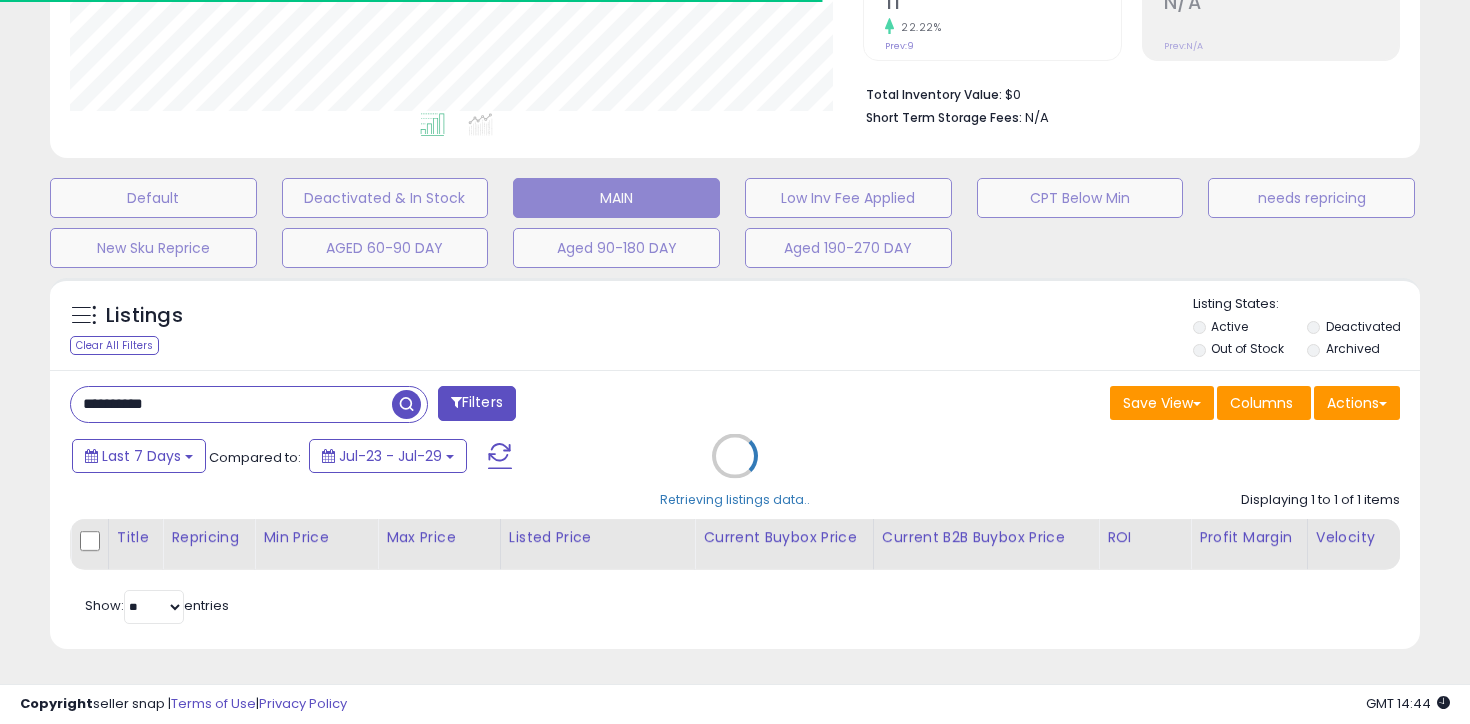 scroll, scrollTop: 615, scrollLeft: 0, axis: vertical 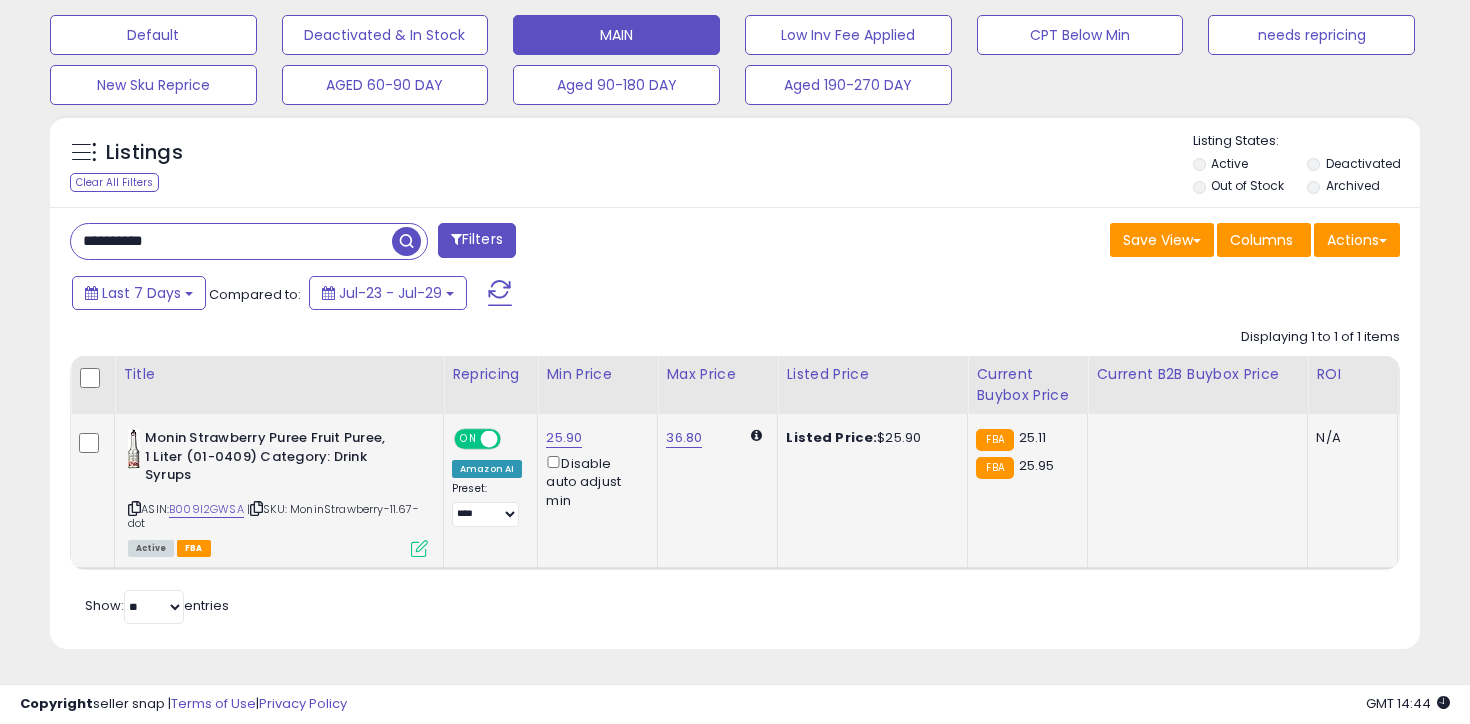 click on "[PRICE] Disable auto adjust min" 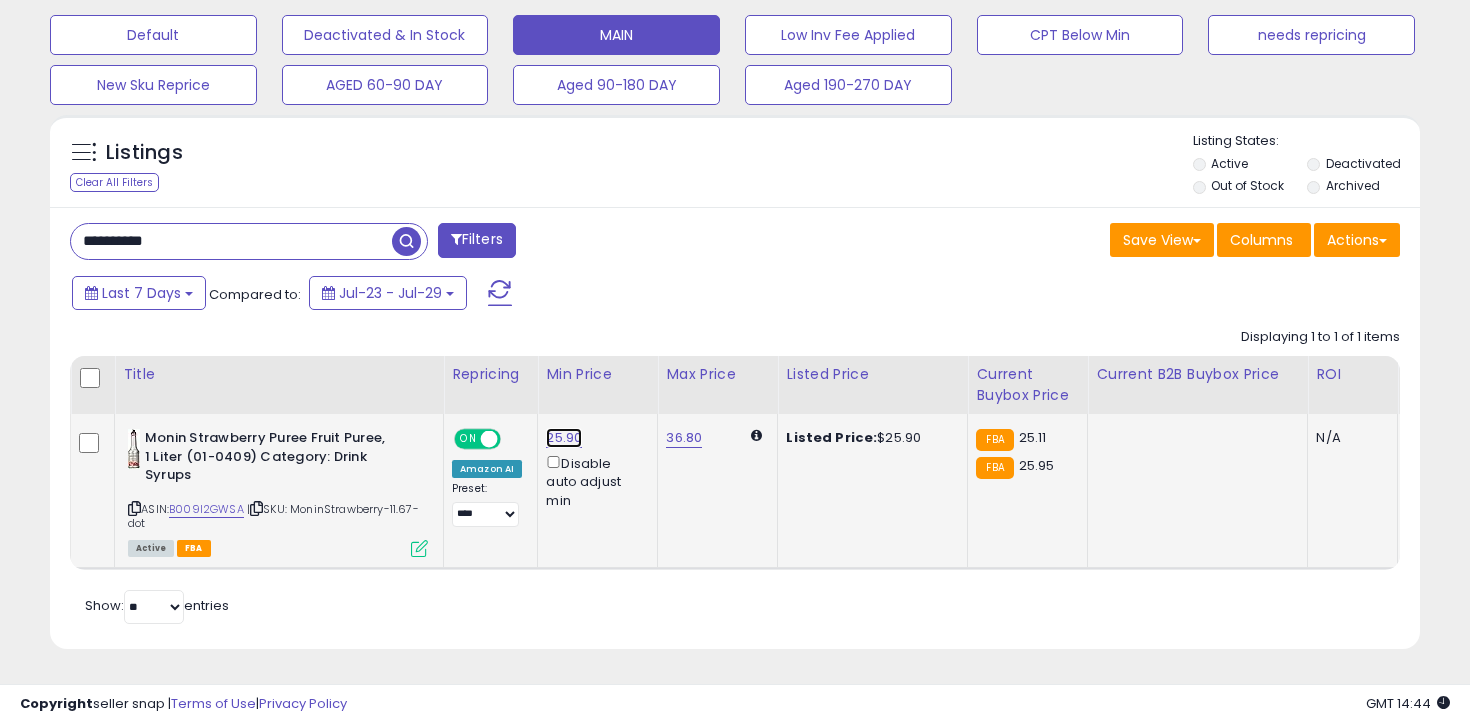 click on "25.90" at bounding box center (564, 438) 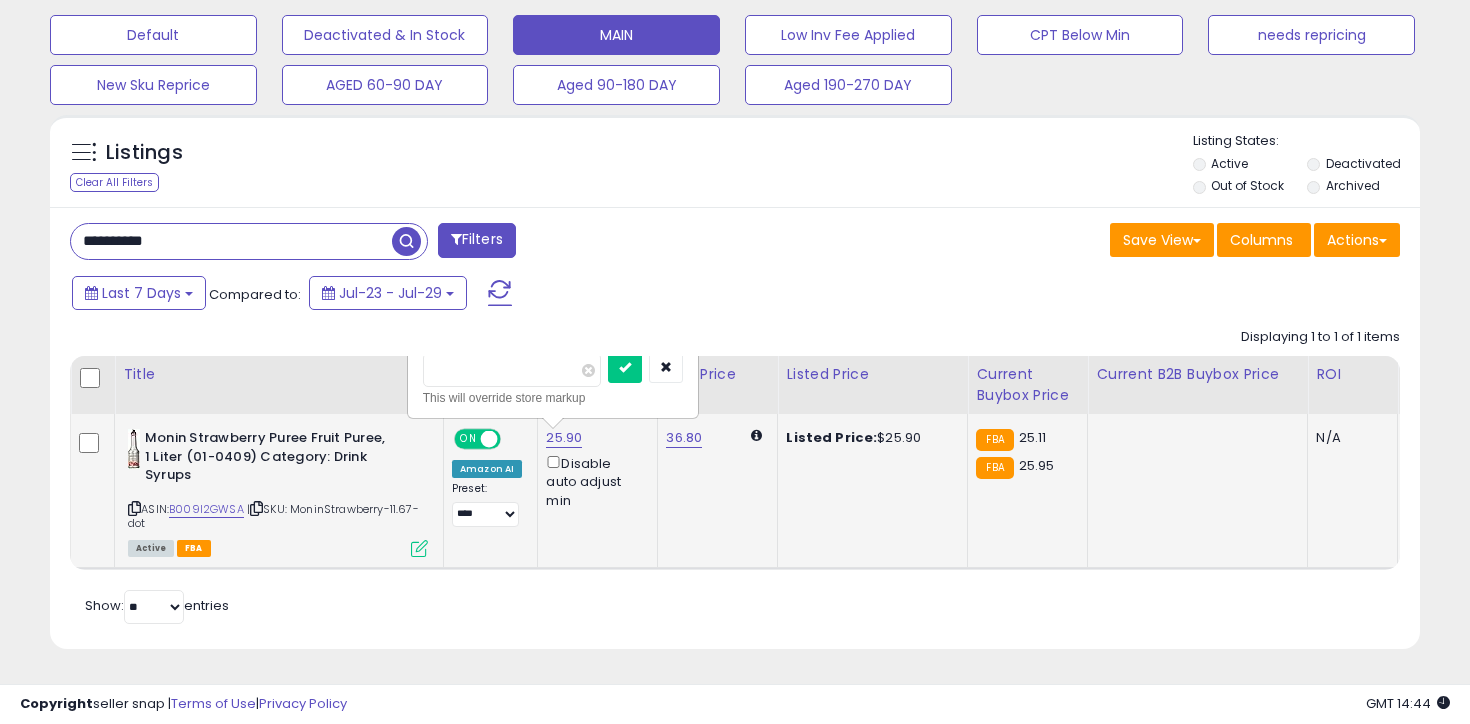 type on "****" 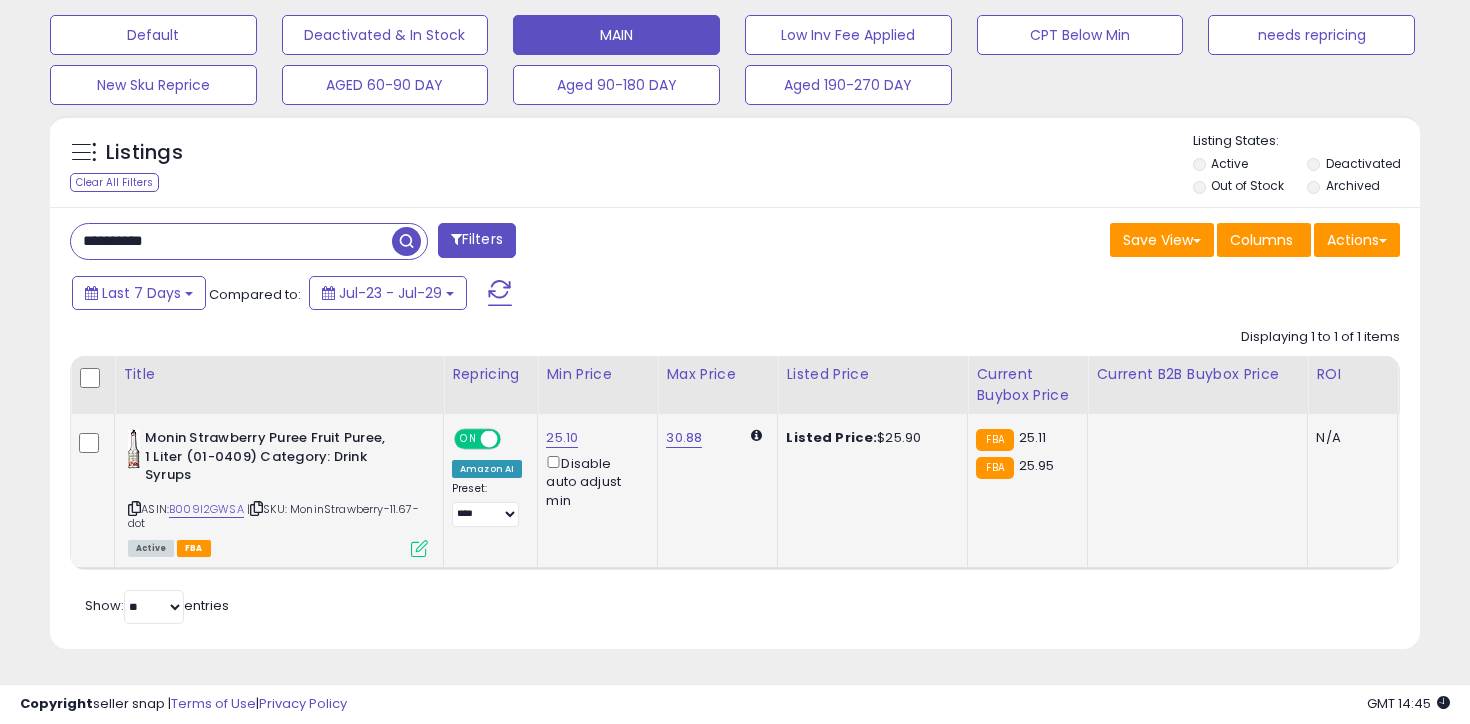 click on "**********" at bounding box center (231, 241) 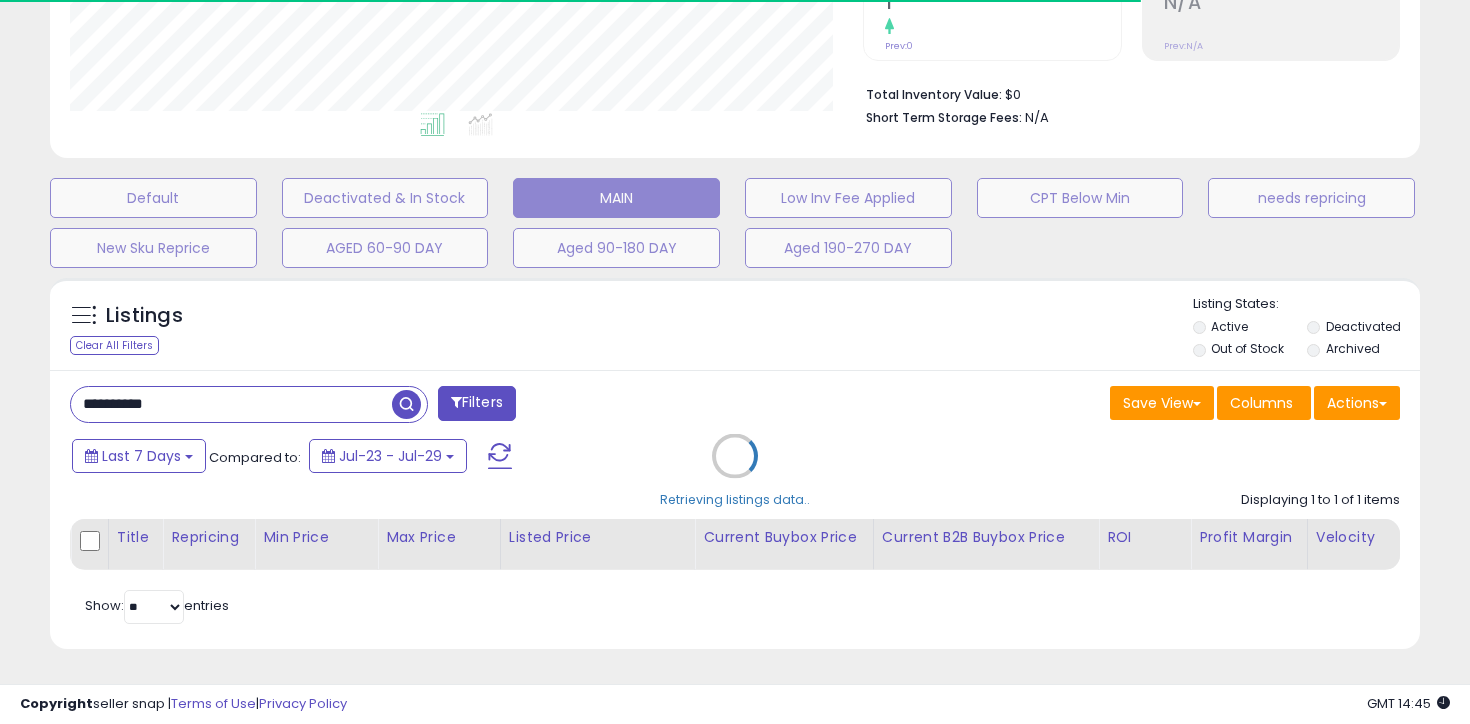 scroll, scrollTop: 615, scrollLeft: 0, axis: vertical 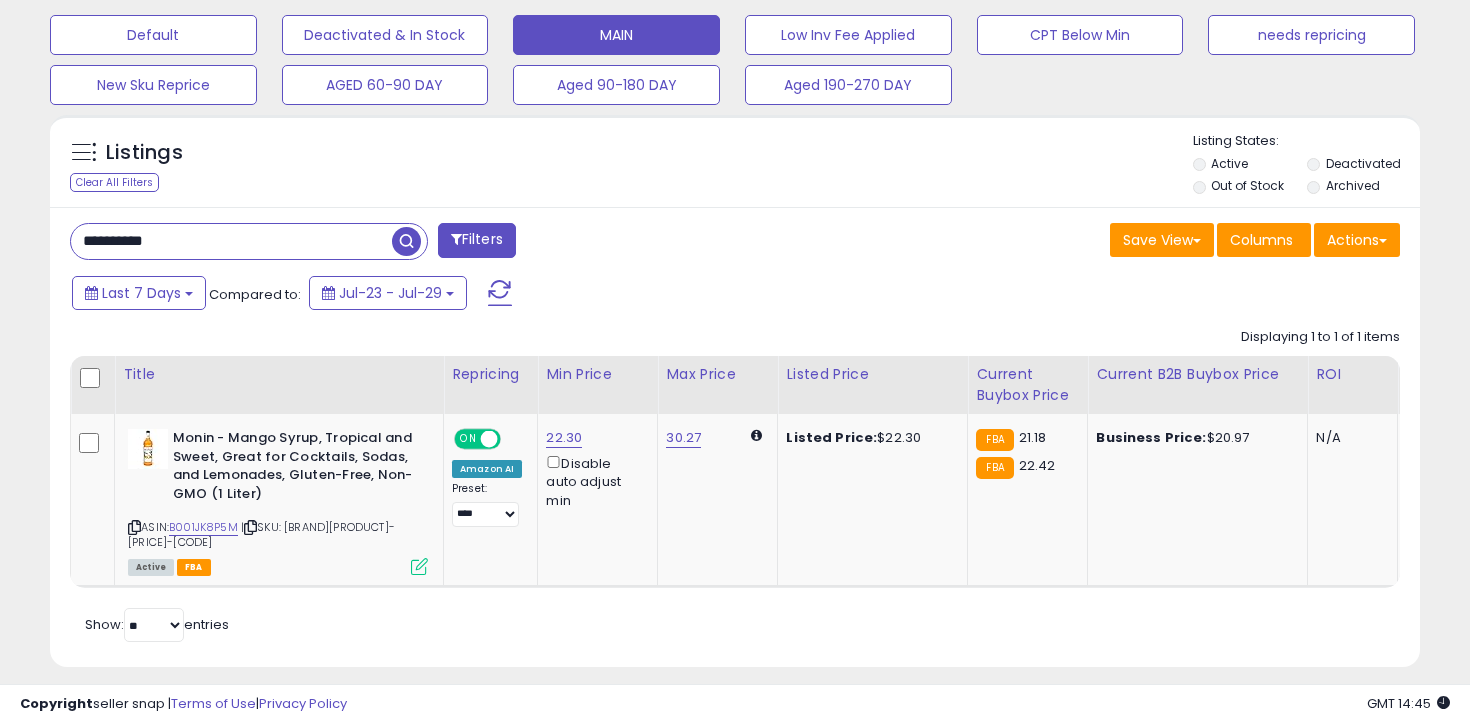 click on "**********" at bounding box center [231, 241] 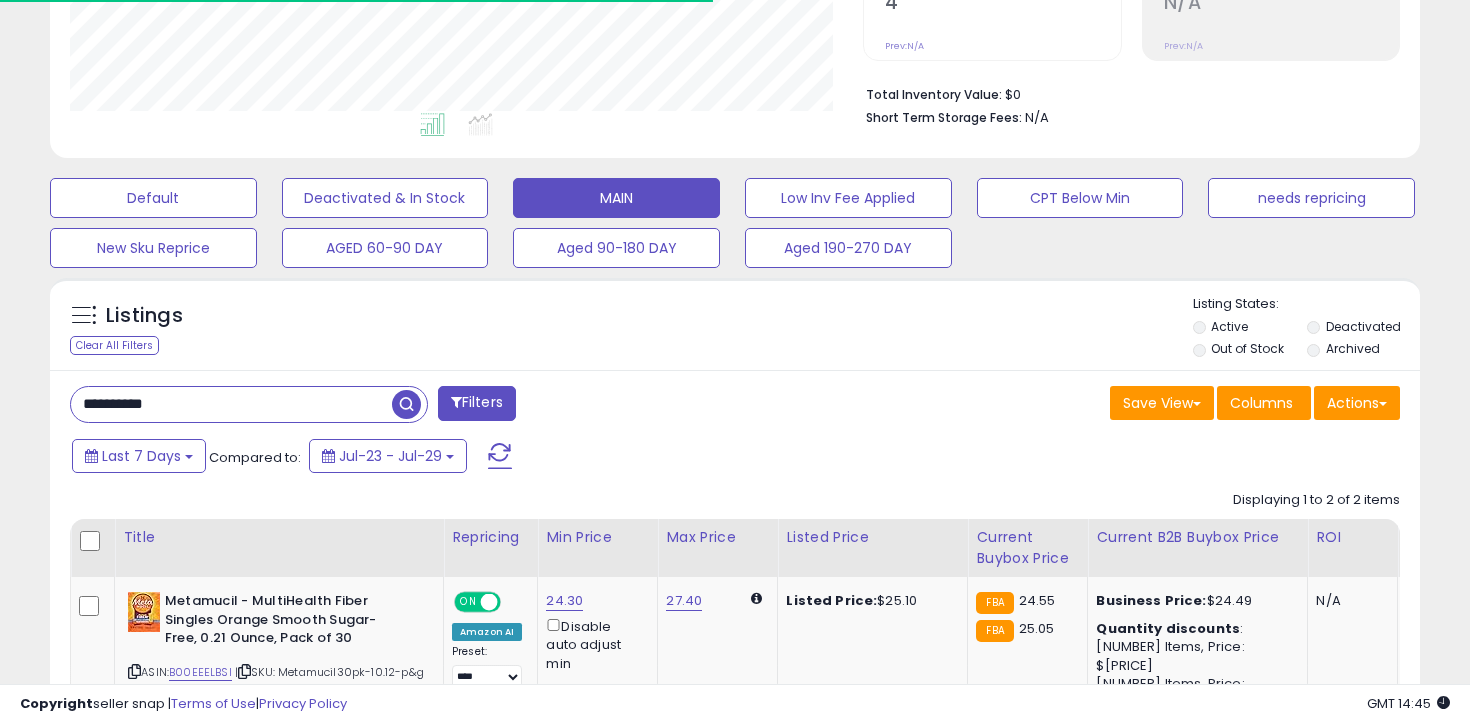 scroll, scrollTop: 615, scrollLeft: 0, axis: vertical 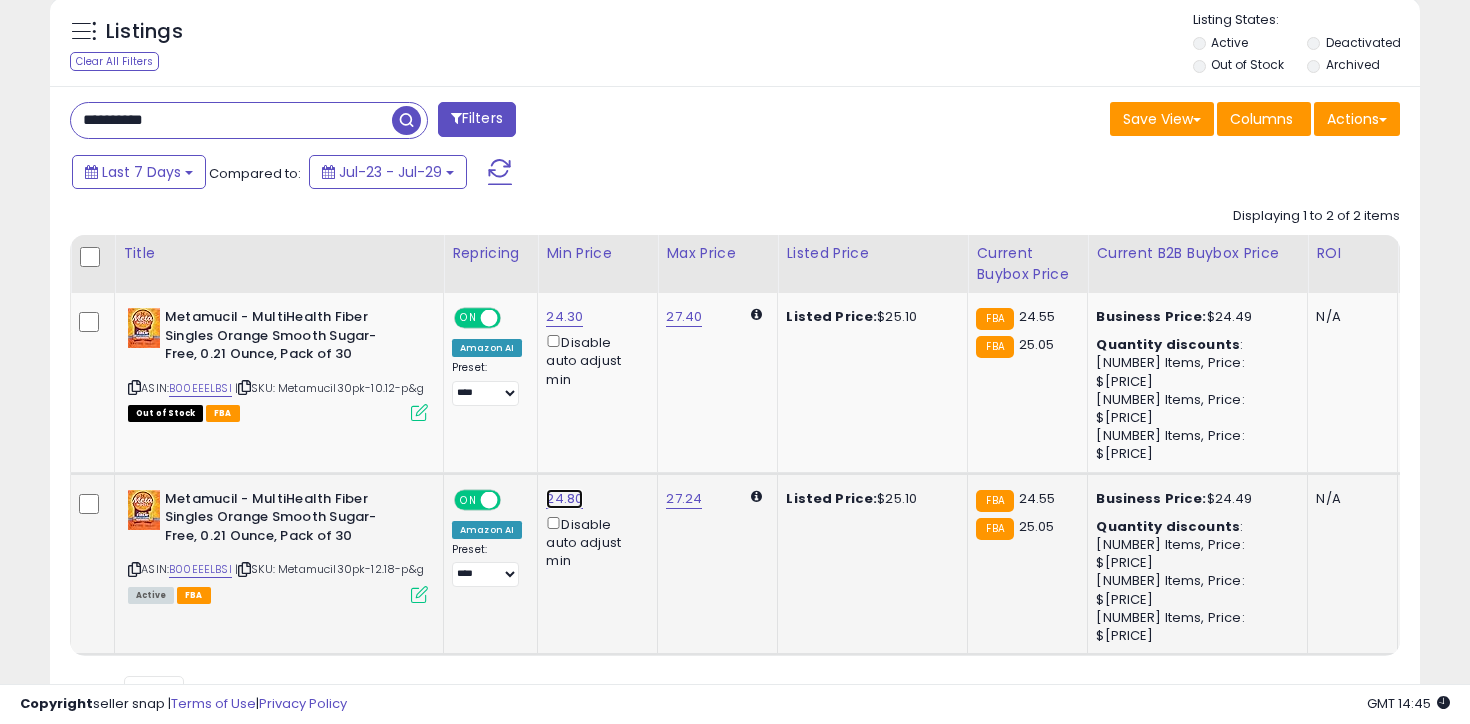 click on "24.80" at bounding box center (564, 317) 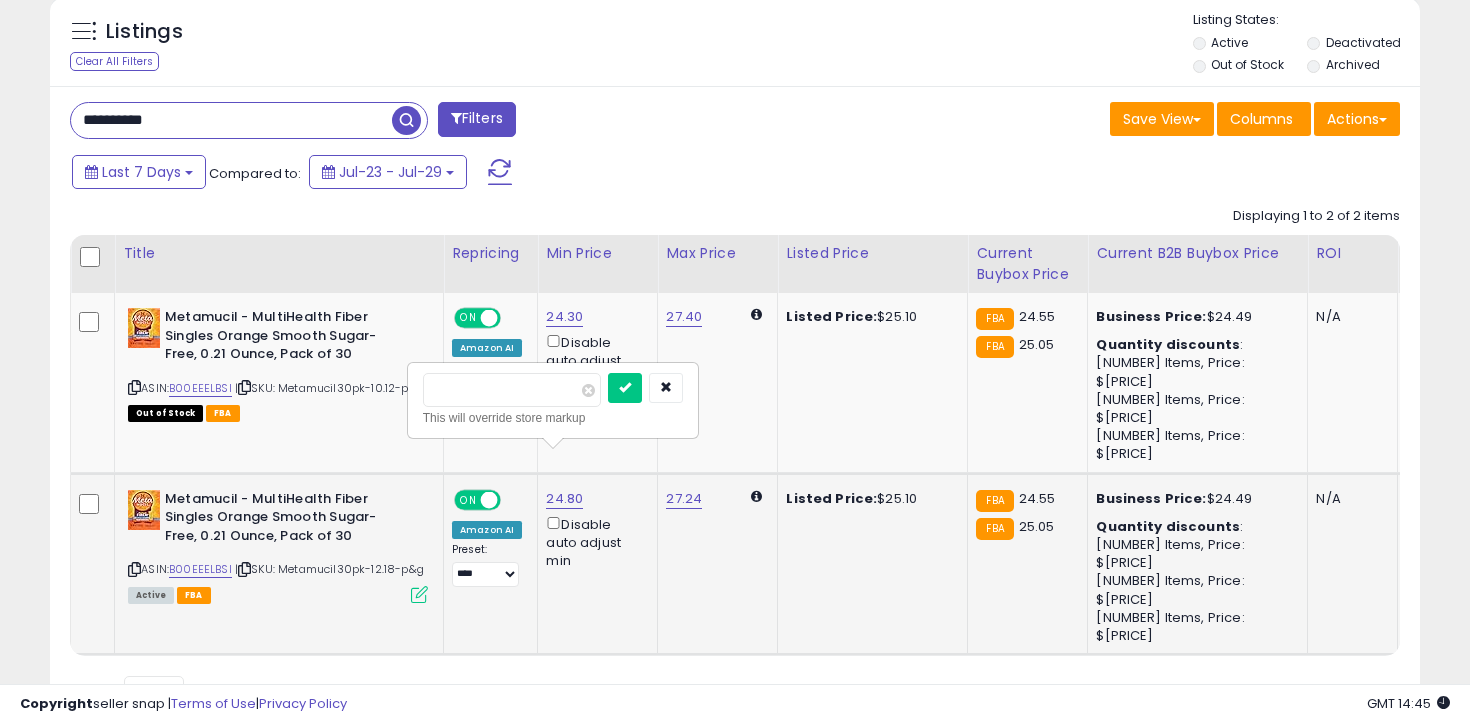 type on "****" 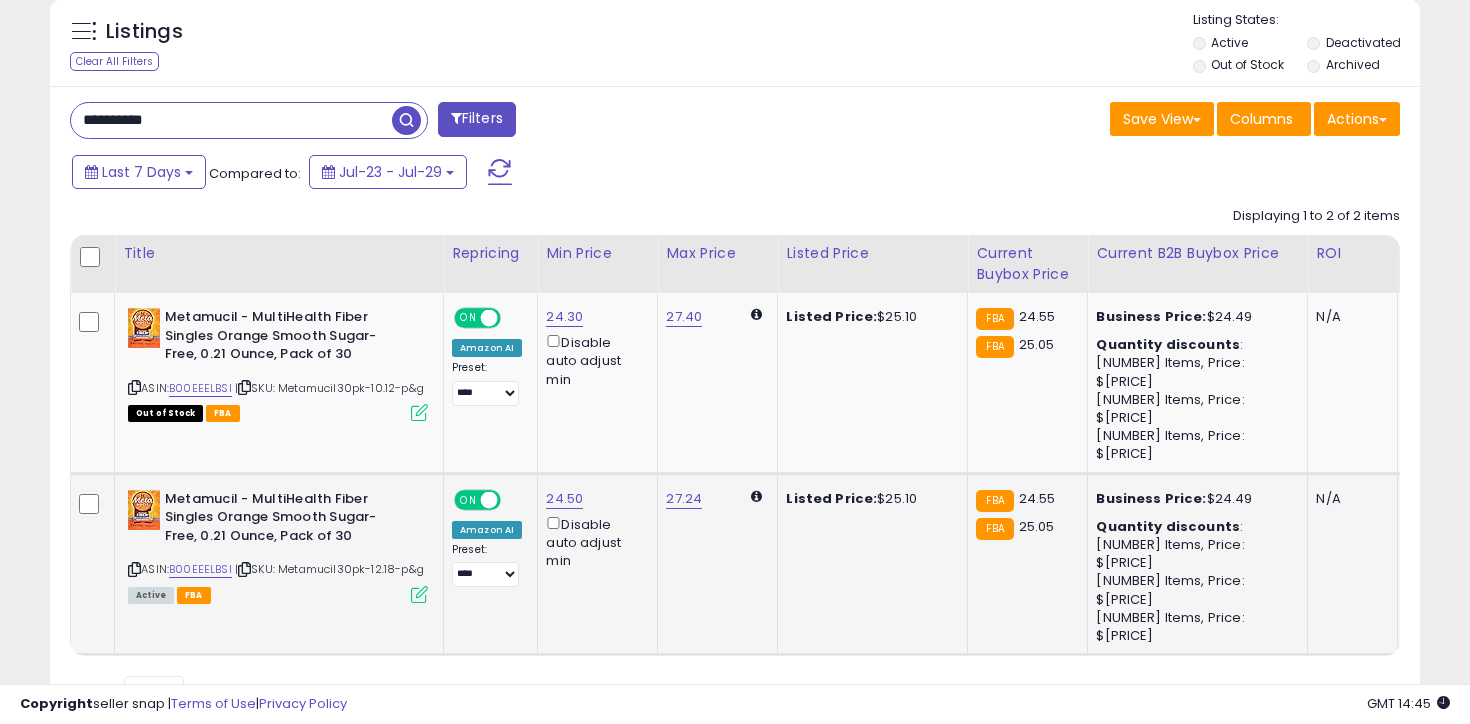click on "**********" at bounding box center (231, 120) 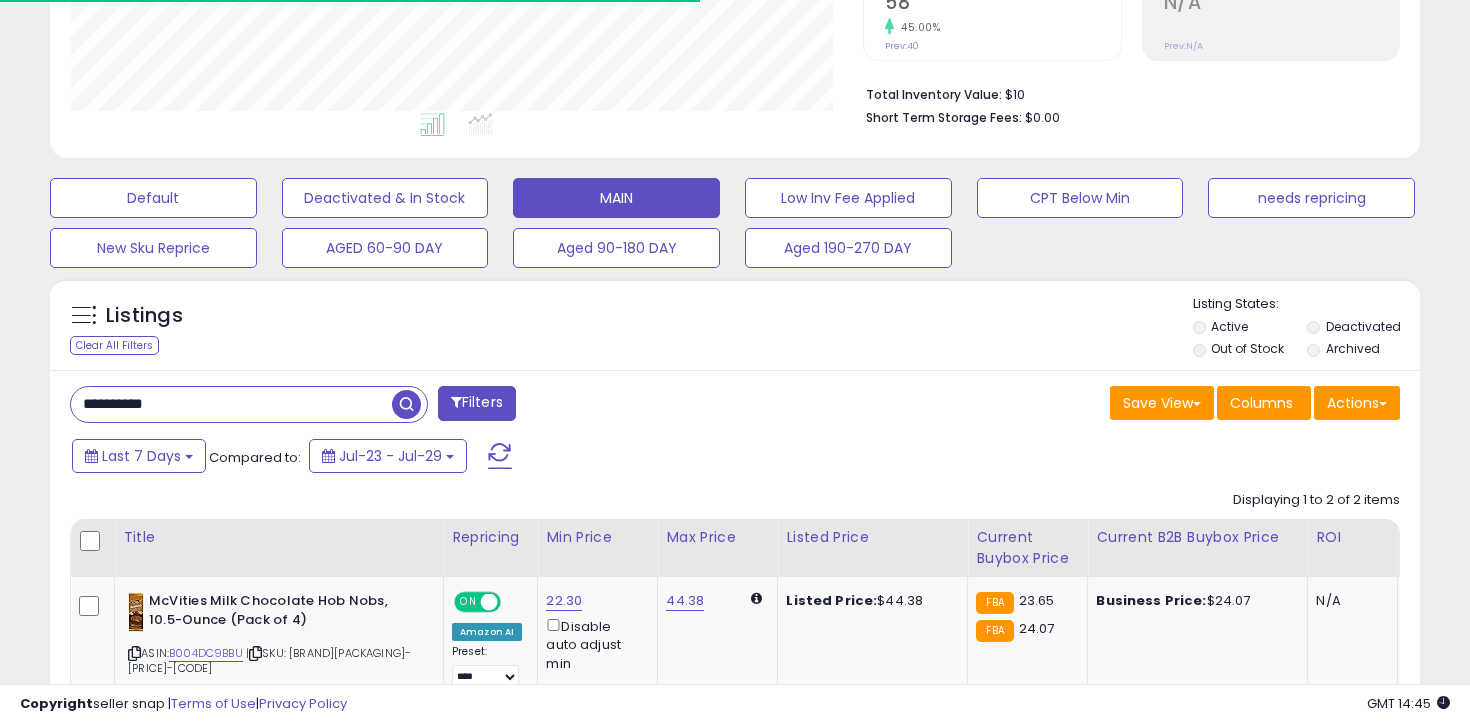 scroll, scrollTop: 734, scrollLeft: 0, axis: vertical 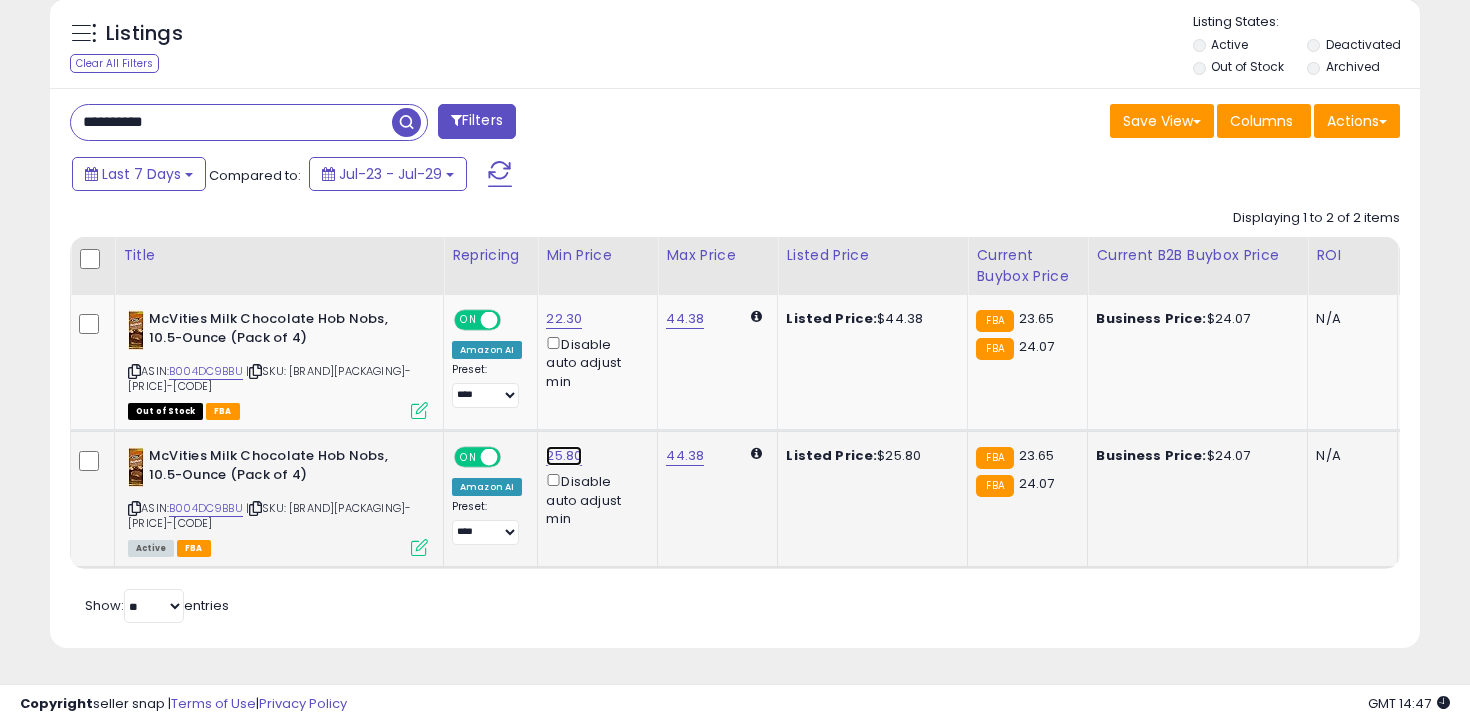 click on "25.80" at bounding box center [564, 319] 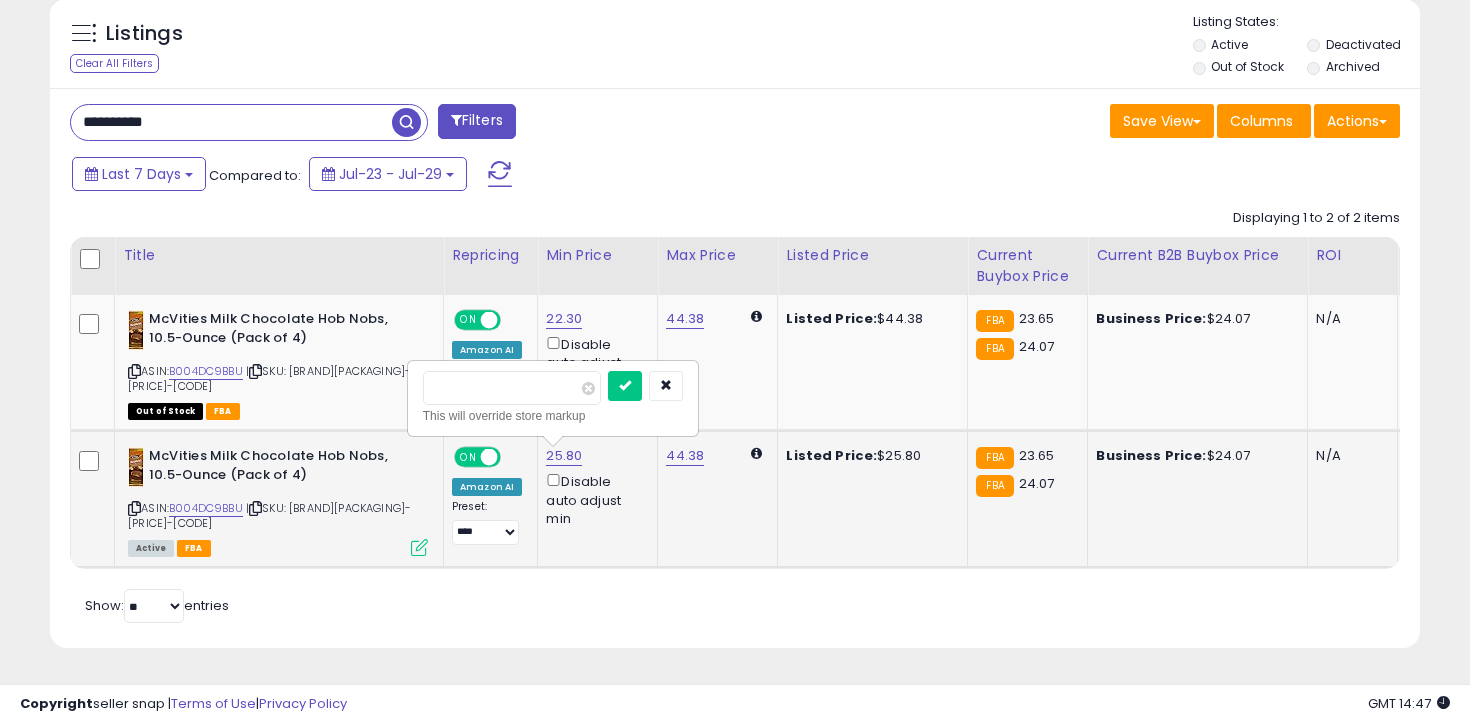 click on "*****" at bounding box center (512, 388) 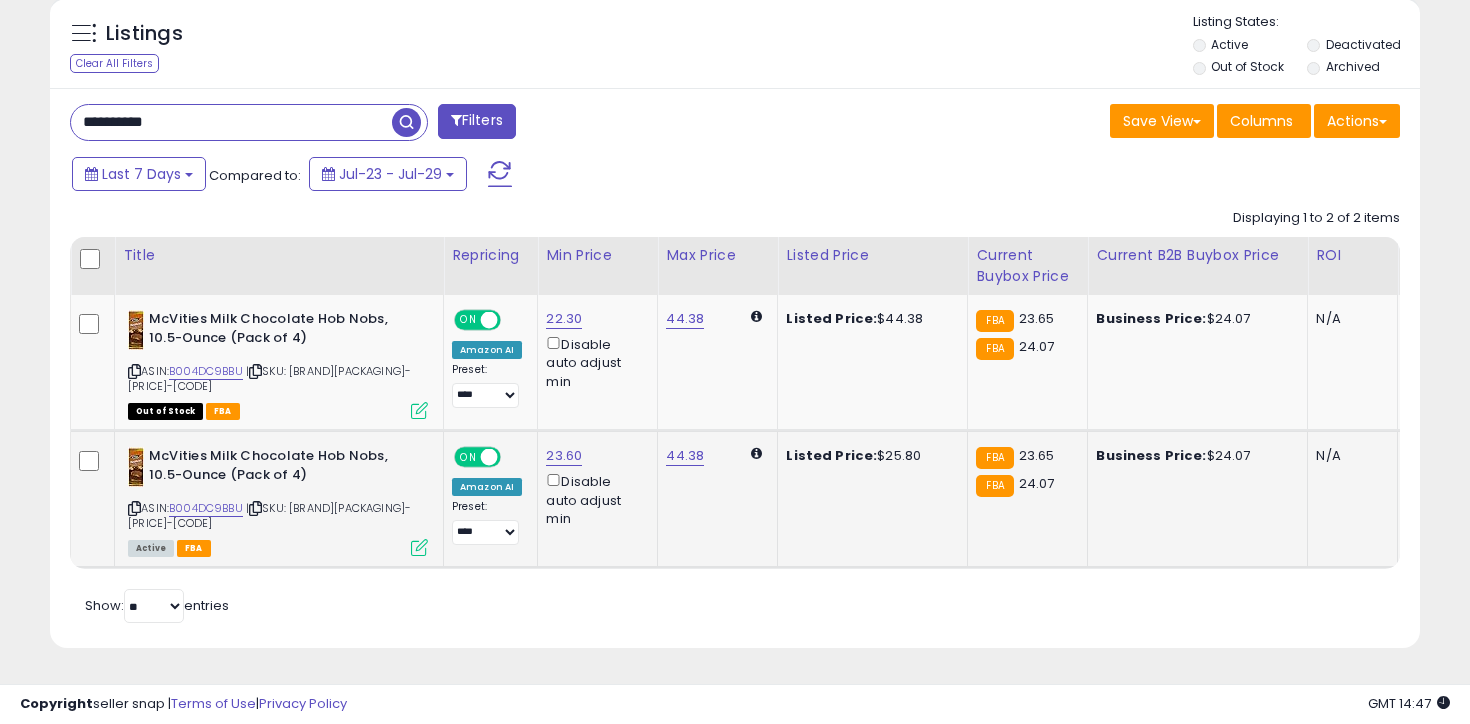 click on "**********" at bounding box center [231, 122] 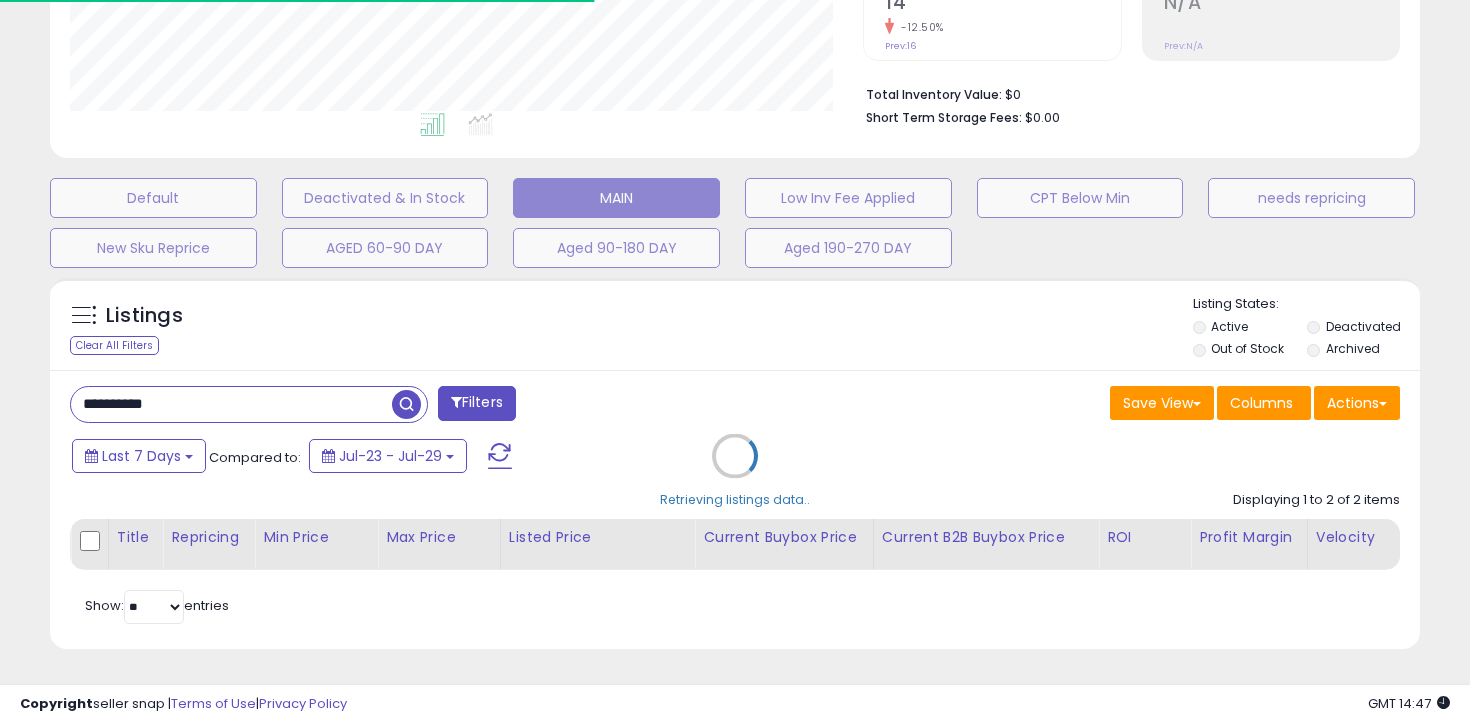 scroll, scrollTop: 638, scrollLeft: 0, axis: vertical 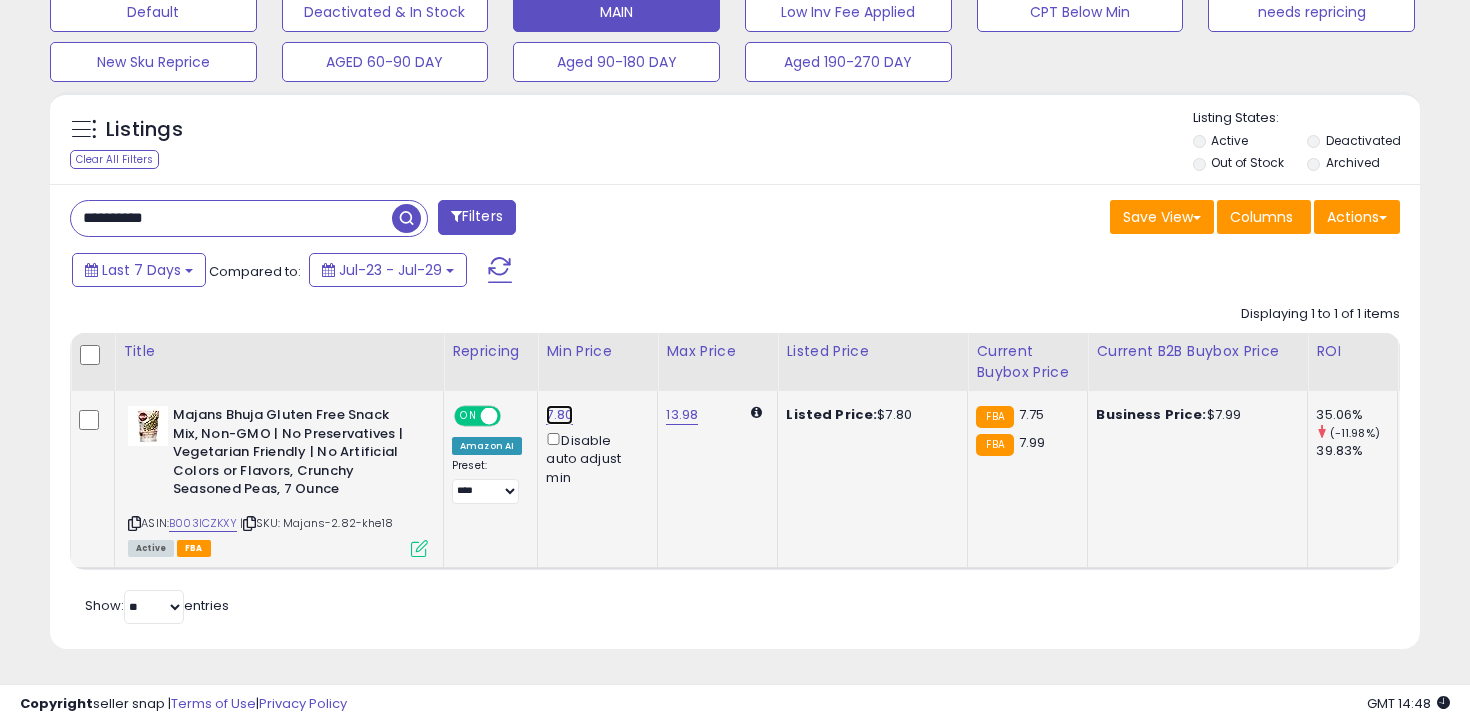 click on "7.80" at bounding box center (559, 415) 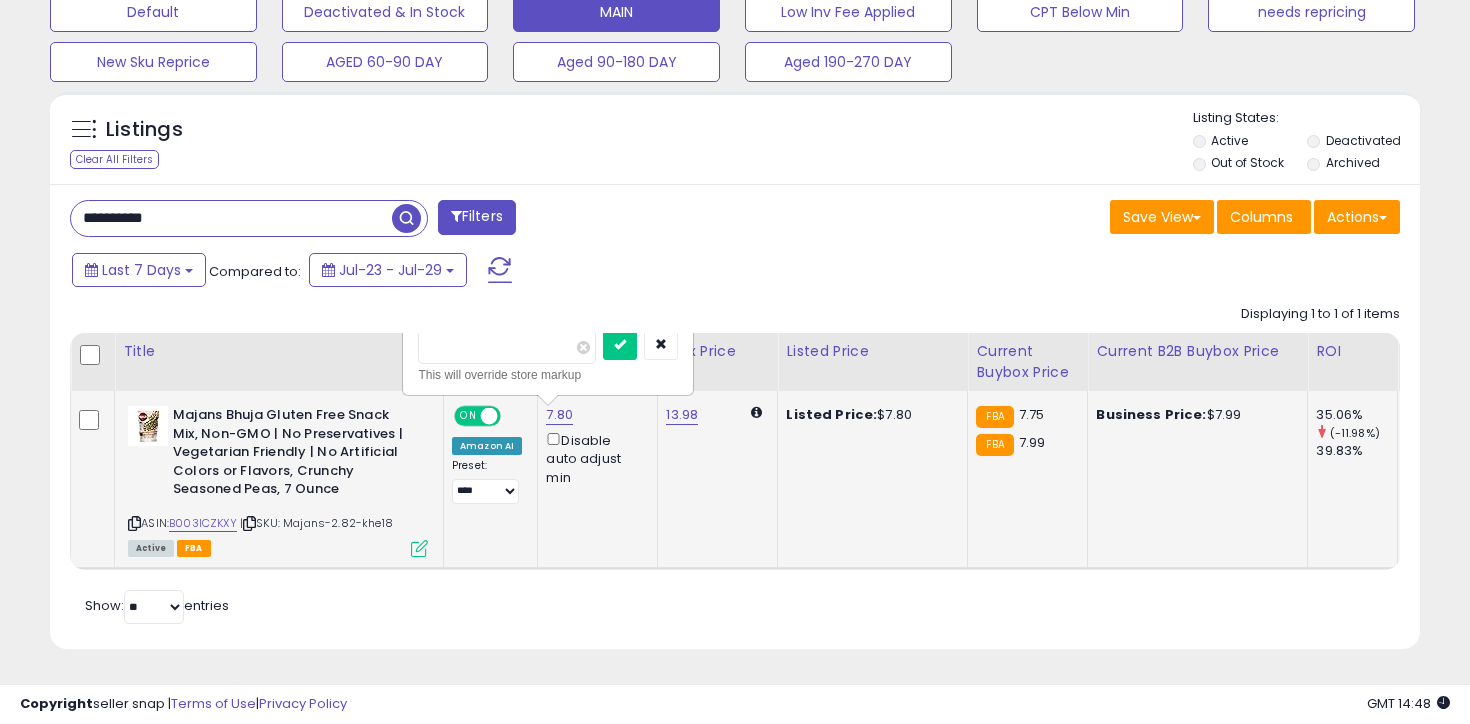 type on "***" 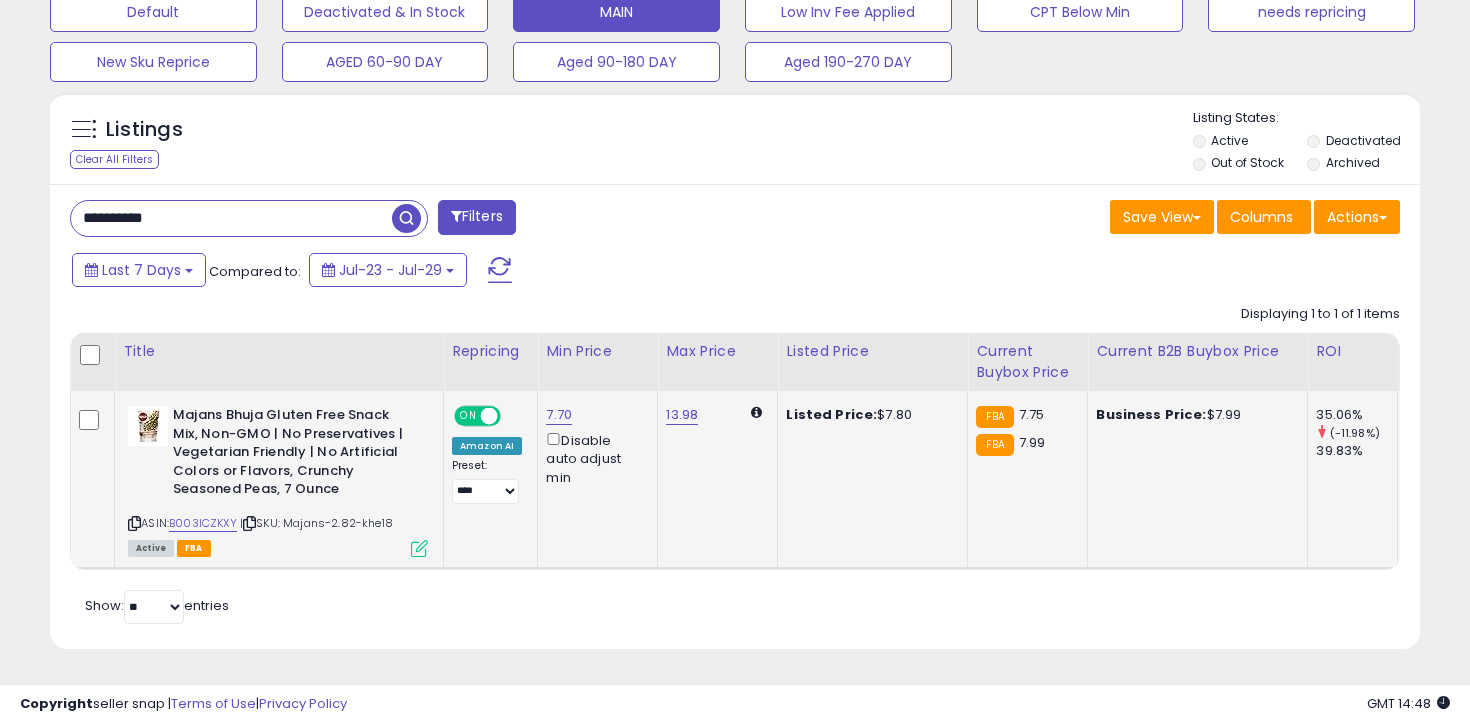 click on "**********" at bounding box center [231, 218] 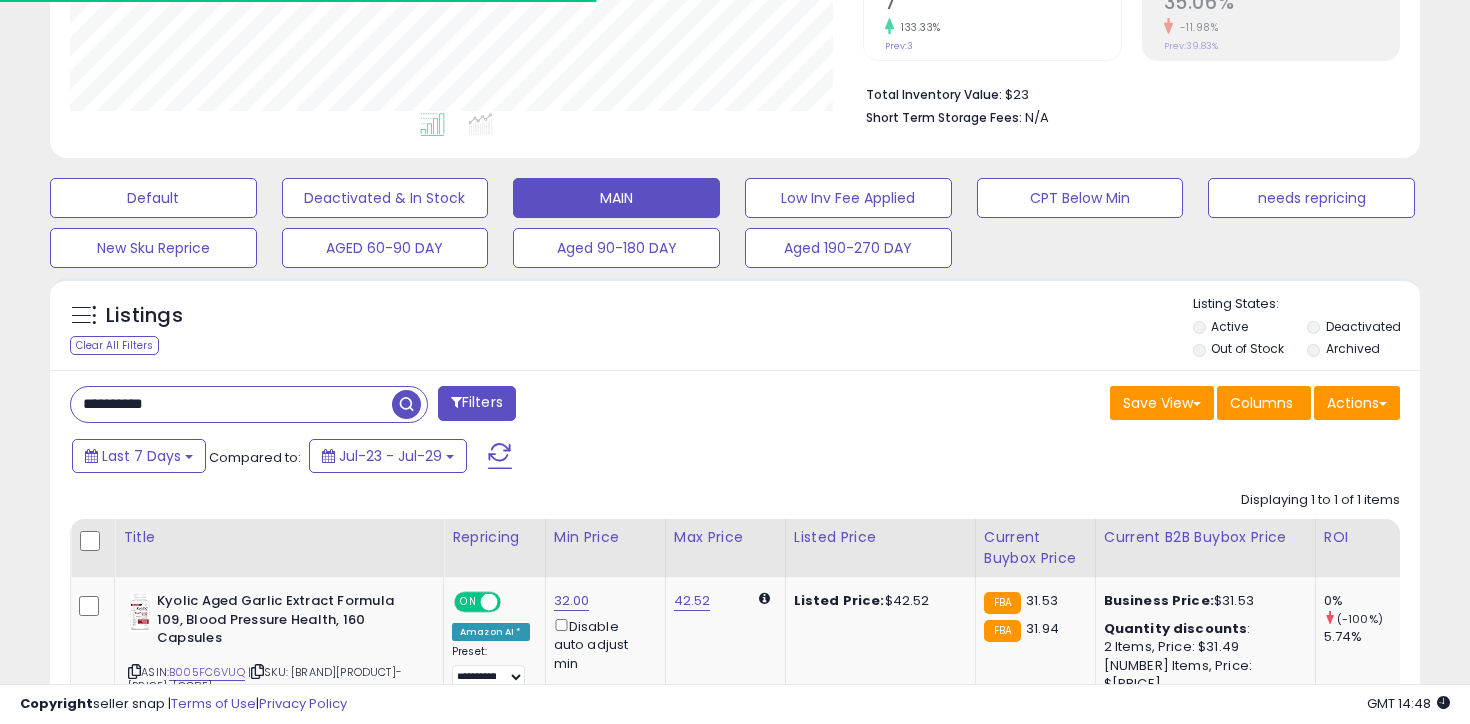 scroll, scrollTop: 601, scrollLeft: 0, axis: vertical 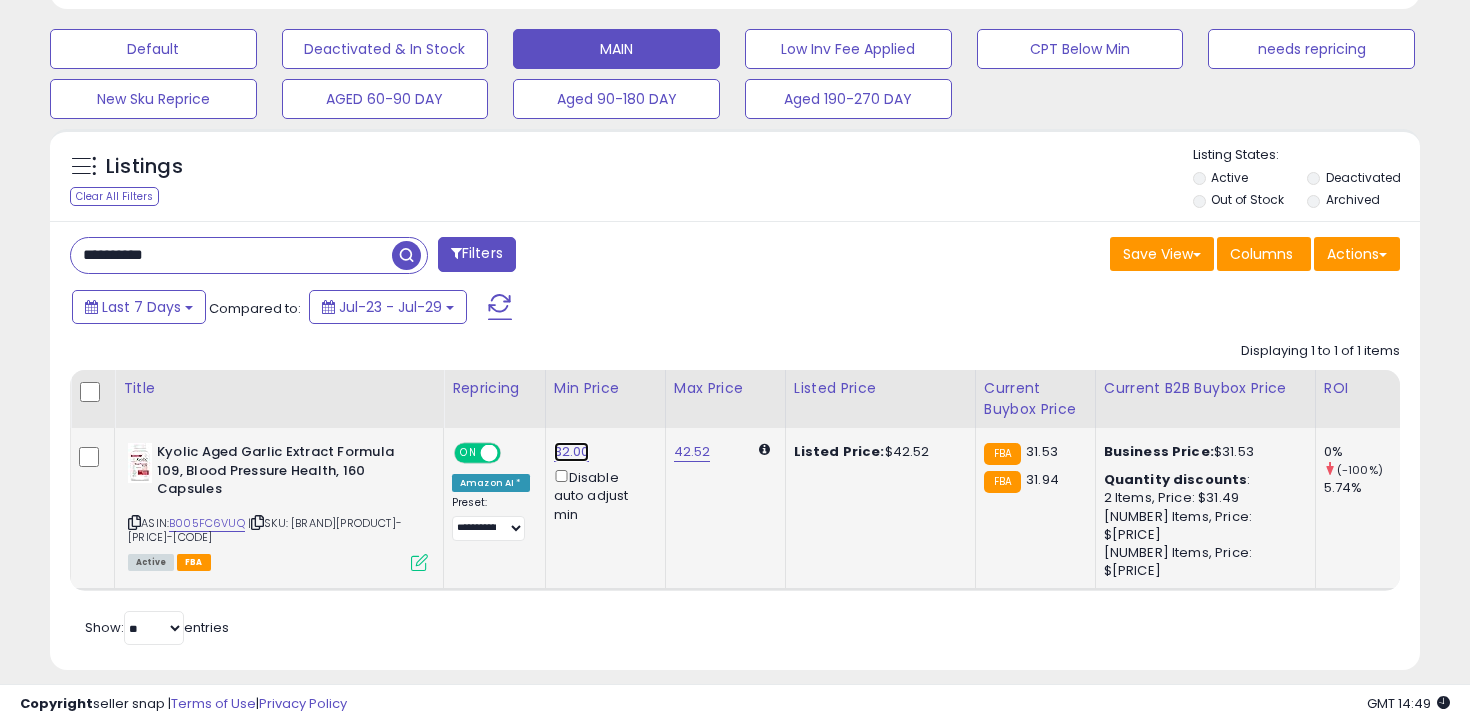 click on "32.00" at bounding box center [572, 452] 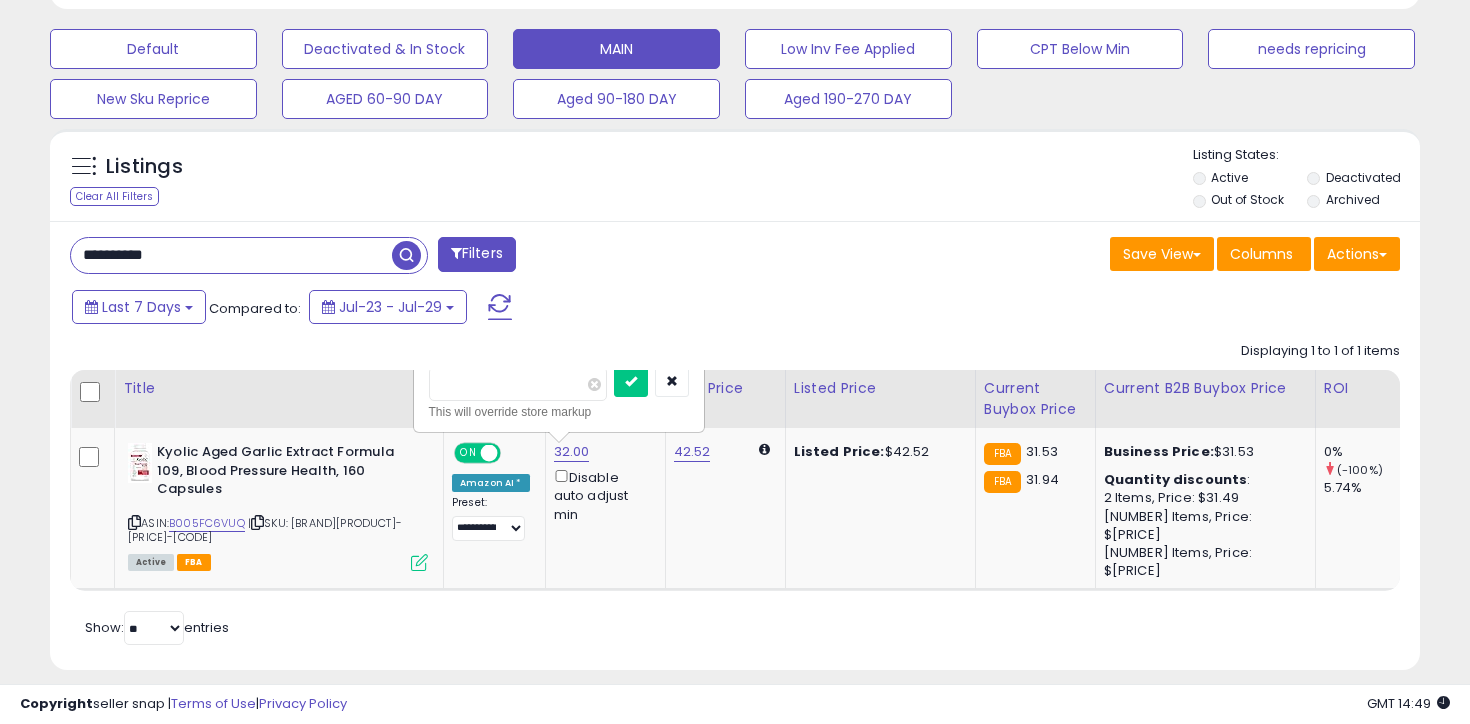 click on "Displaying 1 to 1 of 1 items
Title
Repricing" 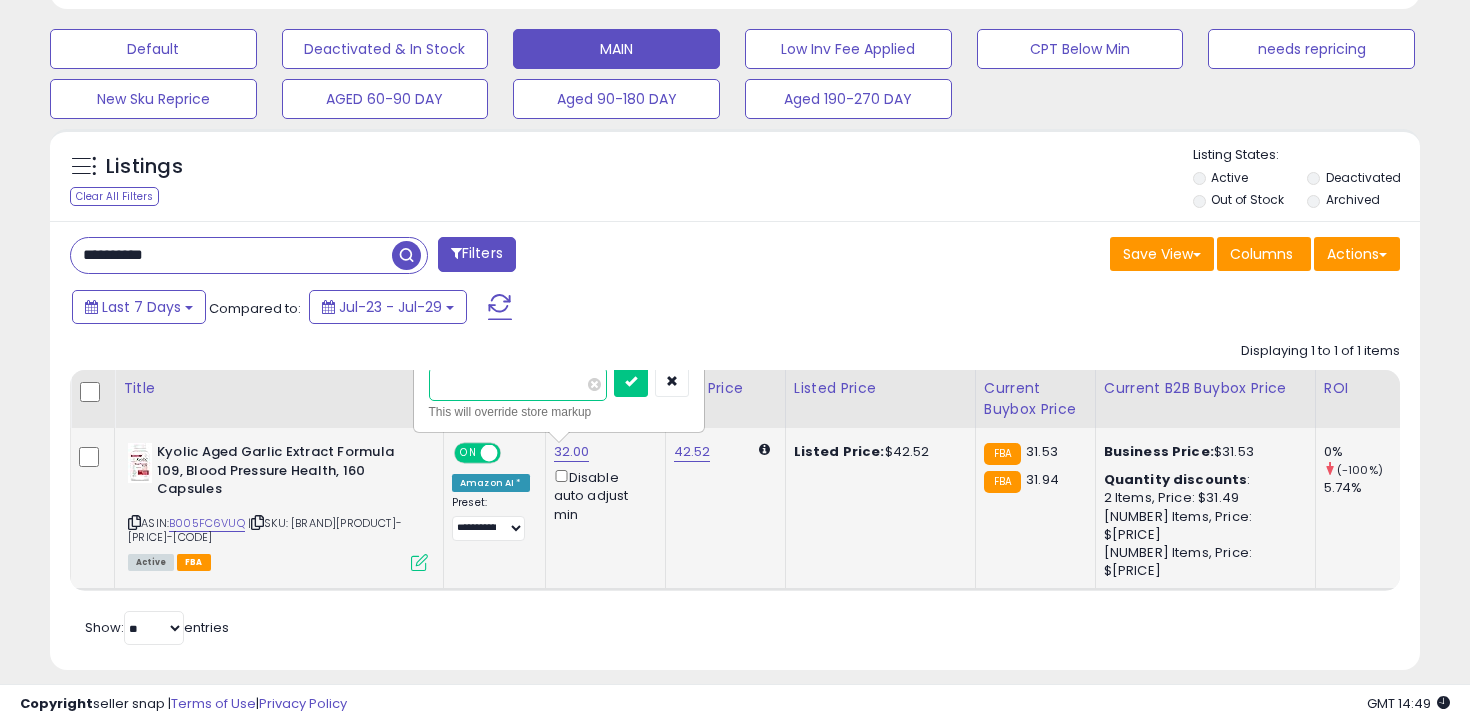 click on "*****" at bounding box center (518, 384) 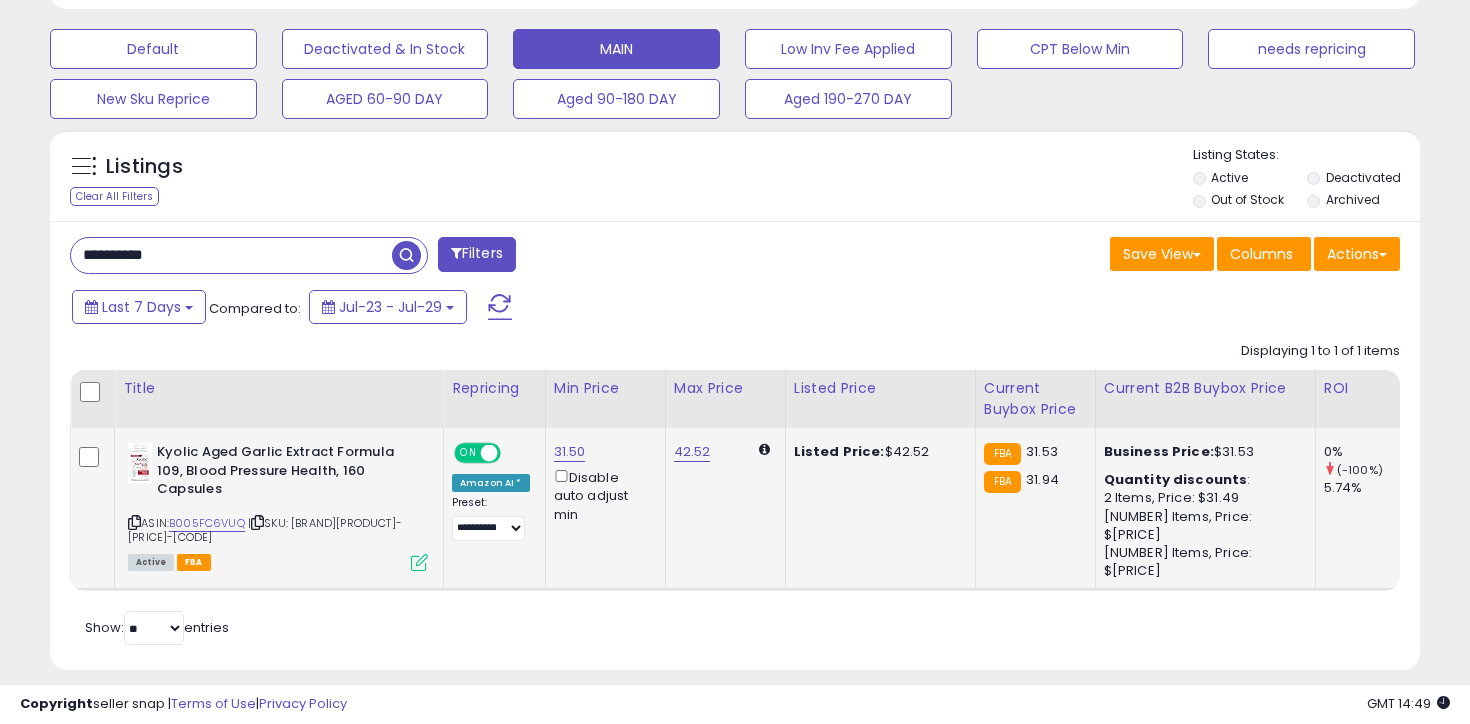 click on "**********" at bounding box center (735, 446) 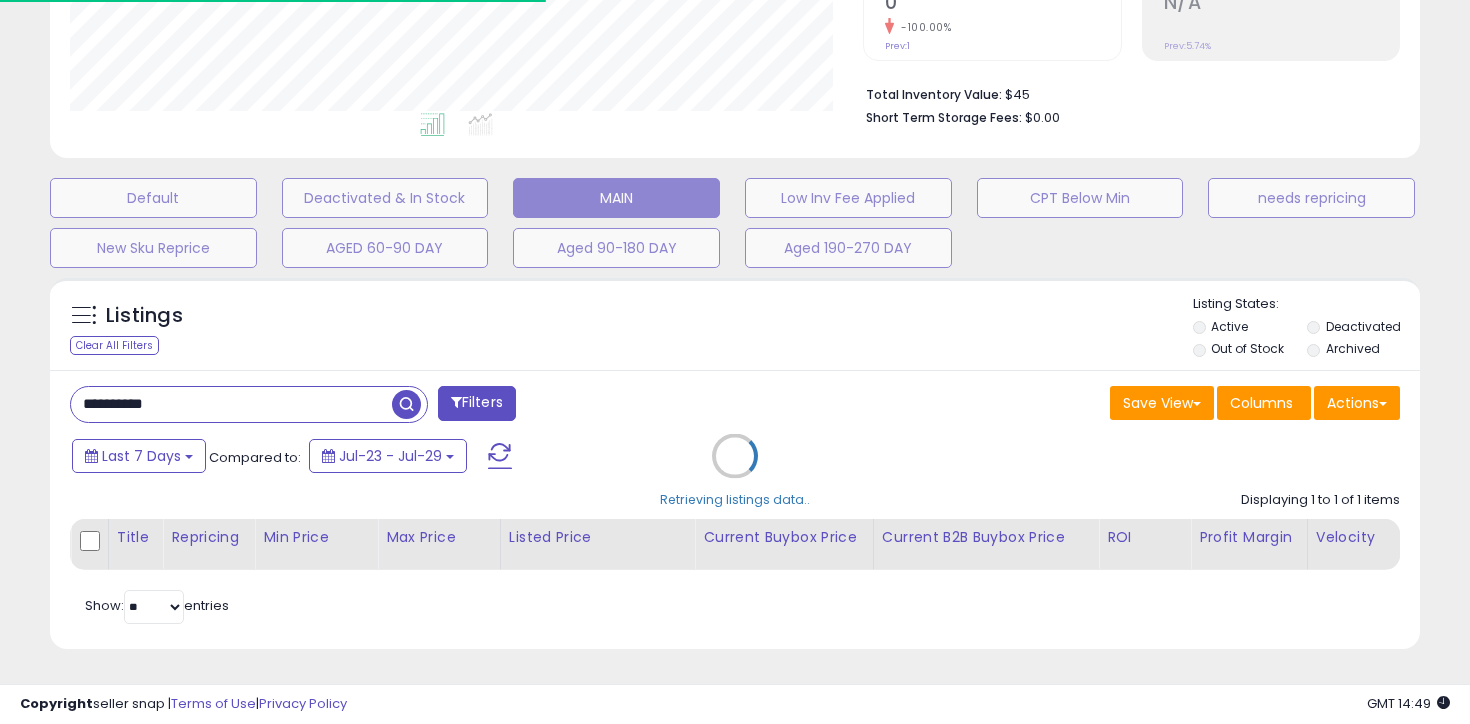 scroll, scrollTop: 601, scrollLeft: 0, axis: vertical 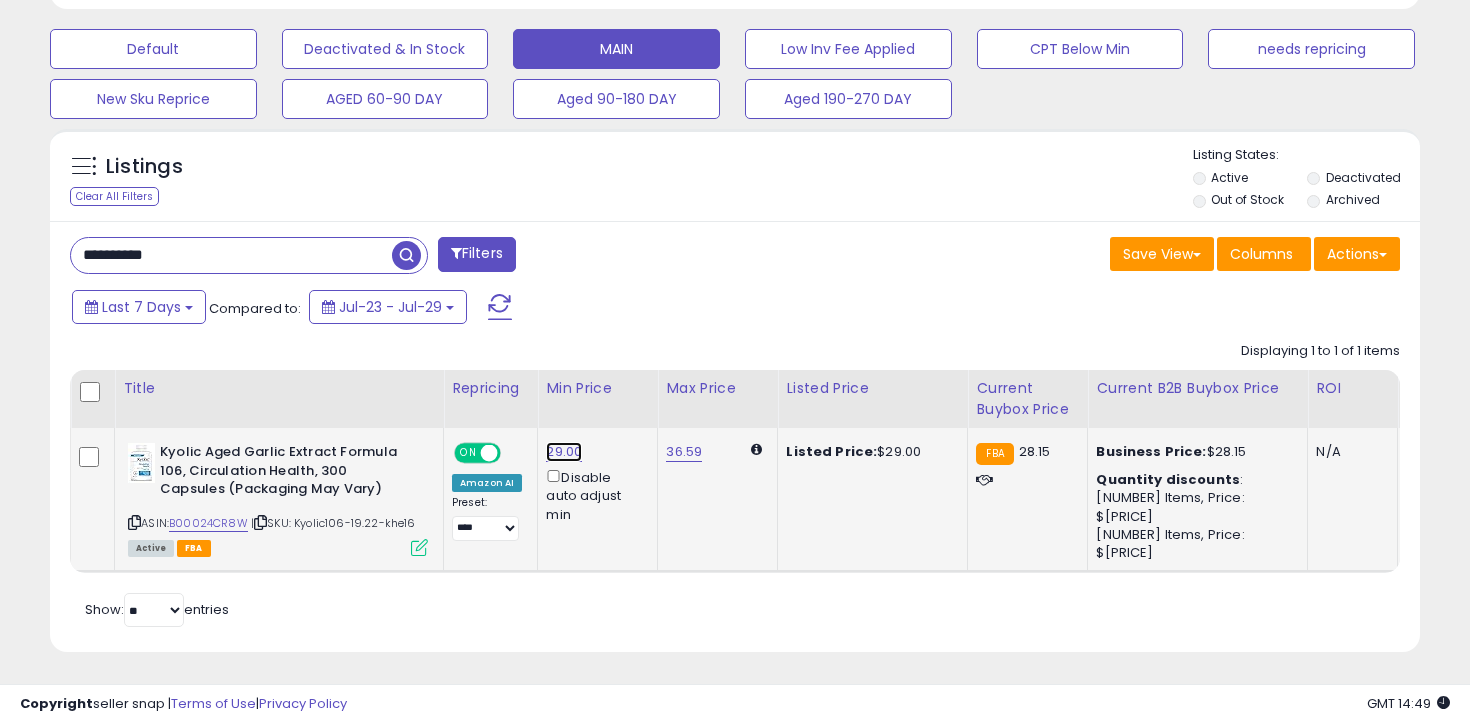 click on "29.00" at bounding box center (564, 452) 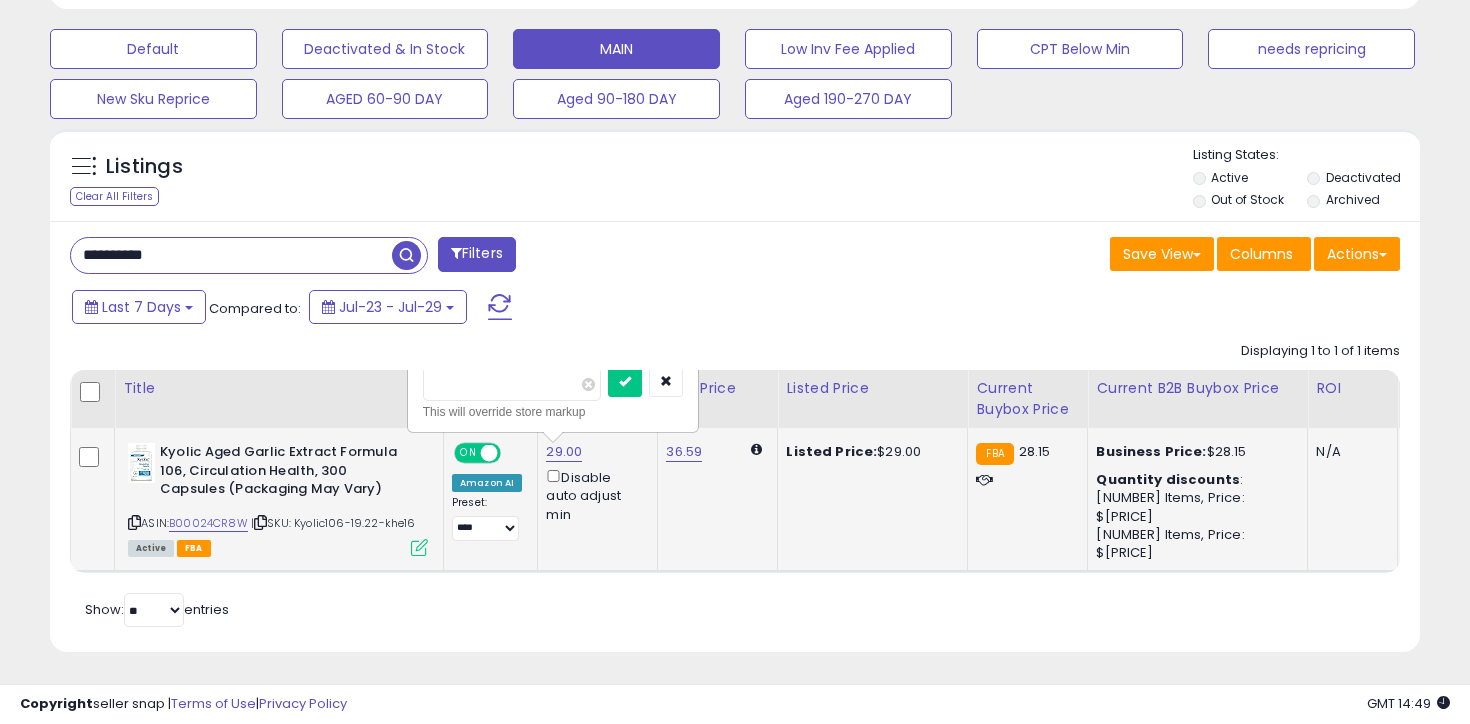 click on "*****" at bounding box center (512, 384) 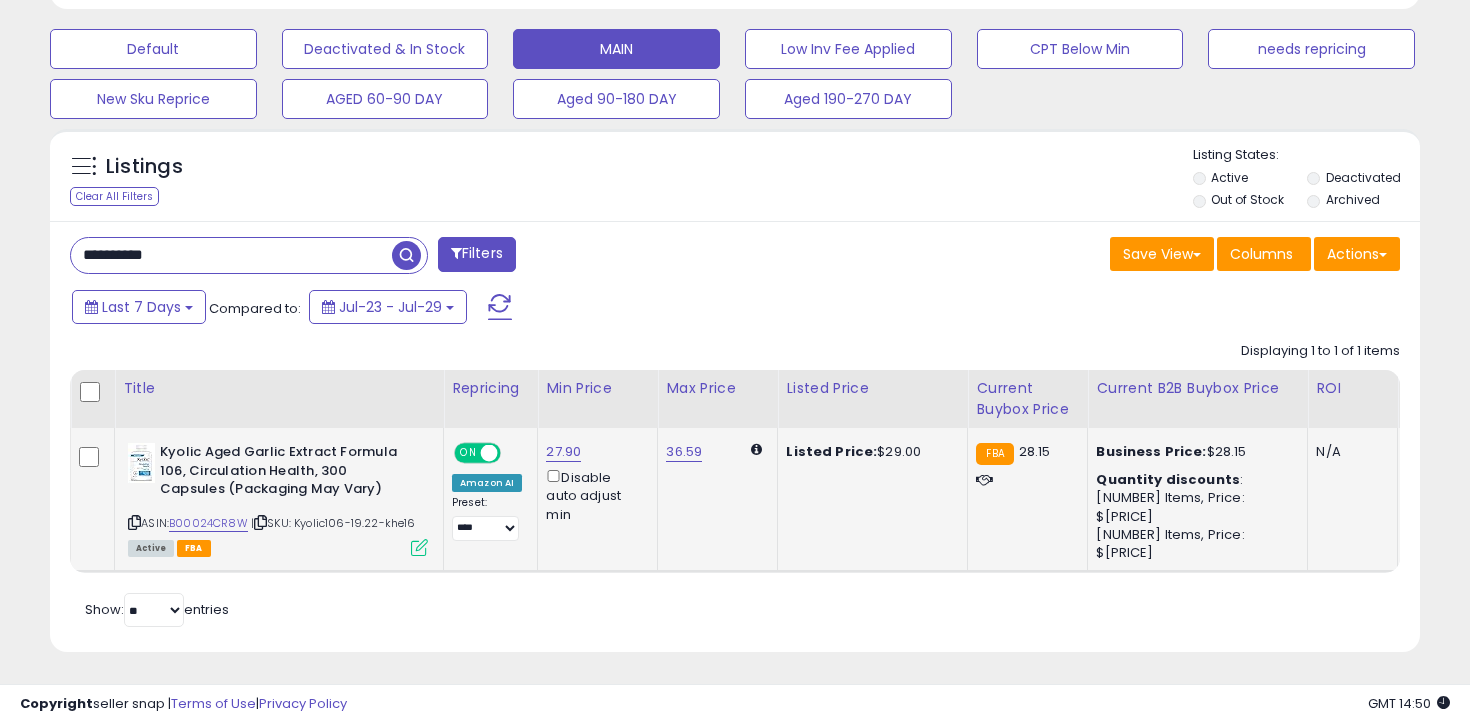 click on "**********" at bounding box center (735, 437) 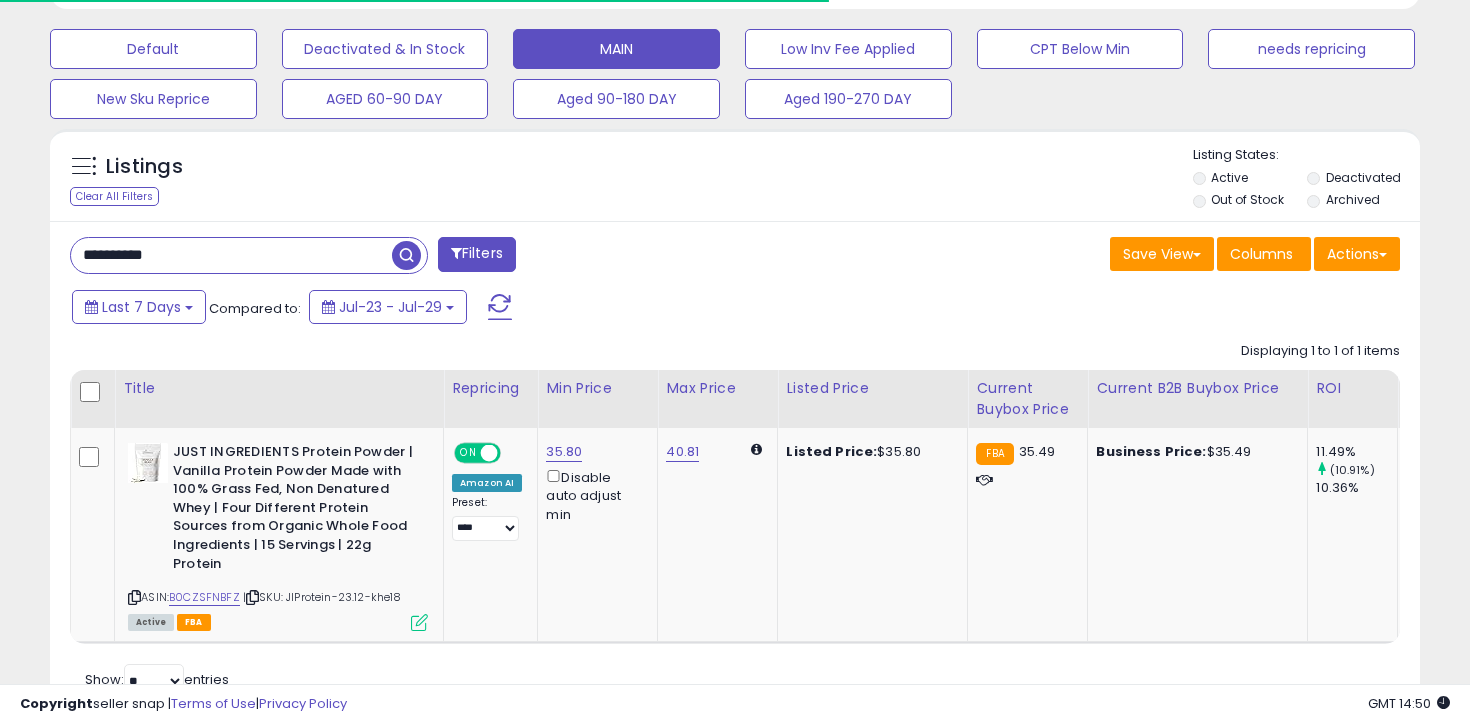 scroll, scrollTop: 675, scrollLeft: 0, axis: vertical 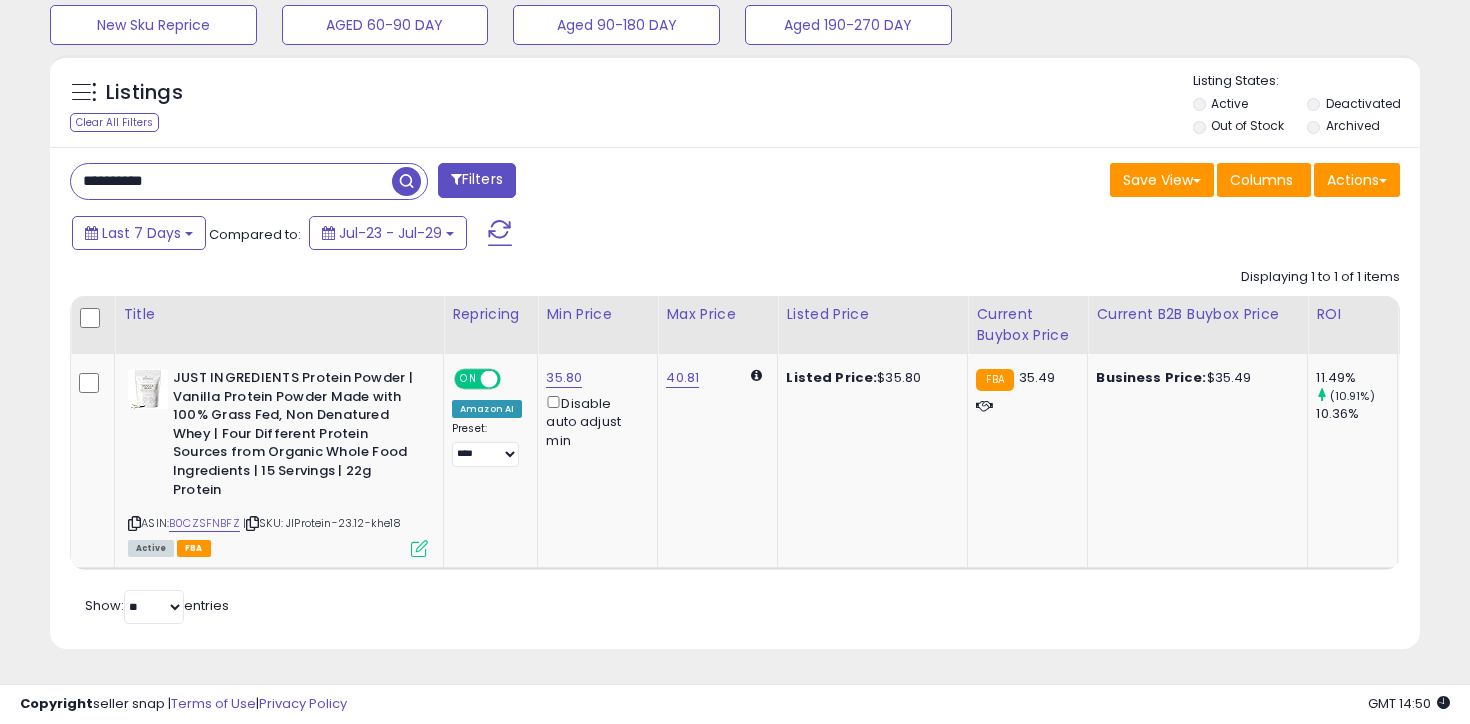 click on "**********" at bounding box center (231, 181) 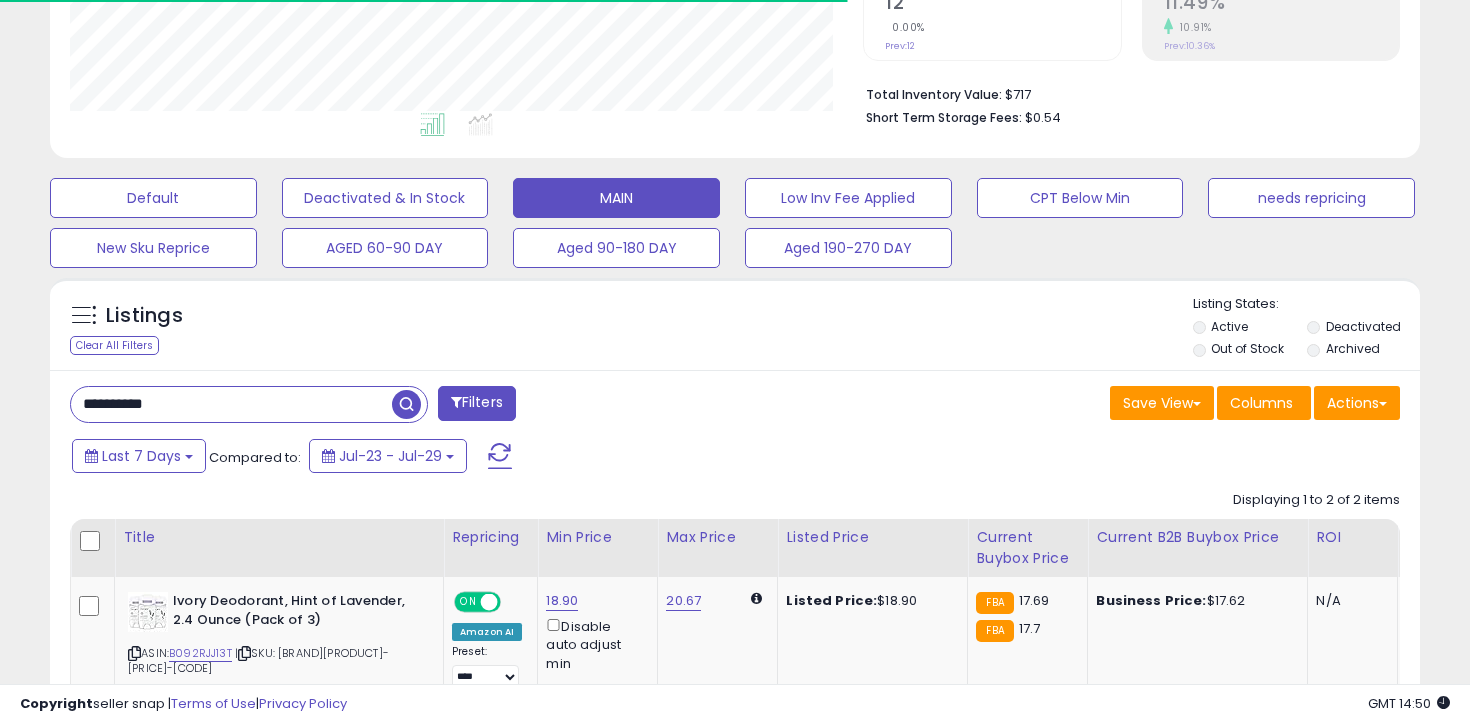 scroll, scrollTop: 675, scrollLeft: 0, axis: vertical 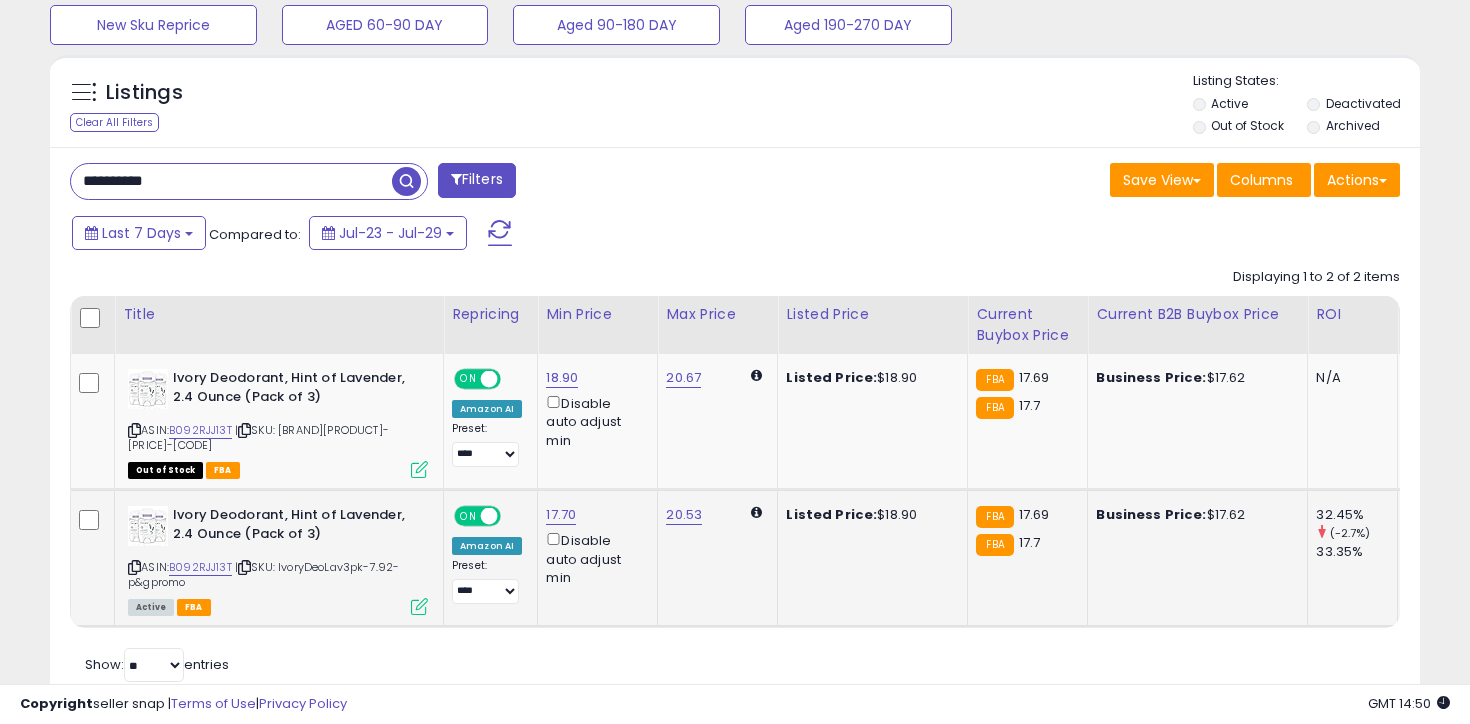 click on "|   SKU: [BRAND][PRODUCT]-[PRICE]-[CODE]" at bounding box center (264, 574) 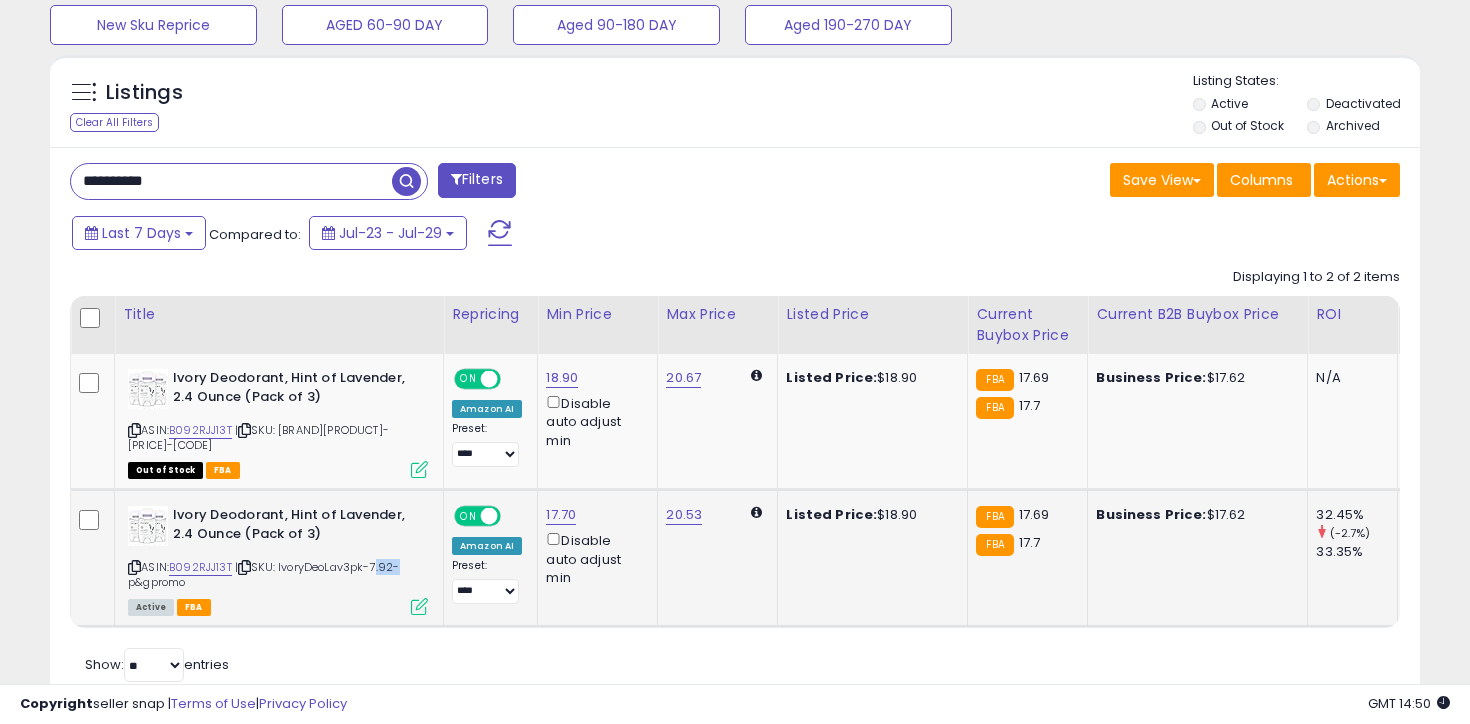 click on "|   SKU: [BRAND][PRODUCT]-[PRICE]-[CODE]" at bounding box center [264, 574] 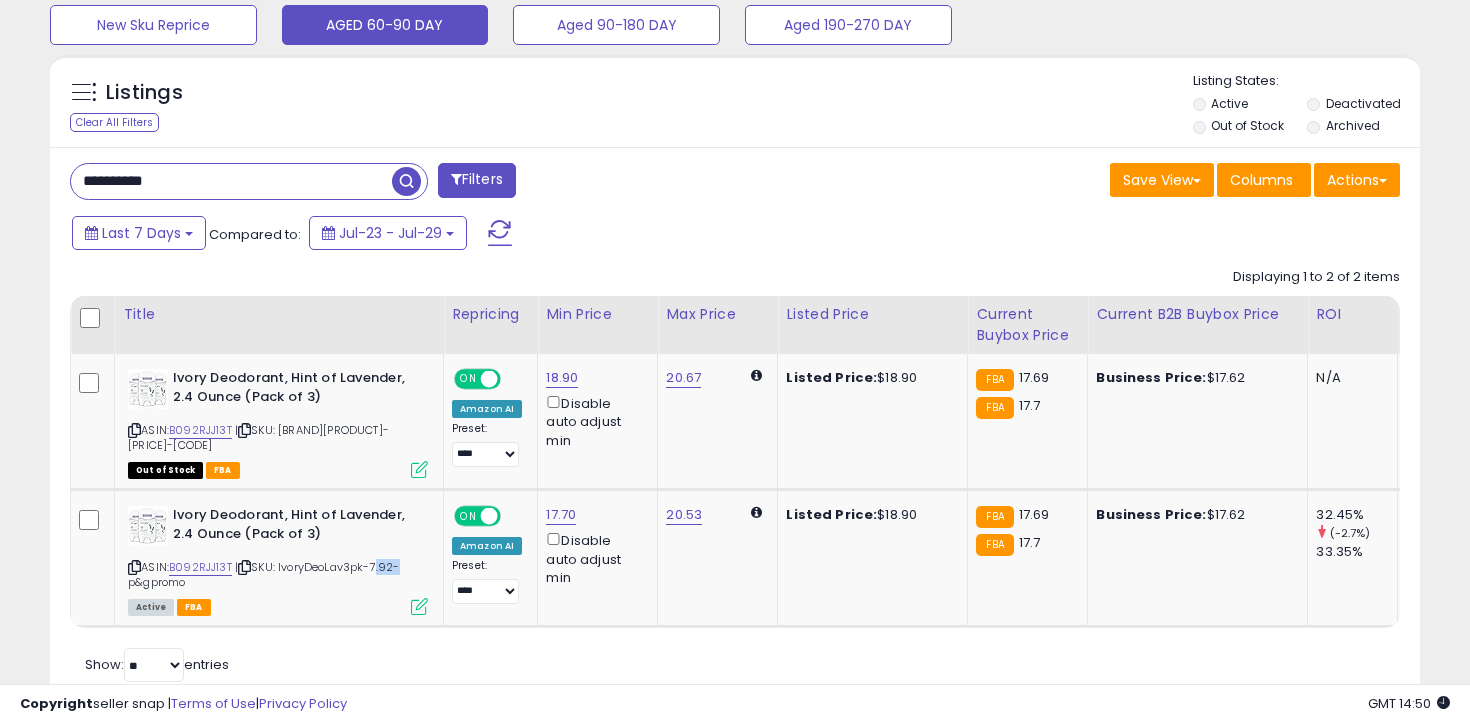 copy on "7.92" 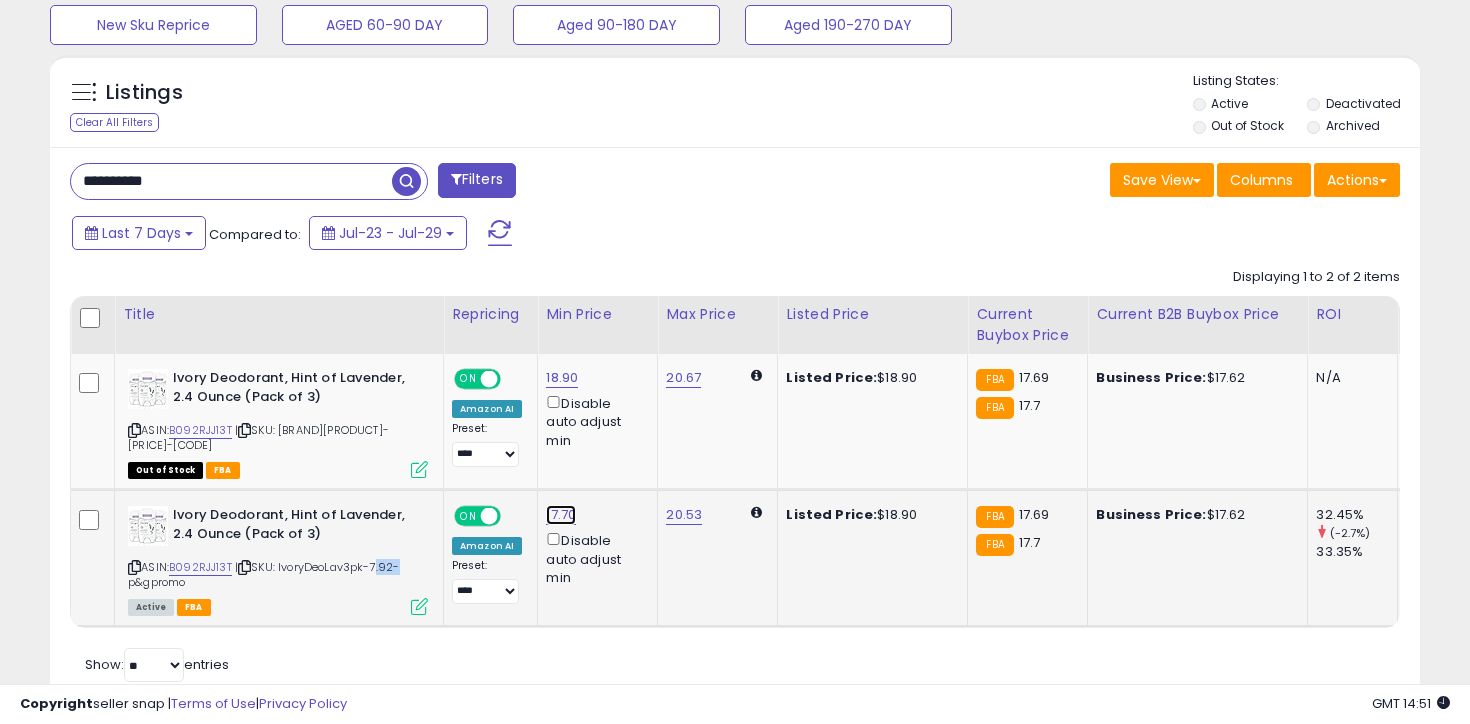 click on "17.70" at bounding box center [562, 378] 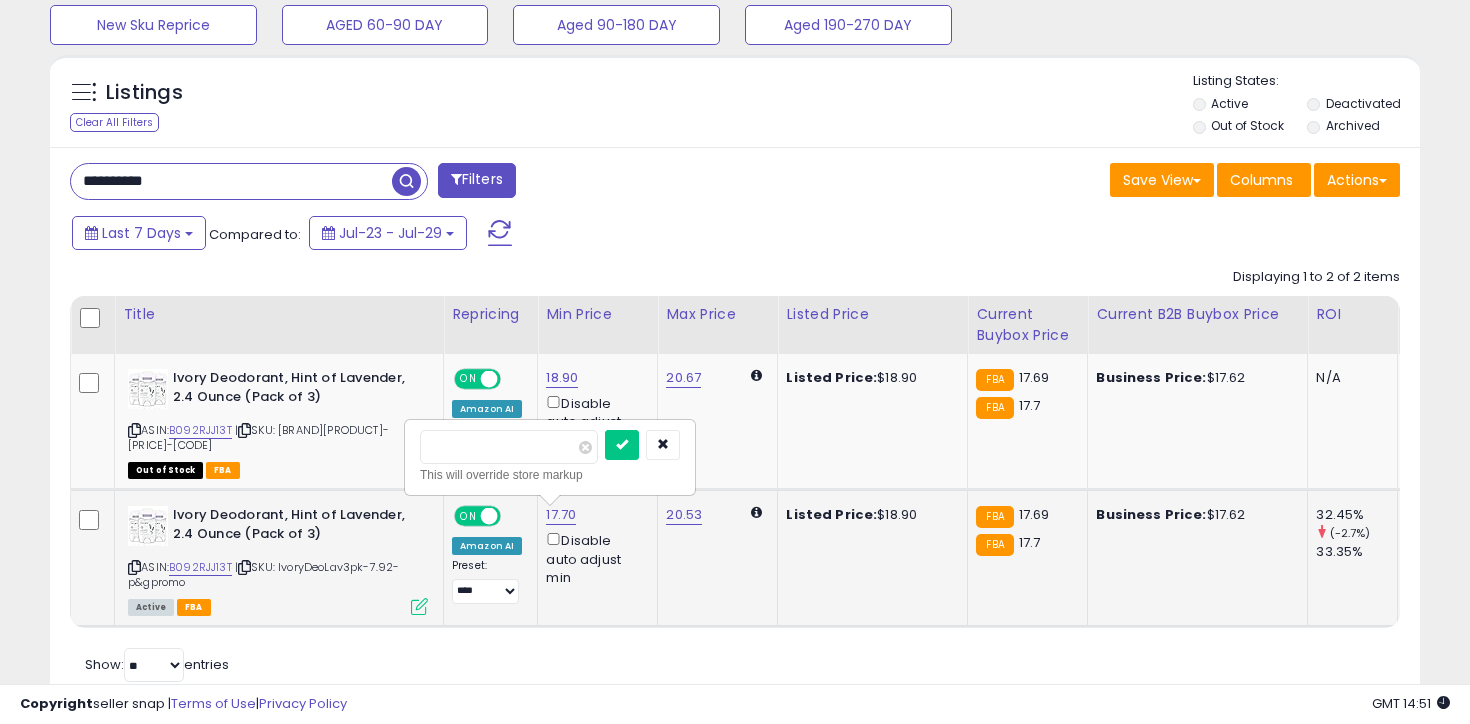 type on "****" 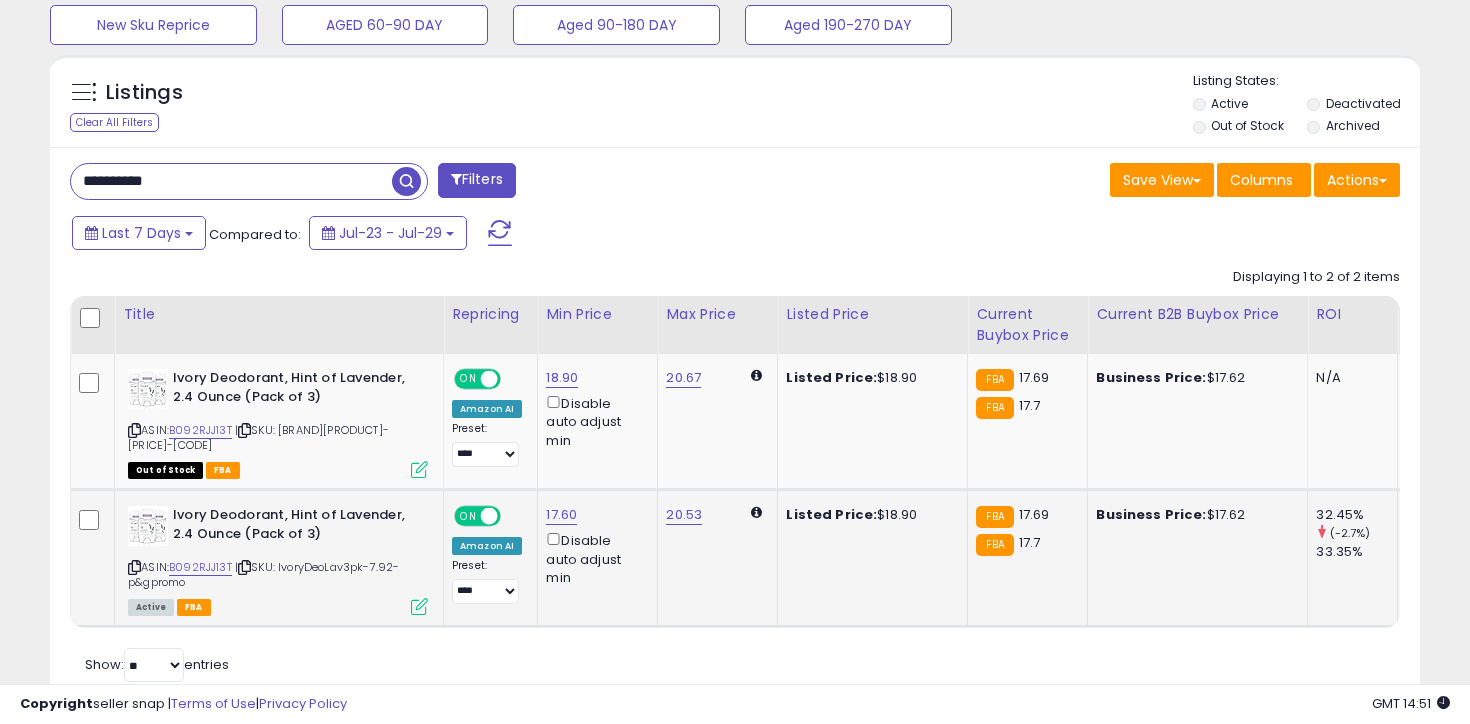 scroll, scrollTop: 718, scrollLeft: 0, axis: vertical 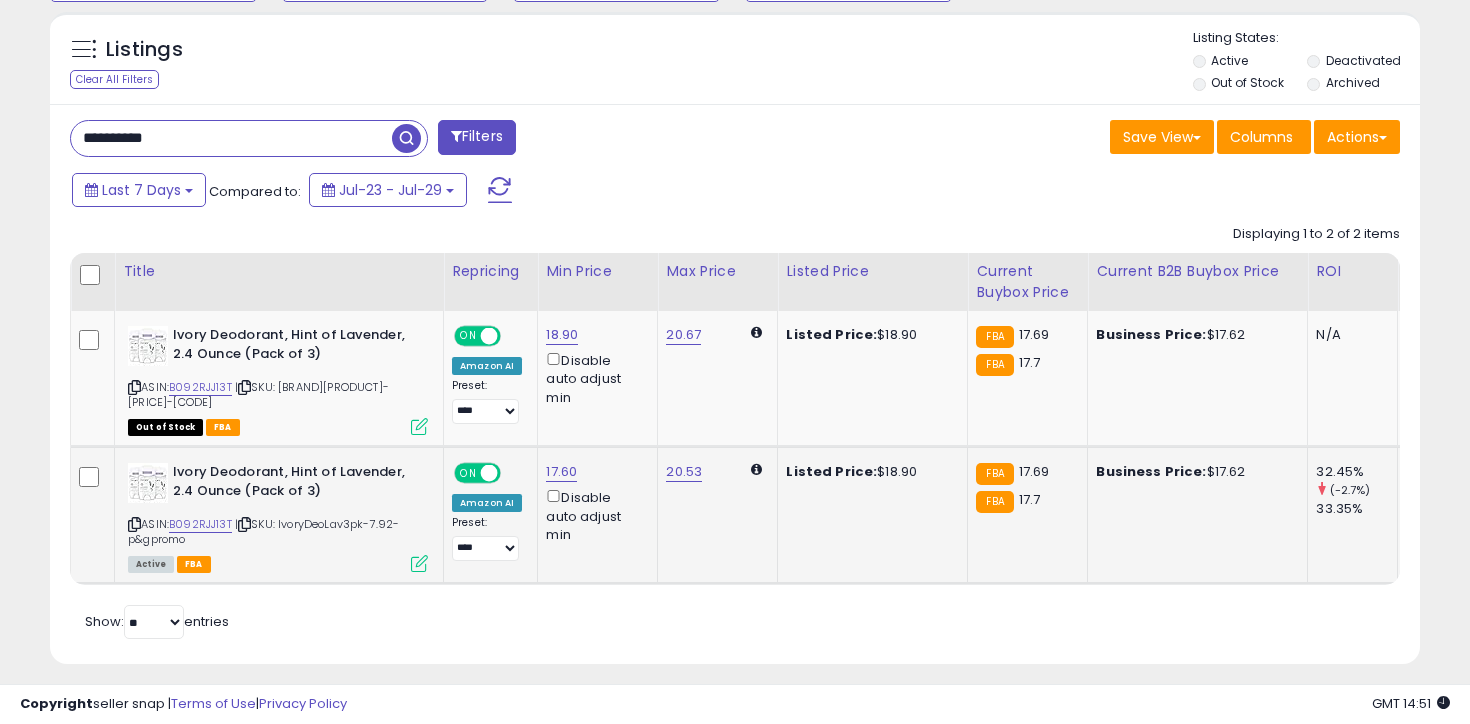 click on "**********" at bounding box center (231, 138) 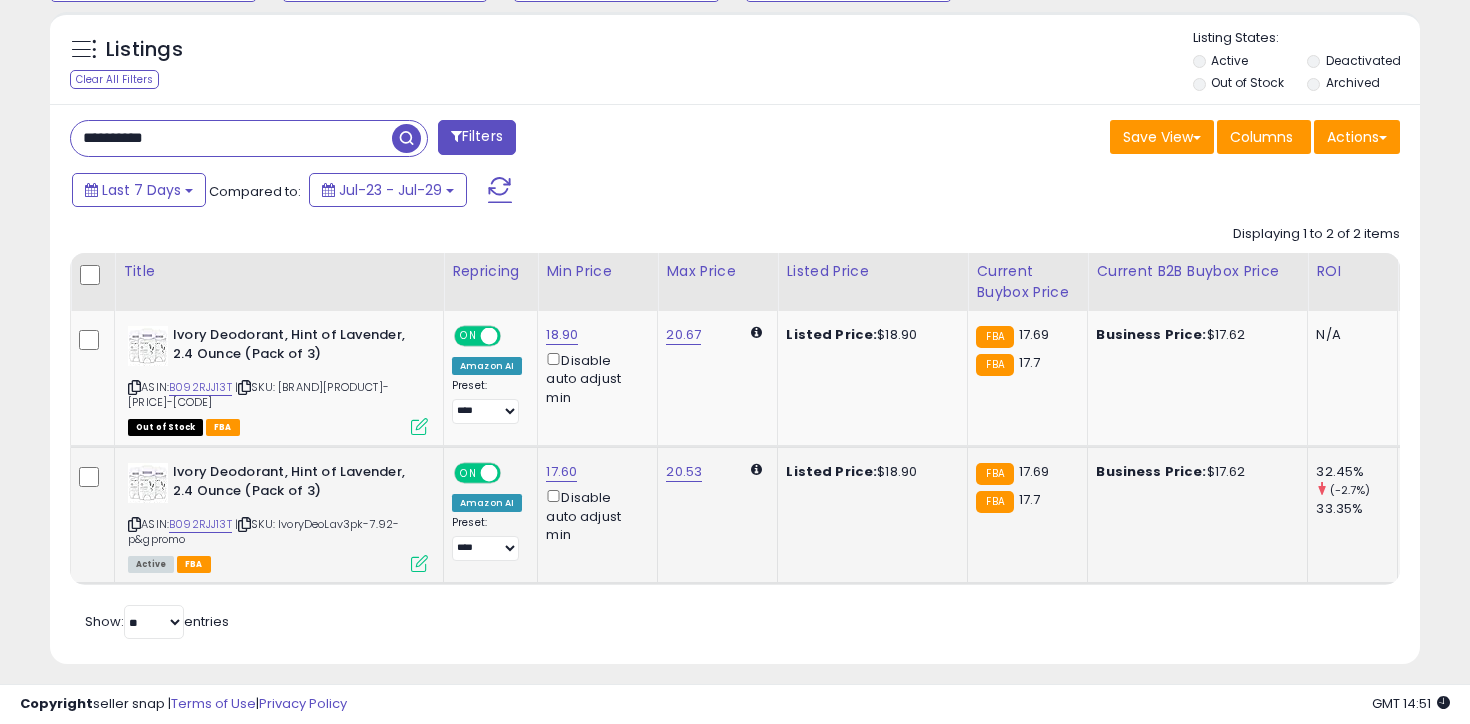 paste 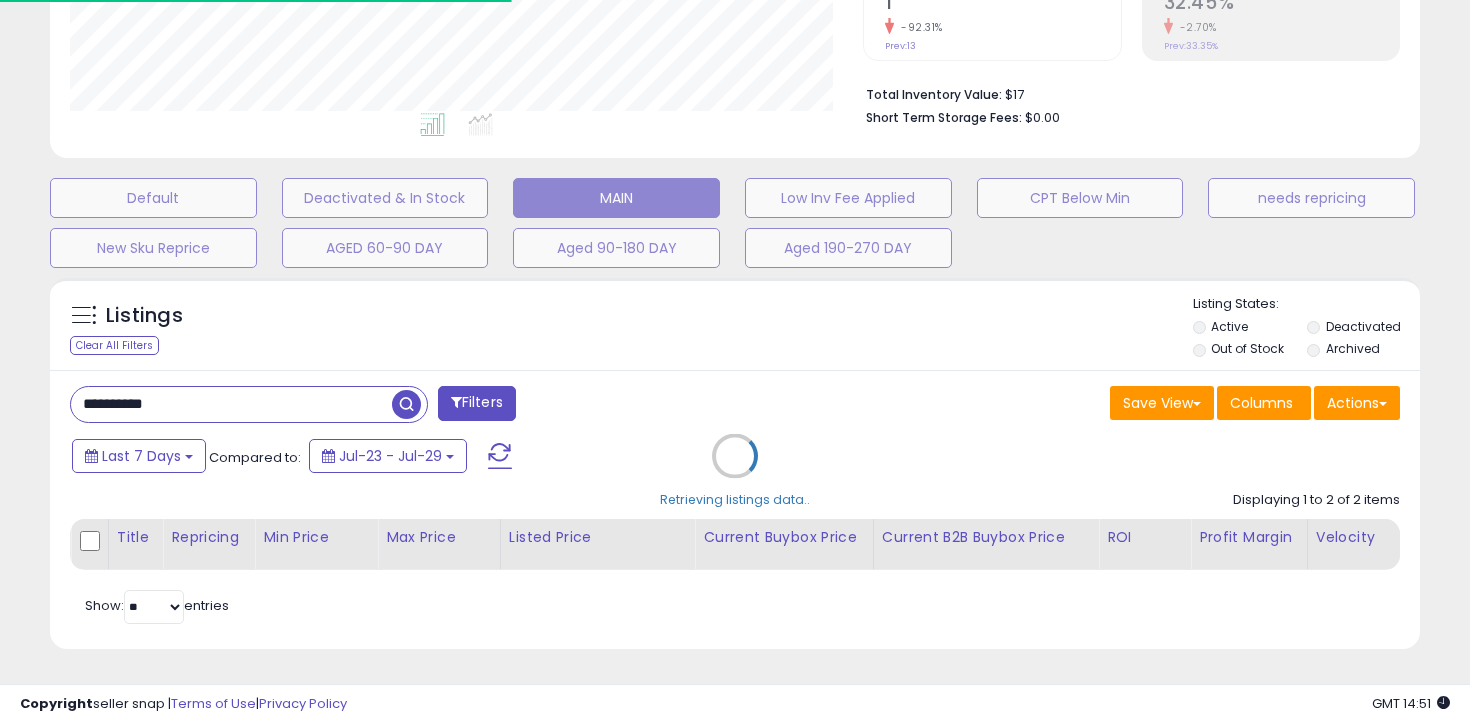 scroll, scrollTop: 718, scrollLeft: 0, axis: vertical 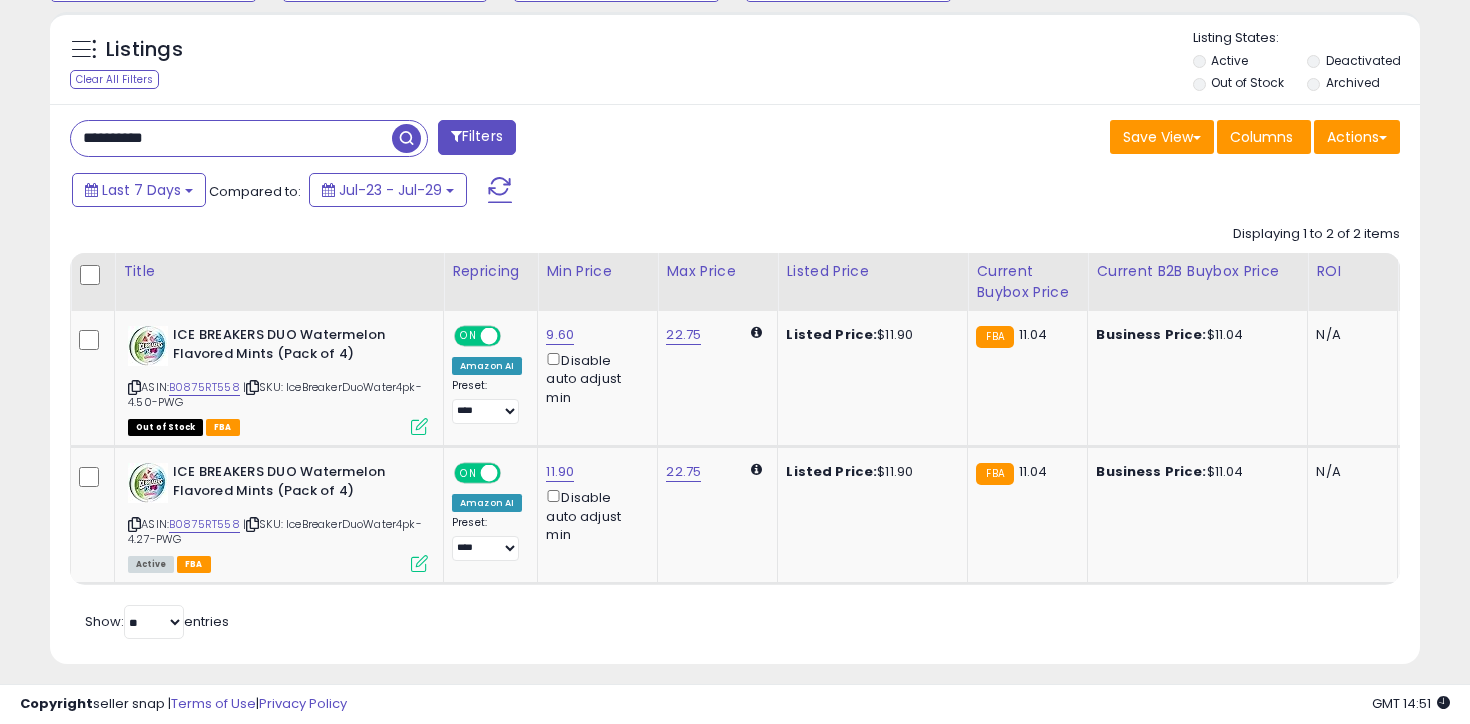click on "**********" at bounding box center [231, 138] 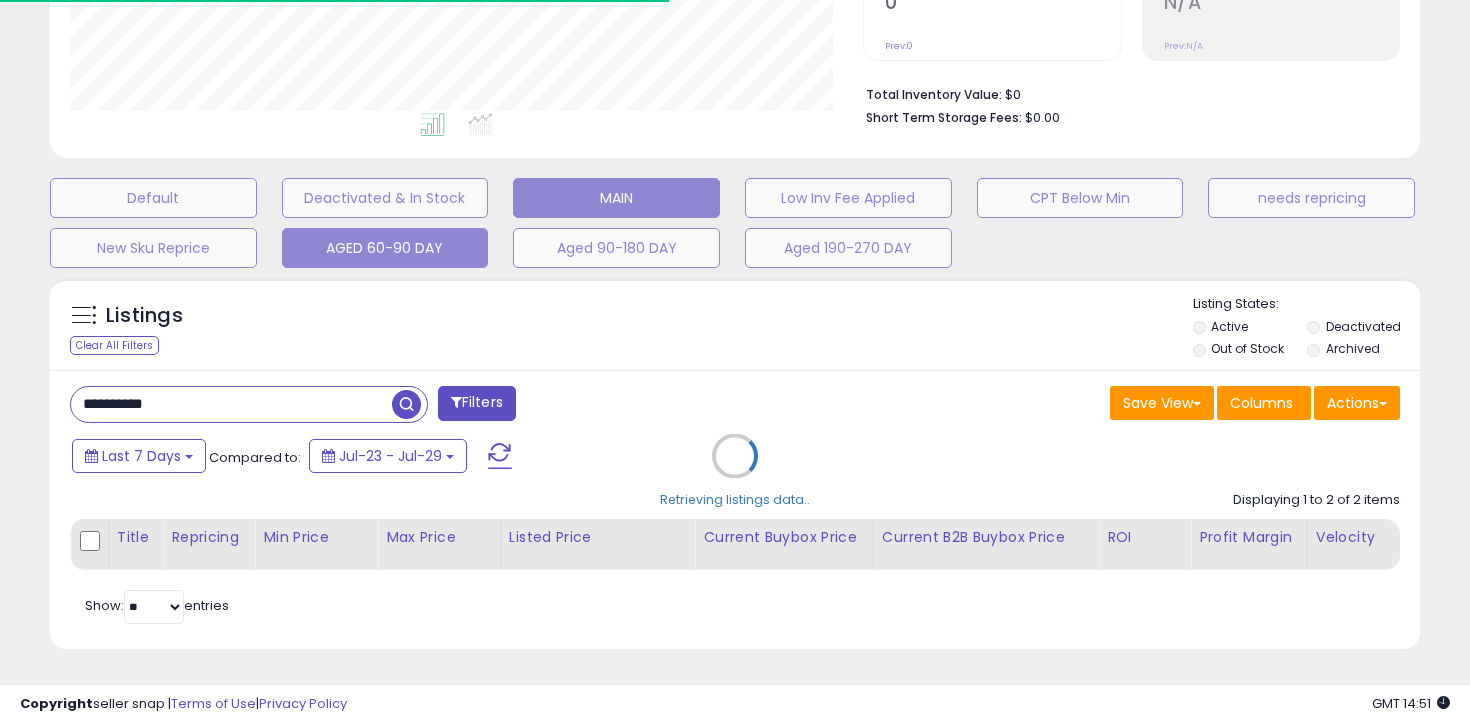 scroll, scrollTop: 583, scrollLeft: 0, axis: vertical 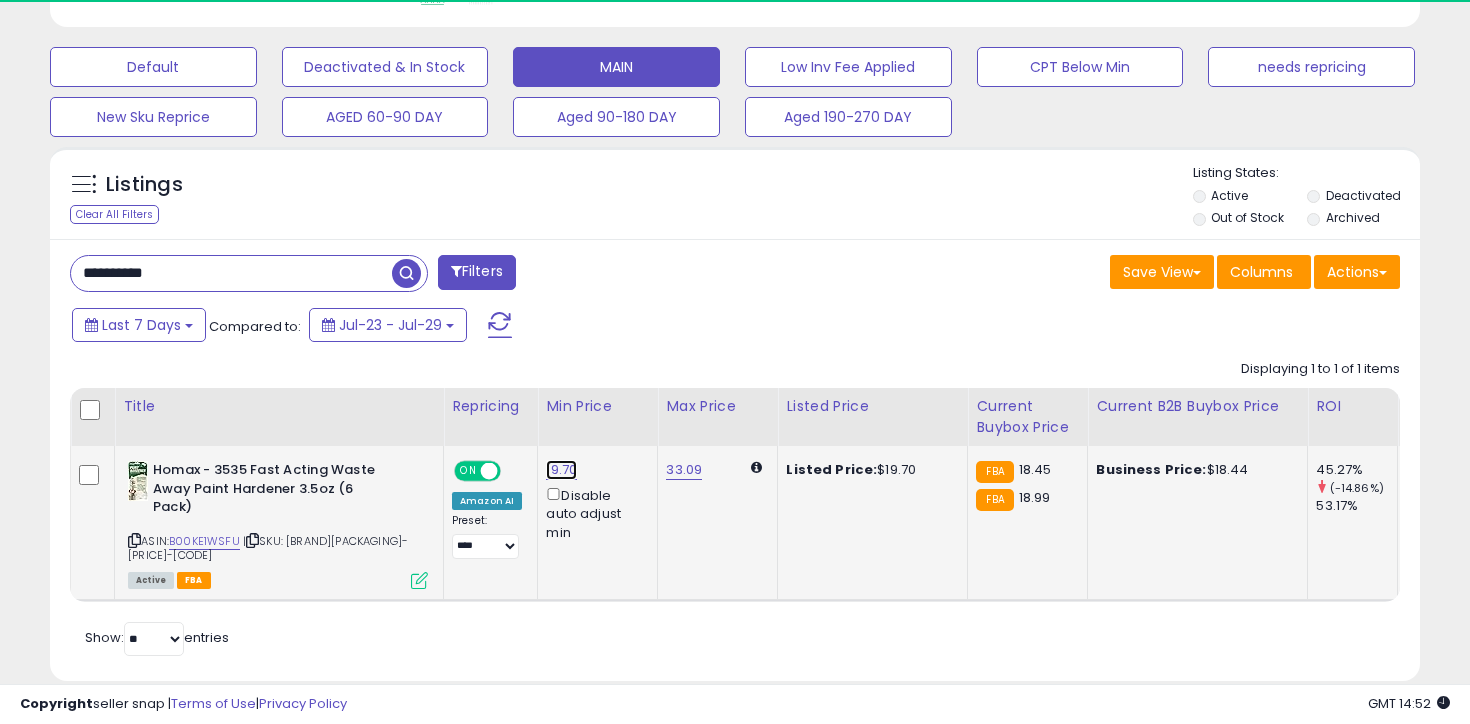 click on "19.70" at bounding box center (561, 470) 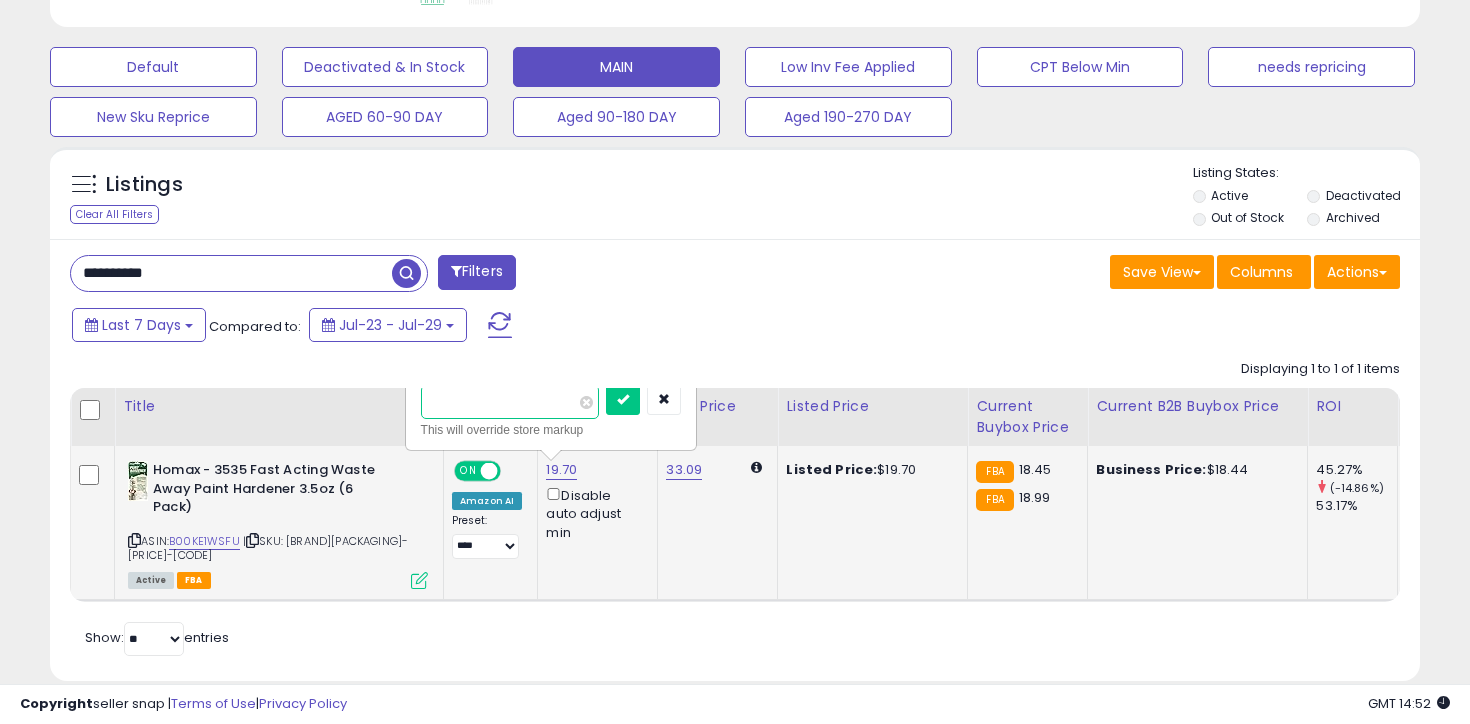 click on "*****" at bounding box center [510, 402] 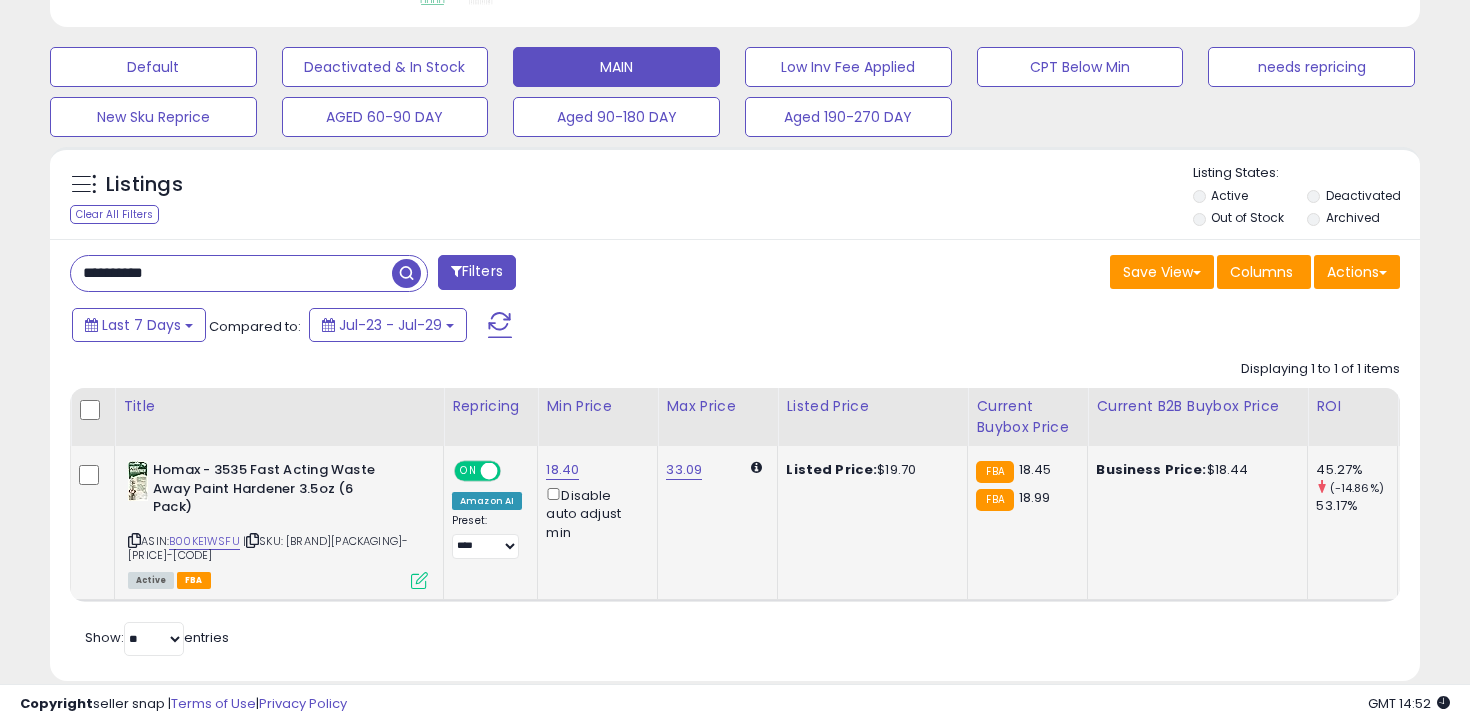 click on "**********" at bounding box center (231, 273) 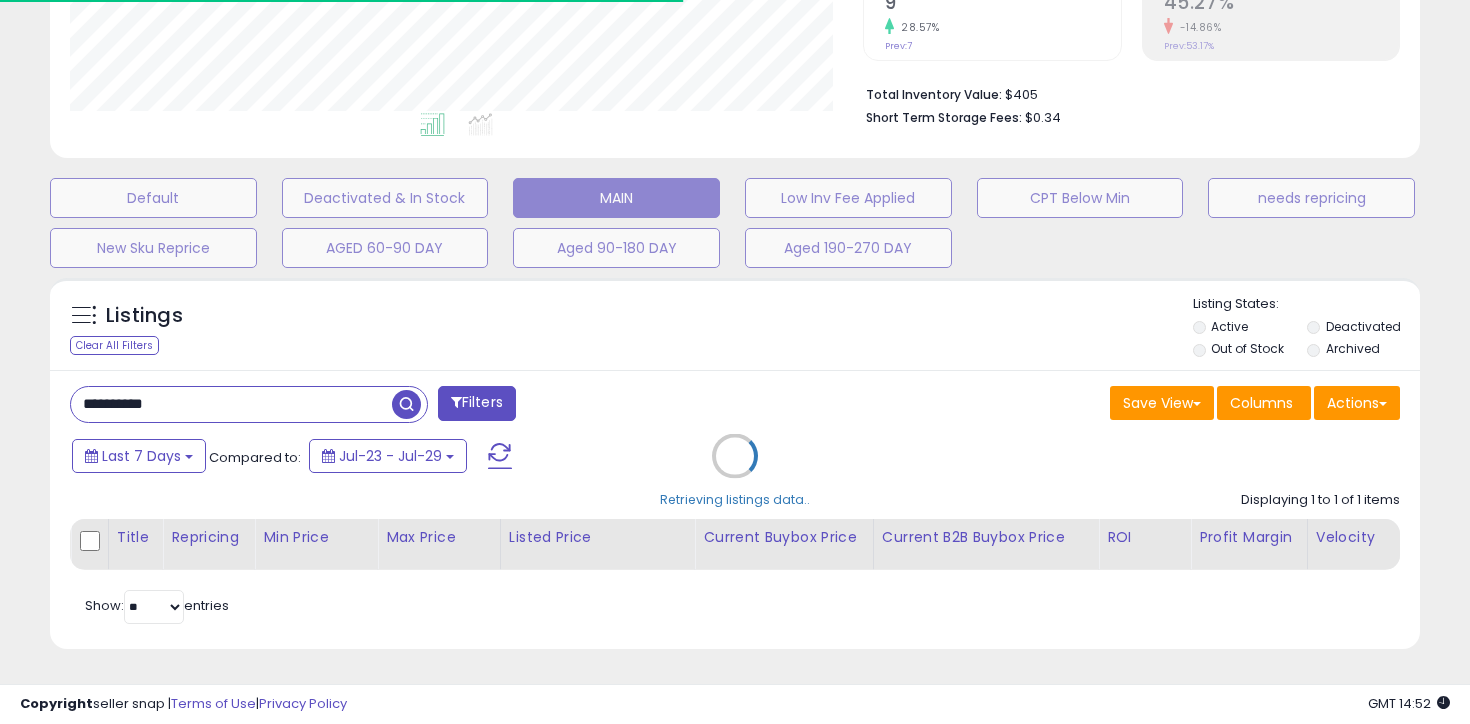 scroll, scrollTop: 583, scrollLeft: 0, axis: vertical 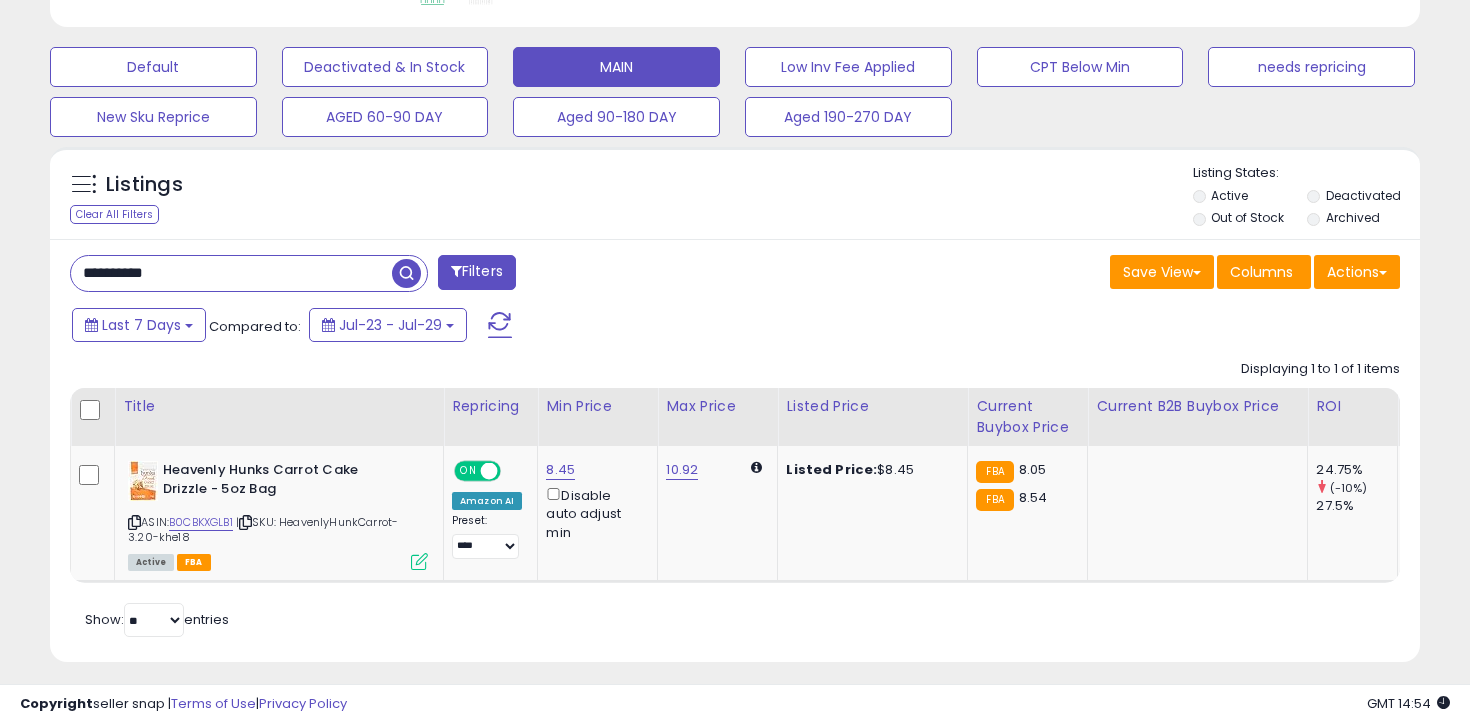 click on "**********" at bounding box center [231, 273] 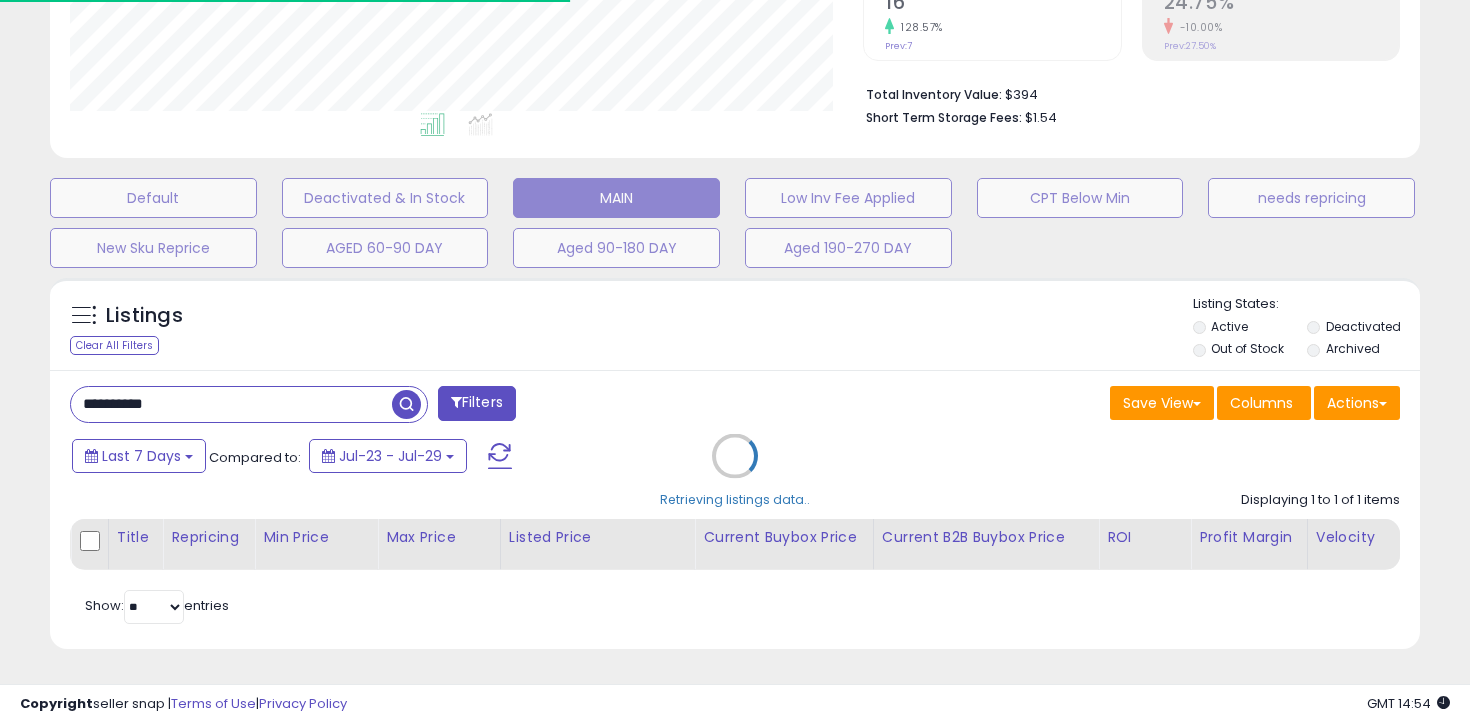 scroll, scrollTop: 583, scrollLeft: 0, axis: vertical 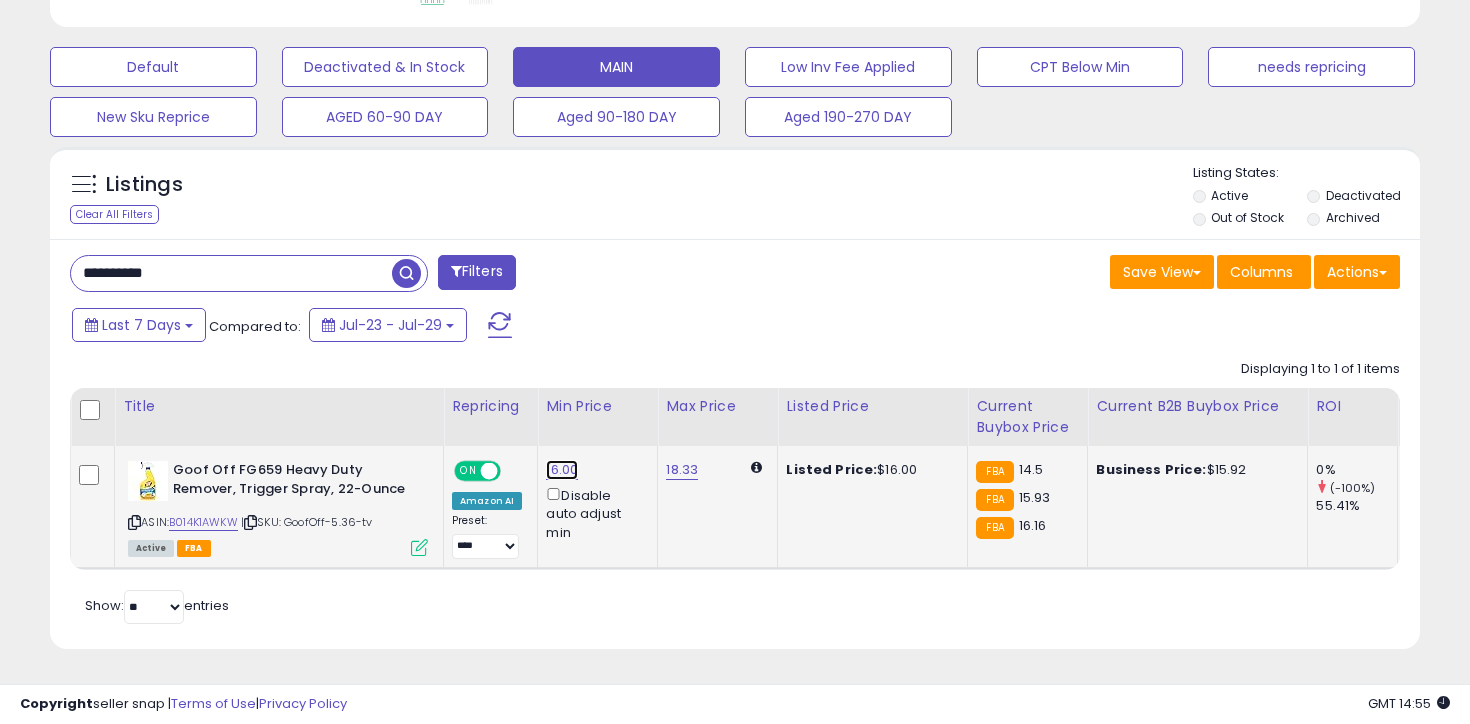 click on "16.00" at bounding box center (562, 470) 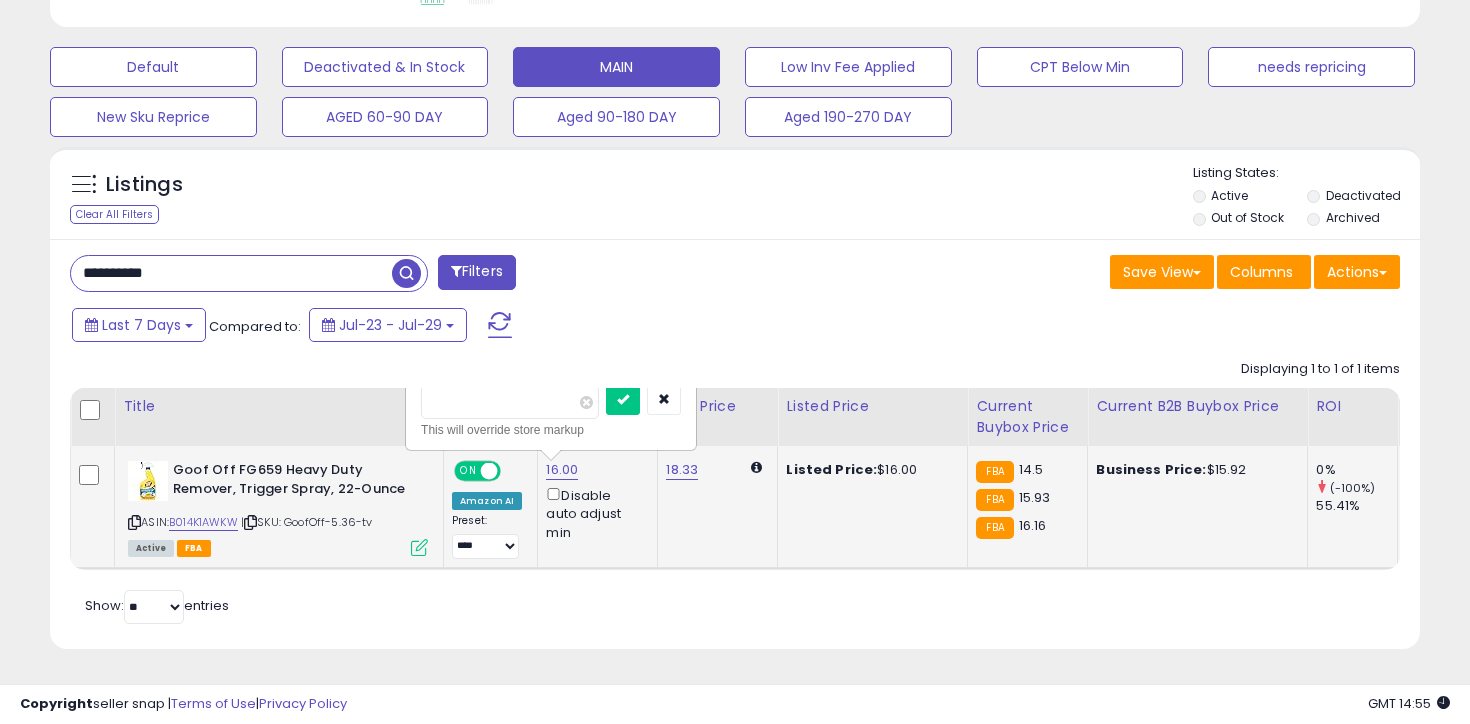 click on "*****" at bounding box center [510, 402] 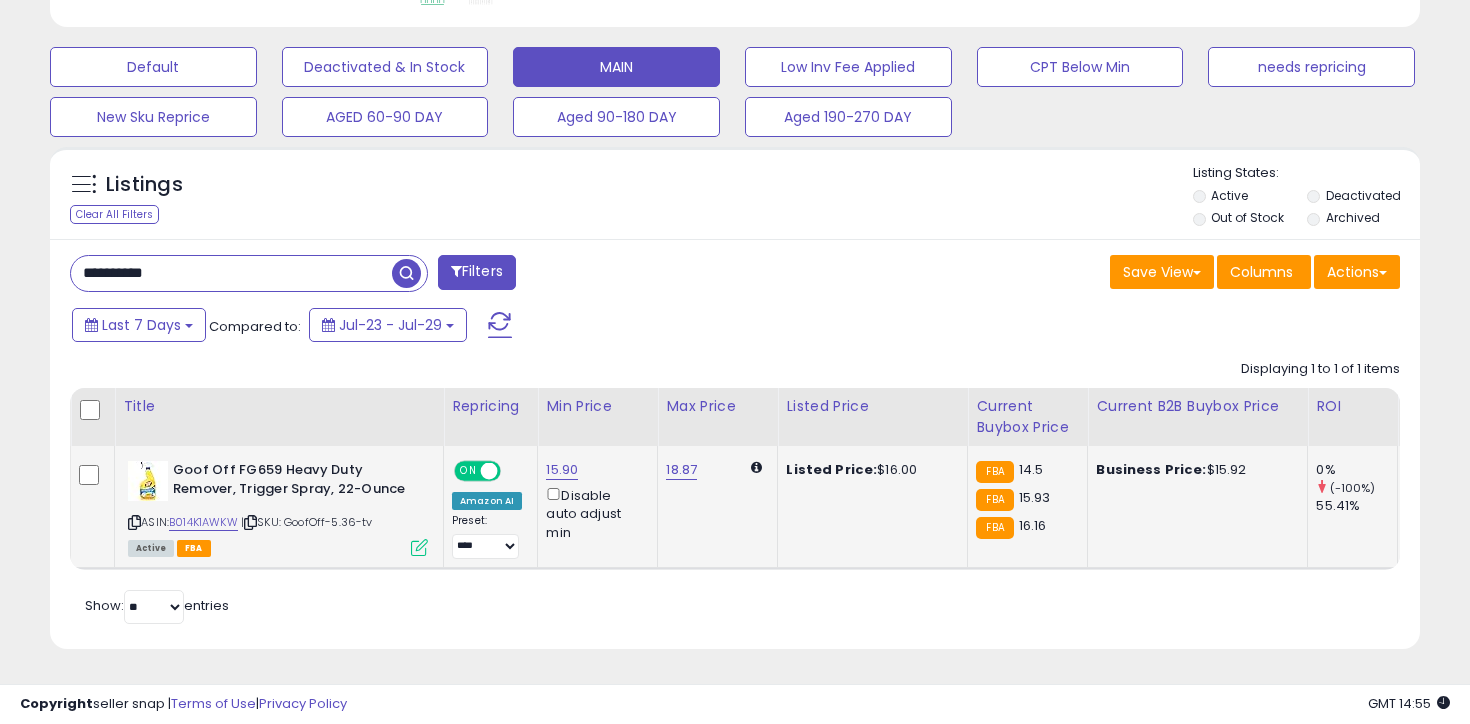 click on "**********" at bounding box center [231, 273] 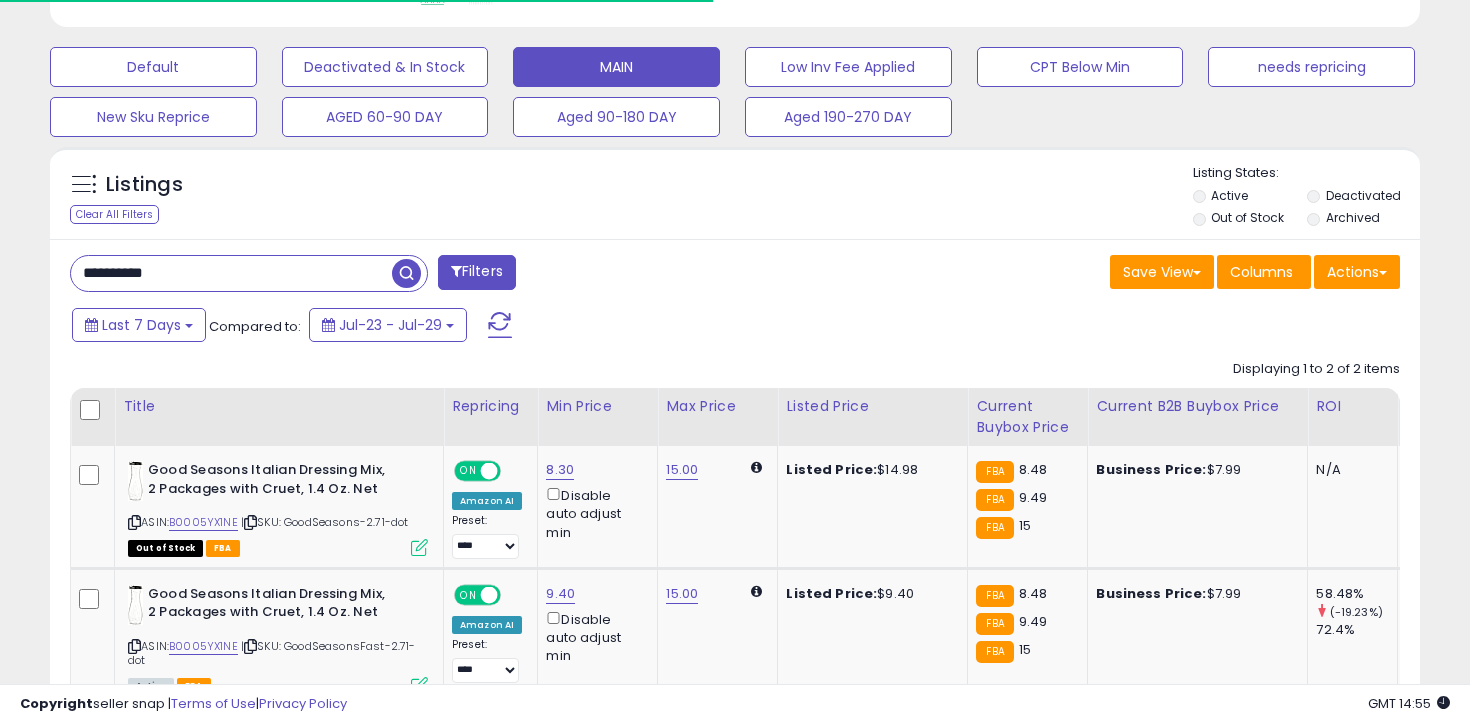 scroll, scrollTop: 720, scrollLeft: 0, axis: vertical 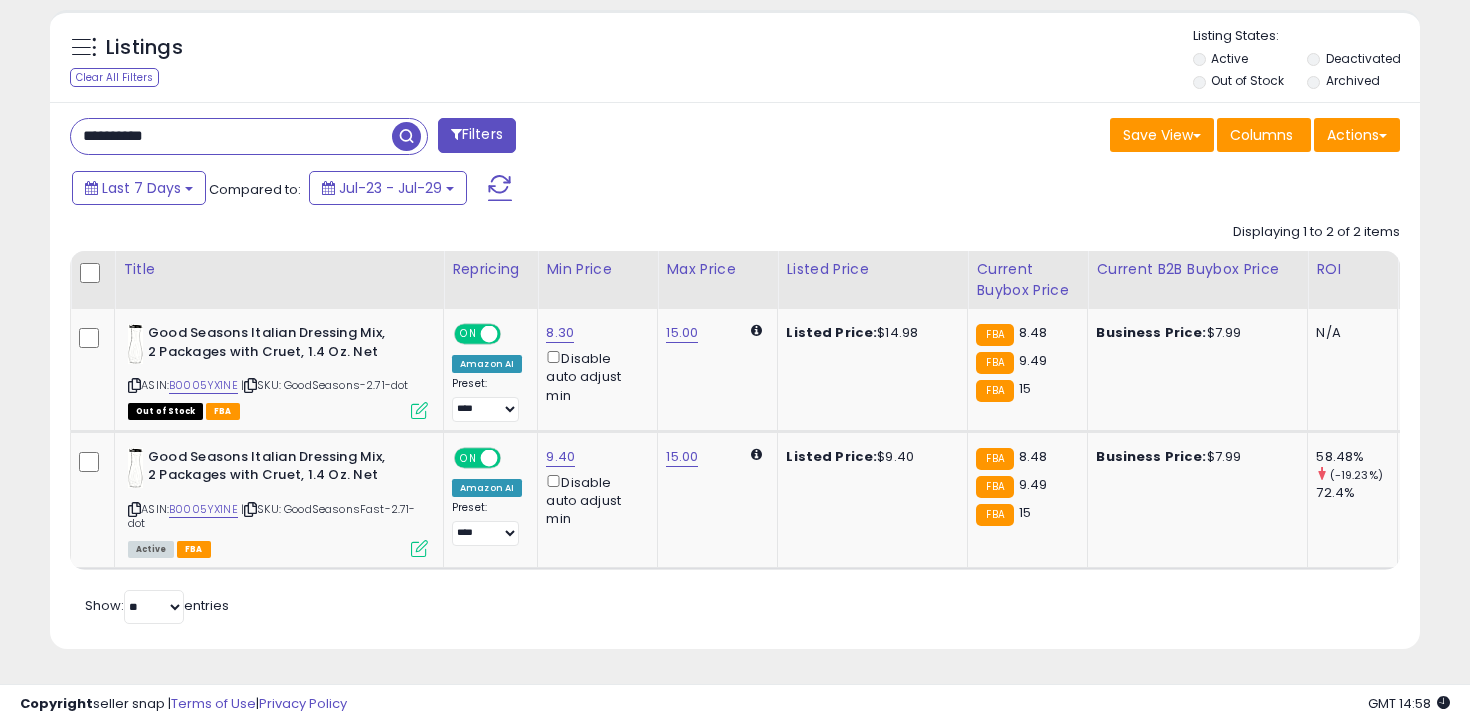 click on "**********" at bounding box center [231, 136] 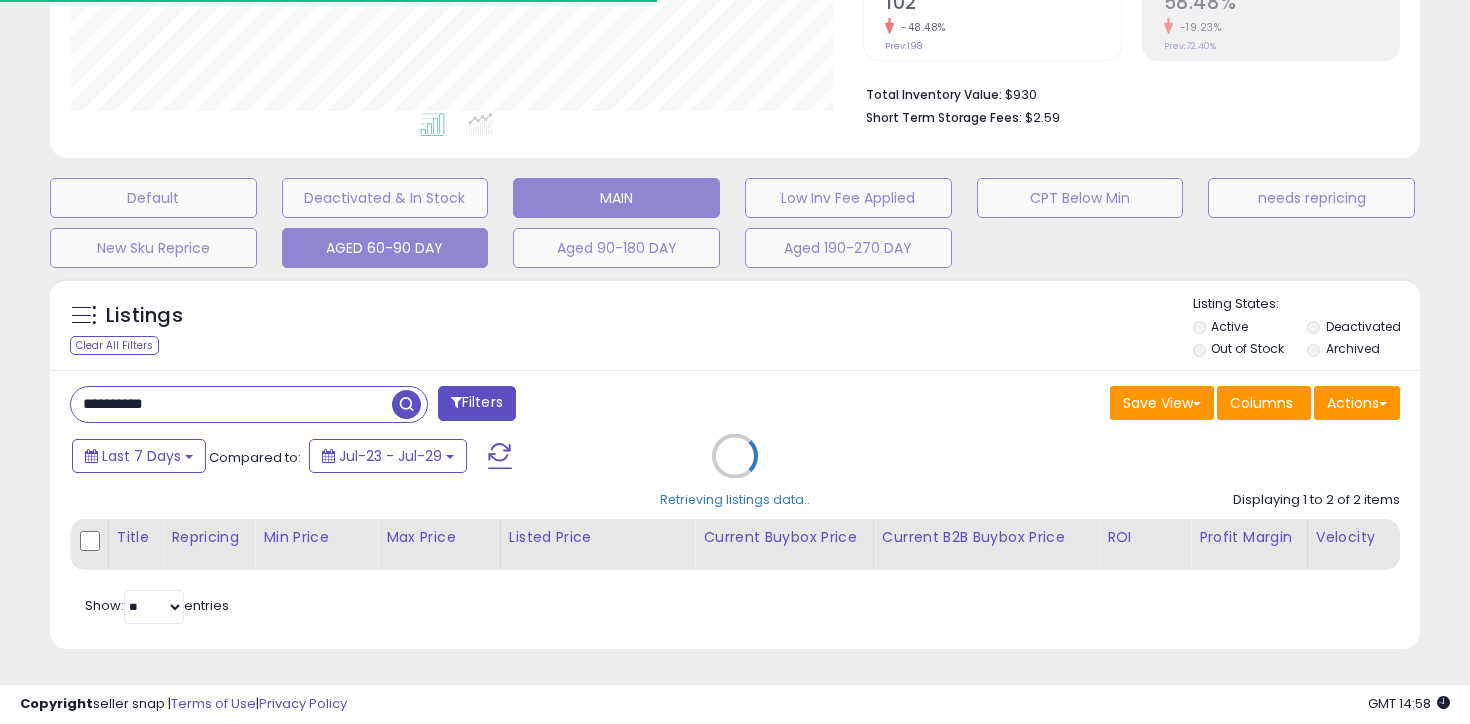 scroll, scrollTop: 615, scrollLeft: 0, axis: vertical 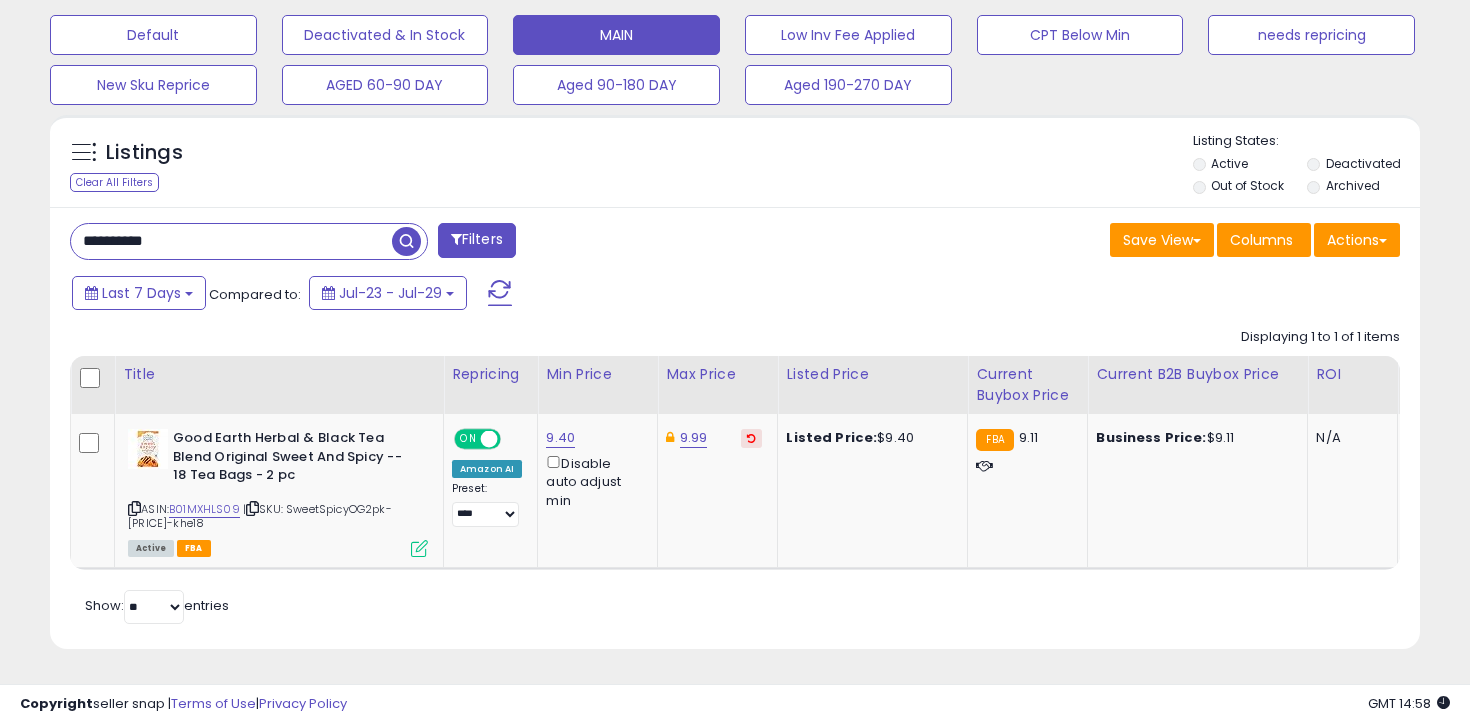 click on "**********" at bounding box center (231, 241) 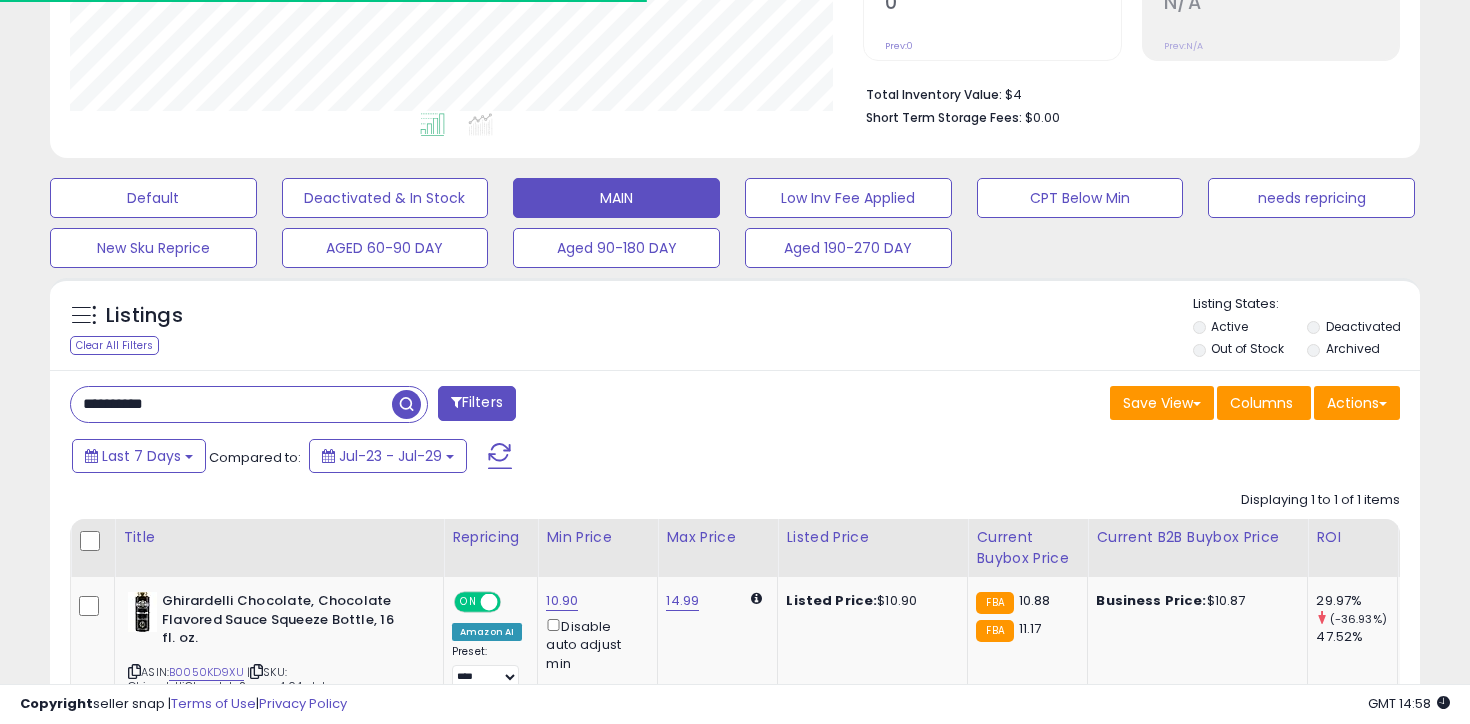 scroll, scrollTop: 615, scrollLeft: 0, axis: vertical 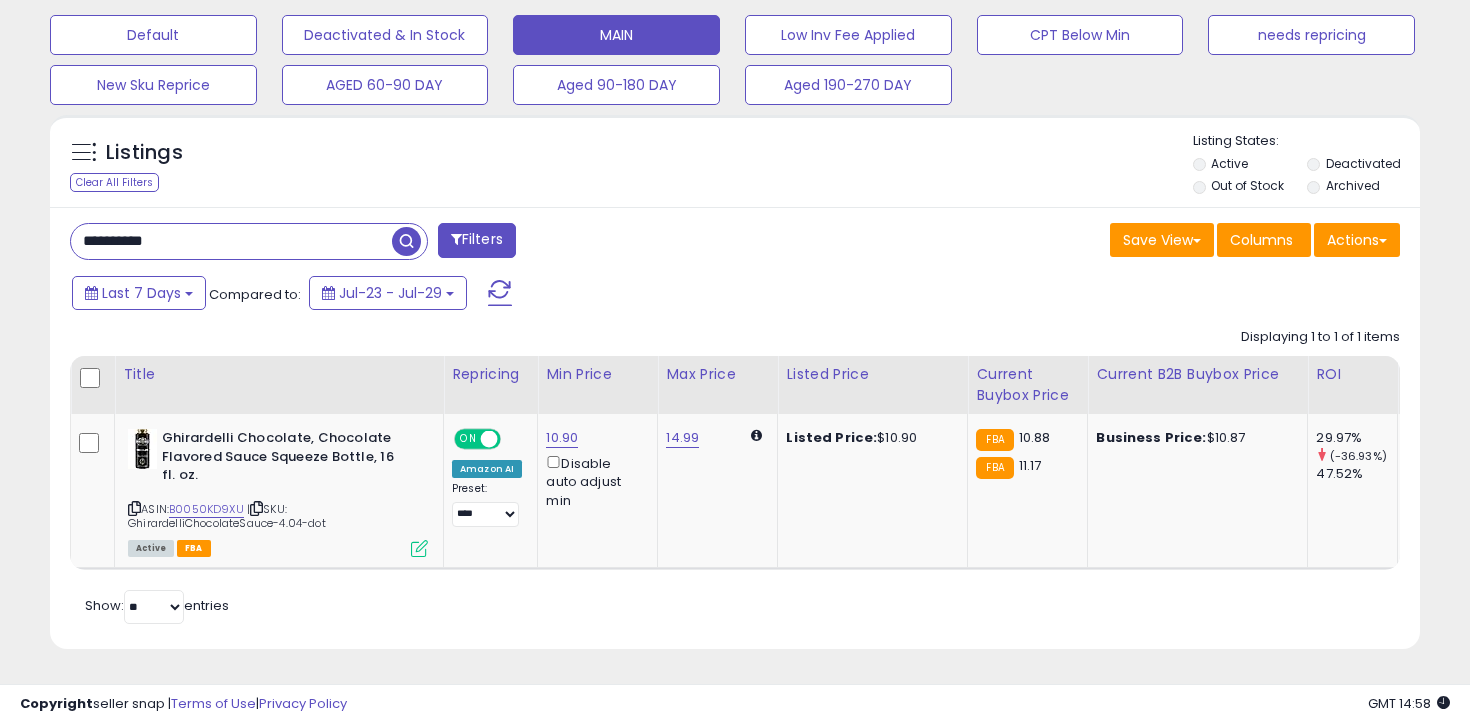 click on "**********" at bounding box center [231, 241] 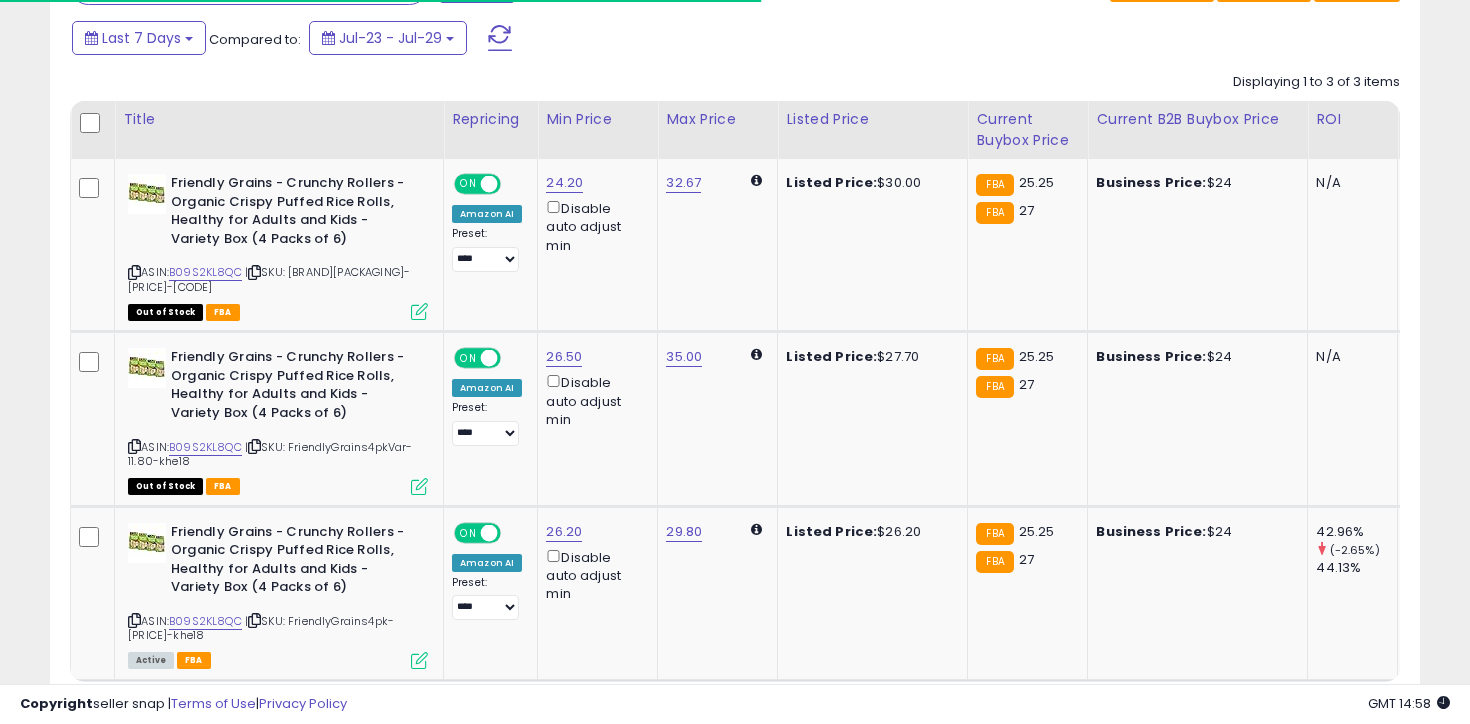 scroll, scrollTop: 982, scrollLeft: 0, axis: vertical 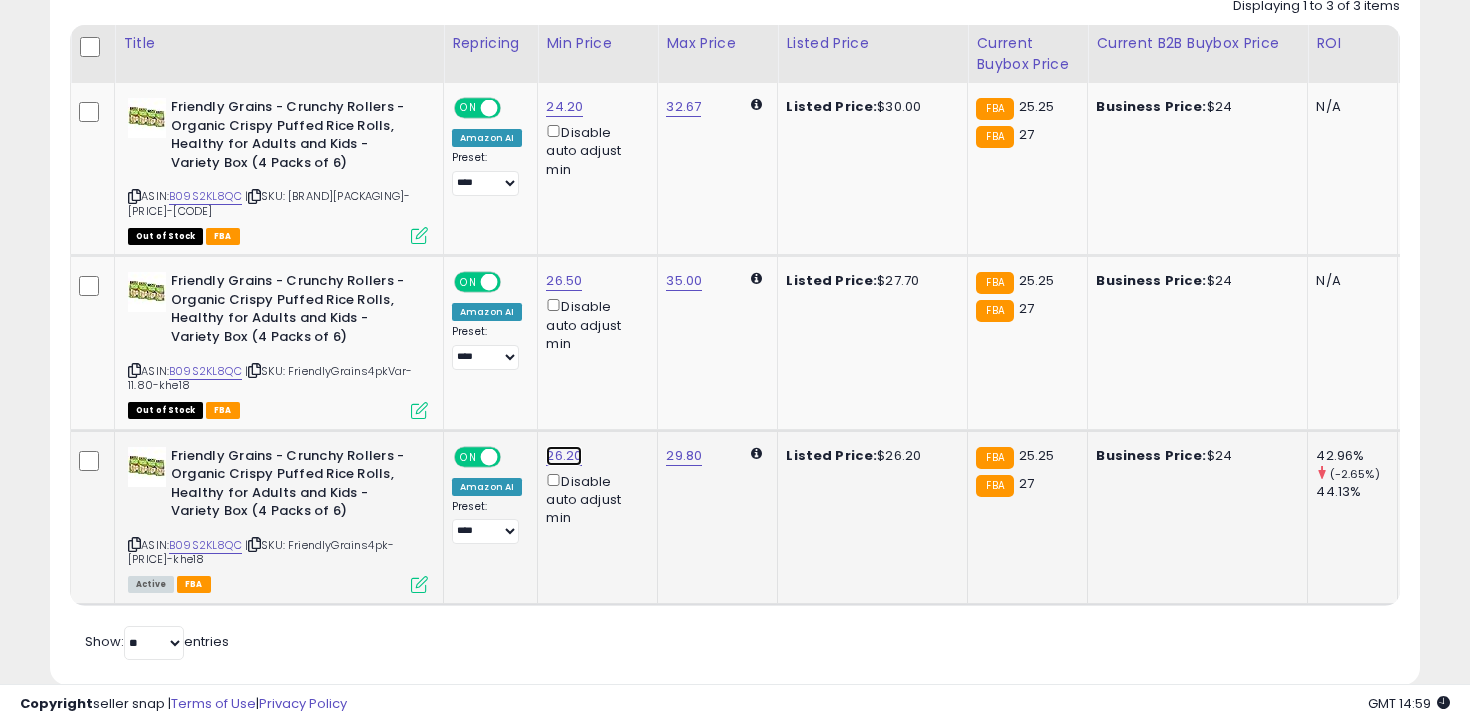 click on "26.20" at bounding box center [564, 107] 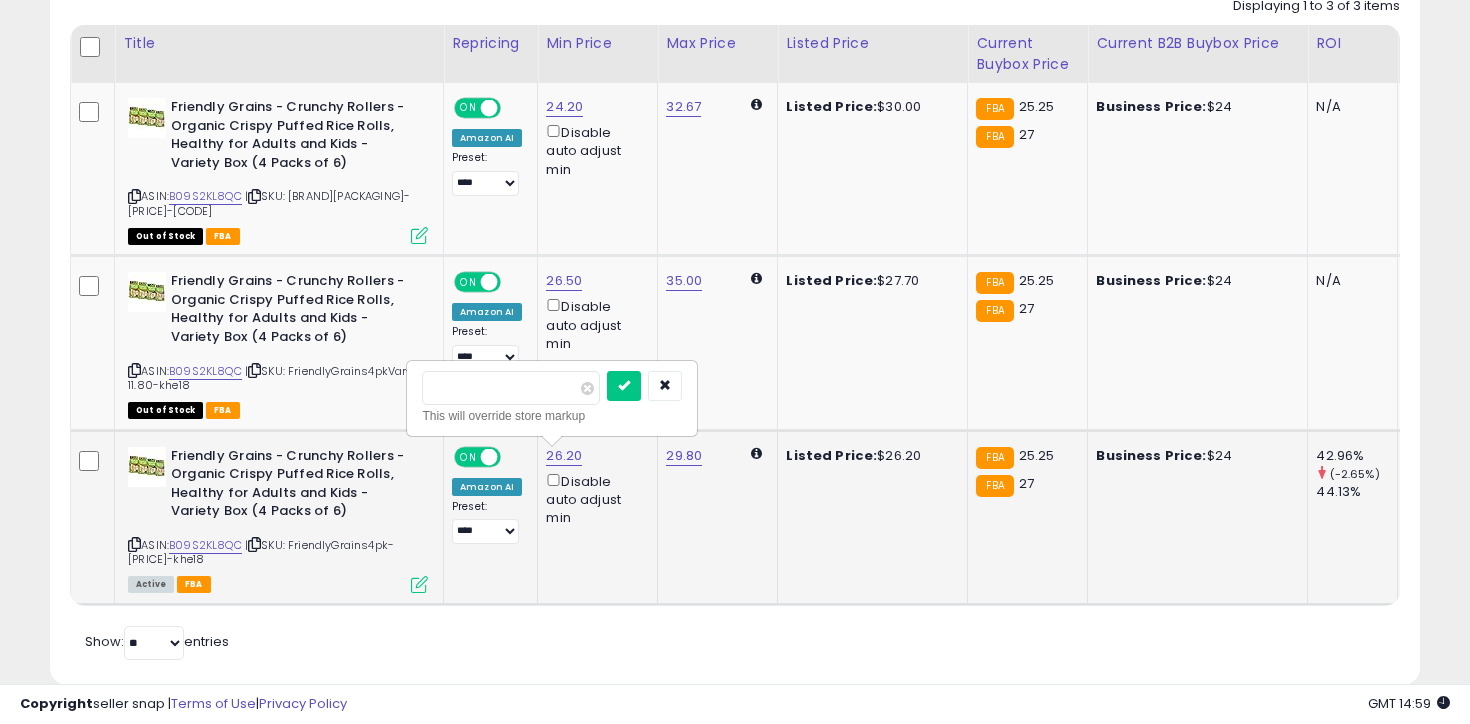 click on "*****" at bounding box center (511, 388) 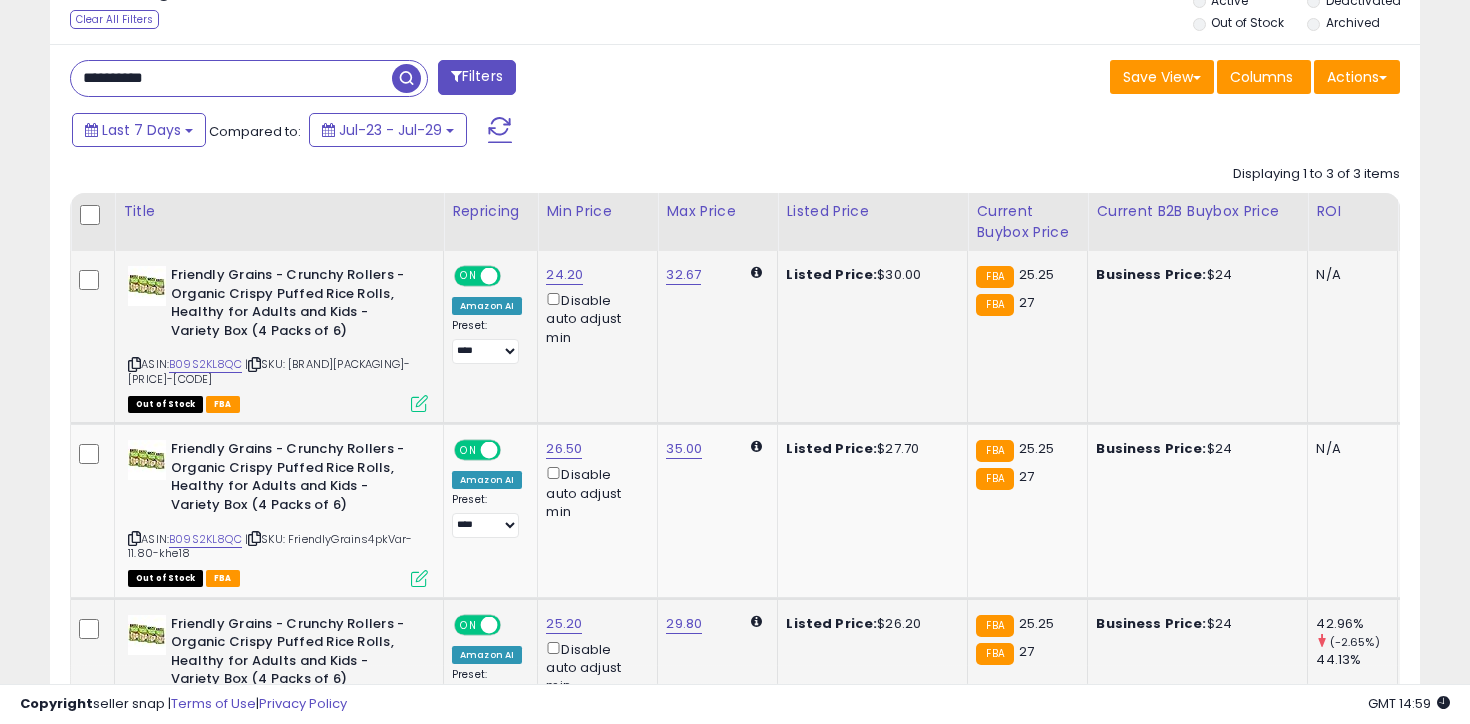 scroll, scrollTop: 756, scrollLeft: 0, axis: vertical 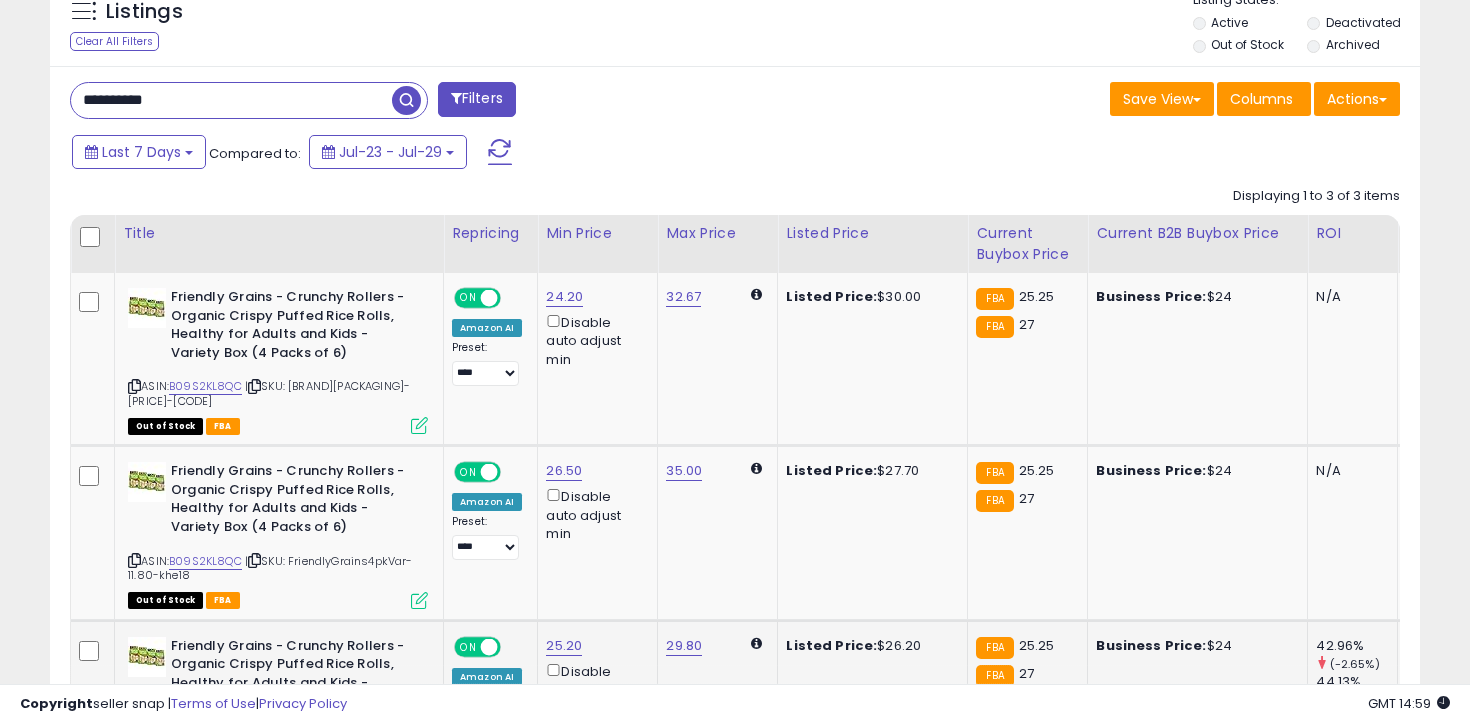 click on "**********" at bounding box center (231, 100) 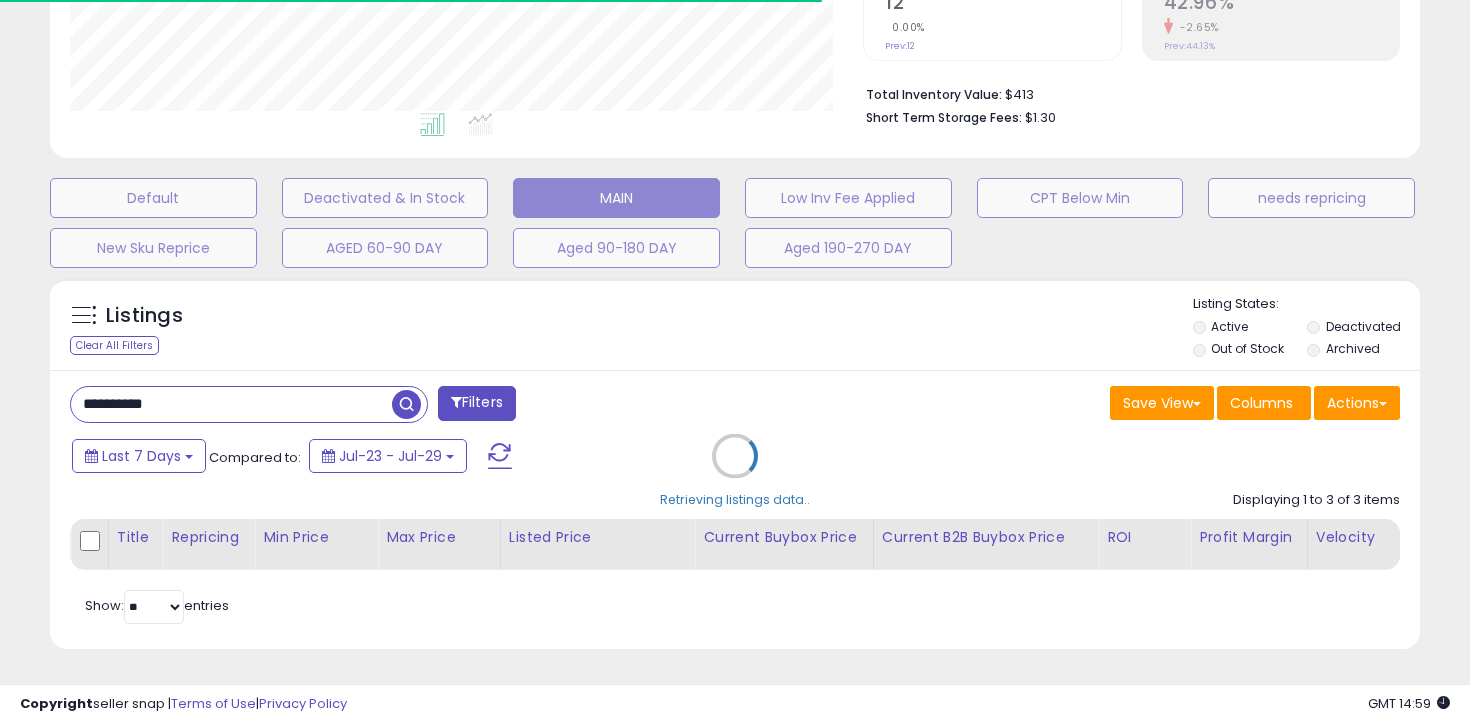 scroll, scrollTop: 596, scrollLeft: 0, axis: vertical 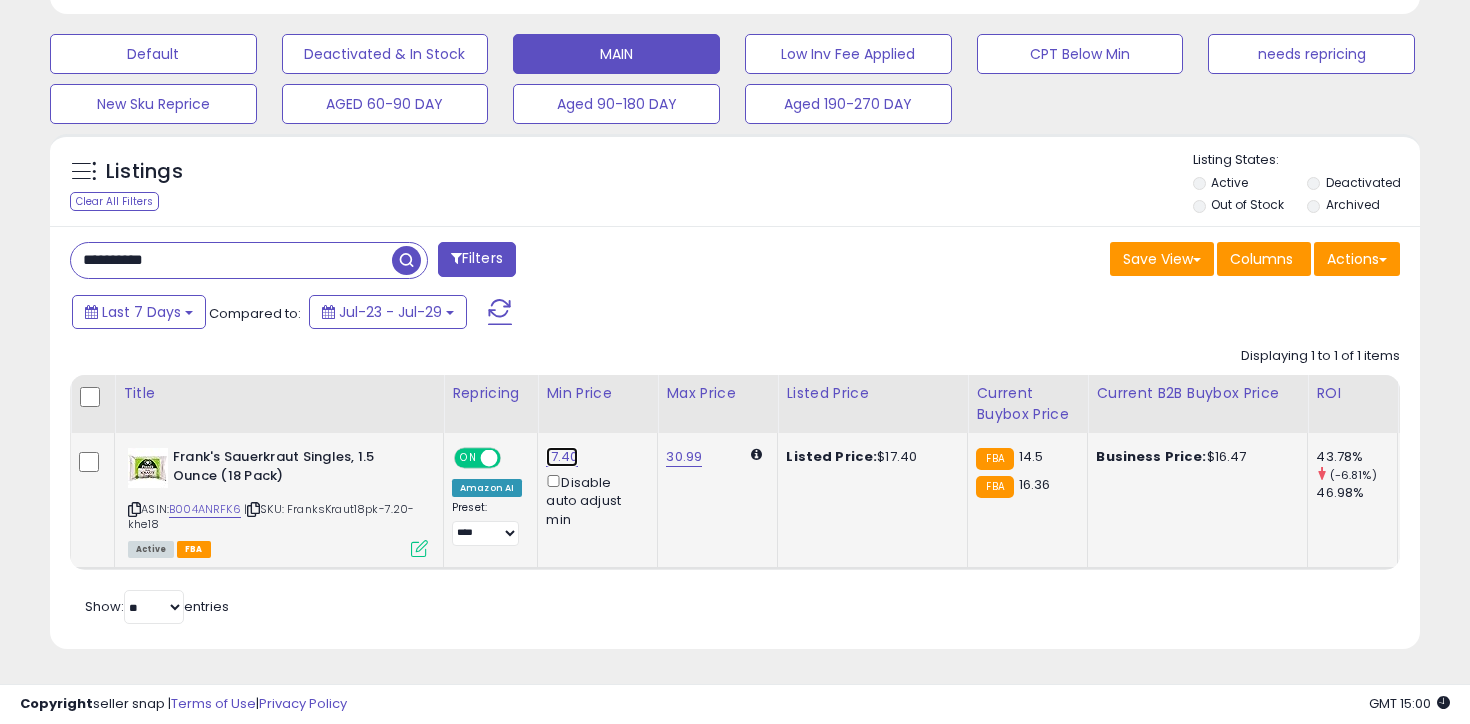 click on "17.40" at bounding box center [562, 457] 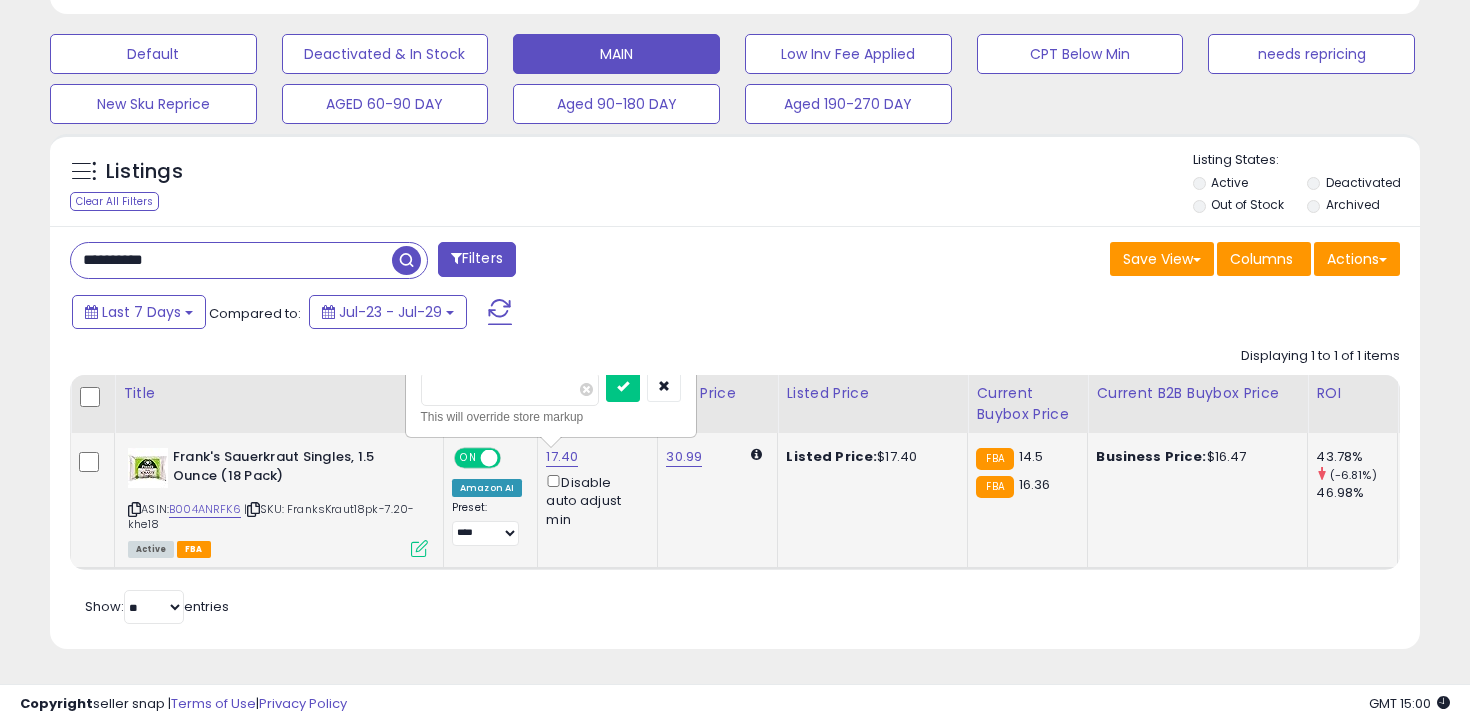 click on "*****" at bounding box center [510, 389] 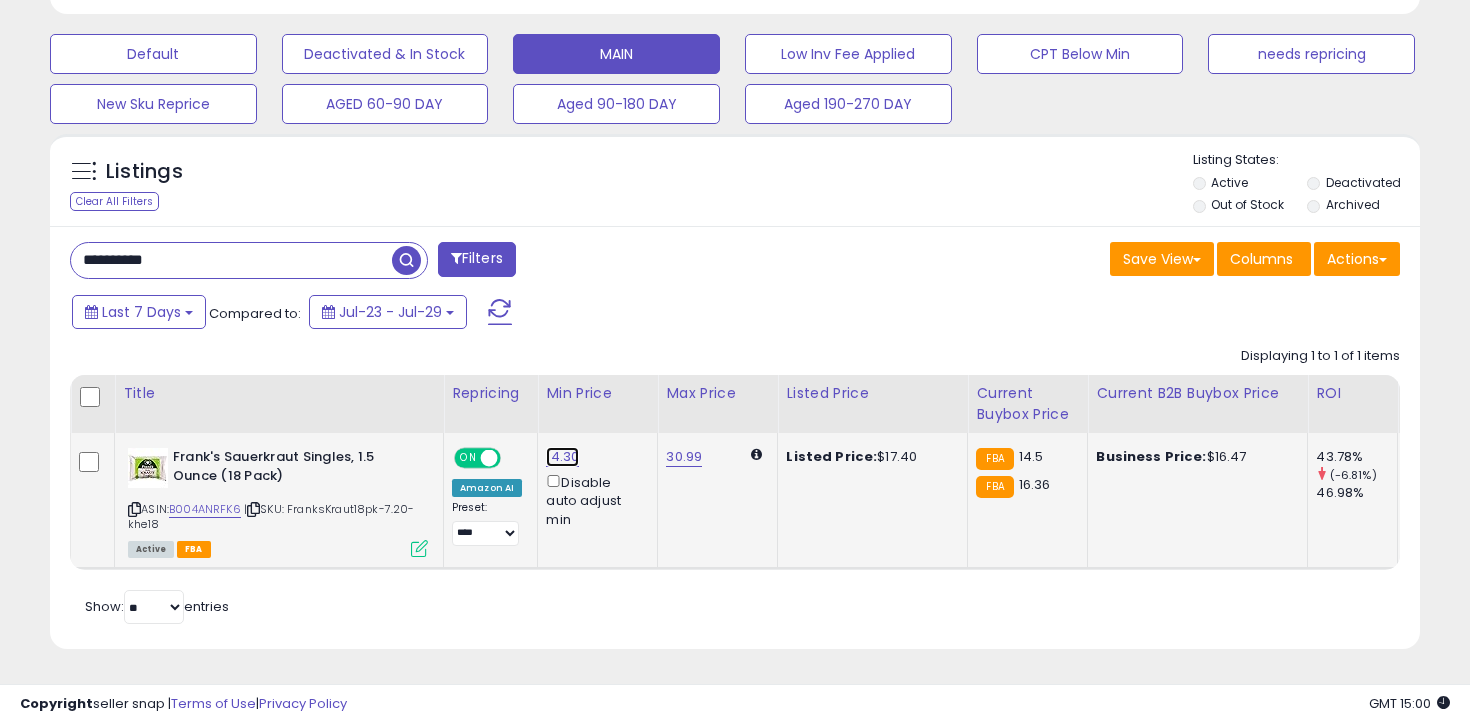 click on "14.30" at bounding box center [562, 457] 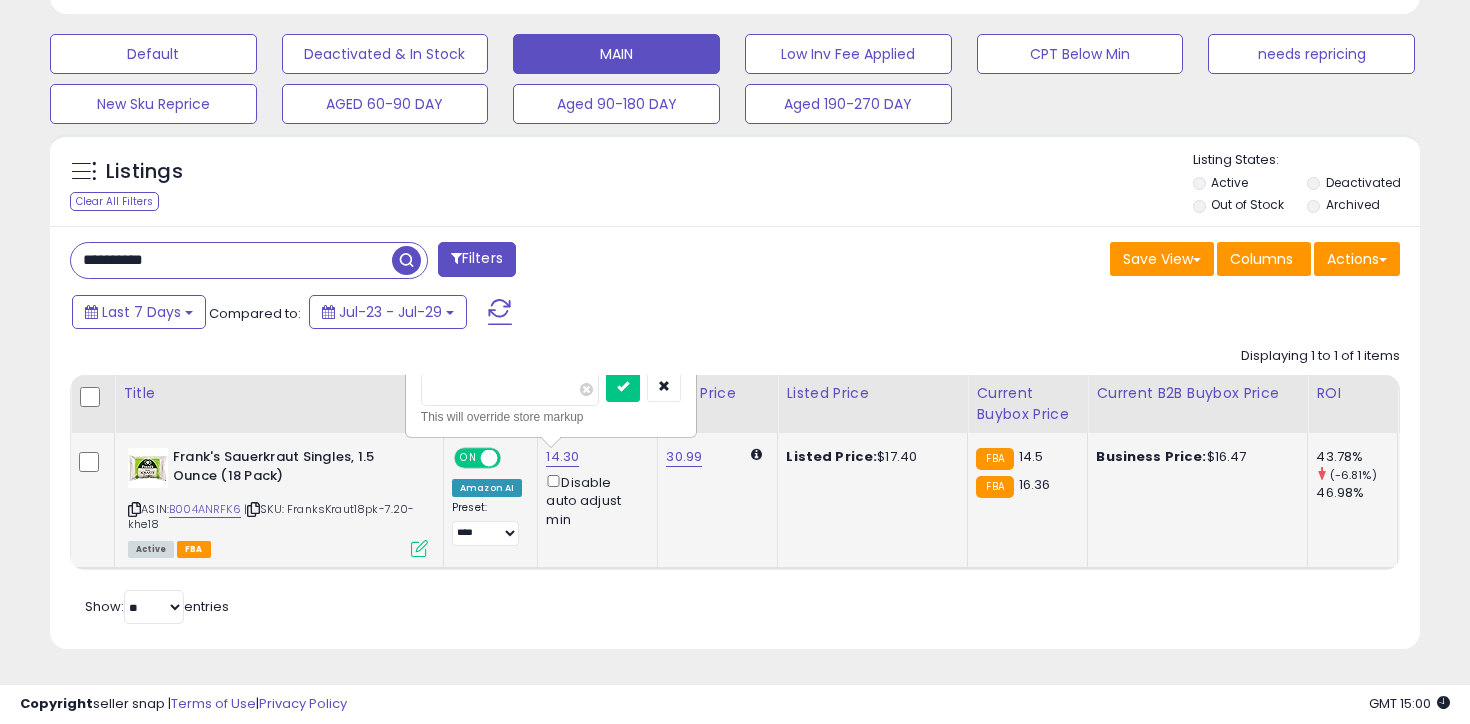 click on "*****" at bounding box center (510, 389) 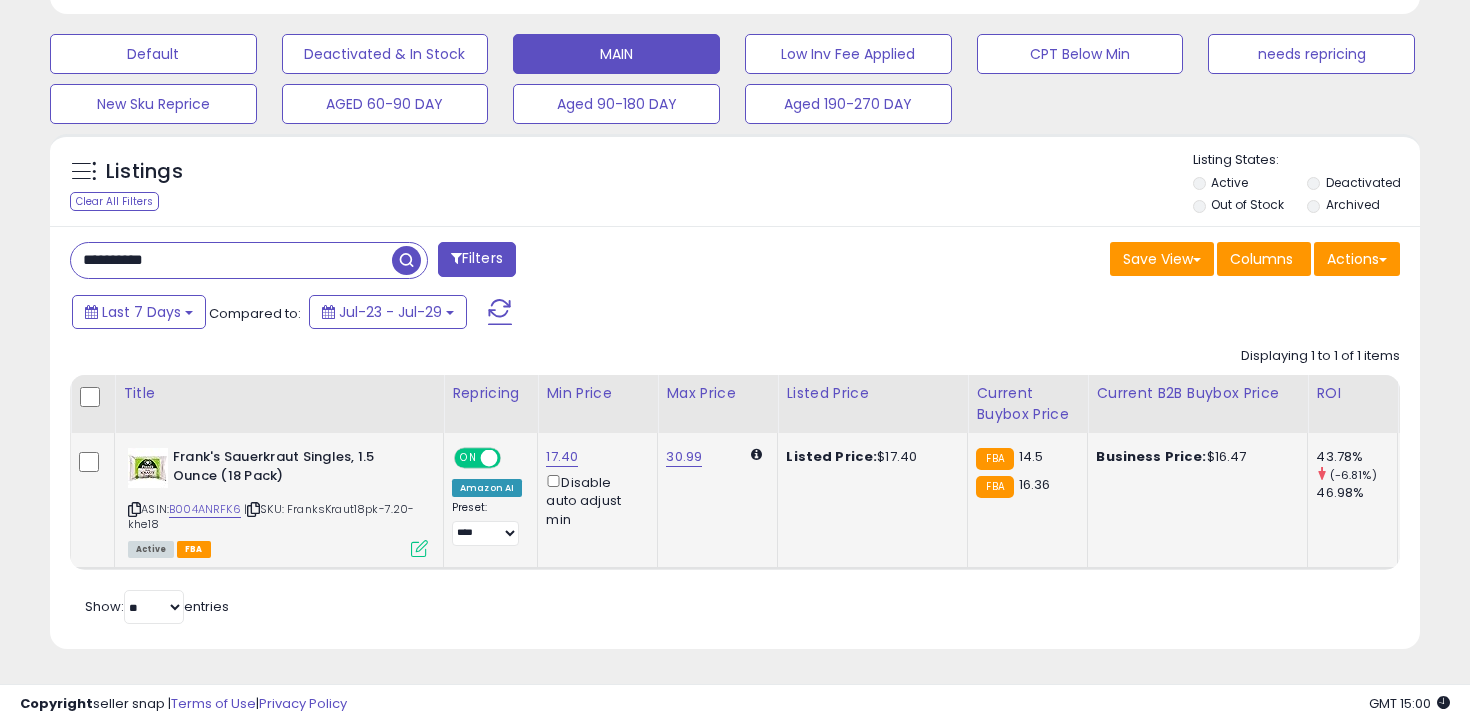 click on "**********" at bounding box center [231, 260] 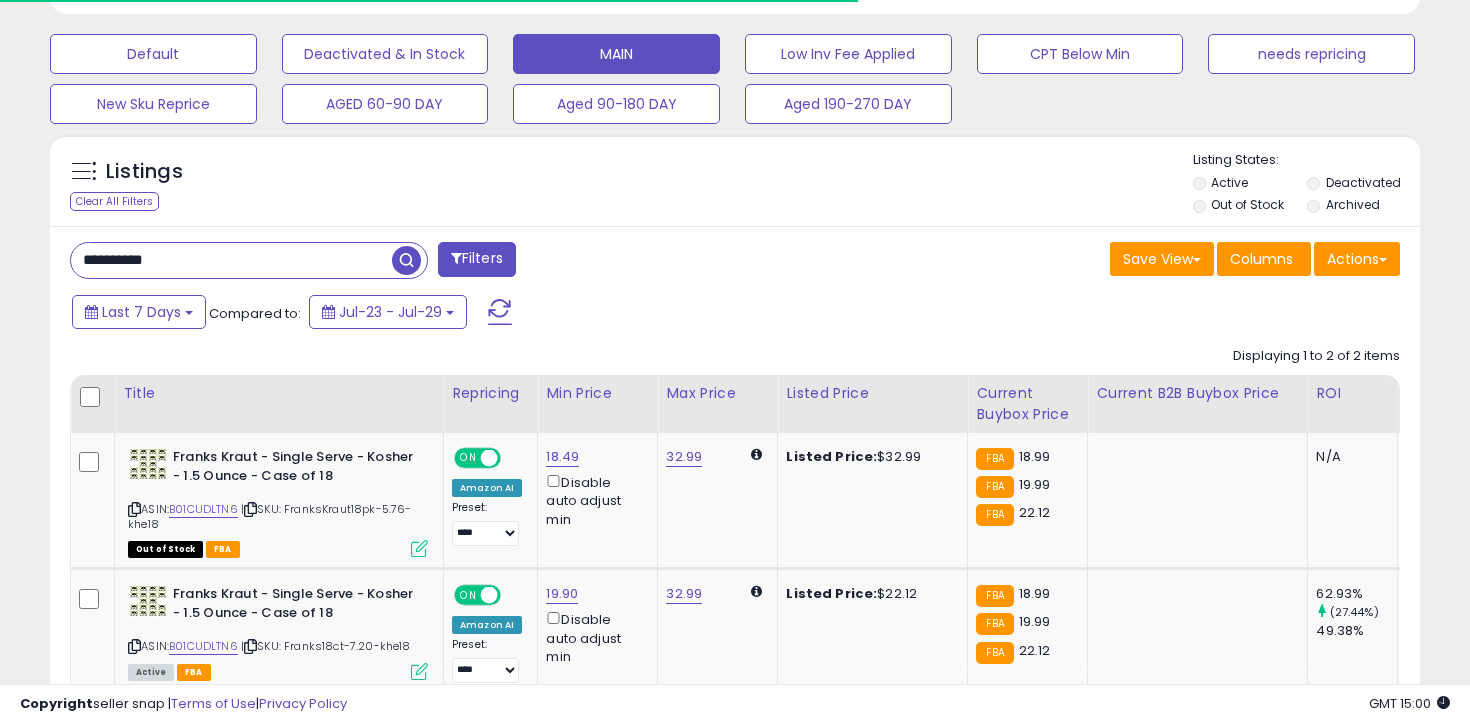 scroll, scrollTop: 720, scrollLeft: 0, axis: vertical 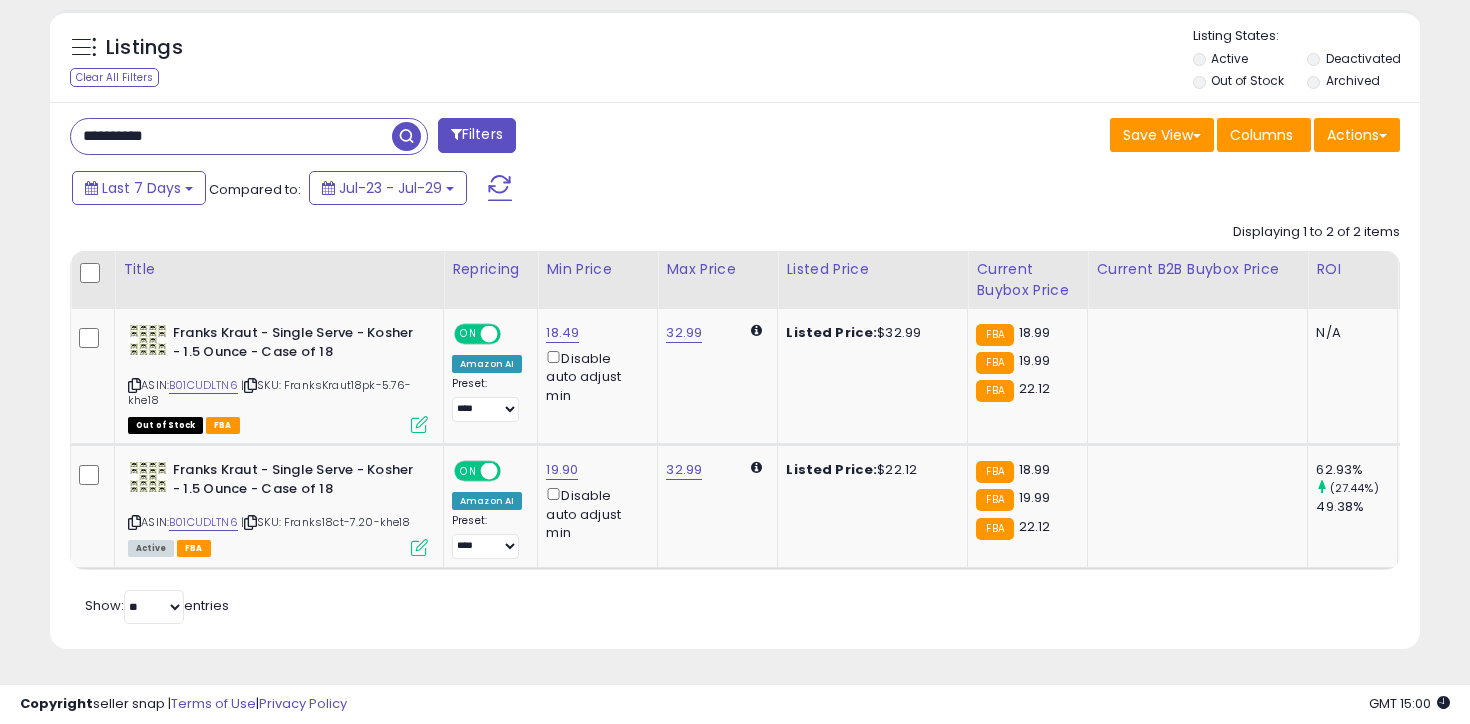 click on "**********" at bounding box center [231, 136] 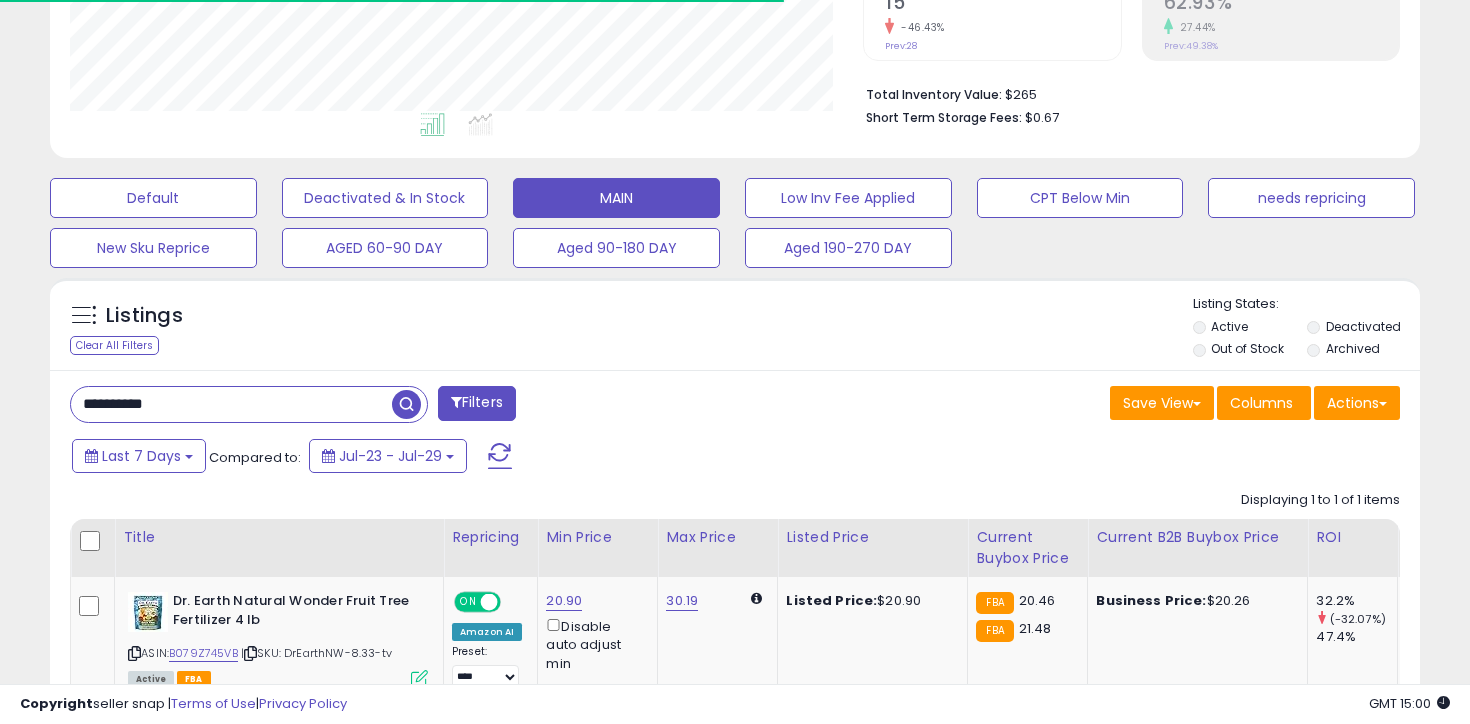 scroll, scrollTop: 583, scrollLeft: 0, axis: vertical 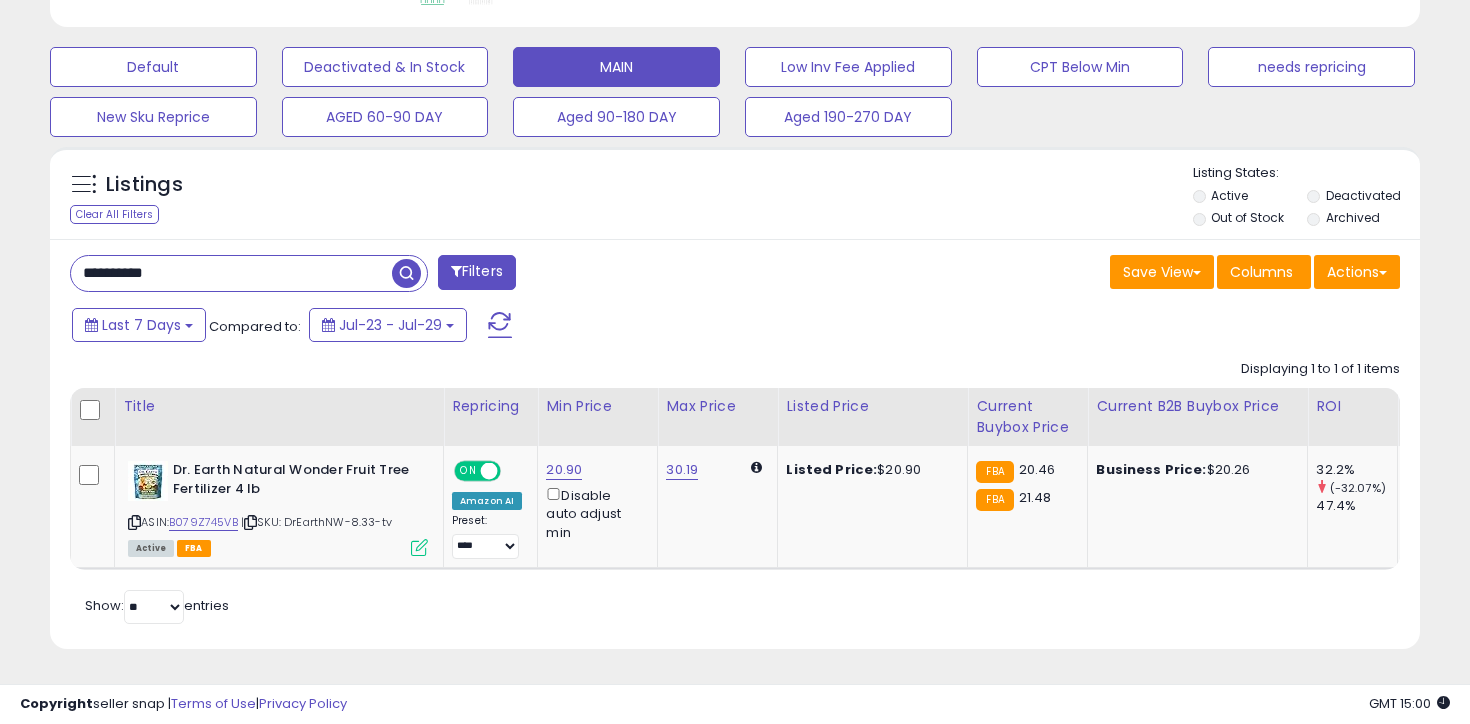 click on "**********" at bounding box center (231, 273) 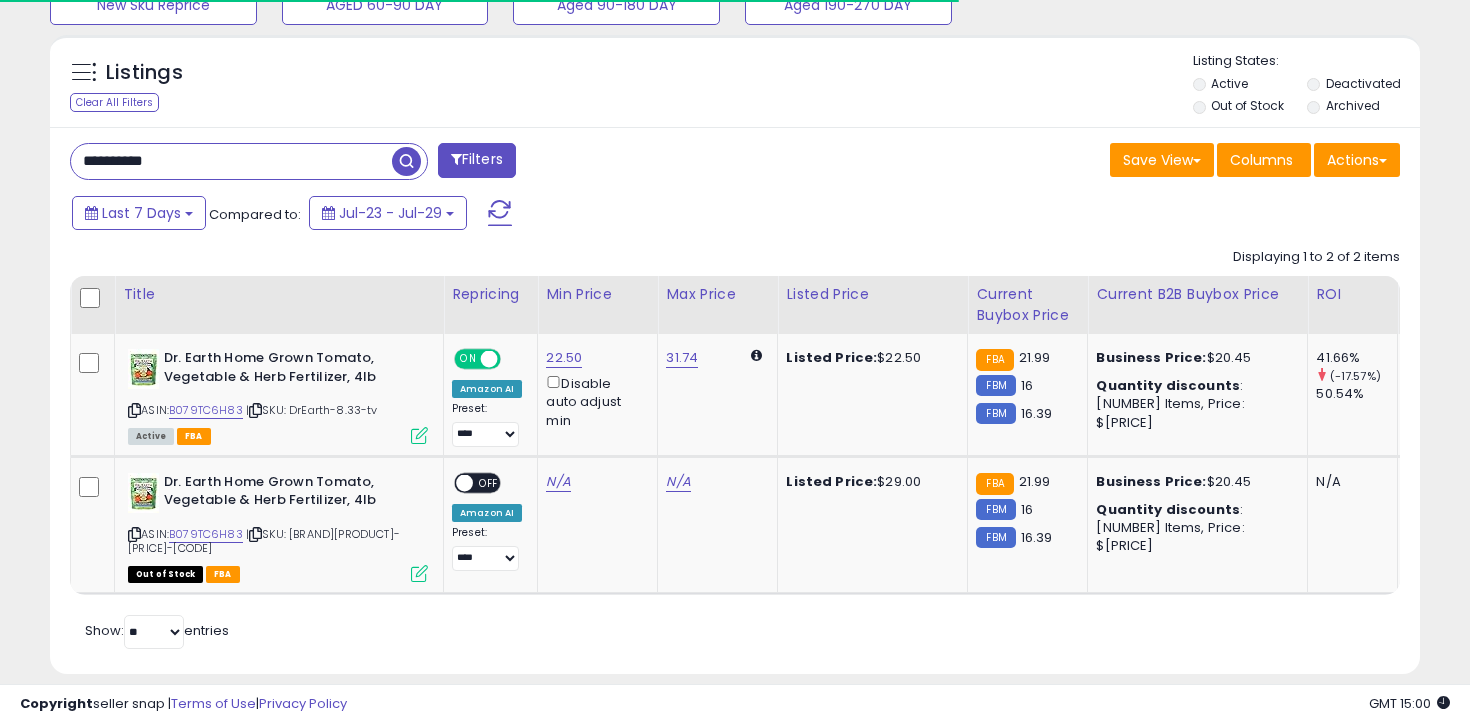 scroll, scrollTop: 698, scrollLeft: 0, axis: vertical 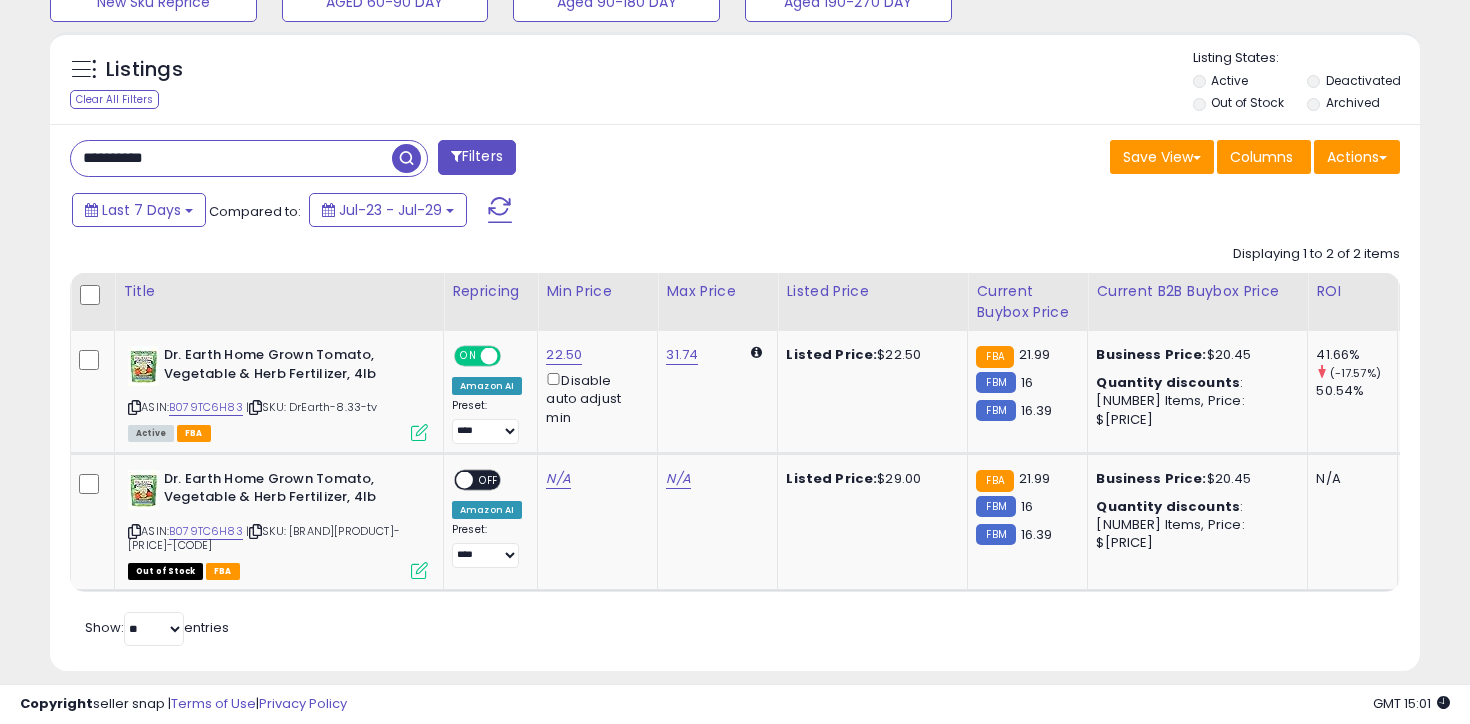 click on "**********" at bounding box center (231, 158) 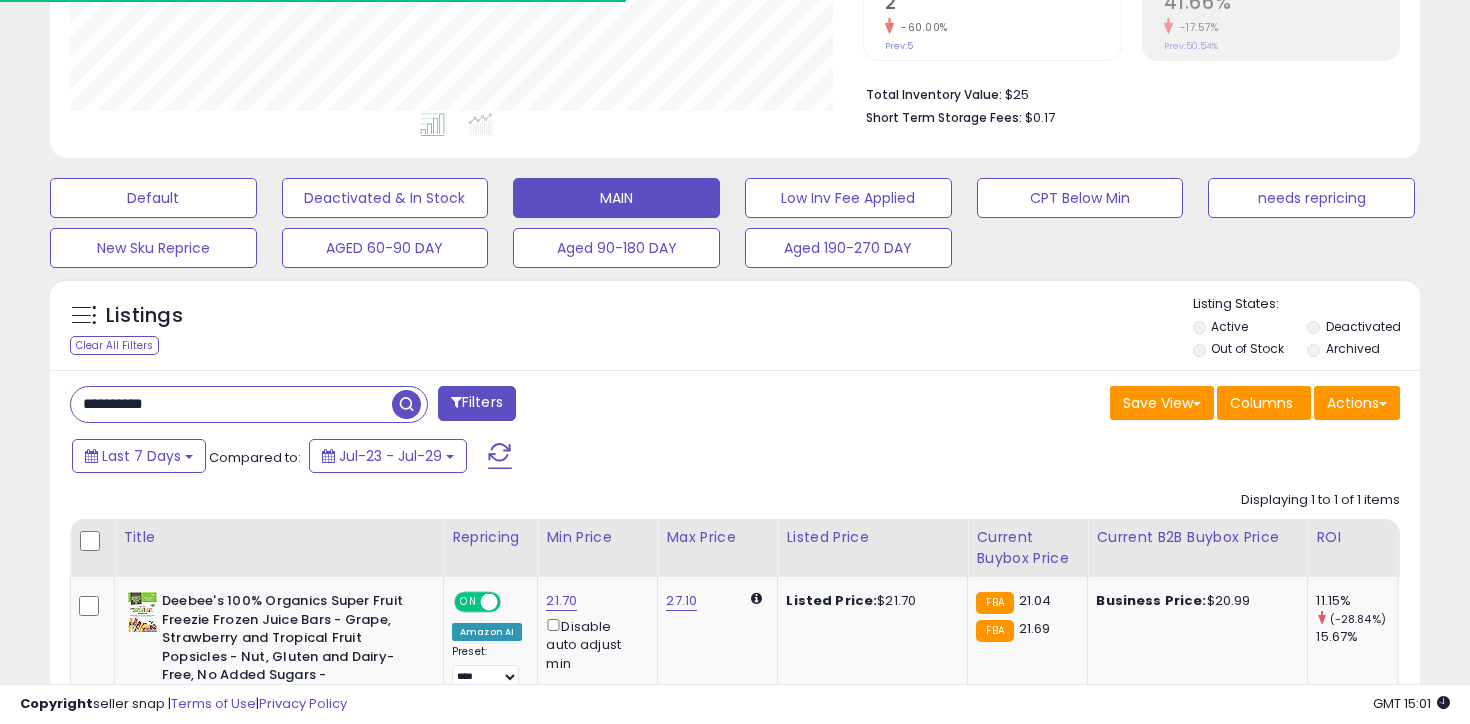 scroll, scrollTop: 689, scrollLeft: 0, axis: vertical 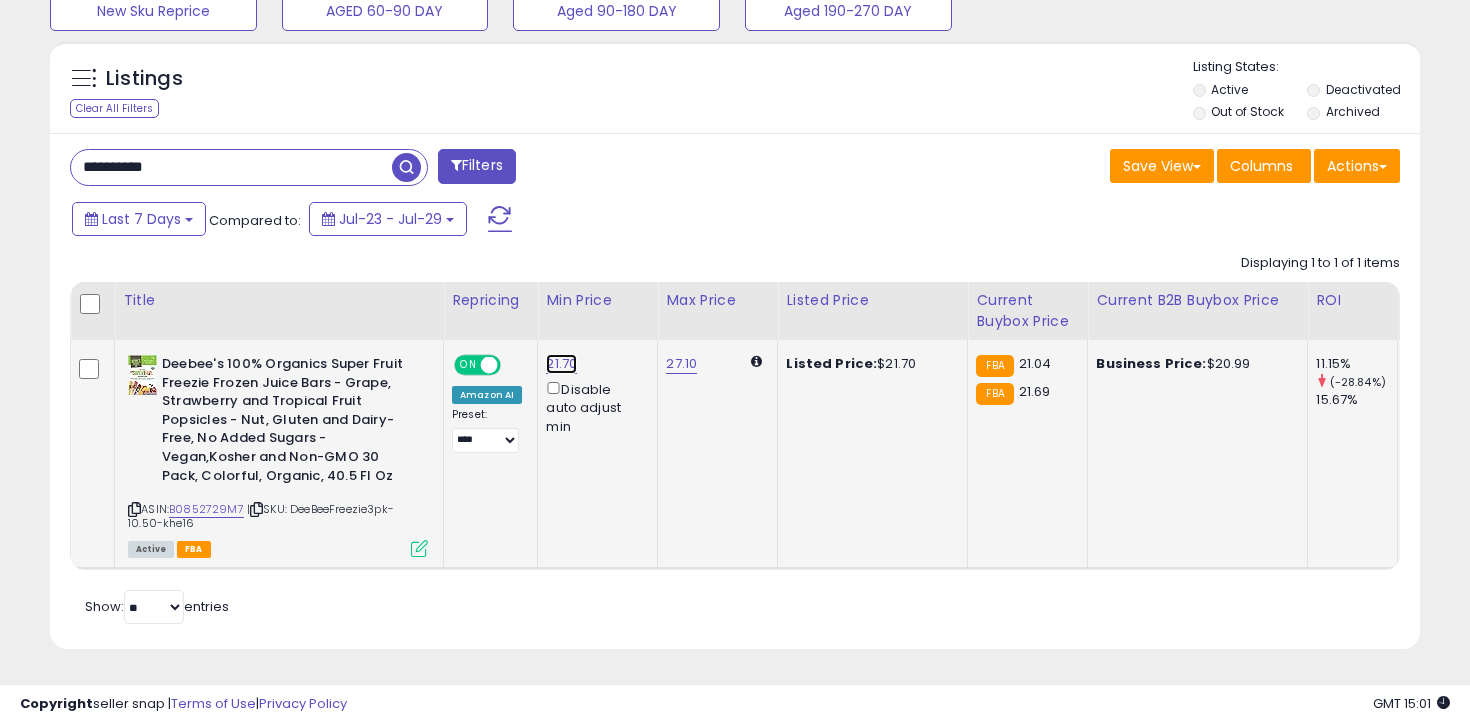 click on "21.70" at bounding box center [561, 364] 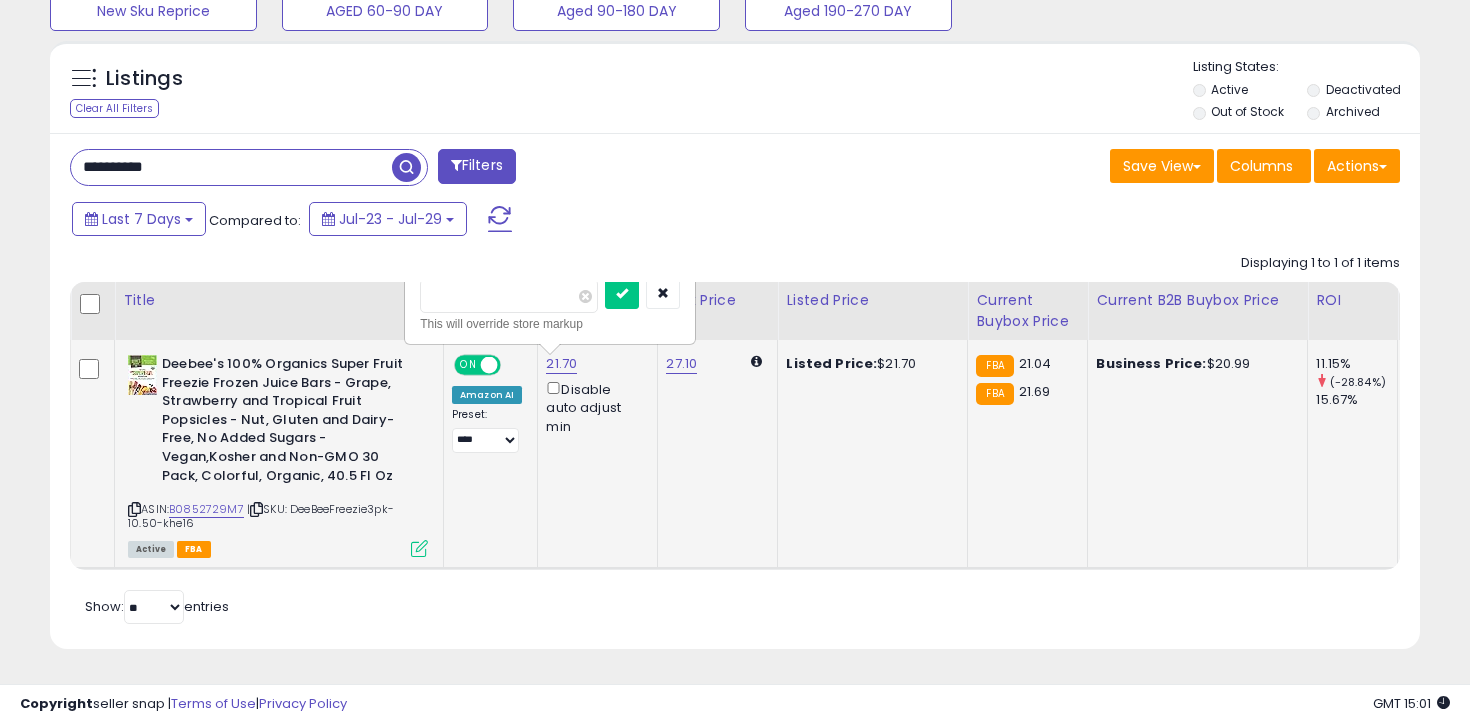 type on "**" 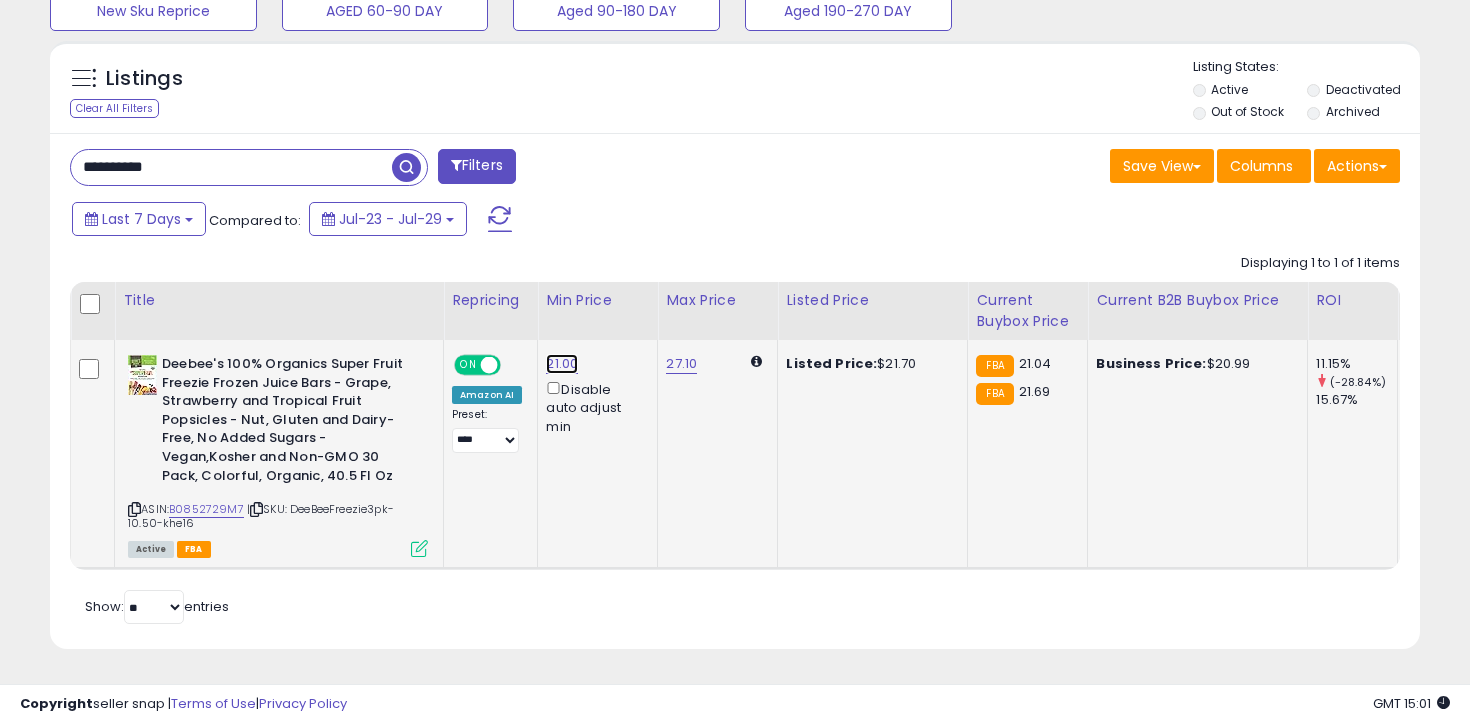 click on "21.00" at bounding box center (562, 364) 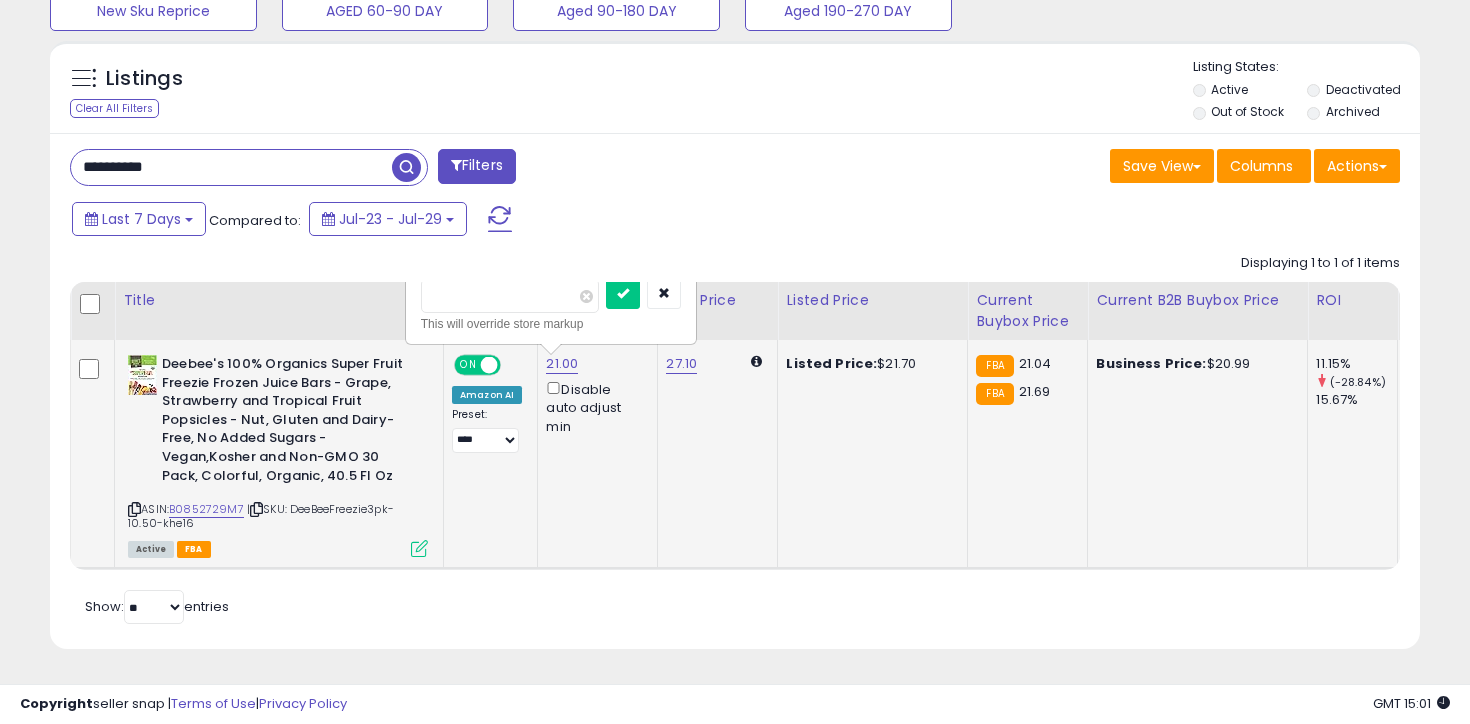 click on "*****" at bounding box center (510, 296) 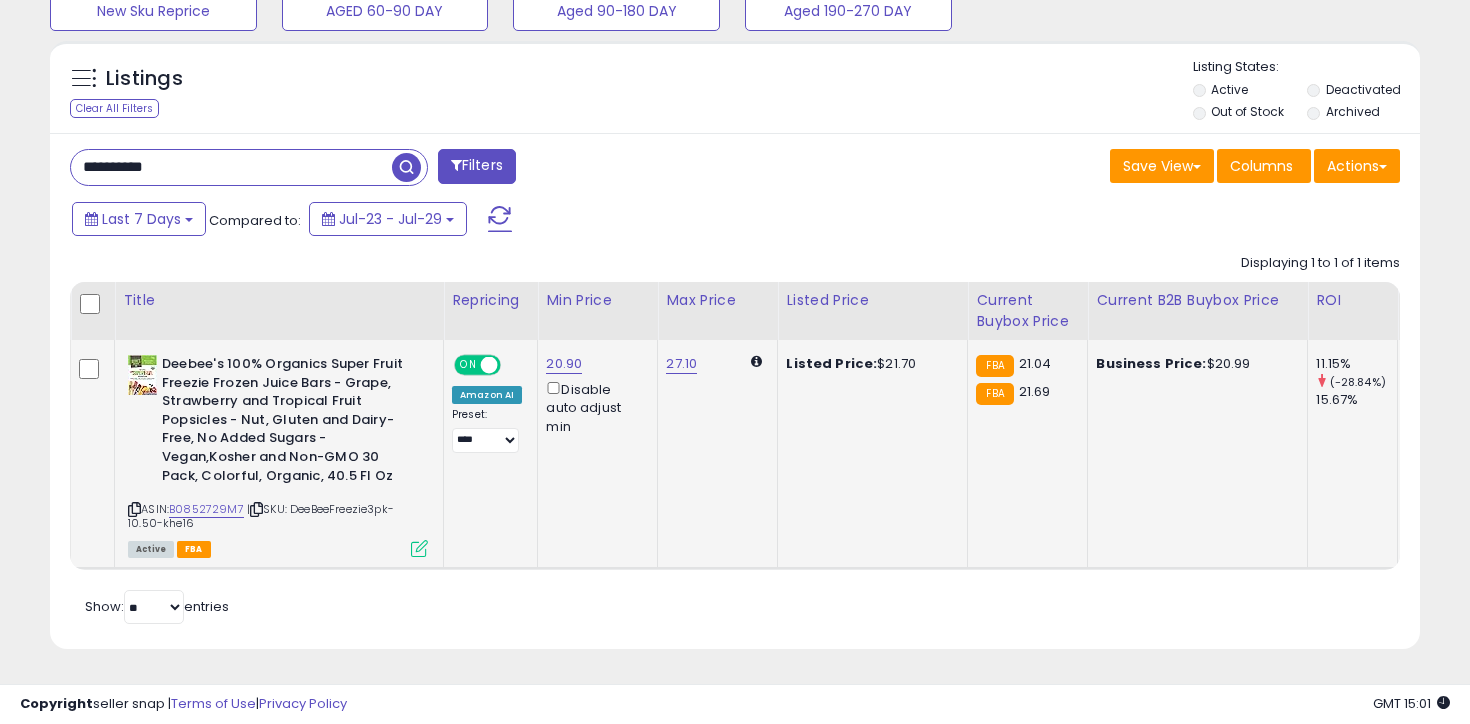 click on "**********" at bounding box center (231, 167) 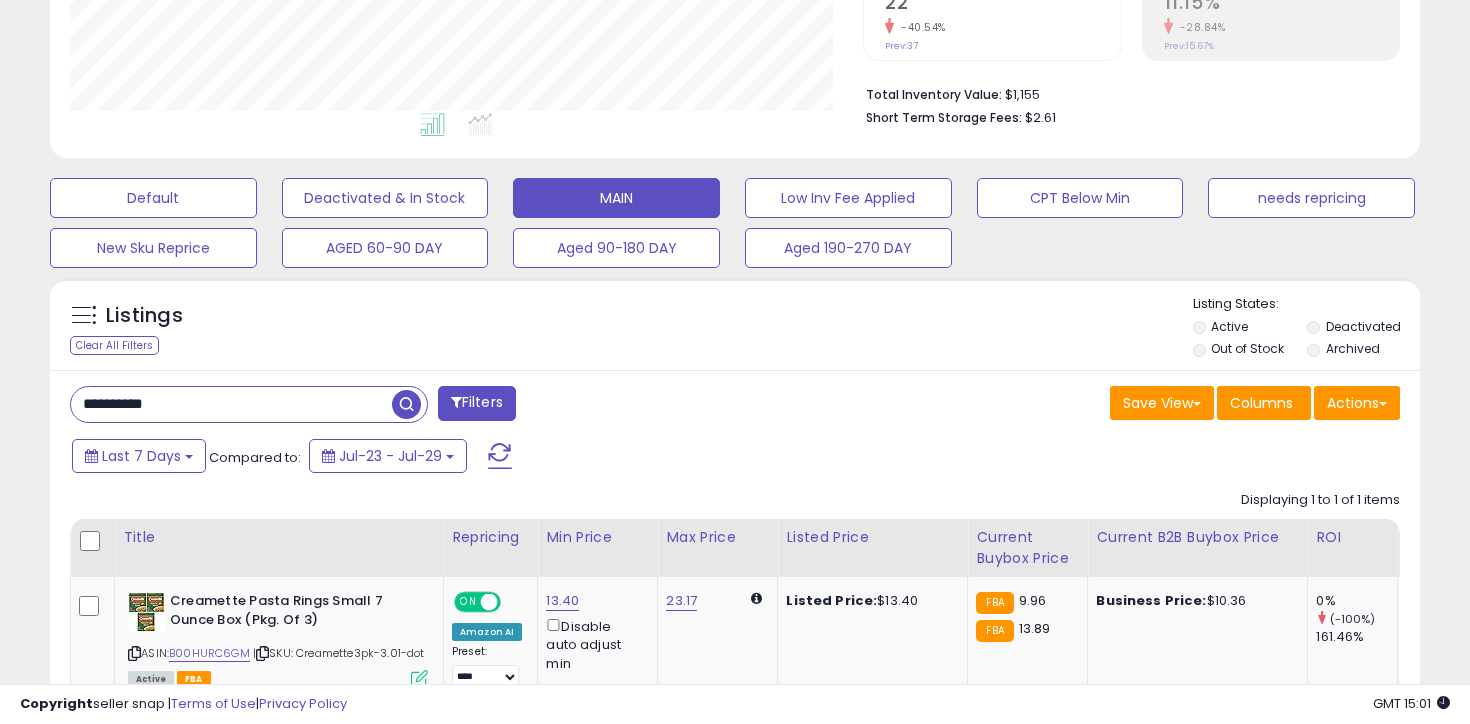 scroll, scrollTop: 596, scrollLeft: 0, axis: vertical 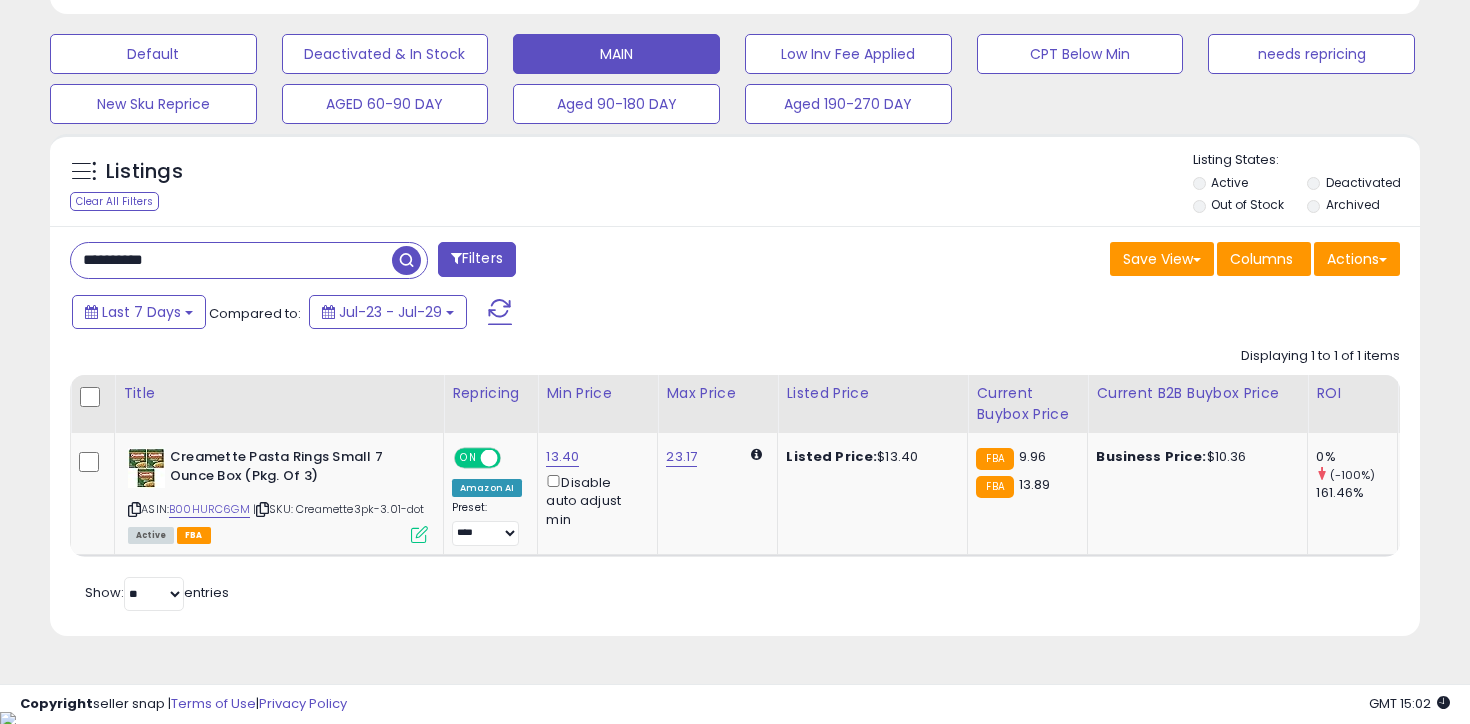 click on "**********" at bounding box center (231, 260) 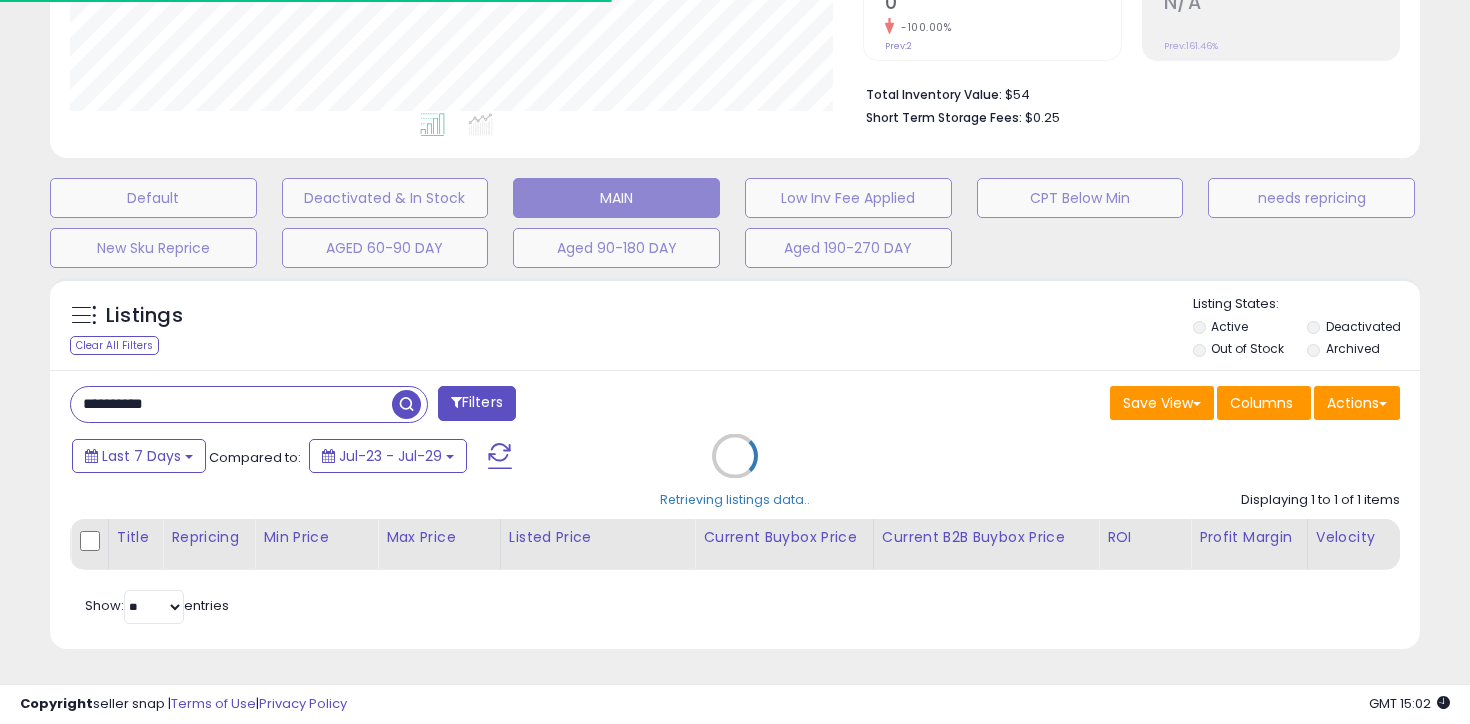 scroll, scrollTop: 596, scrollLeft: 0, axis: vertical 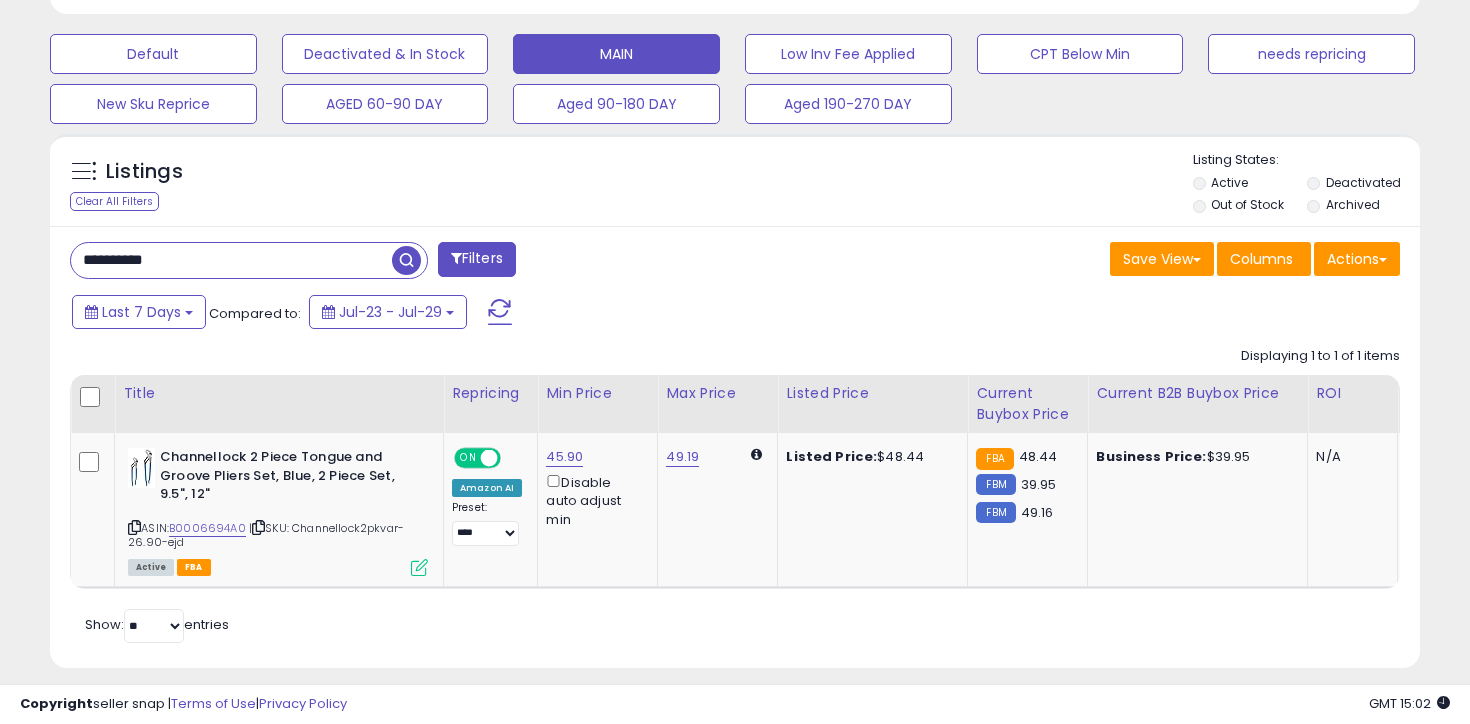 click on "Default
Deactivated & In Stock
MAIN
Low Inv Fee Applied
CPT Below Min
needs repricing
New Sku Reprice
AGED 60-90 DAY
Aged 90-180 DAY
Aged 190-270 DAY" at bounding box center [735, 74] 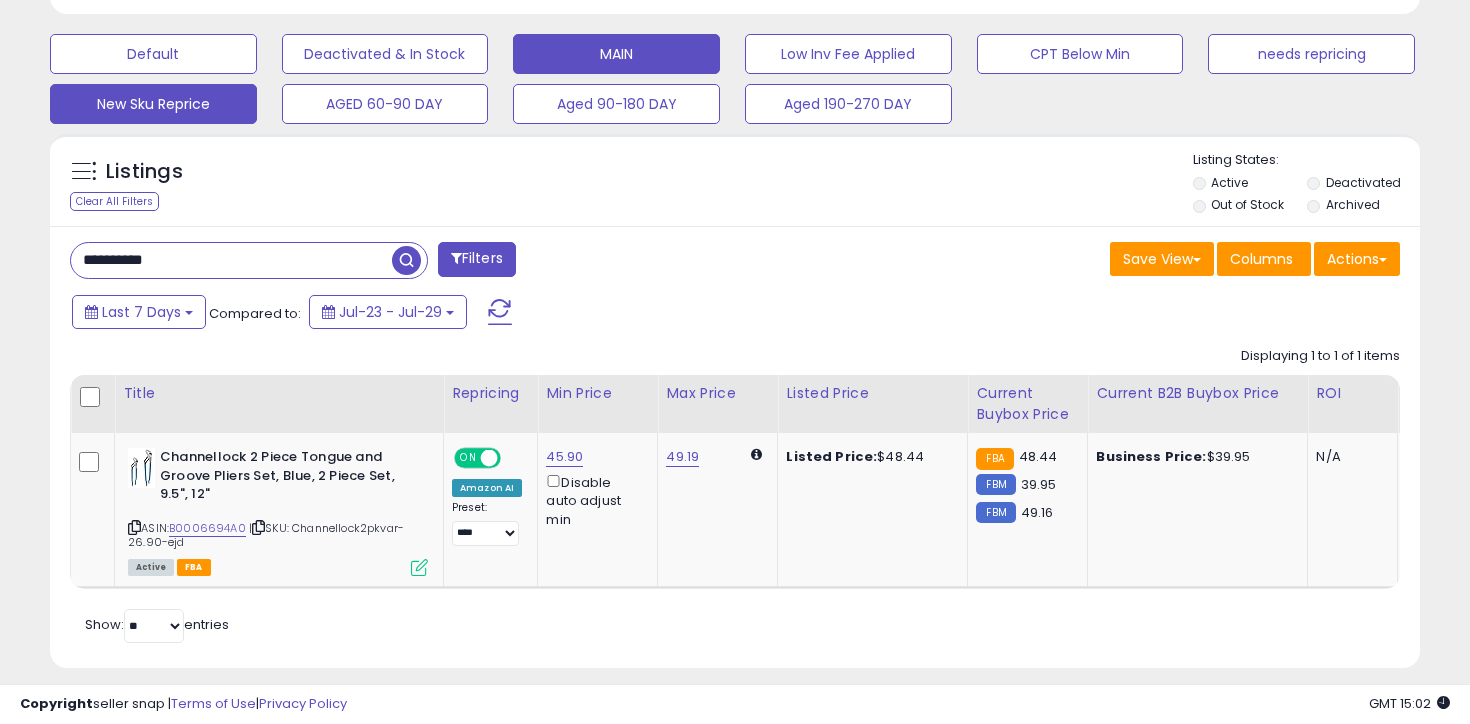 click on "New Sku Reprice" at bounding box center [153, 54] 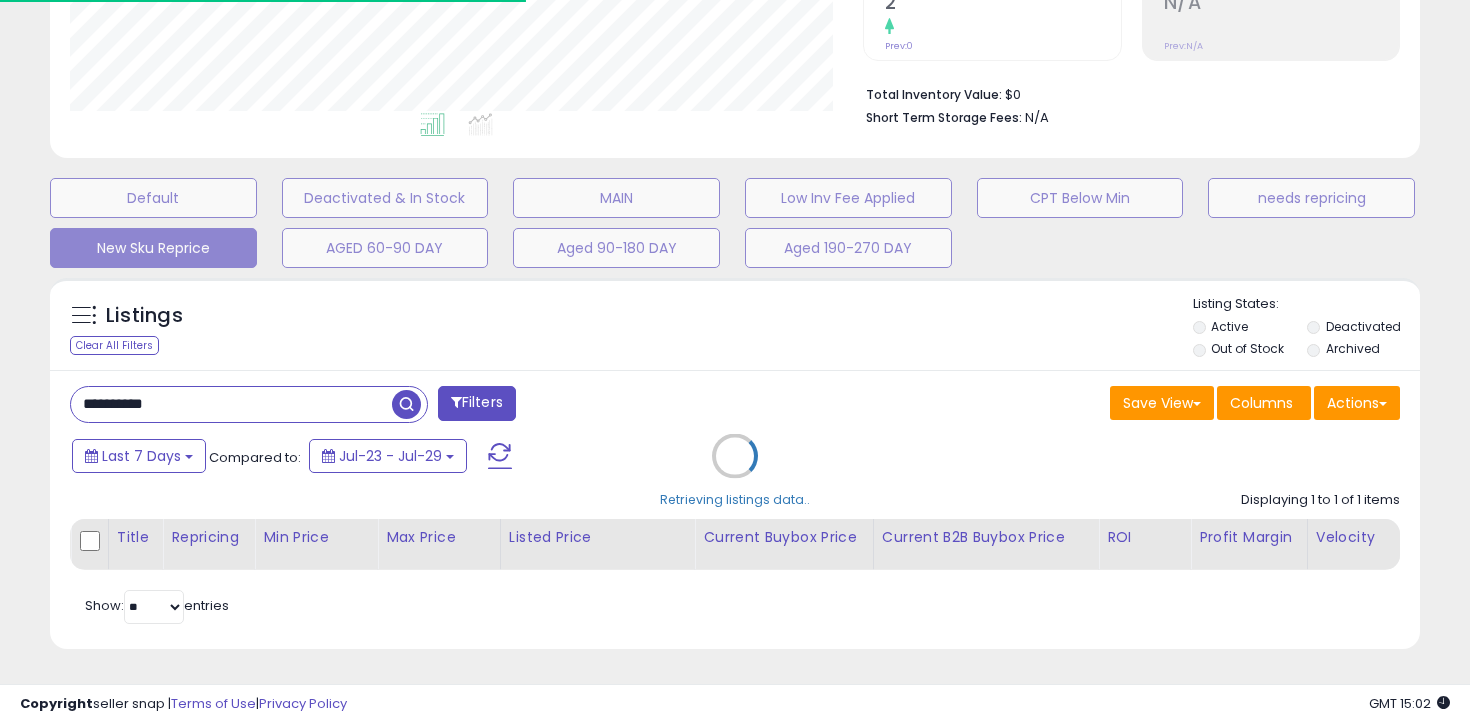type 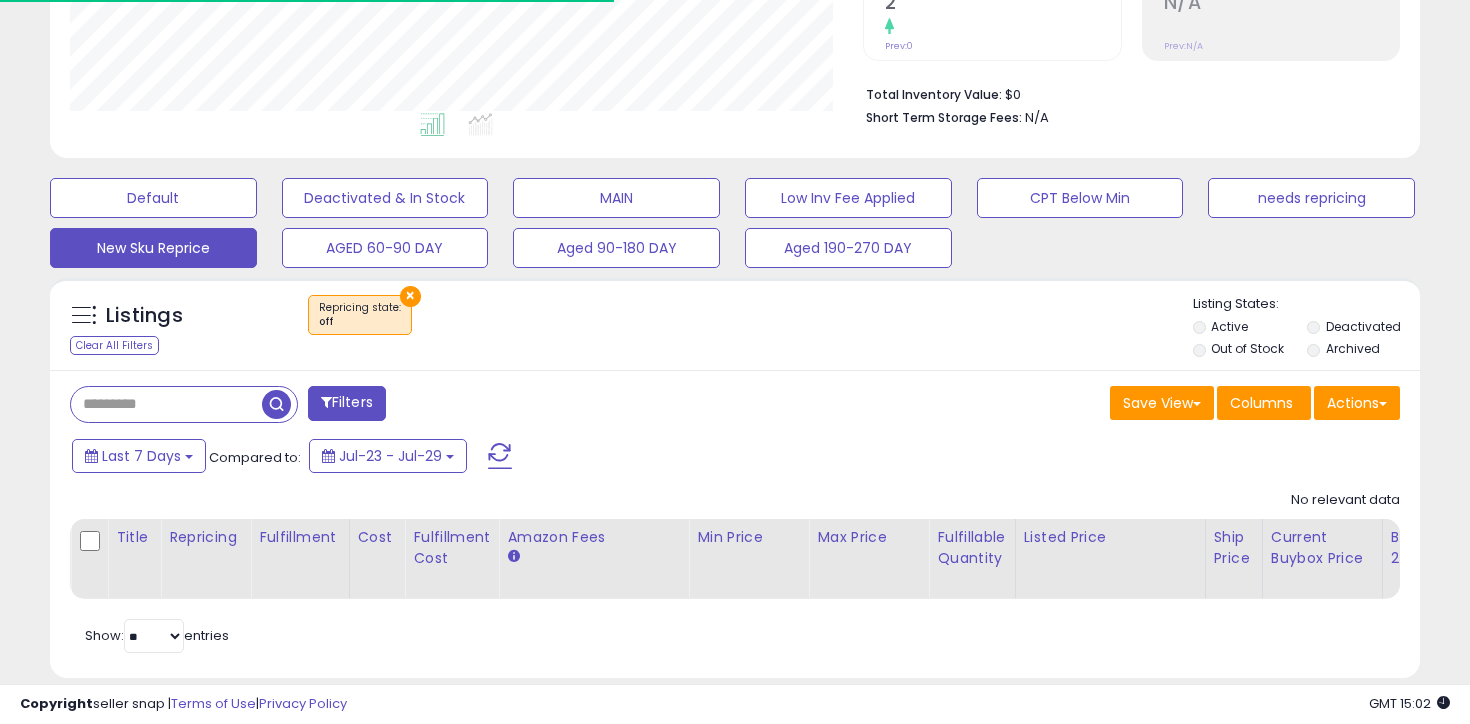 scroll, scrollTop: 481, scrollLeft: 0, axis: vertical 